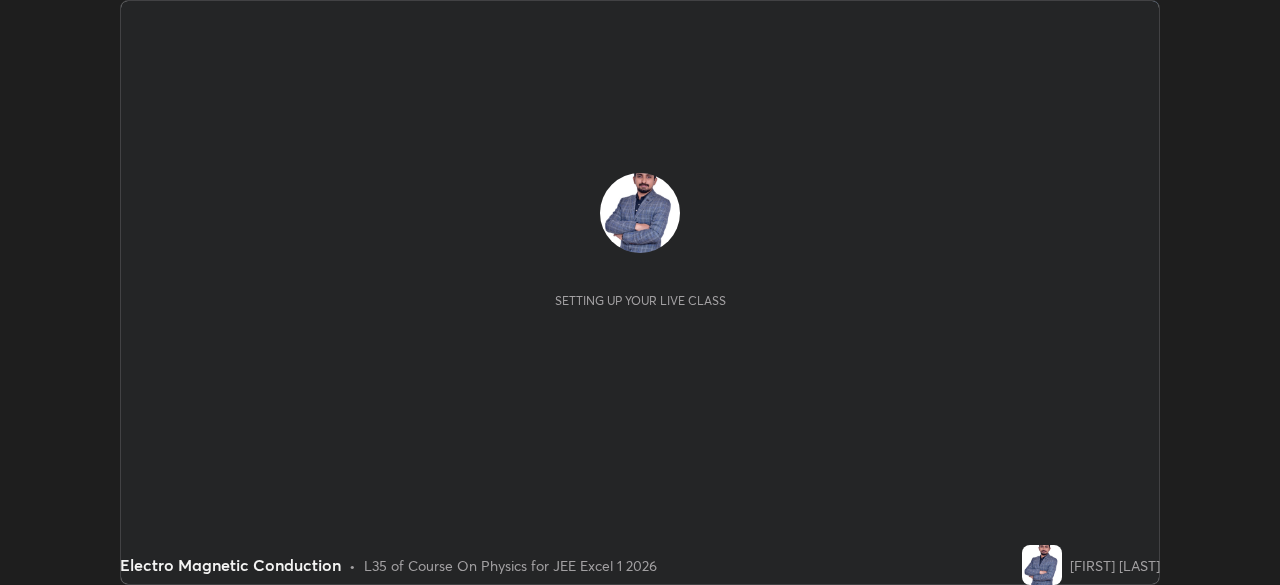 scroll, scrollTop: 0, scrollLeft: 0, axis: both 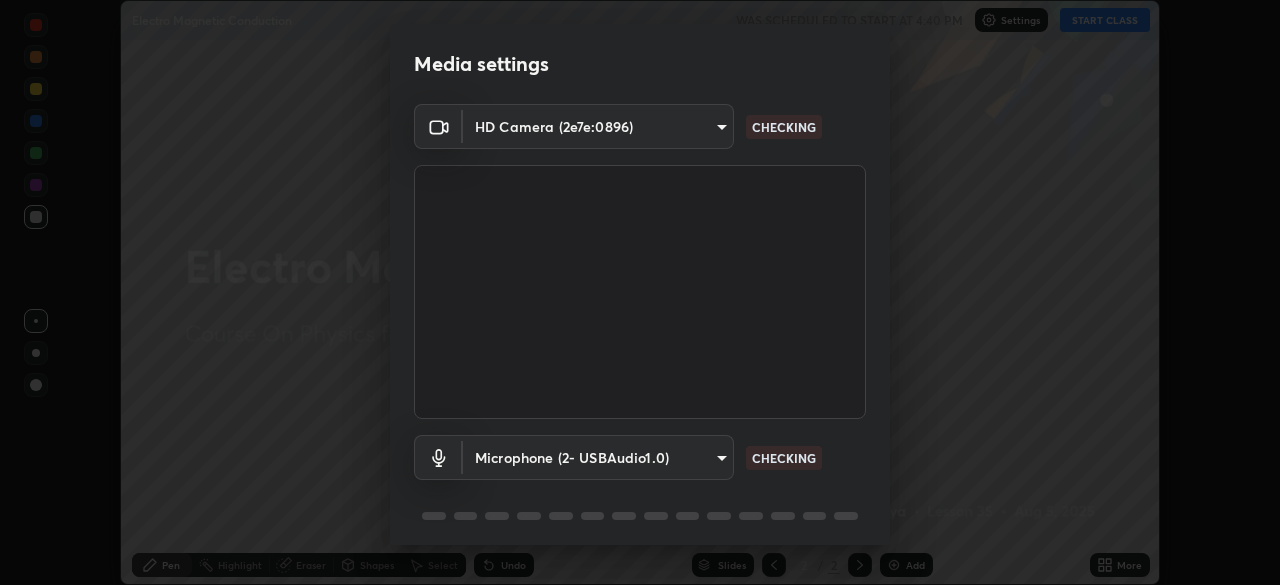 click on "Erase all Electro Magnetic Conduction WAS SCHEDULED TO START AT  4:40 PM Settings START CLASS Setting up your live class Electro Magnetic Conduction • L35 of Course On Physics for JEE Excel 1 2026 Manish Gaurav Tevatiya Pen Highlight Eraser Shapes Select Undo Slides 2 / 2 Add More Enable hand raising Enable raise hand to speak to learners. Once enabled, chat will be turned off temporarily. Enable x   No doubts shared Encourage your learners to ask a doubt for better clarity Report an issue Reason for reporting Buffering Chat not working Audio - Video sync issue Educator video quality low ​ Attach an image Report Media settings HD Camera (2e7e:0896) 8c1c7b377e076452f4b61756d30bb1fb07231539066d3702d96c005927f47db6 CHECKING Microphone (2- USBAudio1.0) 1d7268ba05781bb169d76bd3459891fb598f899b2d112cf19bef8940d715b207 CHECKING 1 / 5 Next" at bounding box center (640, 292) 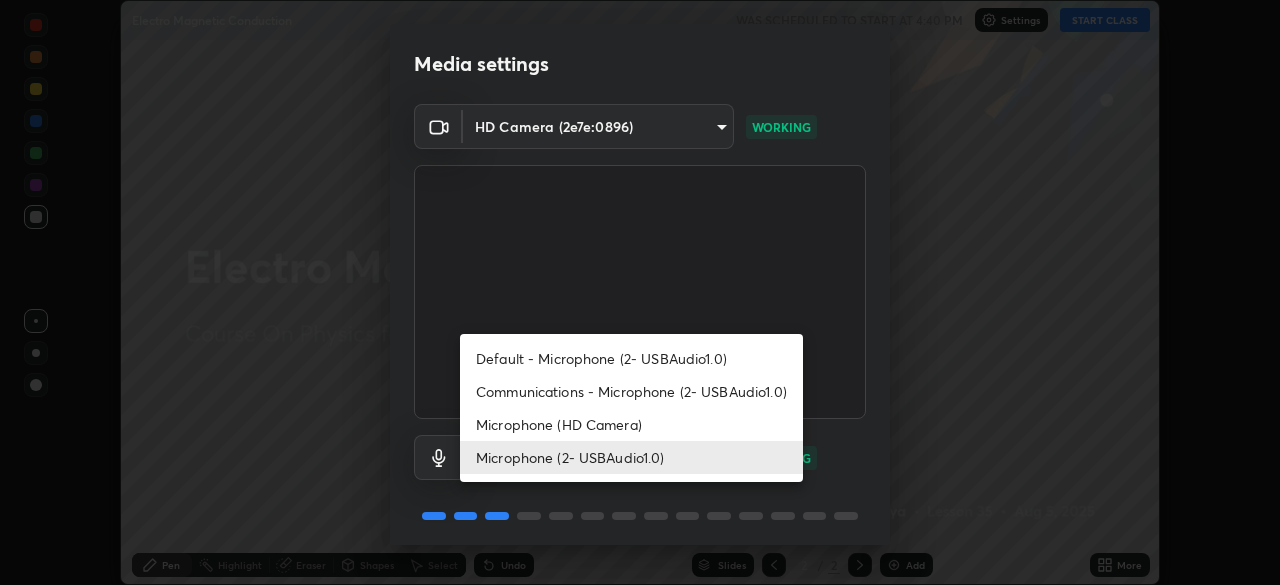 click on "Microphone (2- USBAudio1.0)" at bounding box center [631, 457] 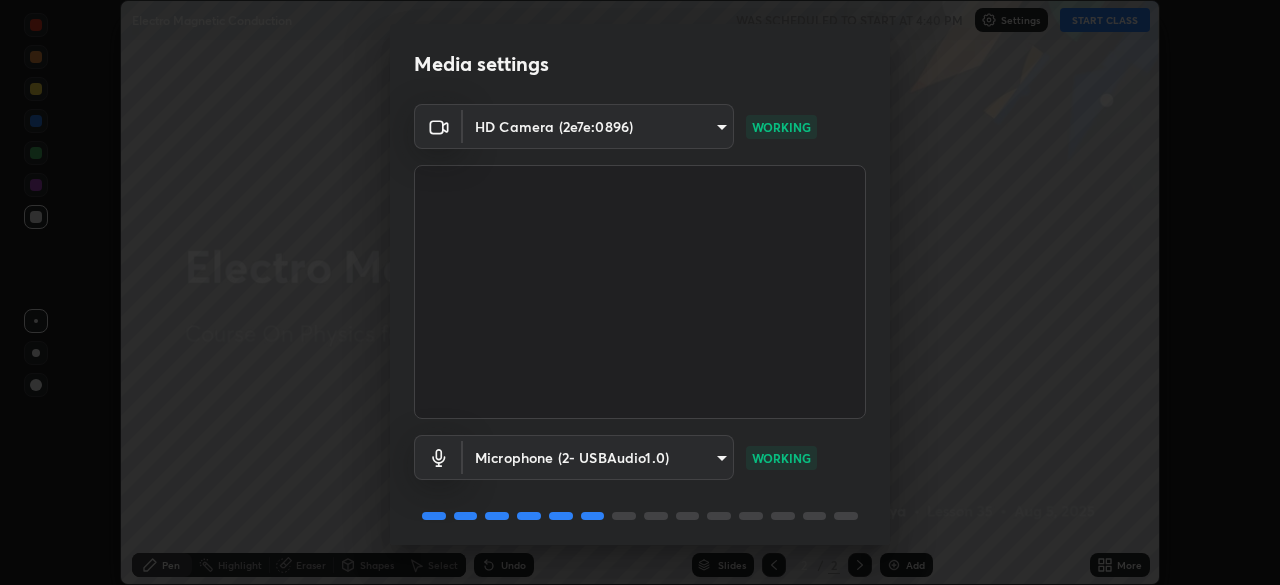 click on "Media settings HD Camera (2e7e:0896) 8c1c7b377e076452f4b61756d30bb1fb07231539066d3702d96c005927f47db6 WORKING Microphone (2- USBAudio1.0) 1d7268ba05781bb169d76bd3459891fb598f899b2d112cf19bef8940d715b207 WORKING 1 / 5 Next" at bounding box center (640, 292) 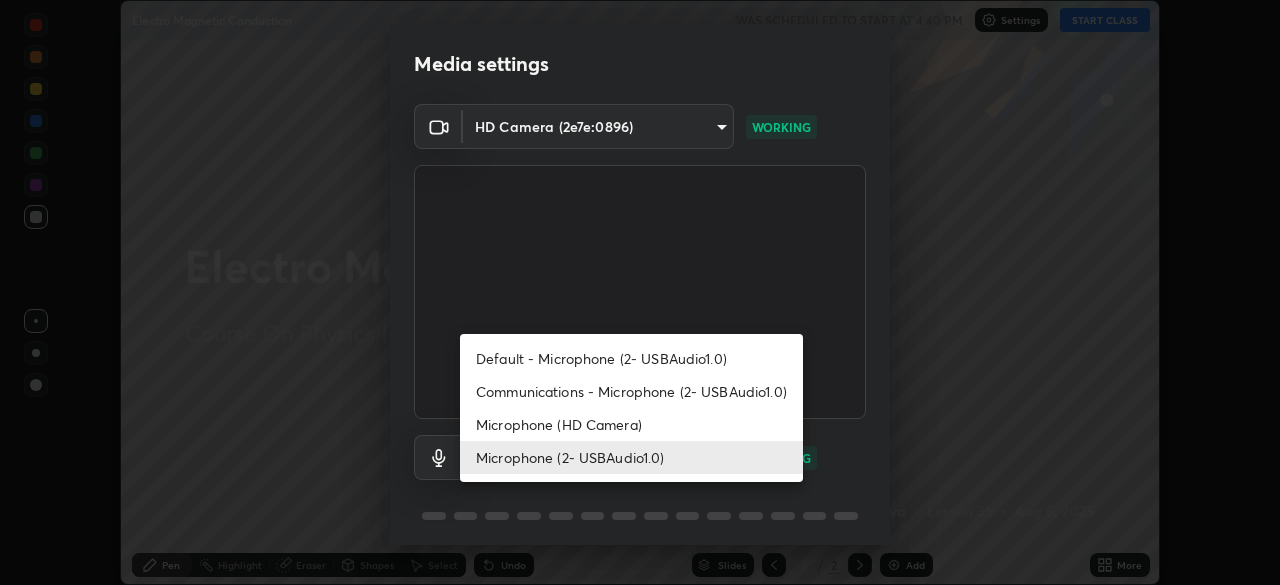drag, startPoint x: 483, startPoint y: 440, endPoint x: 498, endPoint y: 278, distance: 162.69296 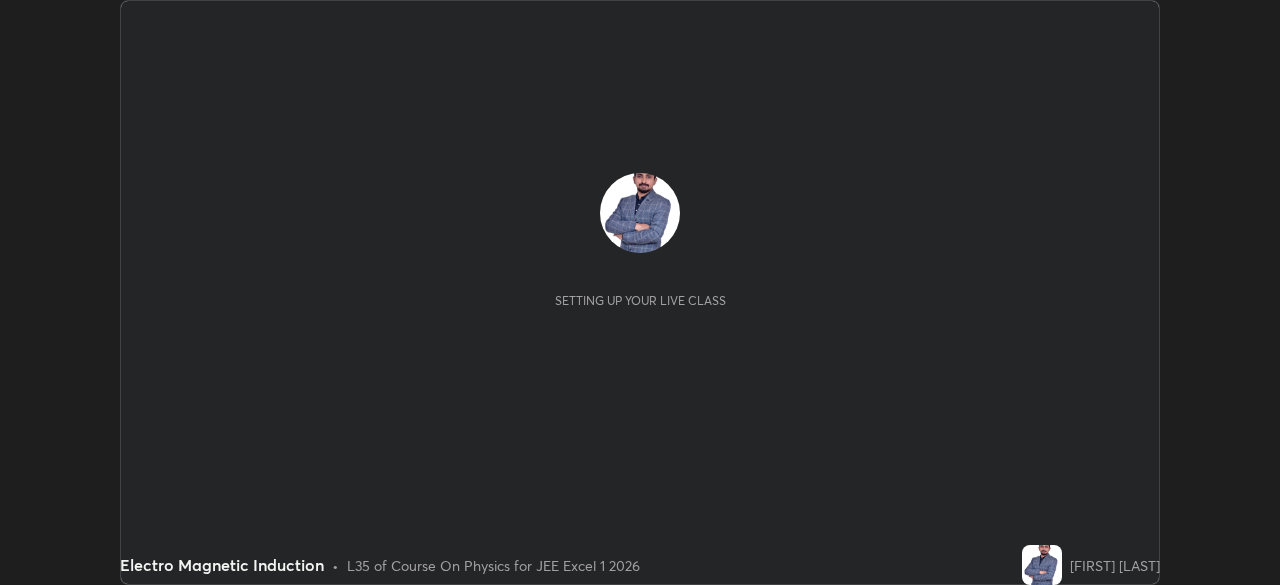 scroll, scrollTop: 0, scrollLeft: 0, axis: both 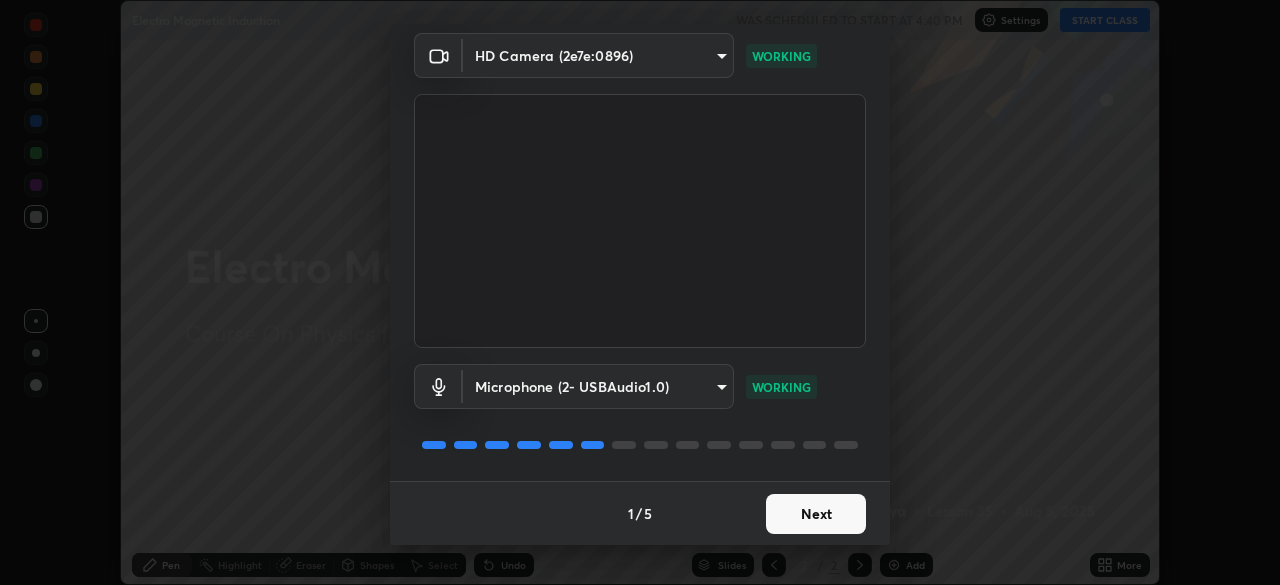 click on "Next" at bounding box center (816, 514) 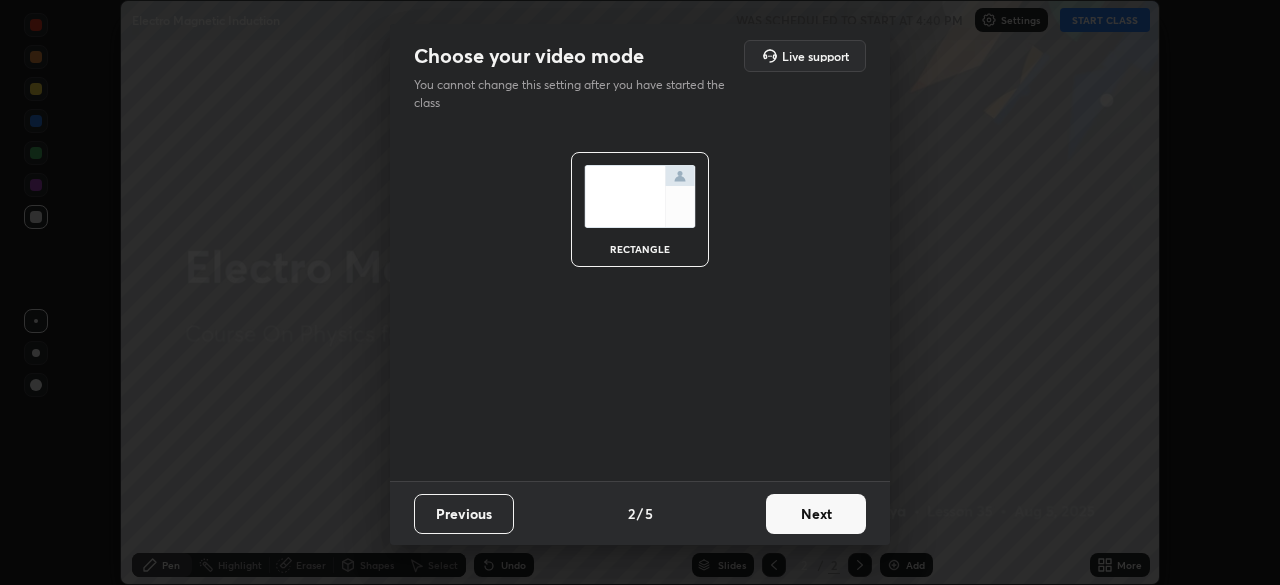 scroll, scrollTop: 0, scrollLeft: 0, axis: both 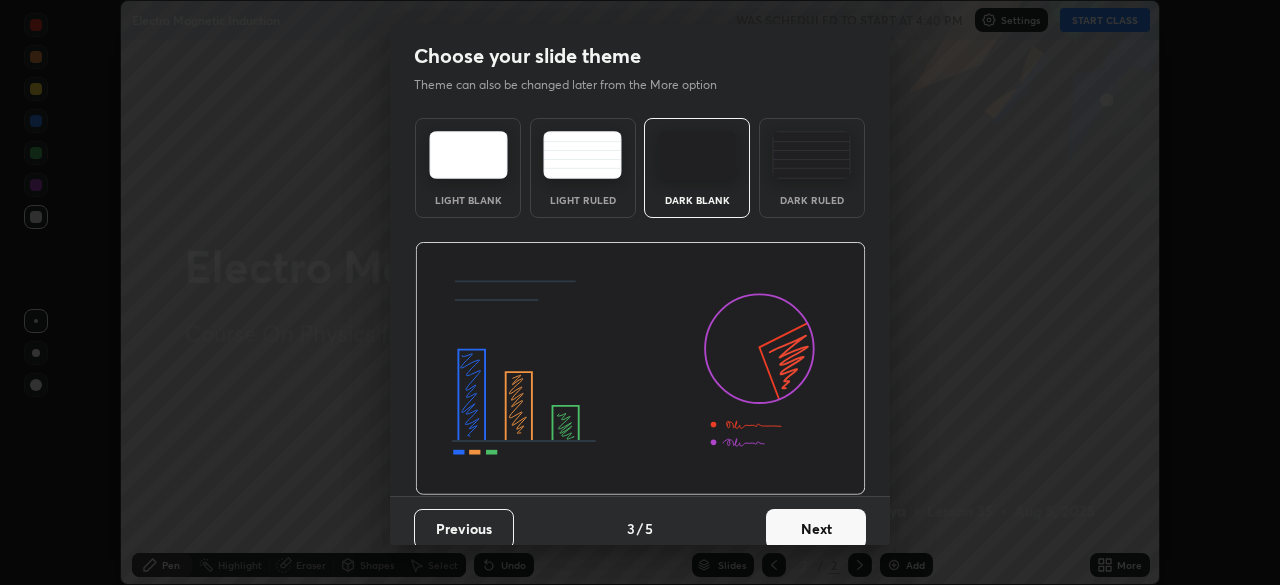 click on "Next" at bounding box center [816, 529] 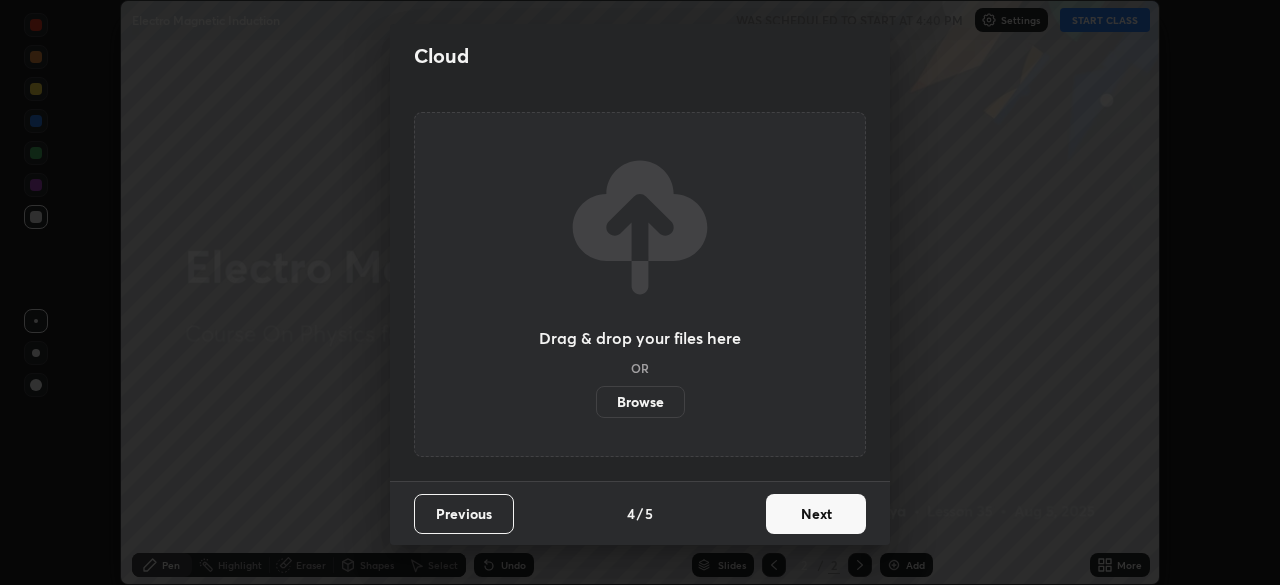 click on "Next" at bounding box center [816, 514] 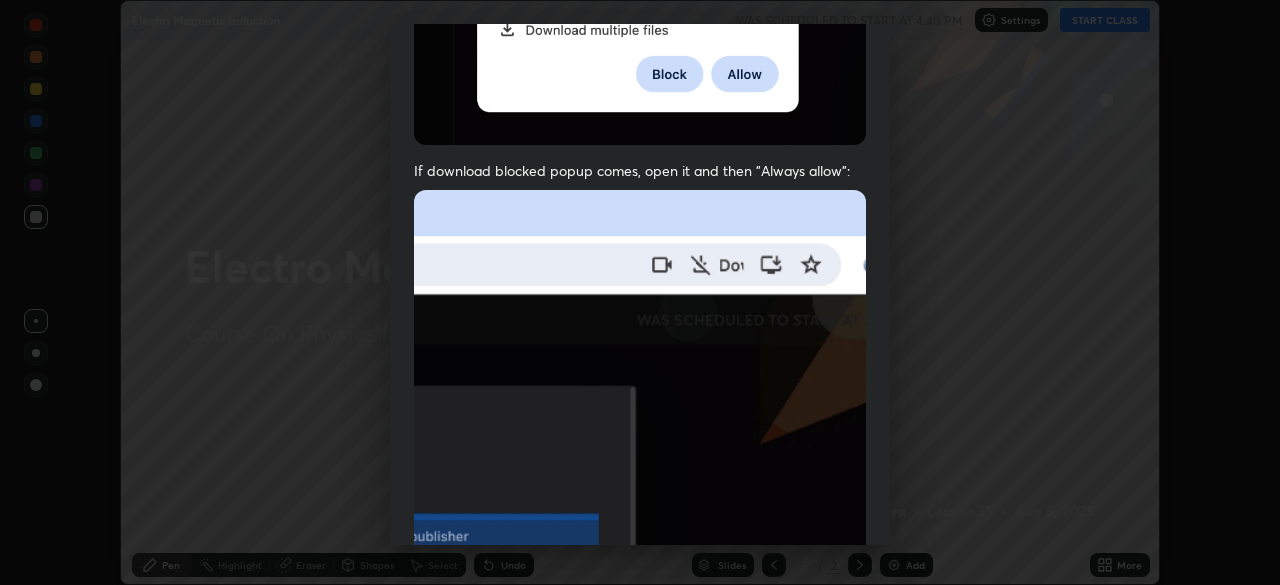 scroll, scrollTop: 449, scrollLeft: 0, axis: vertical 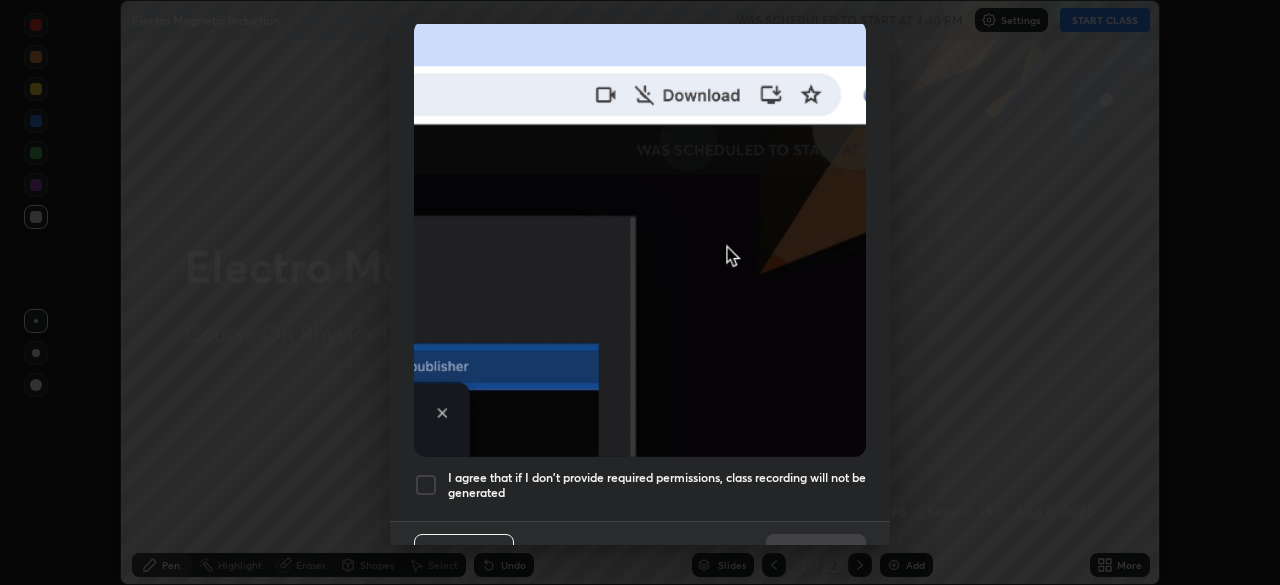 click at bounding box center [426, 485] 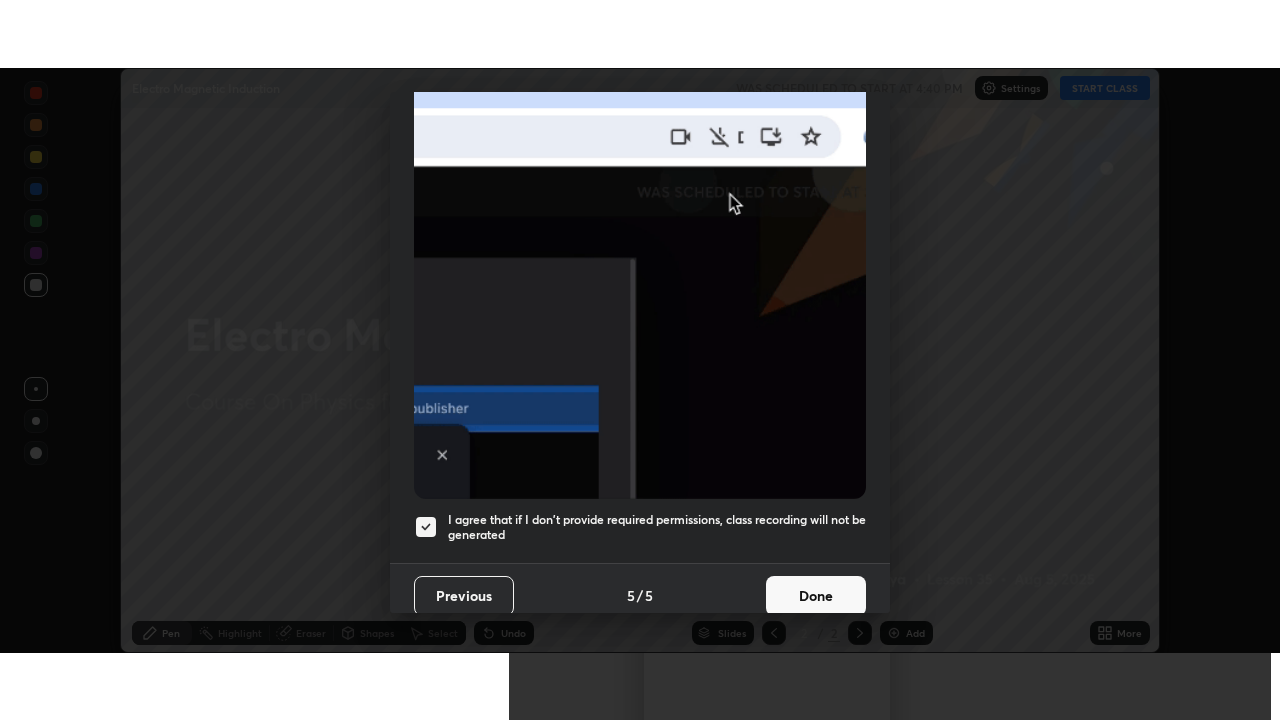scroll, scrollTop: 479, scrollLeft: 0, axis: vertical 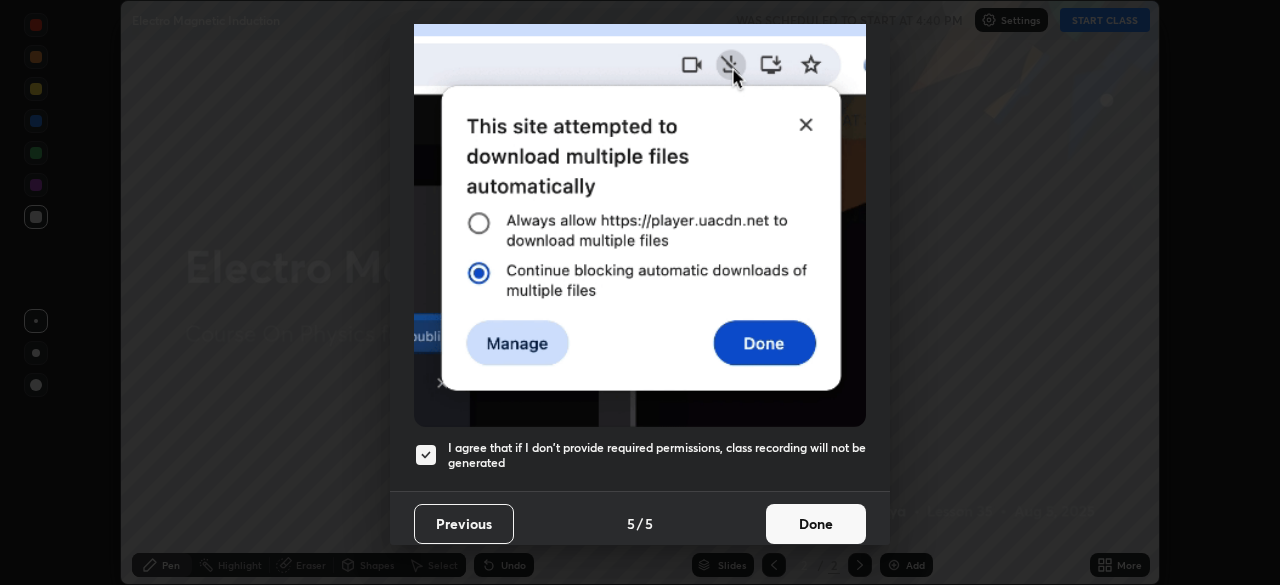 click on "Done" at bounding box center (816, 524) 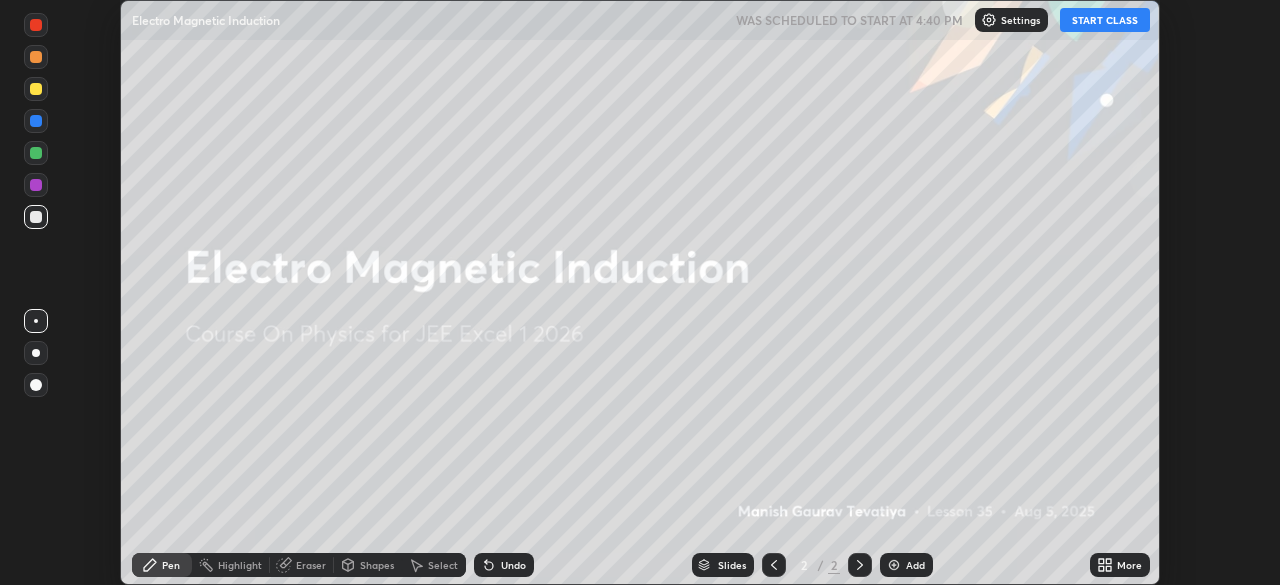 click on "More" at bounding box center (1129, 565) 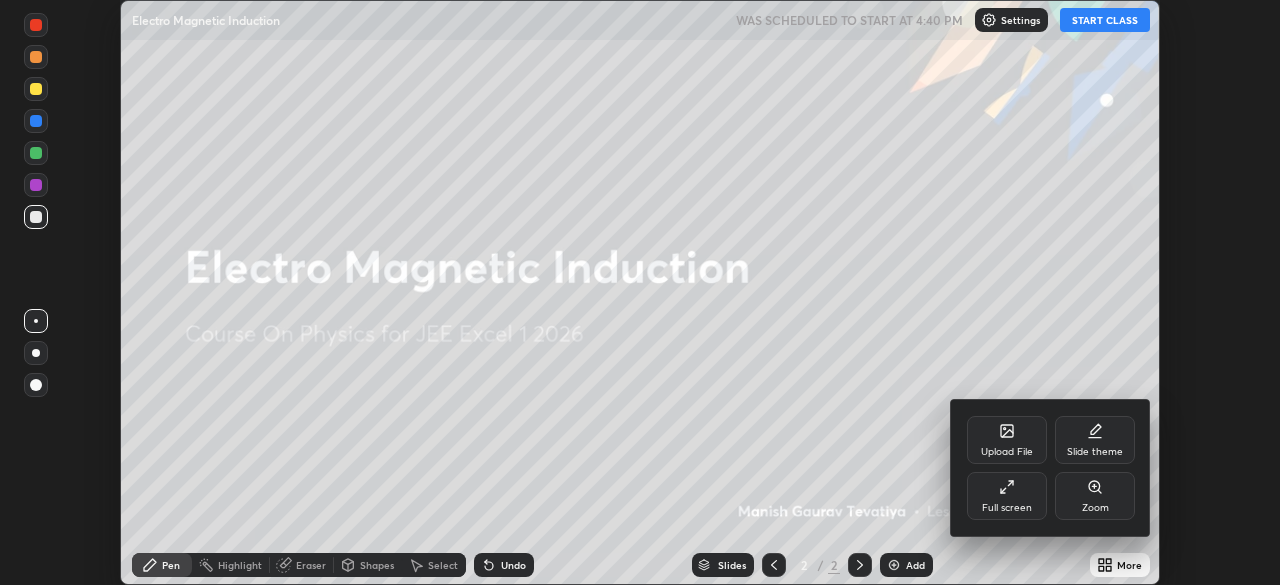 click on "Full screen" at bounding box center (1007, 496) 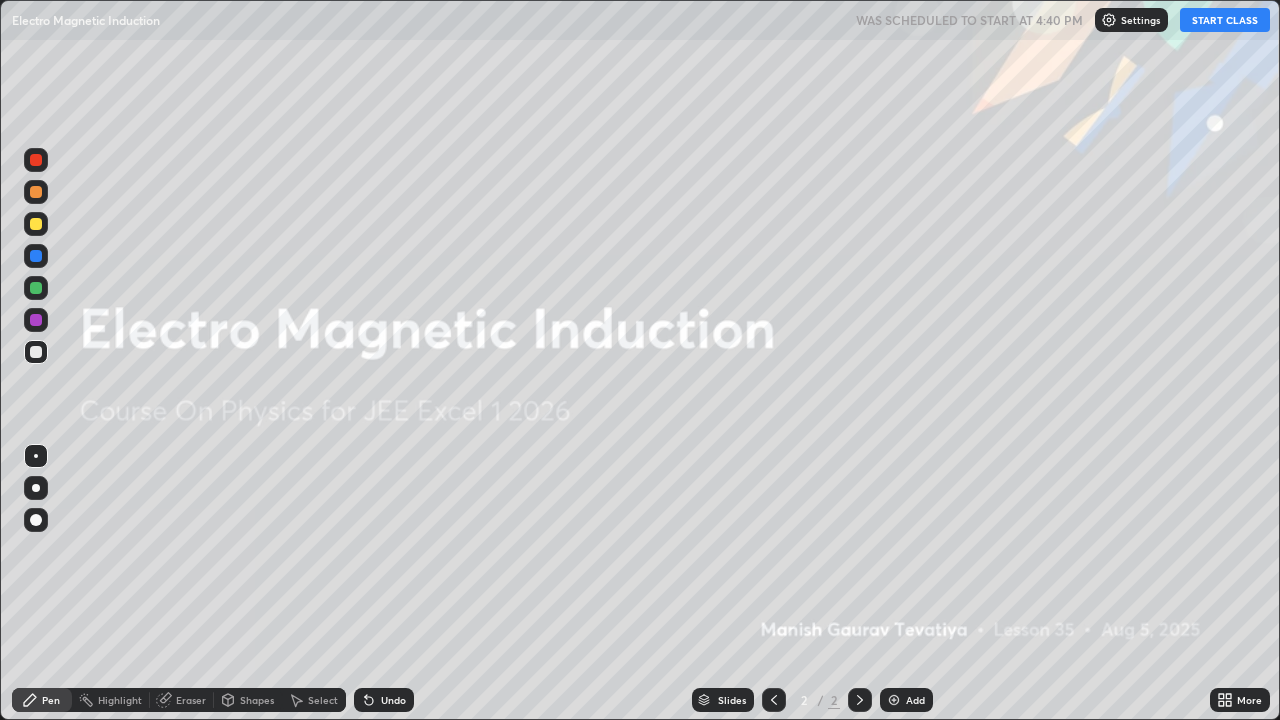 scroll, scrollTop: 99280, scrollLeft: 98720, axis: both 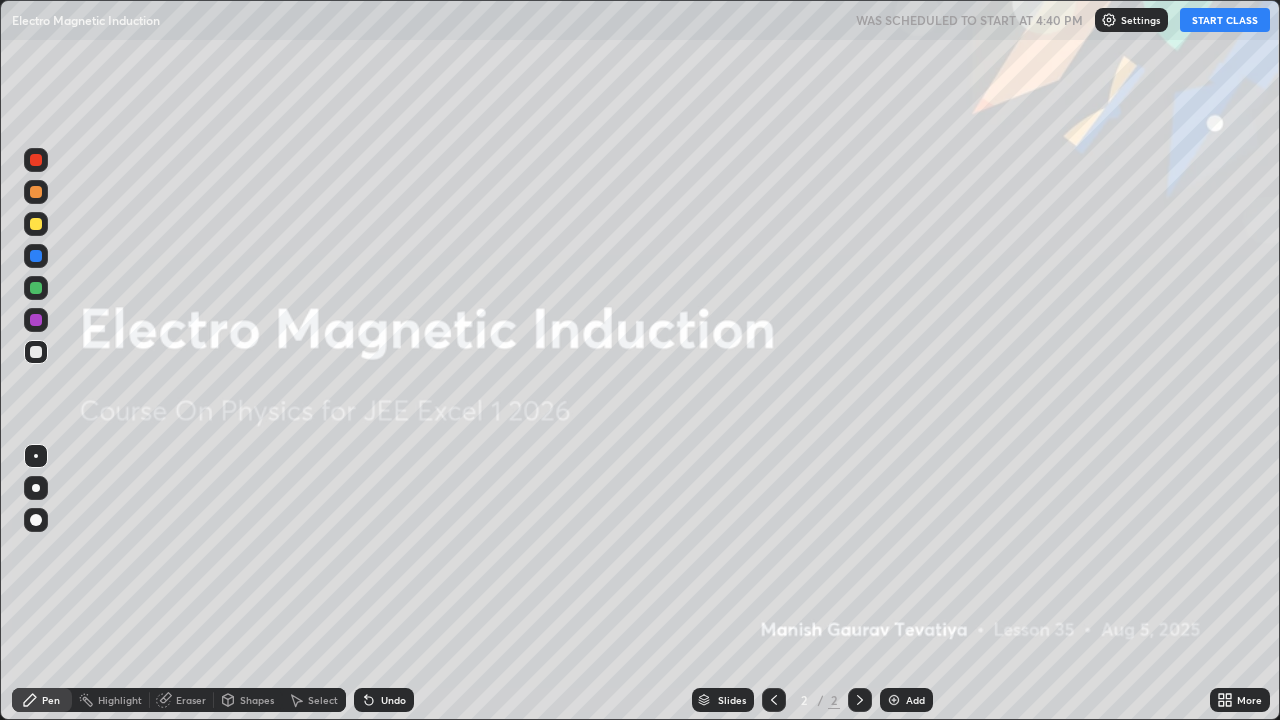 click on "START CLASS" at bounding box center [1225, 20] 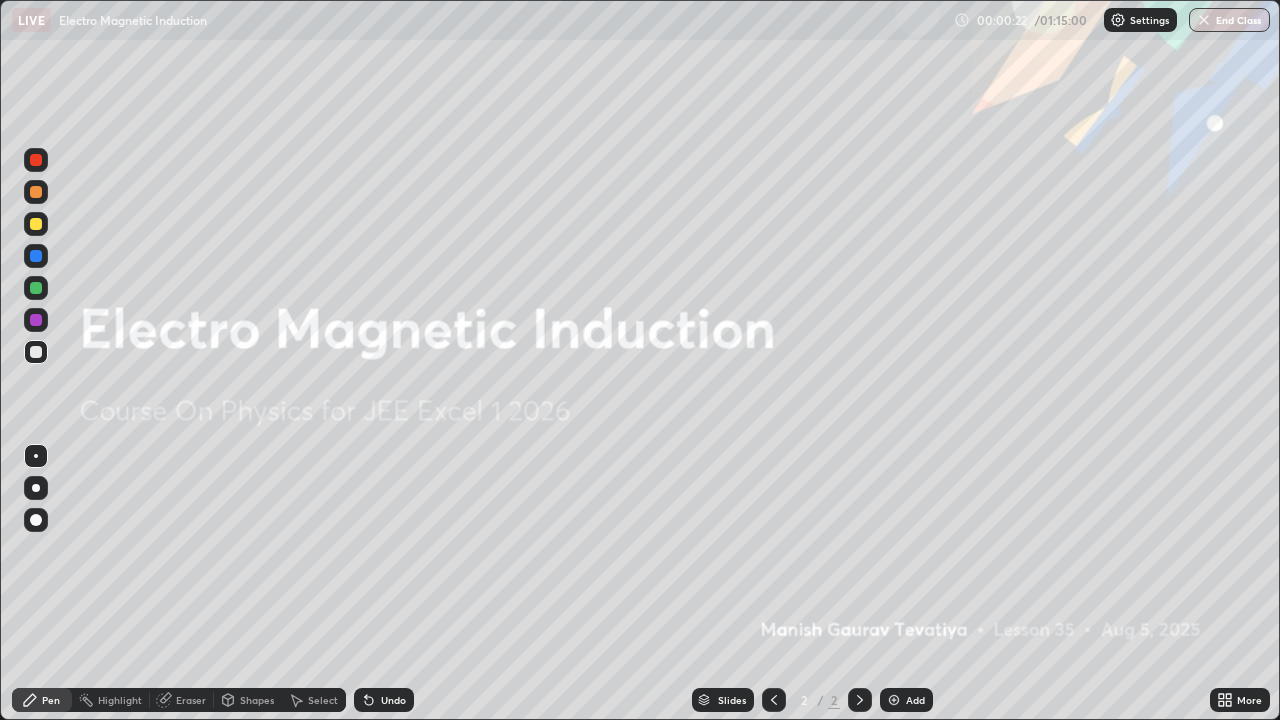 click on "Add" at bounding box center (906, 700) 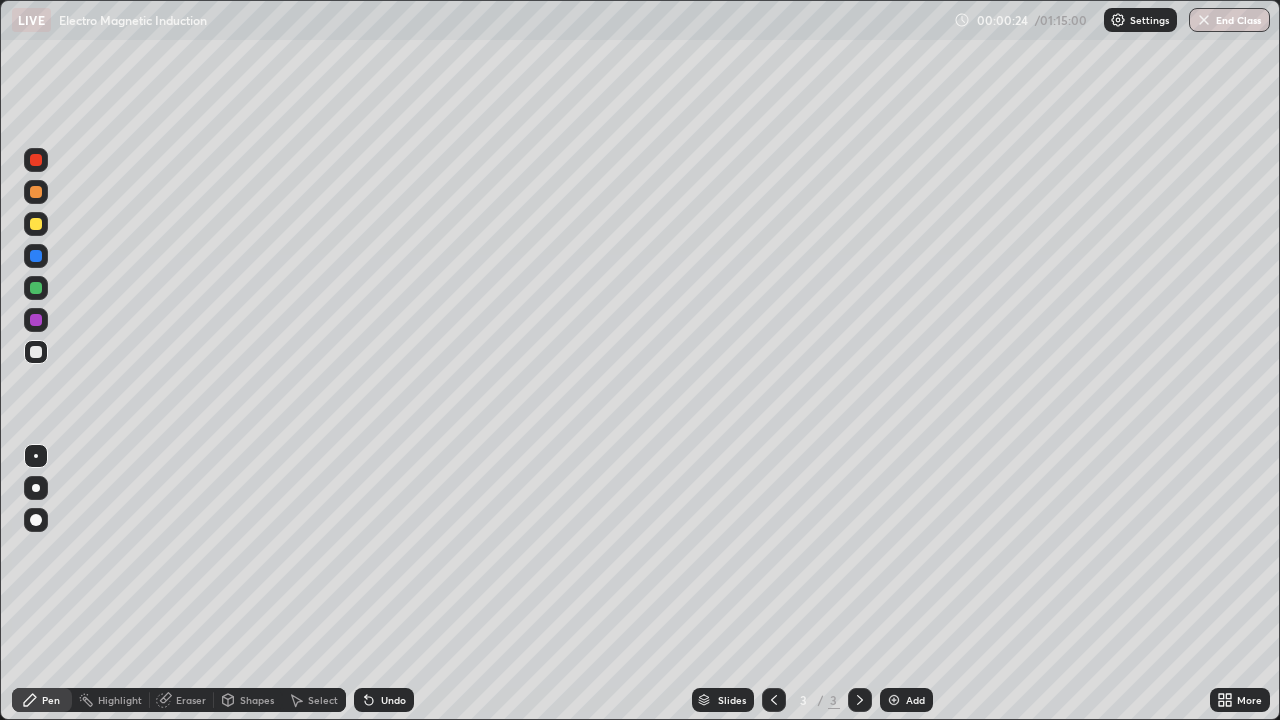 click at bounding box center [36, 520] 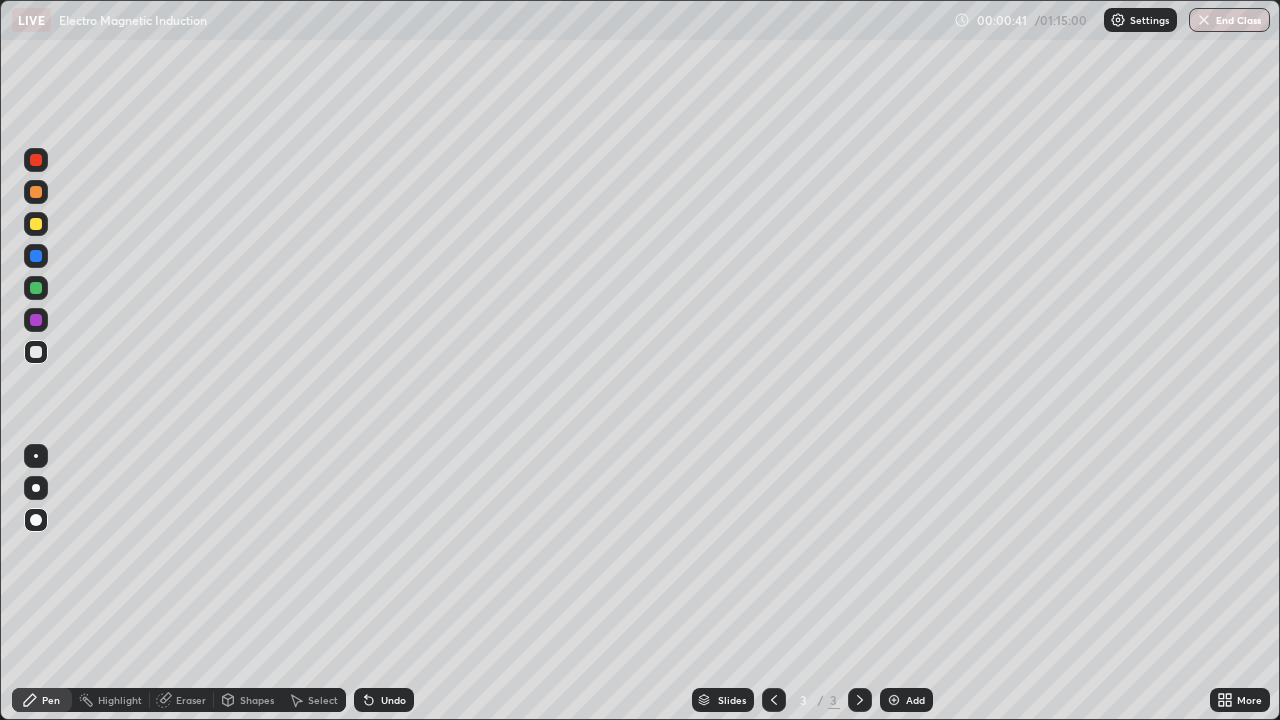 click on "Shapes" at bounding box center [248, 700] 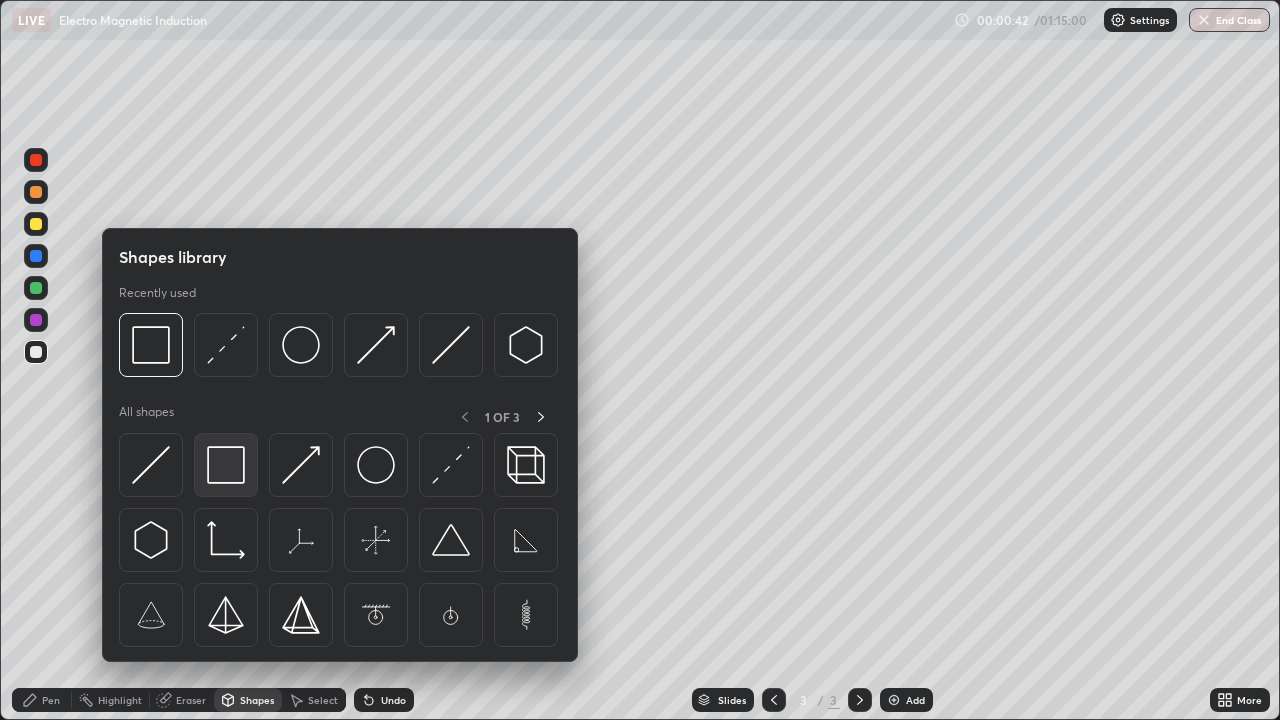 click at bounding box center (226, 465) 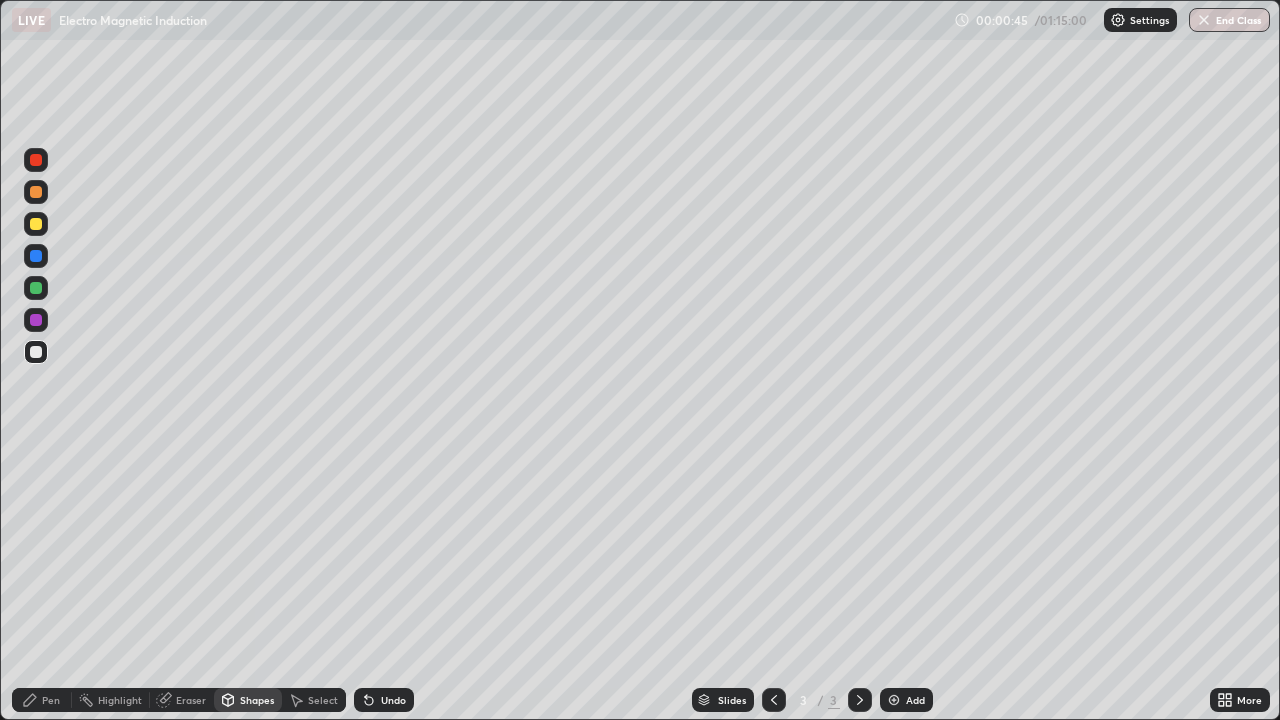 click at bounding box center (36, 224) 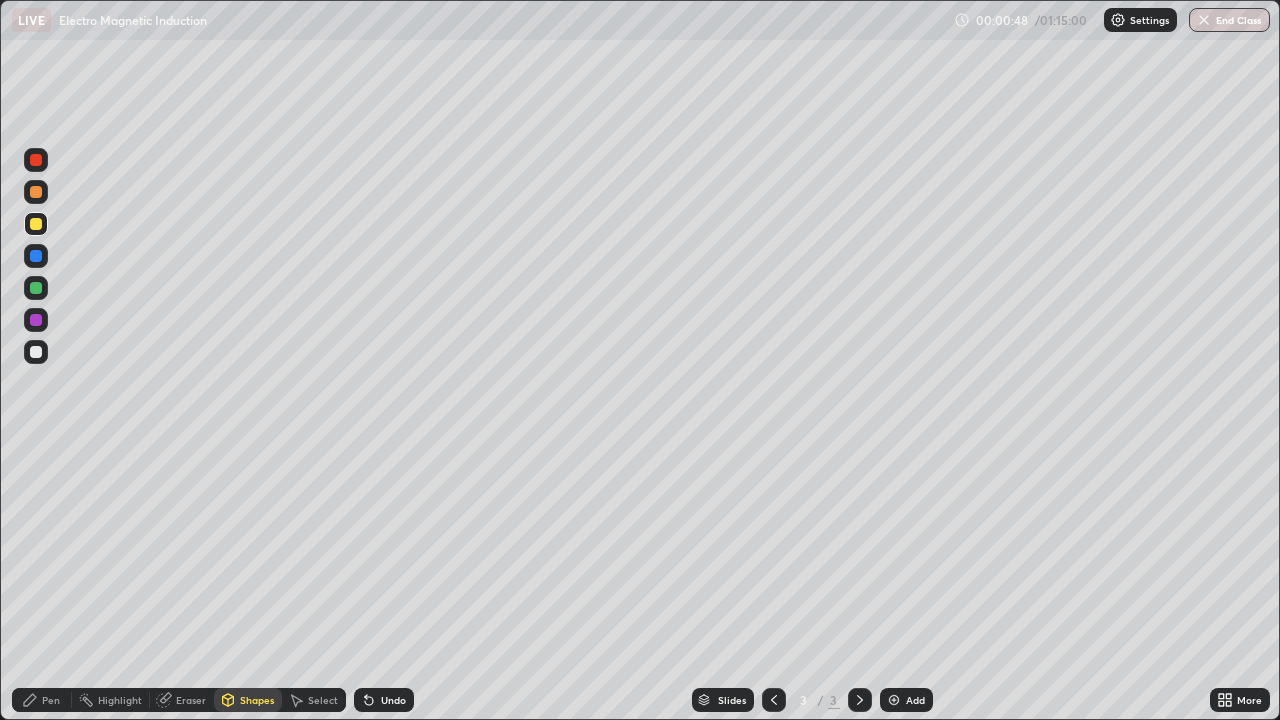 click on "Undo" at bounding box center [393, 700] 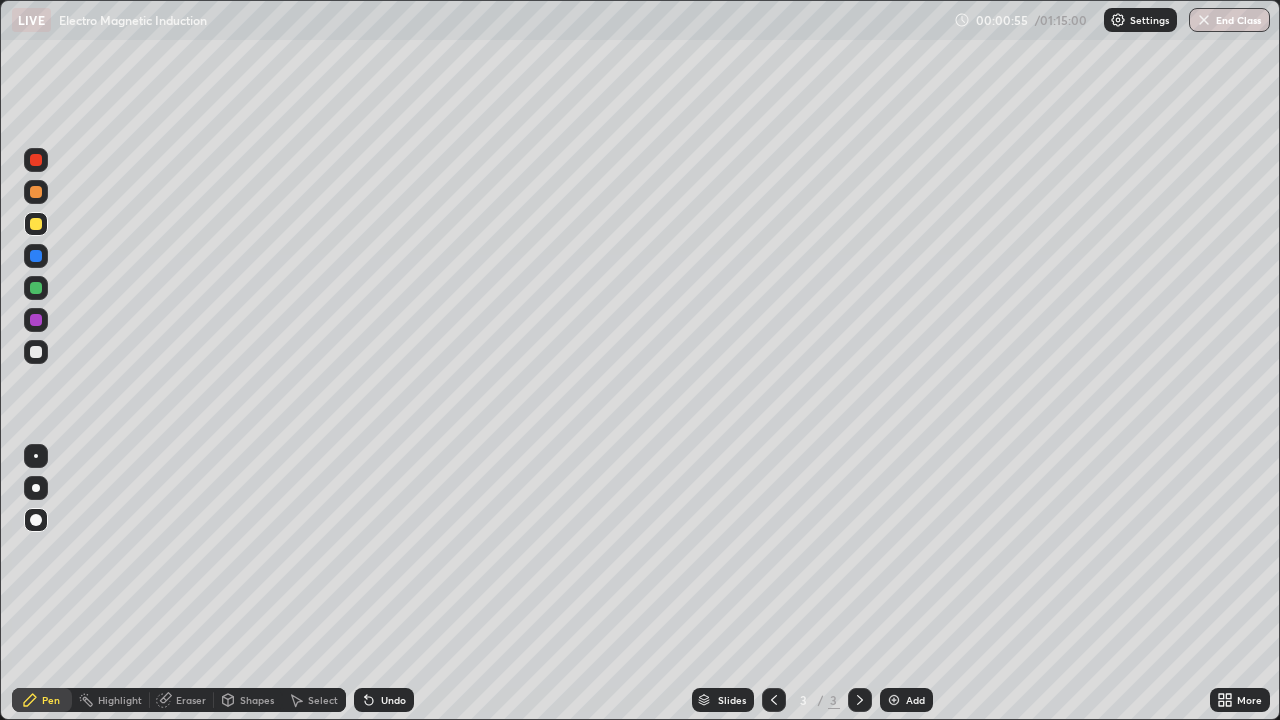 click at bounding box center (36, 160) 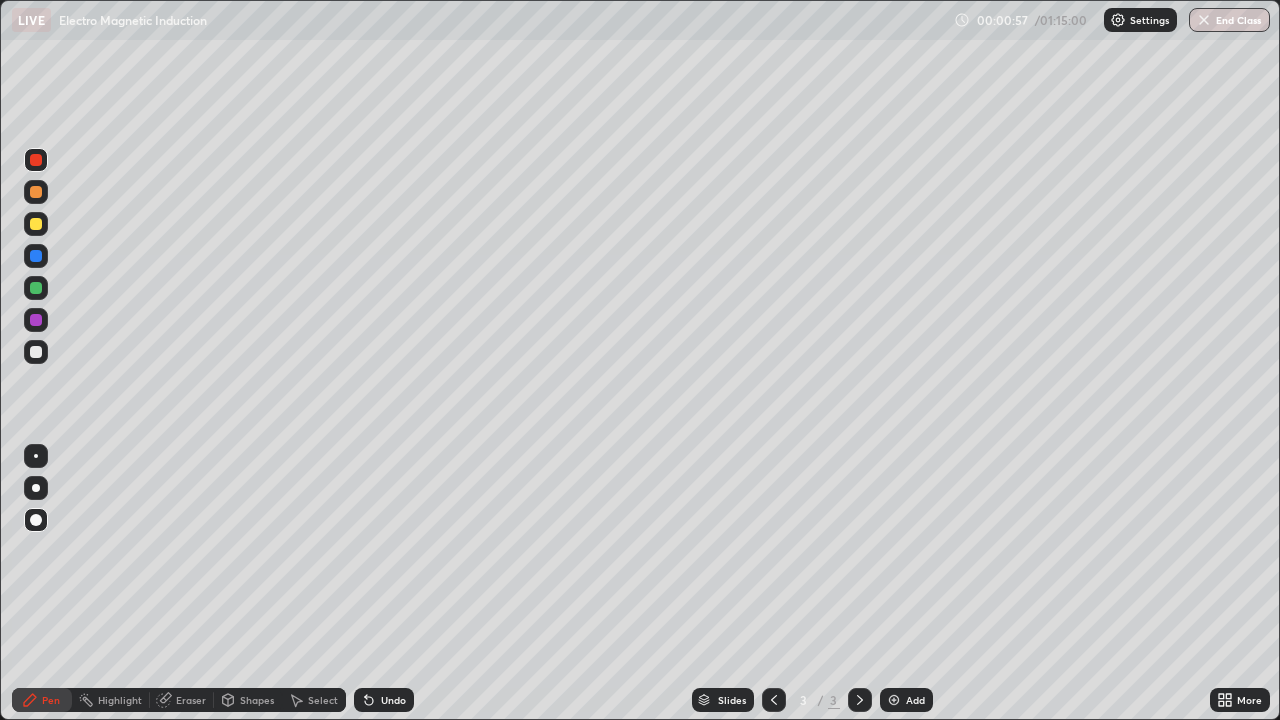 click at bounding box center [36, 352] 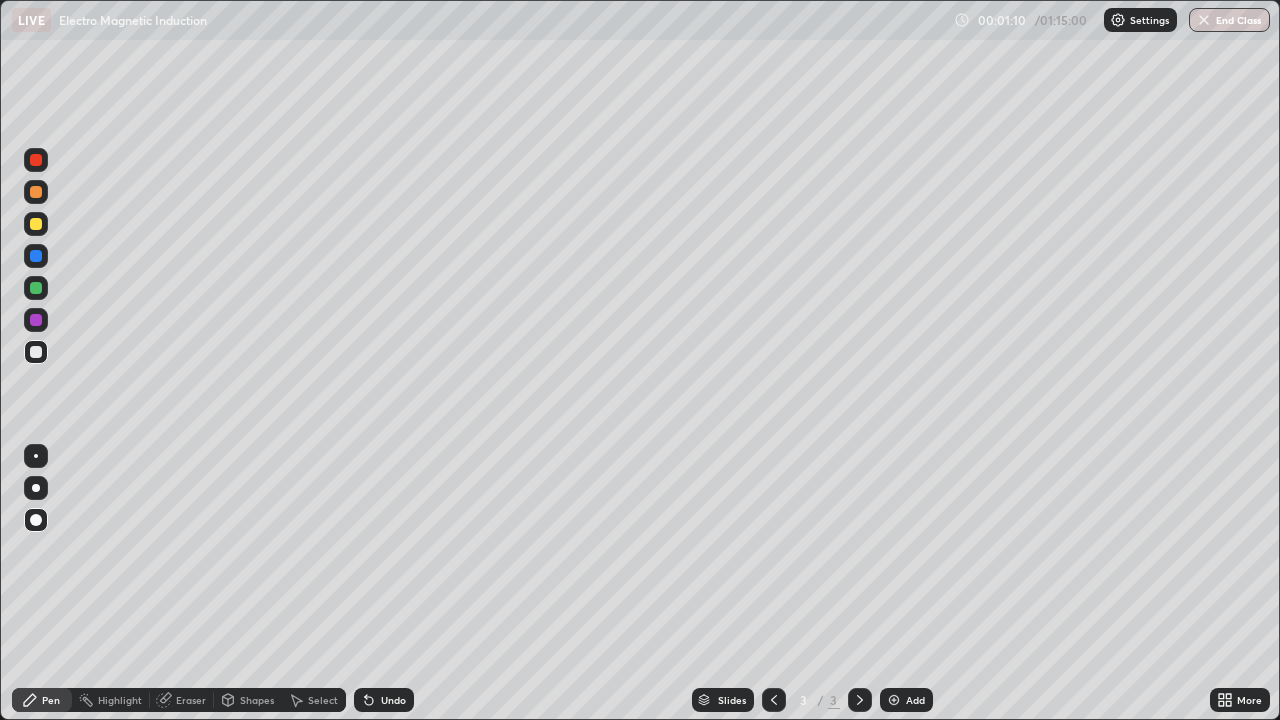 click at bounding box center (36, 256) 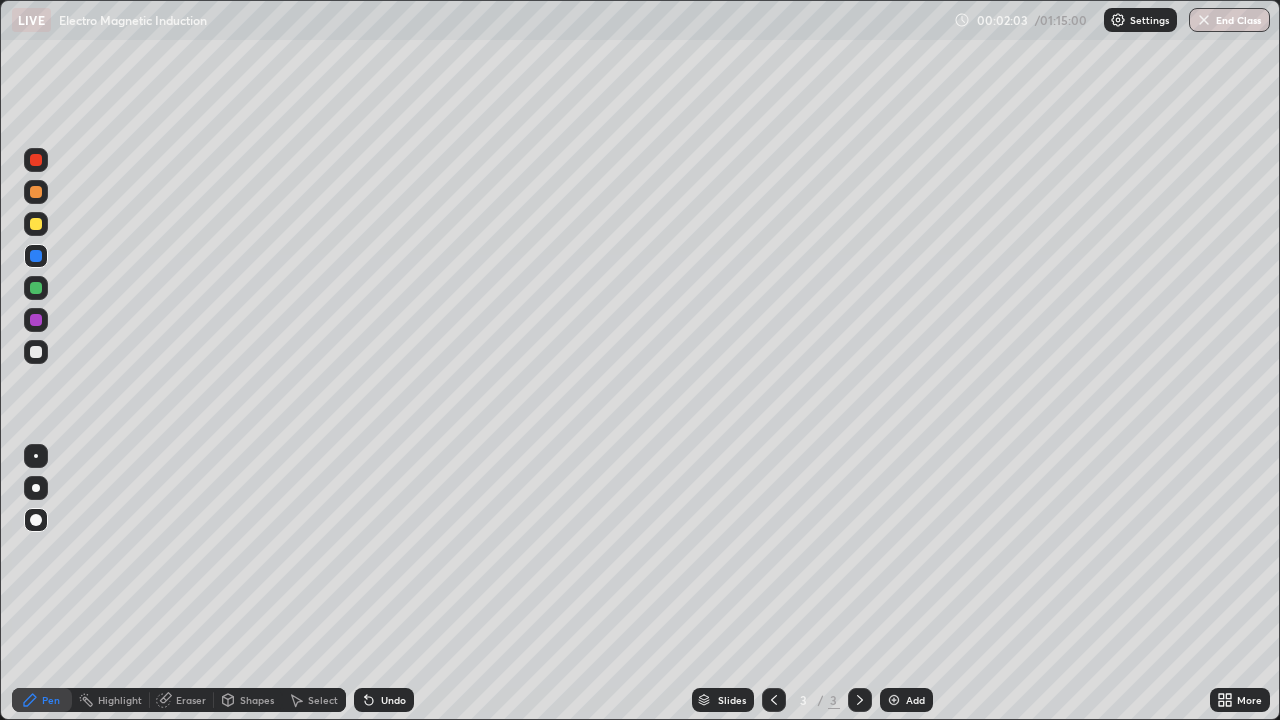 click at bounding box center (36, 160) 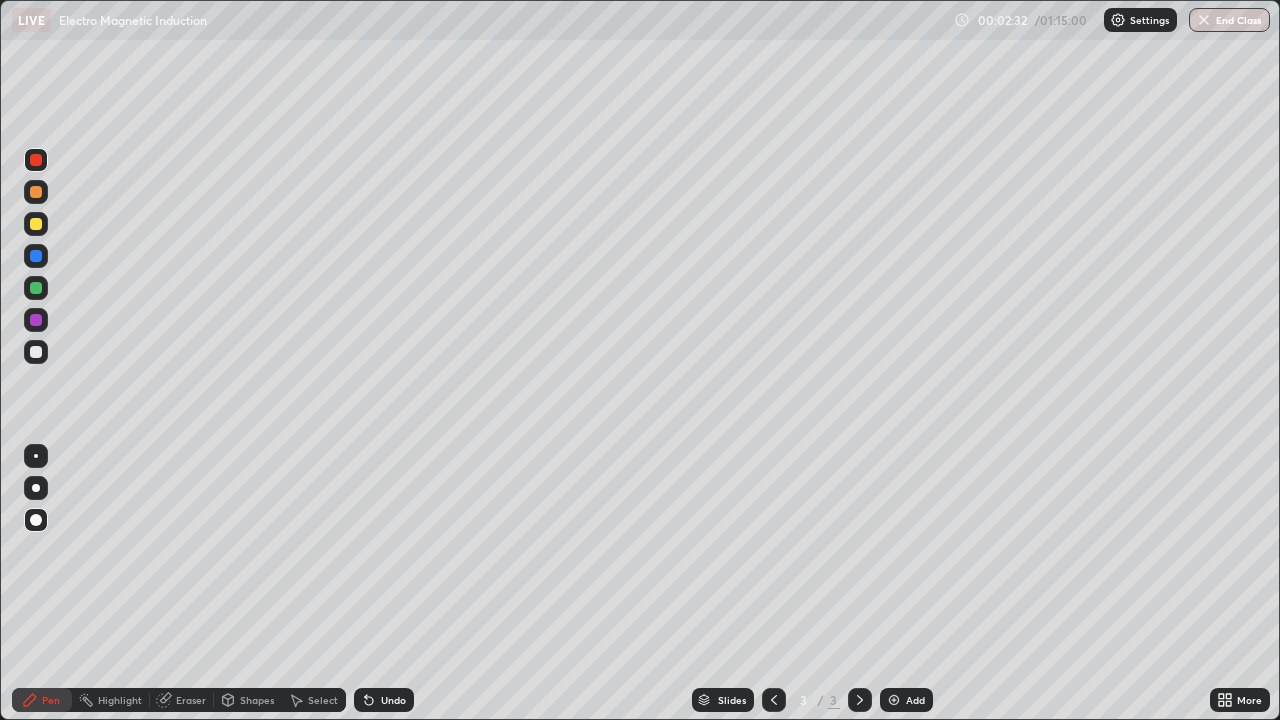 click at bounding box center [36, 288] 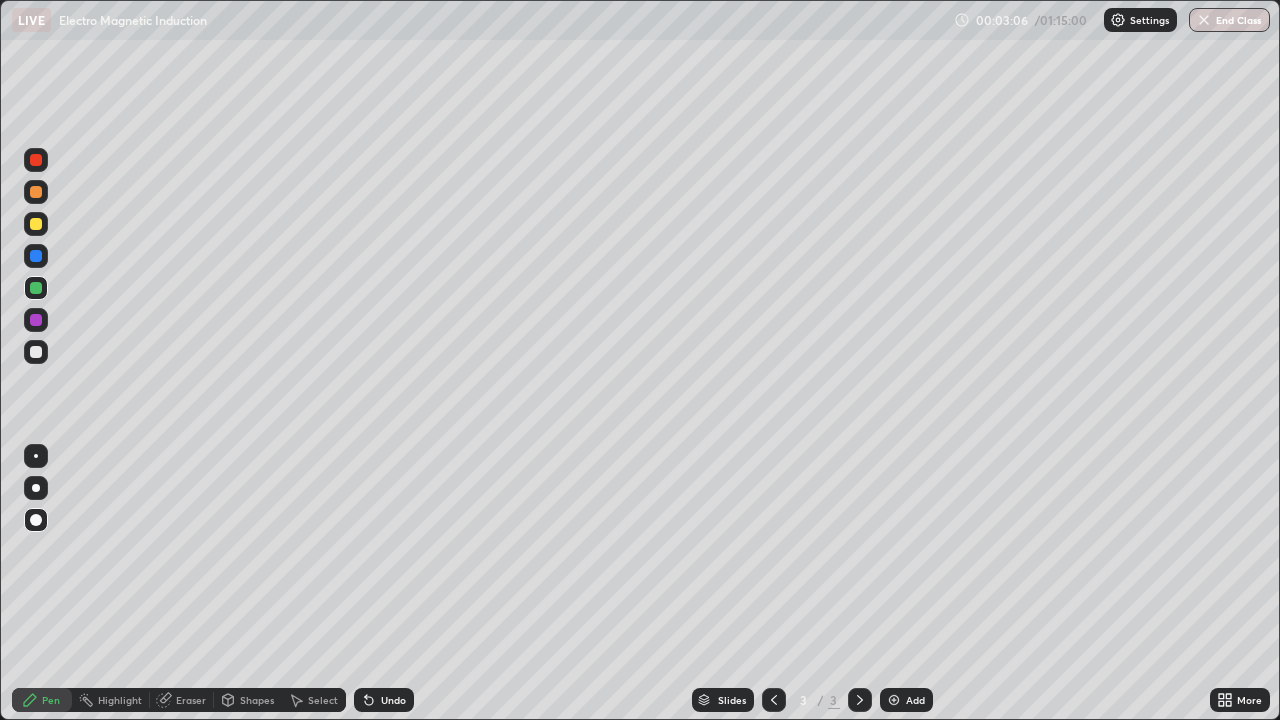 click on "Undo" at bounding box center [393, 700] 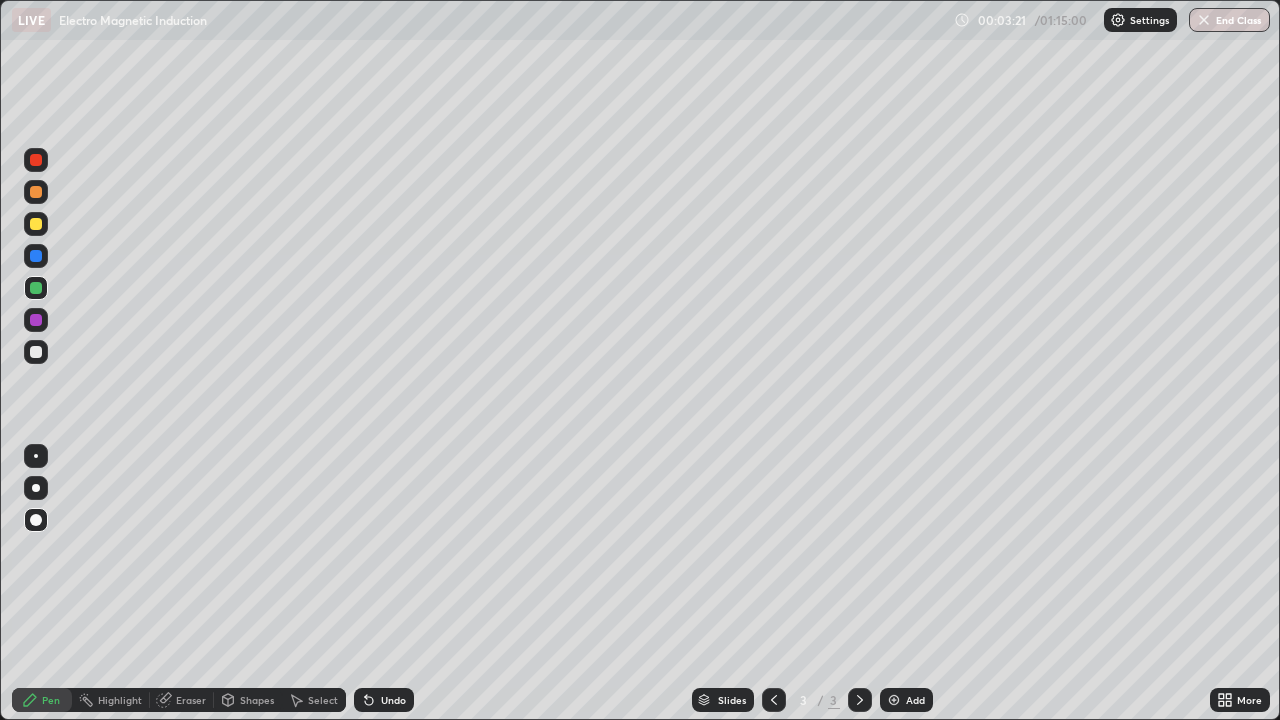 click at bounding box center [36, 160] 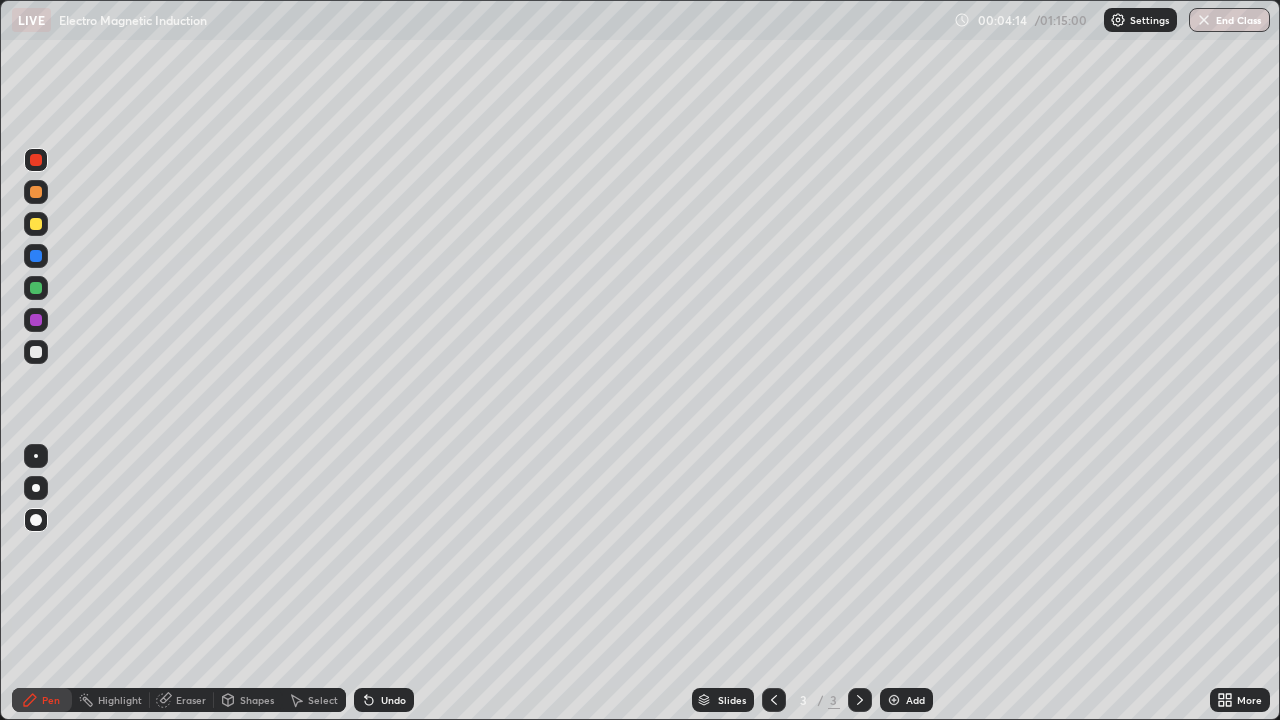 click on "Eraser" at bounding box center (191, 700) 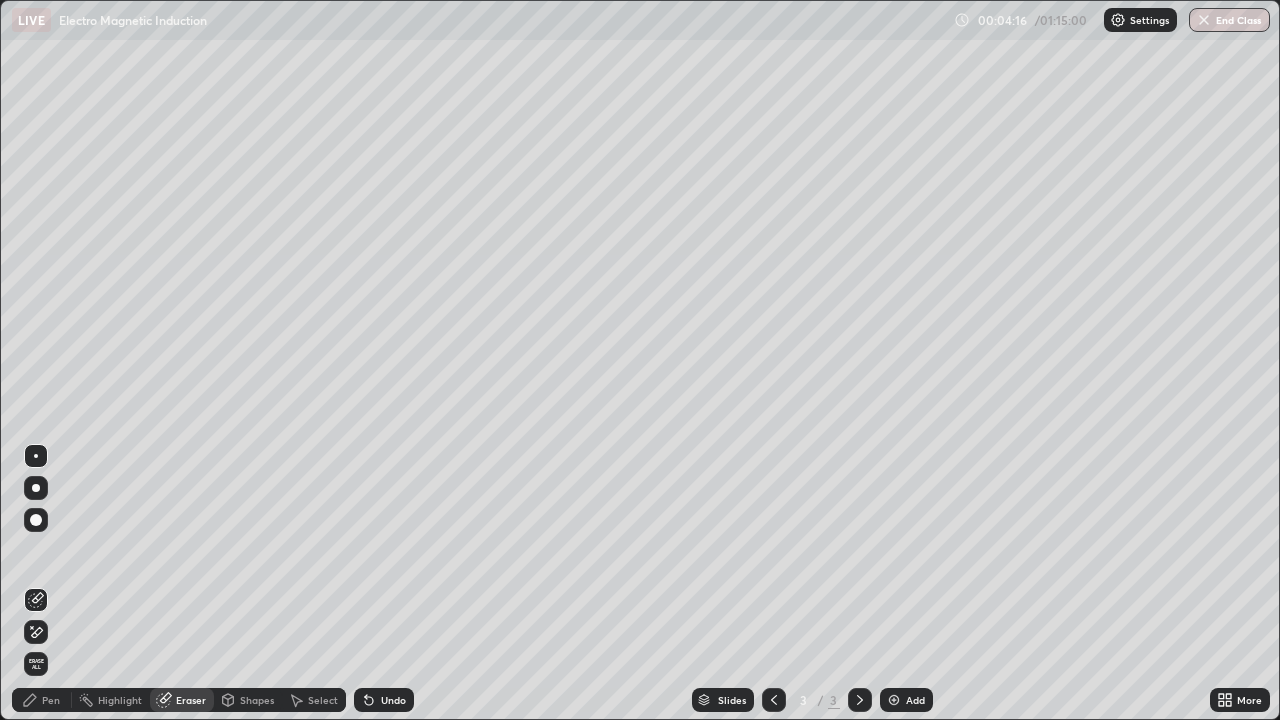 click on "Pen" at bounding box center (42, 700) 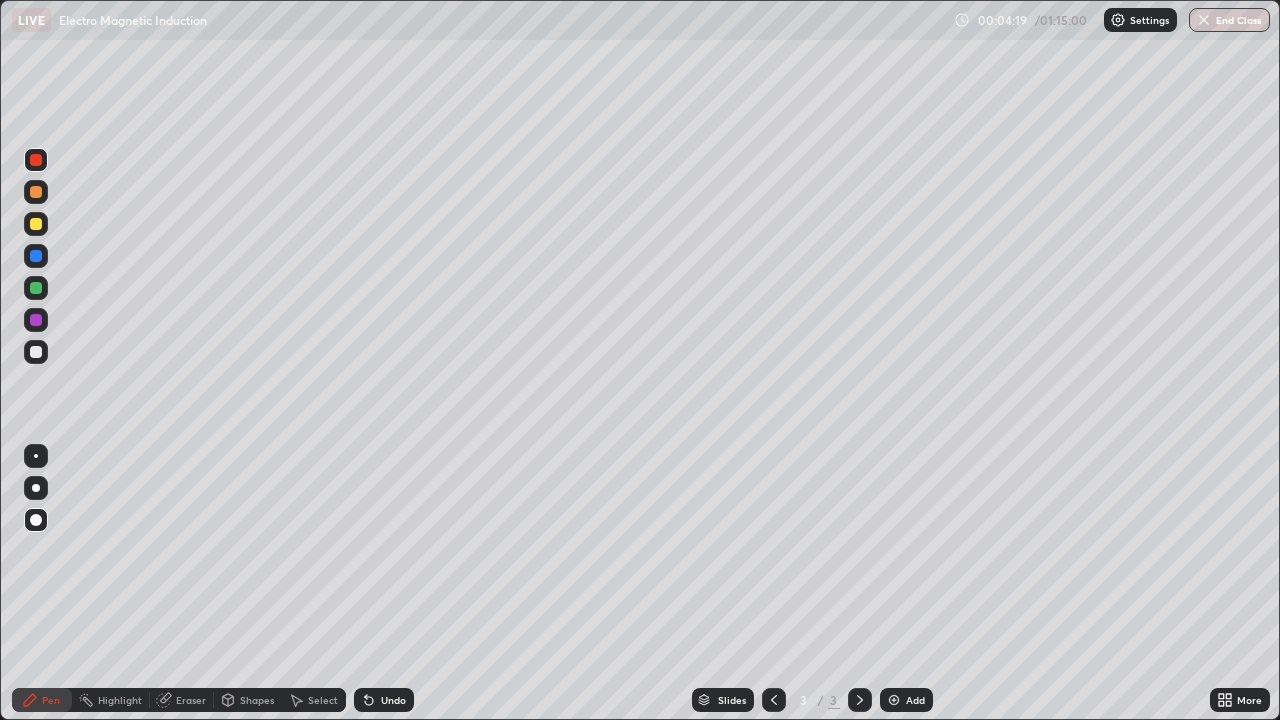 click on "Eraser" at bounding box center (191, 700) 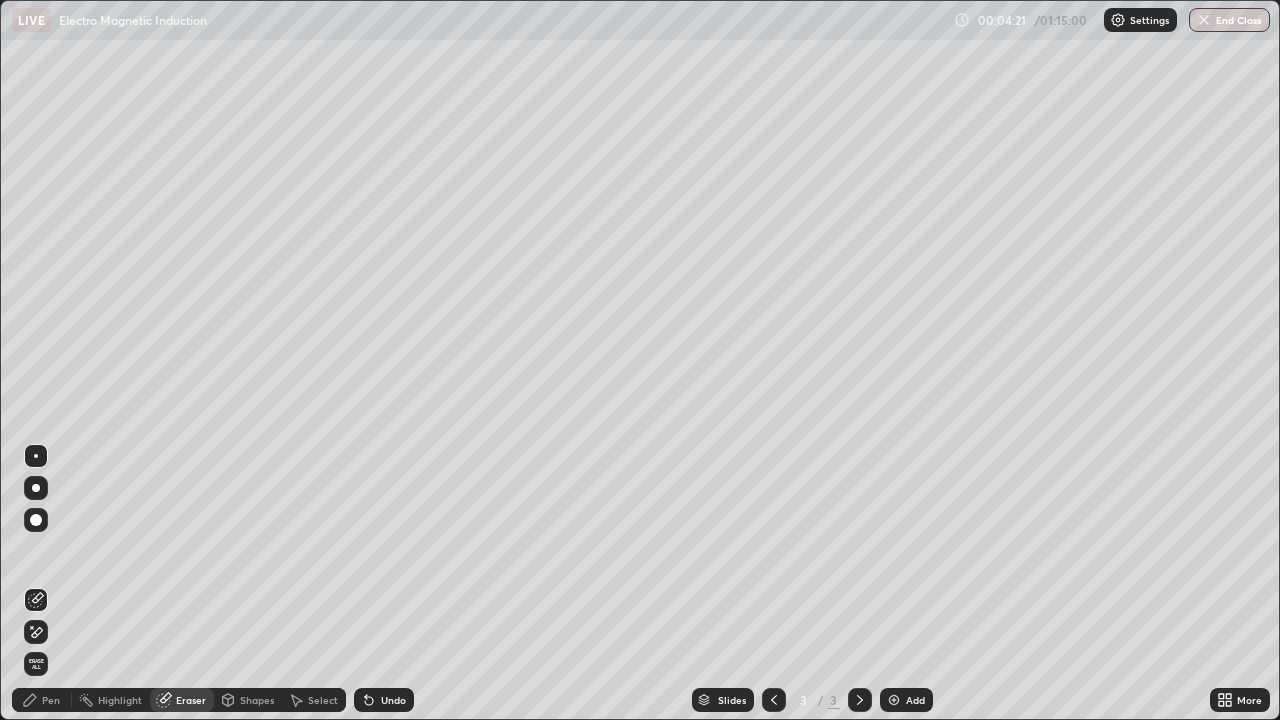 click on "Pen" at bounding box center [51, 700] 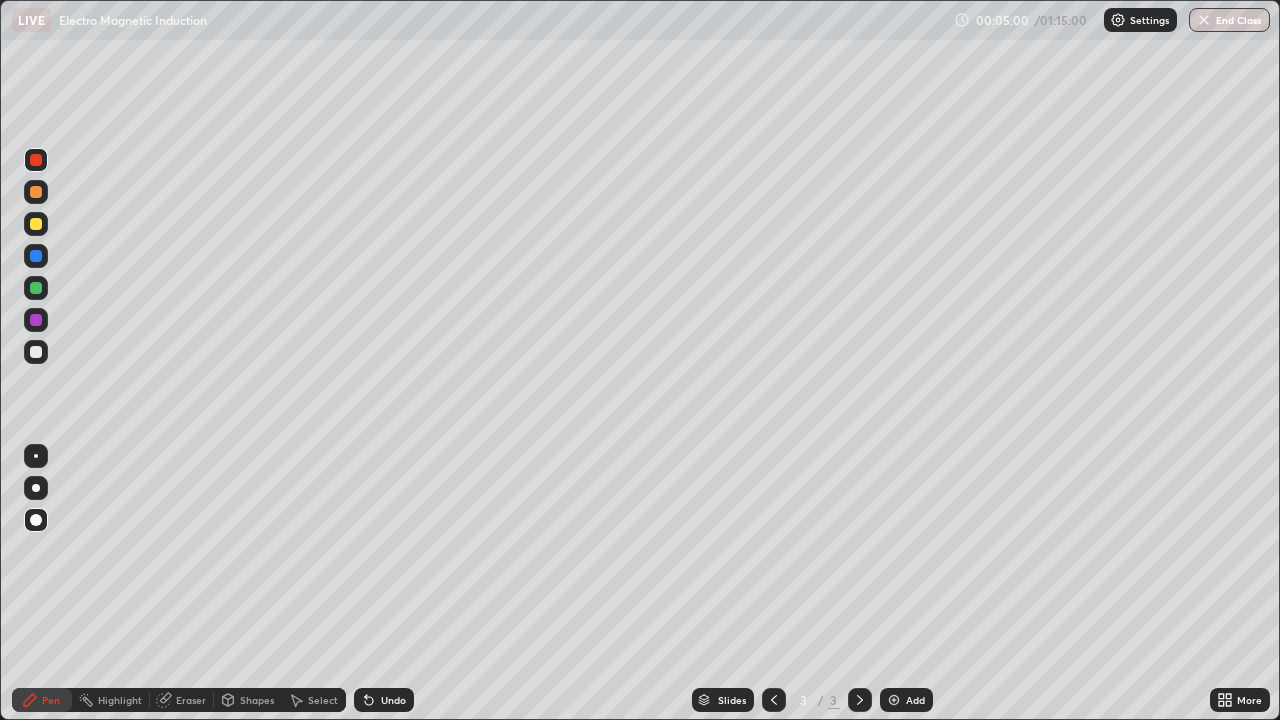 click at bounding box center [36, 224] 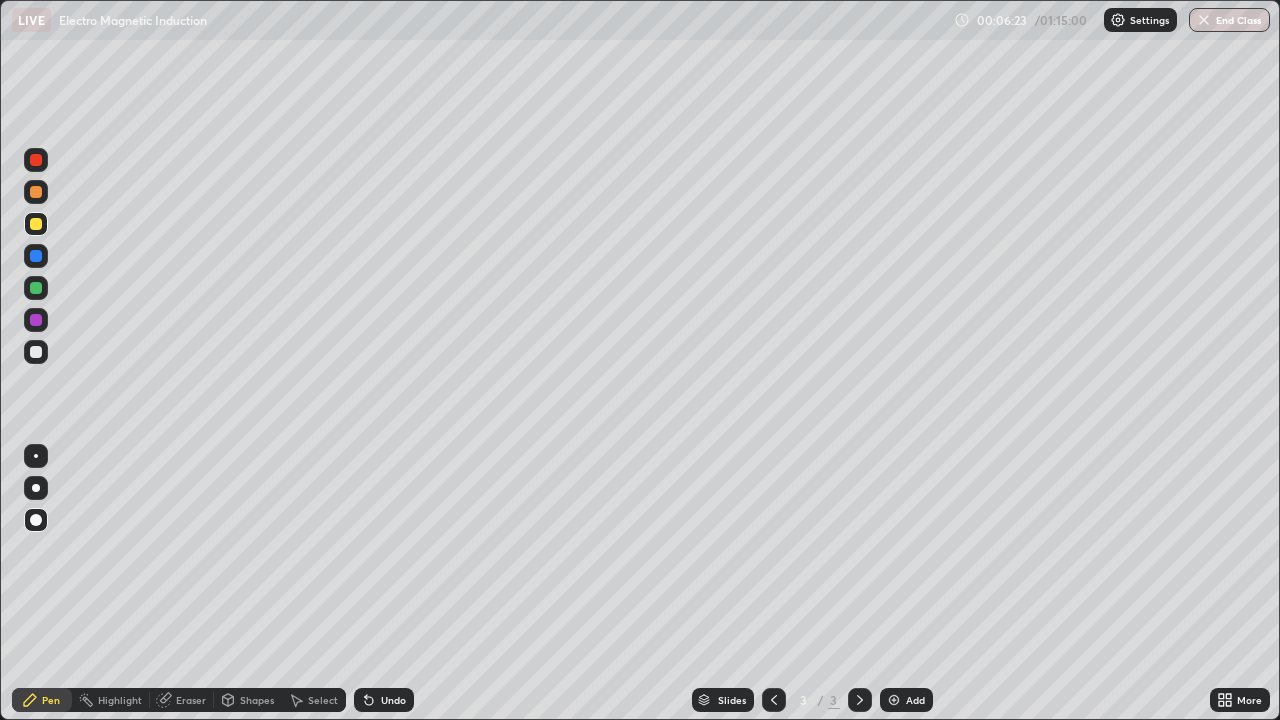 click at bounding box center [36, 352] 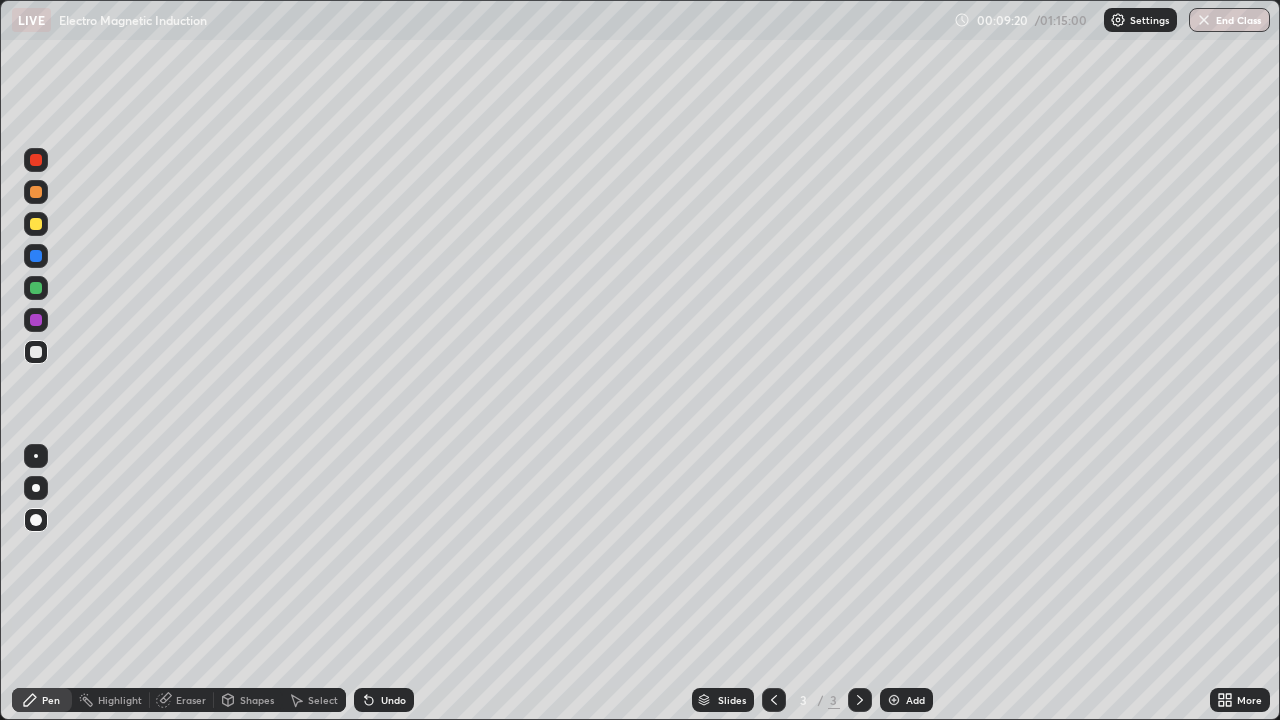 click at bounding box center (36, 256) 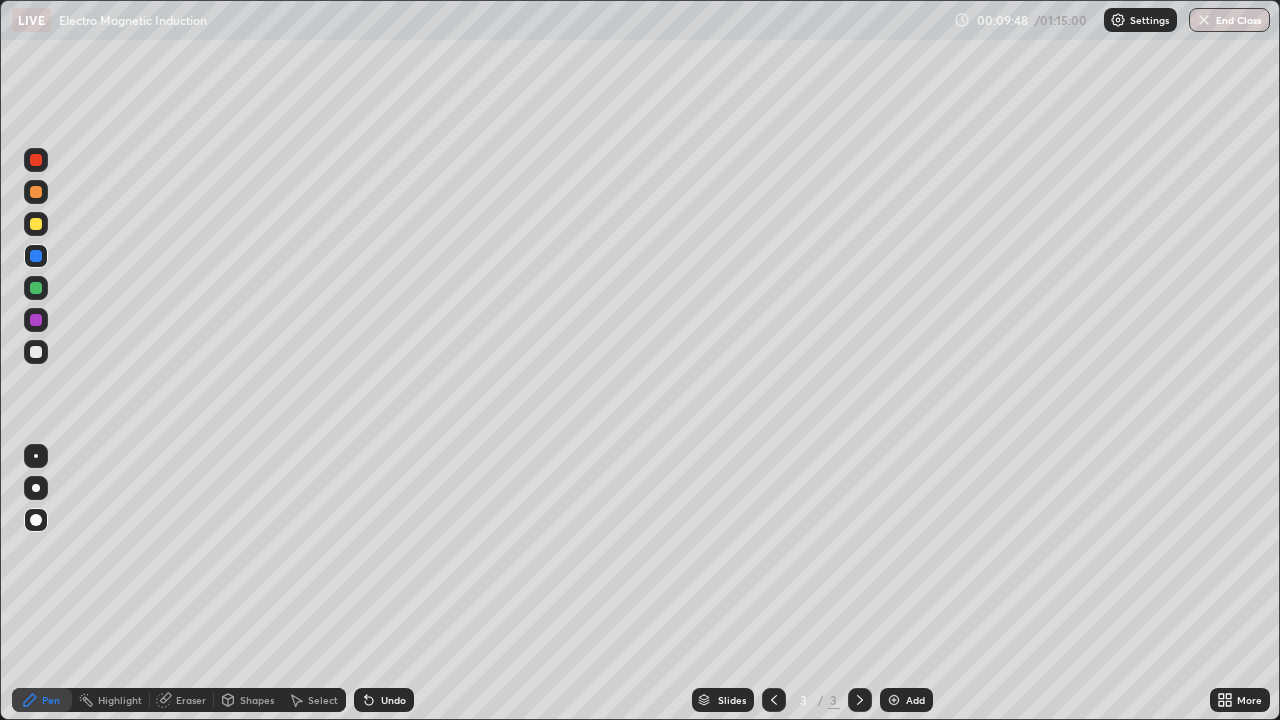 click at bounding box center [36, 288] 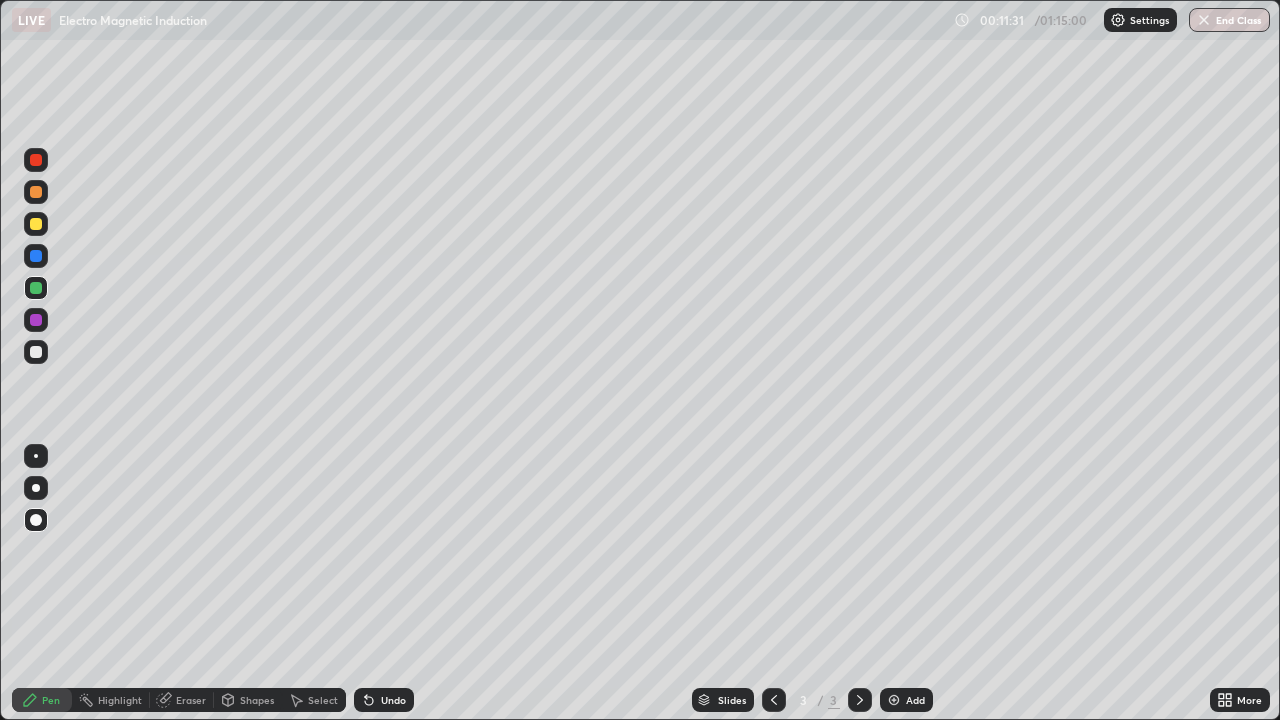 click at bounding box center (894, 700) 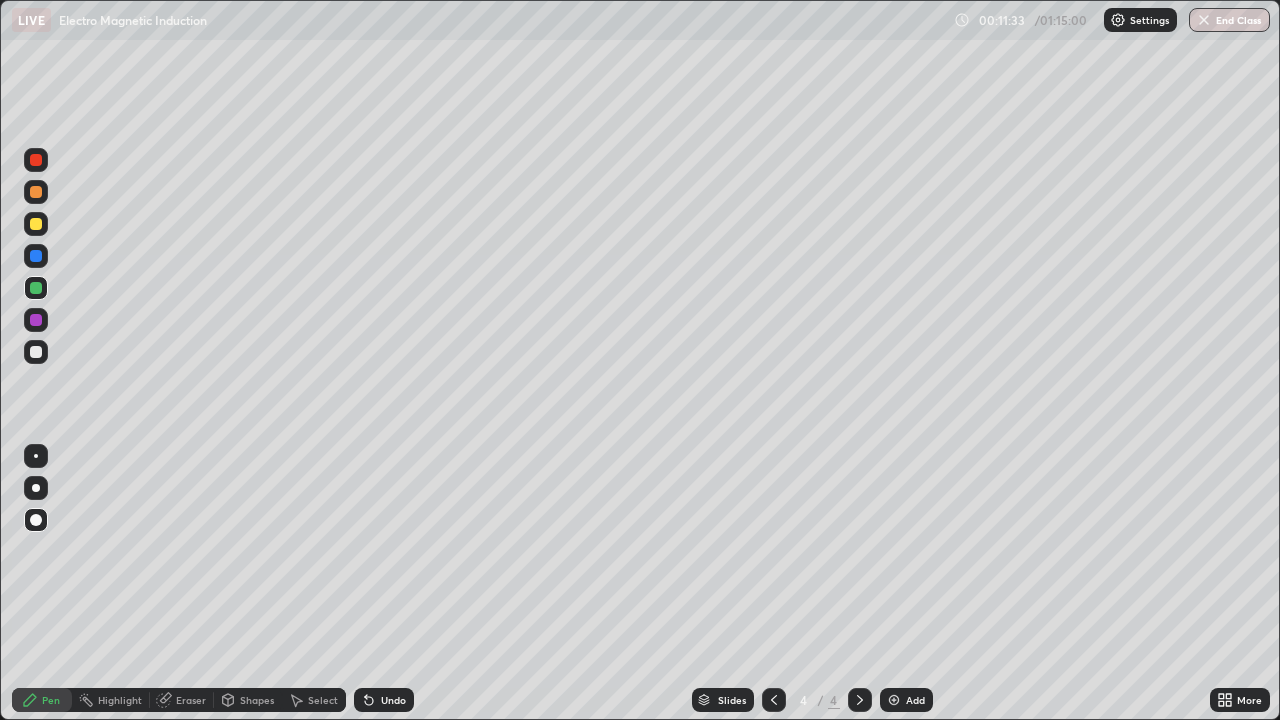 click at bounding box center [36, 352] 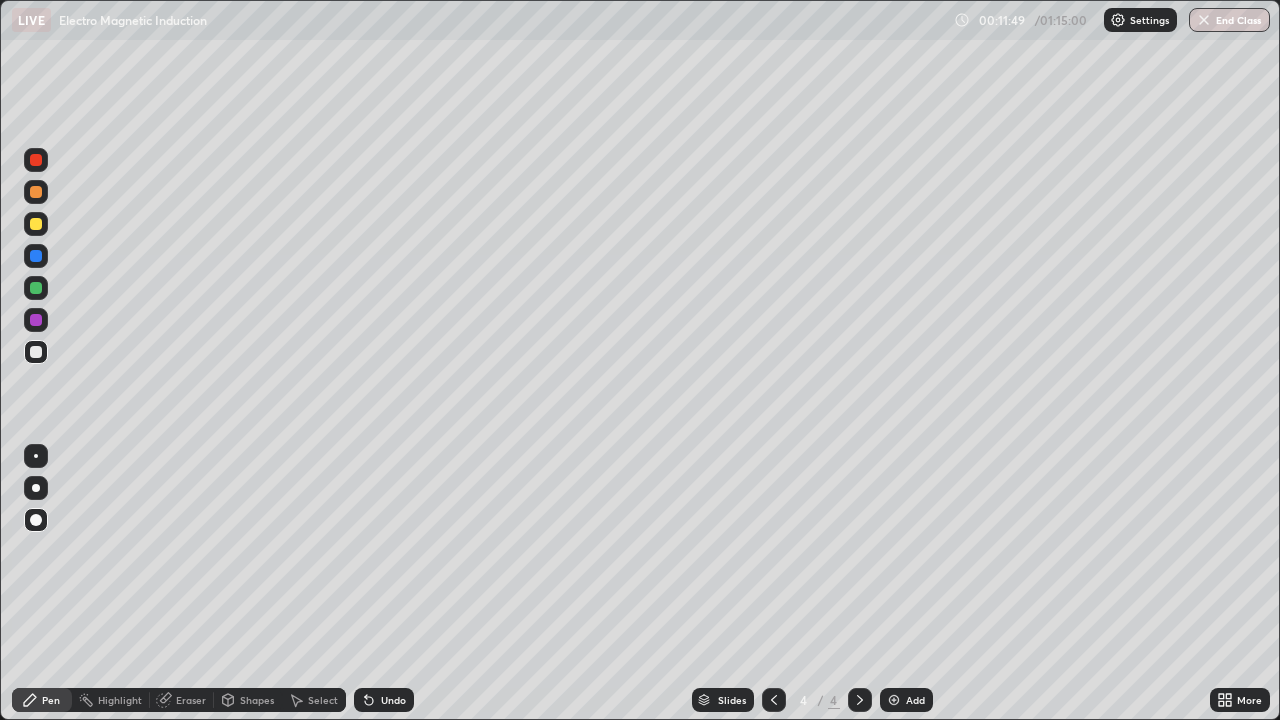 click at bounding box center (36, 224) 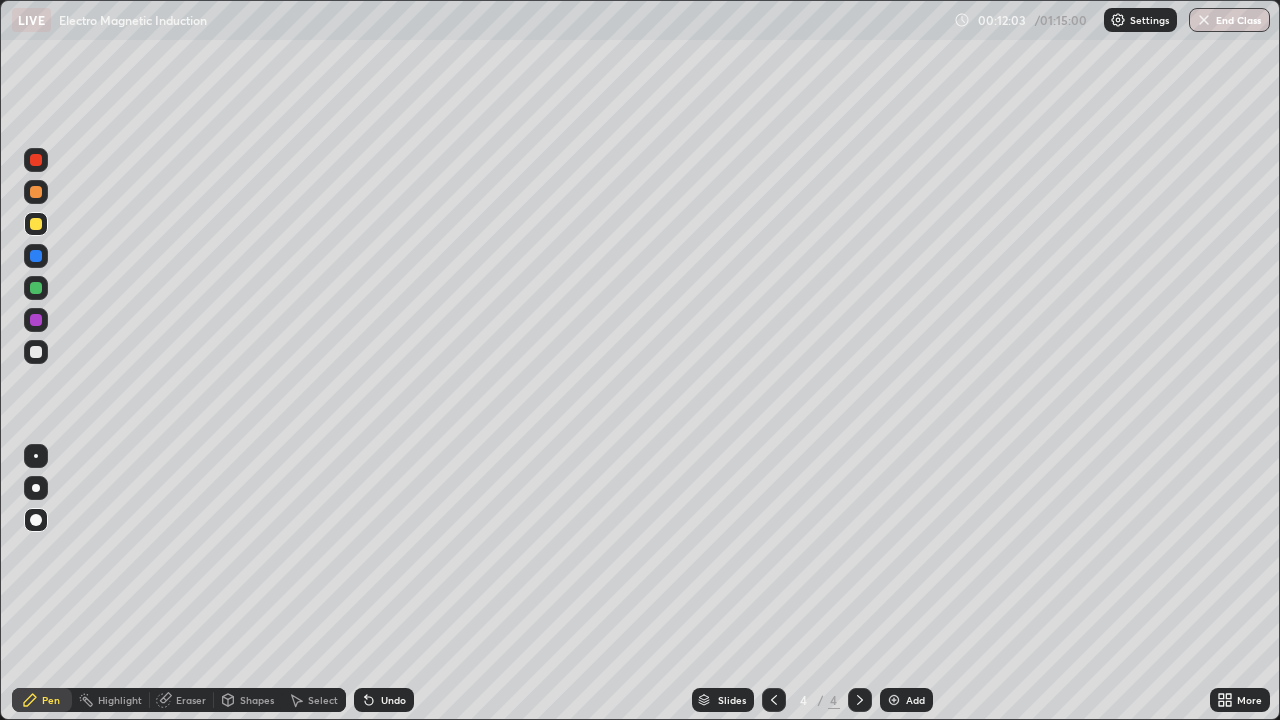 click at bounding box center [36, 352] 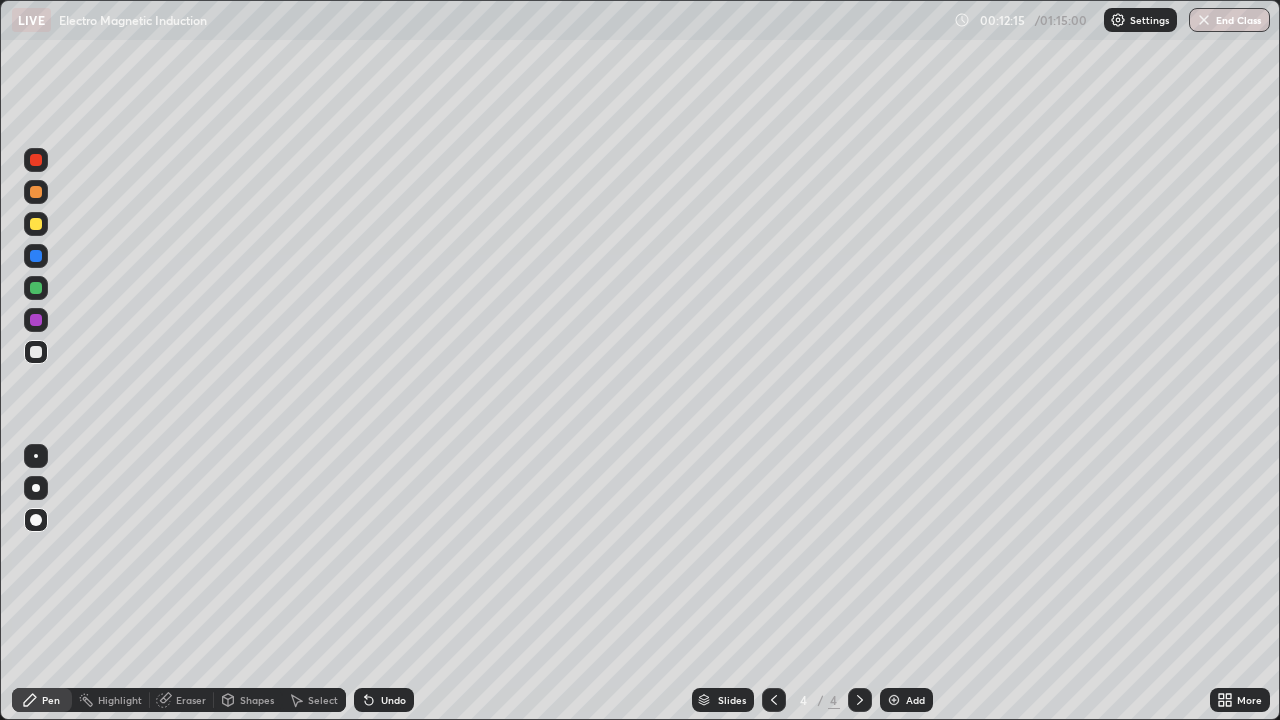 click on "Undo" at bounding box center (393, 700) 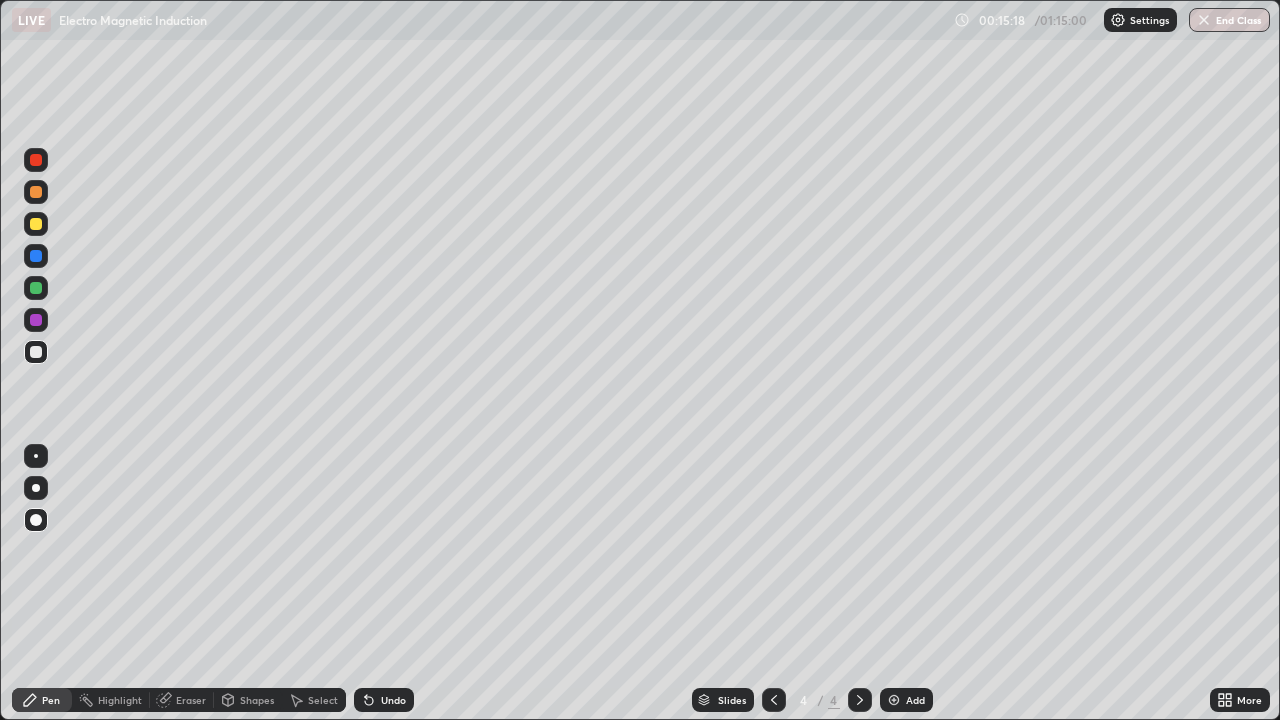 click 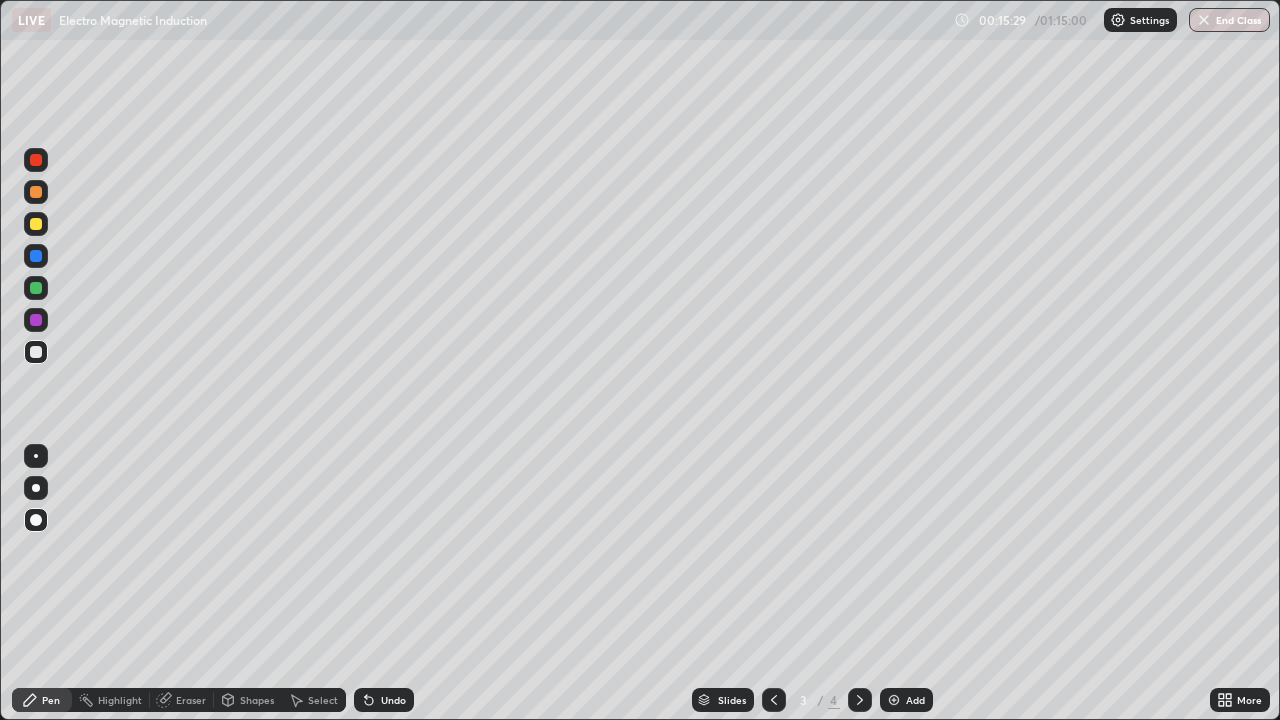 click at bounding box center [860, 700] 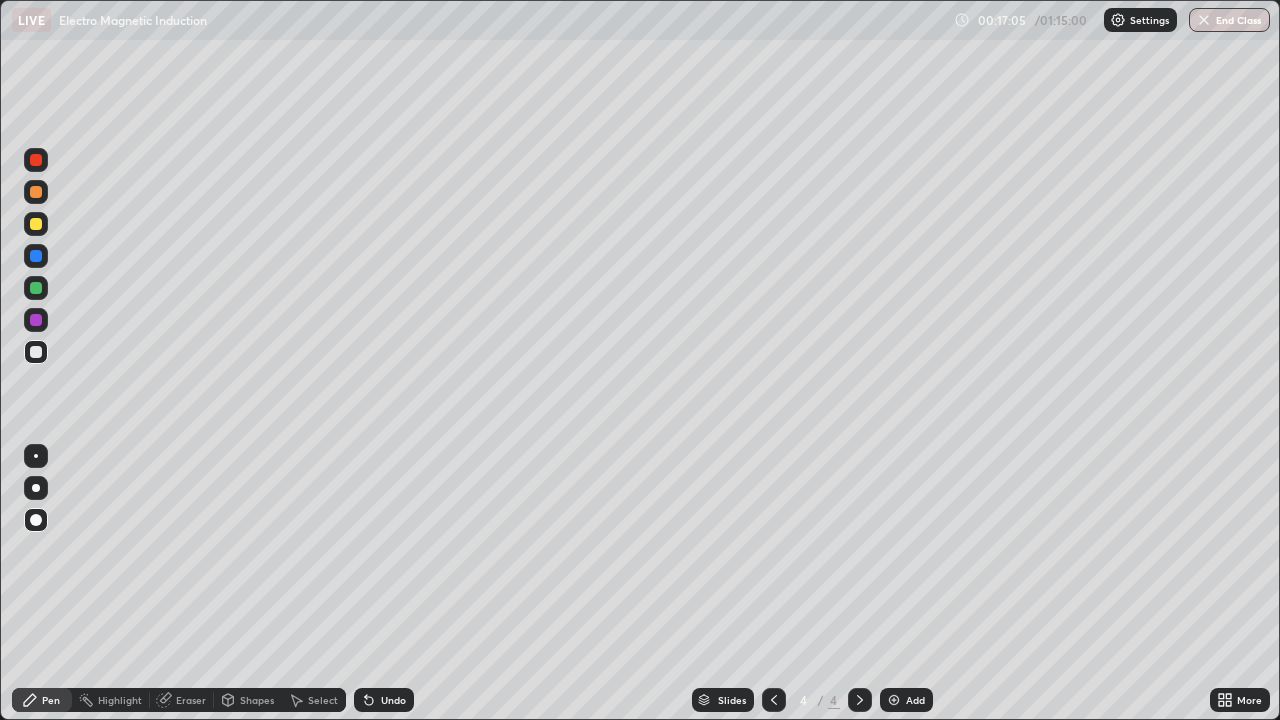 click at bounding box center [36, 160] 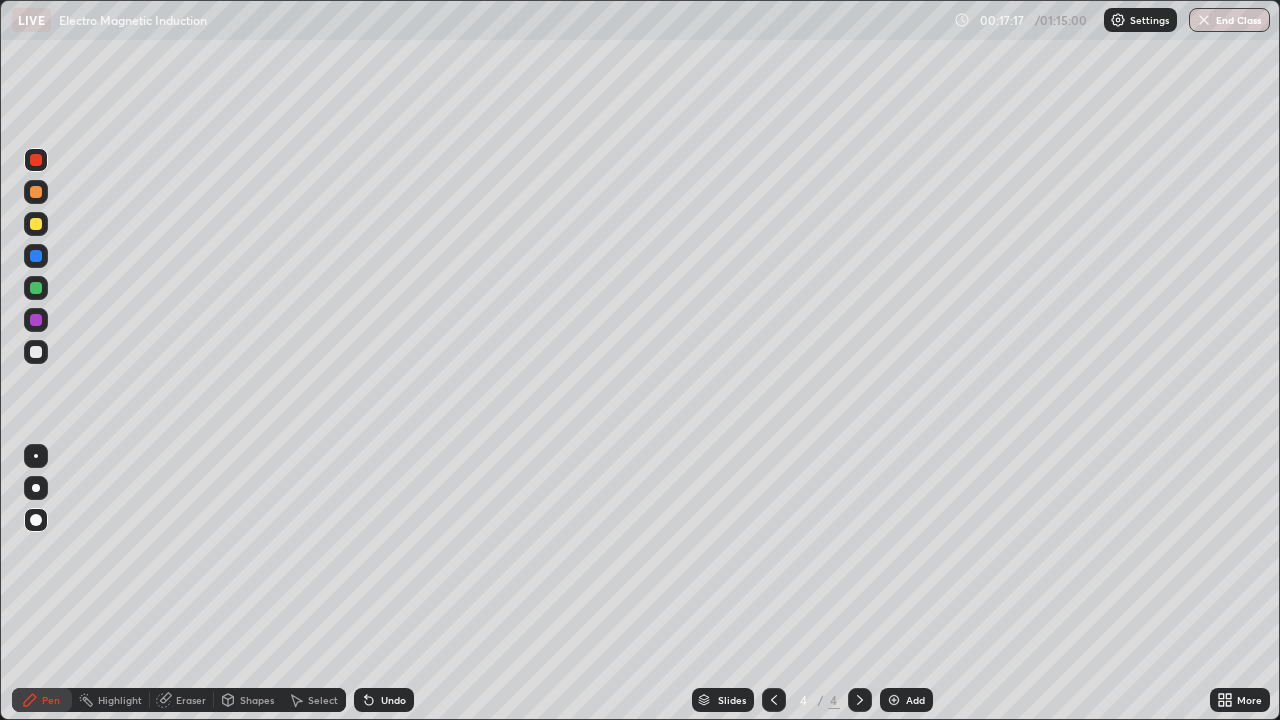 click at bounding box center (36, 224) 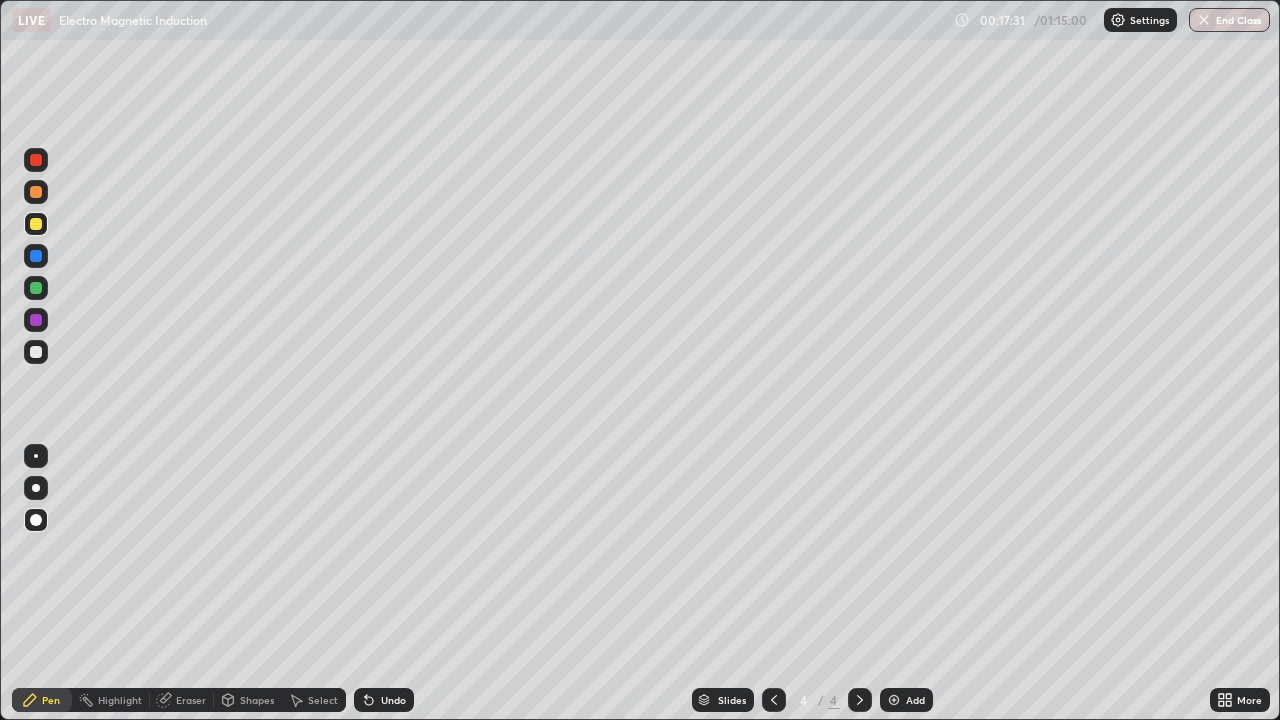 click at bounding box center [894, 700] 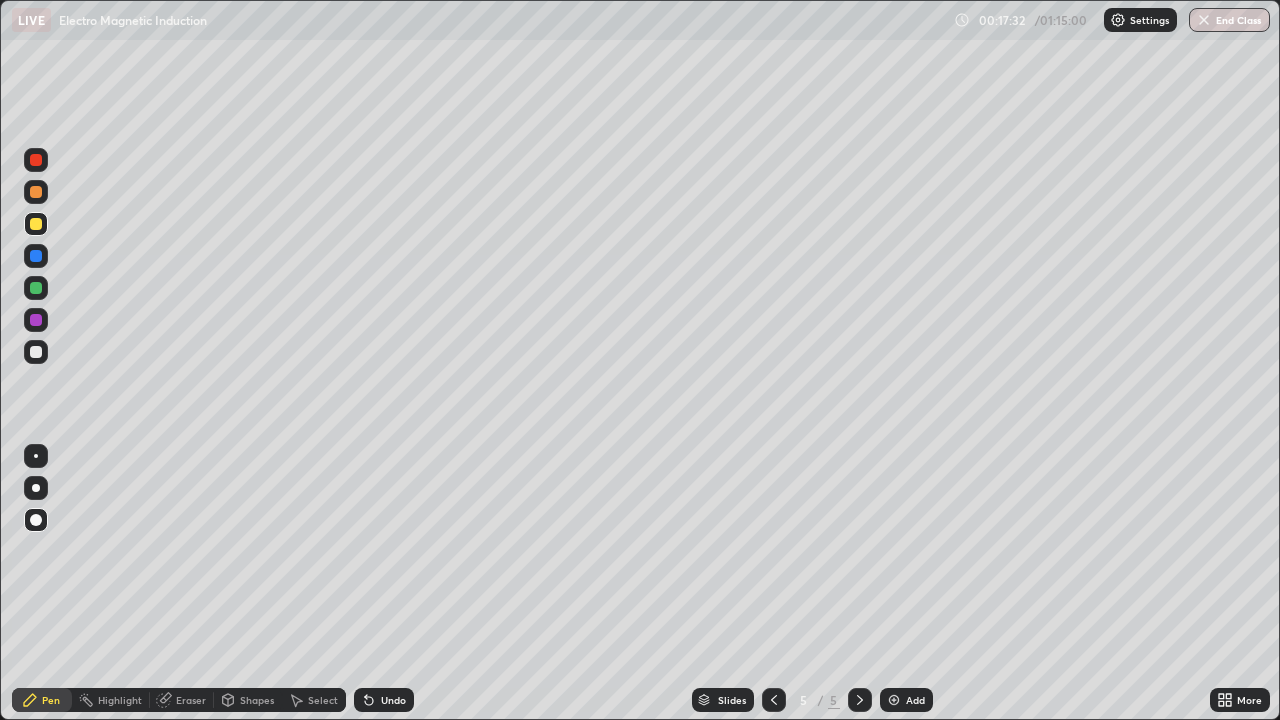 click at bounding box center (36, 352) 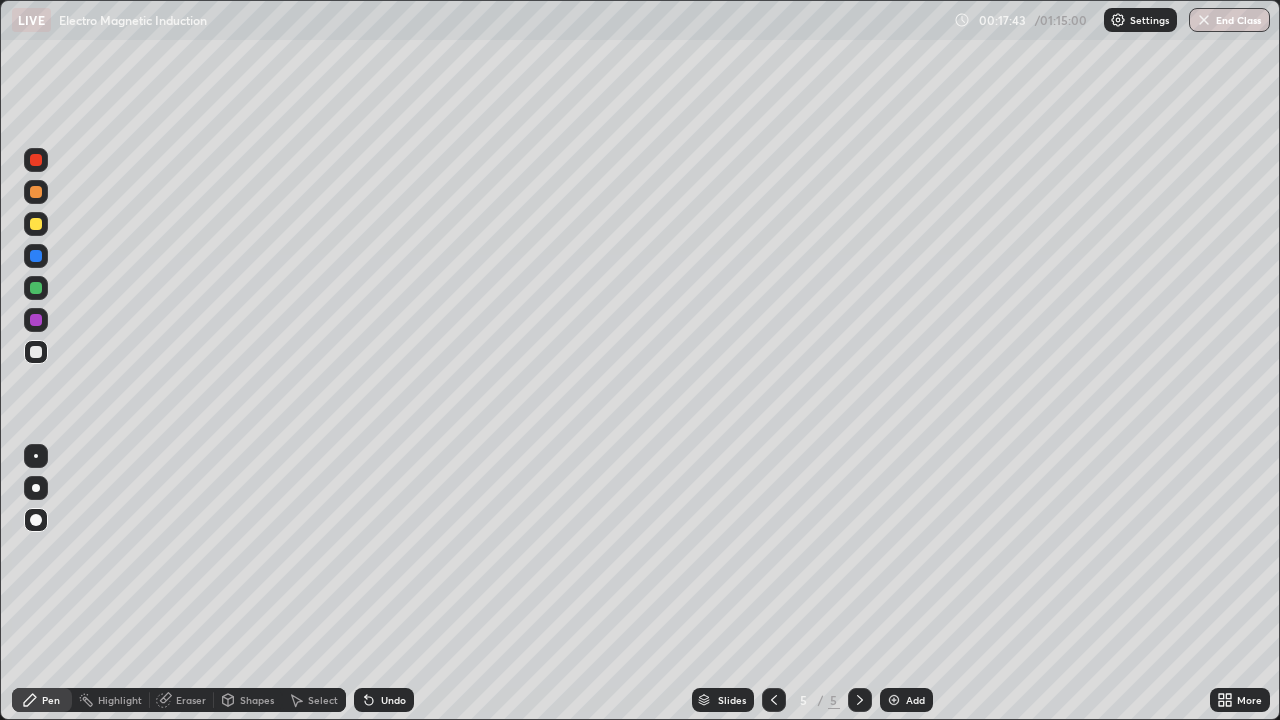 click at bounding box center [36, 288] 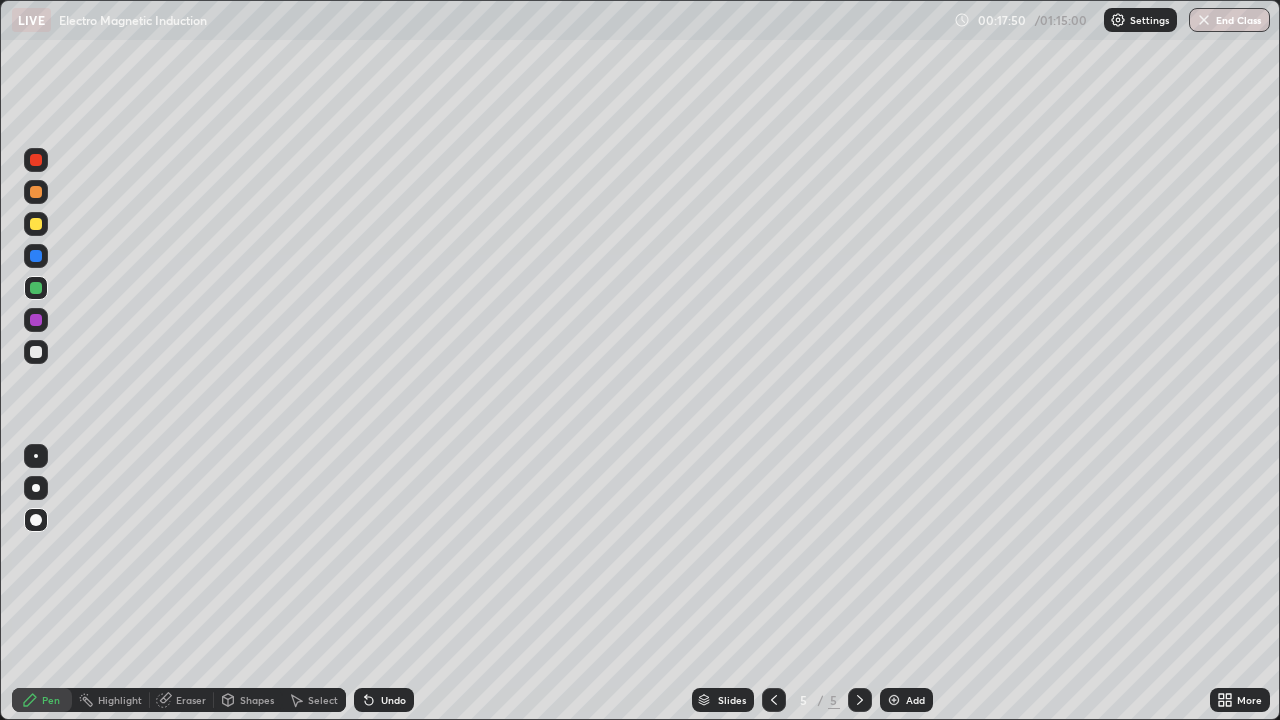 click at bounding box center [36, 224] 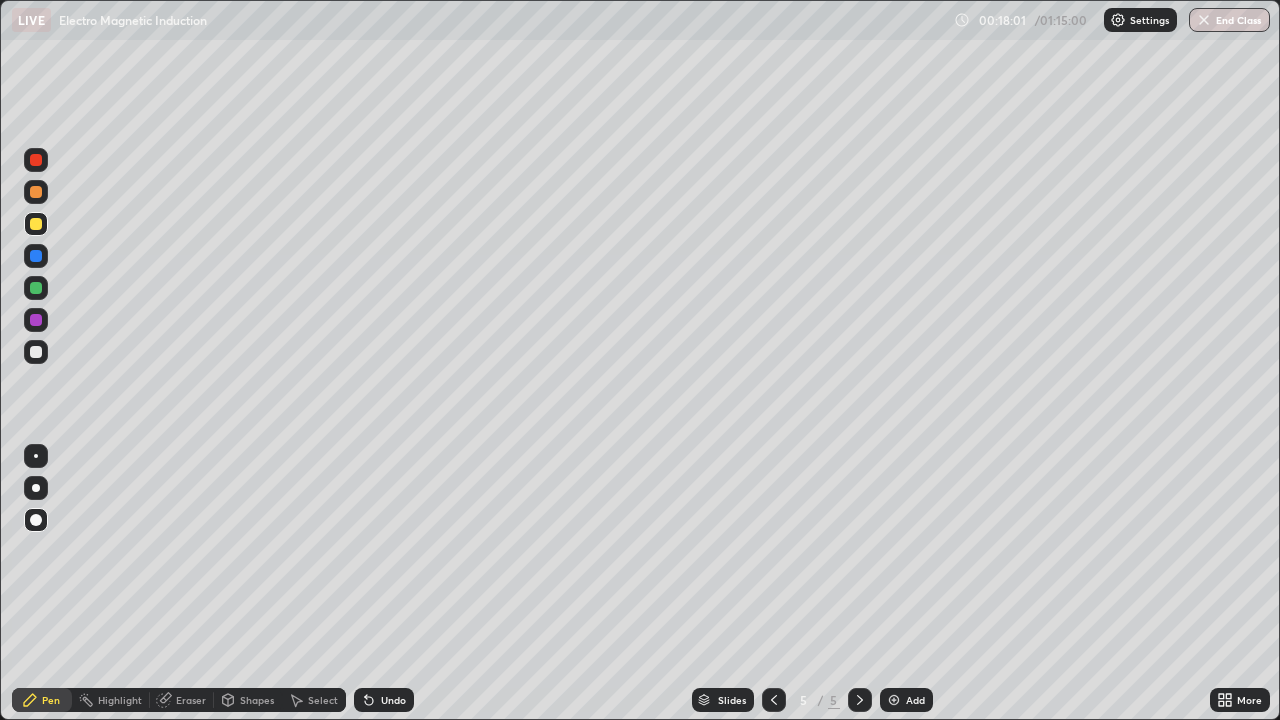 click at bounding box center (36, 160) 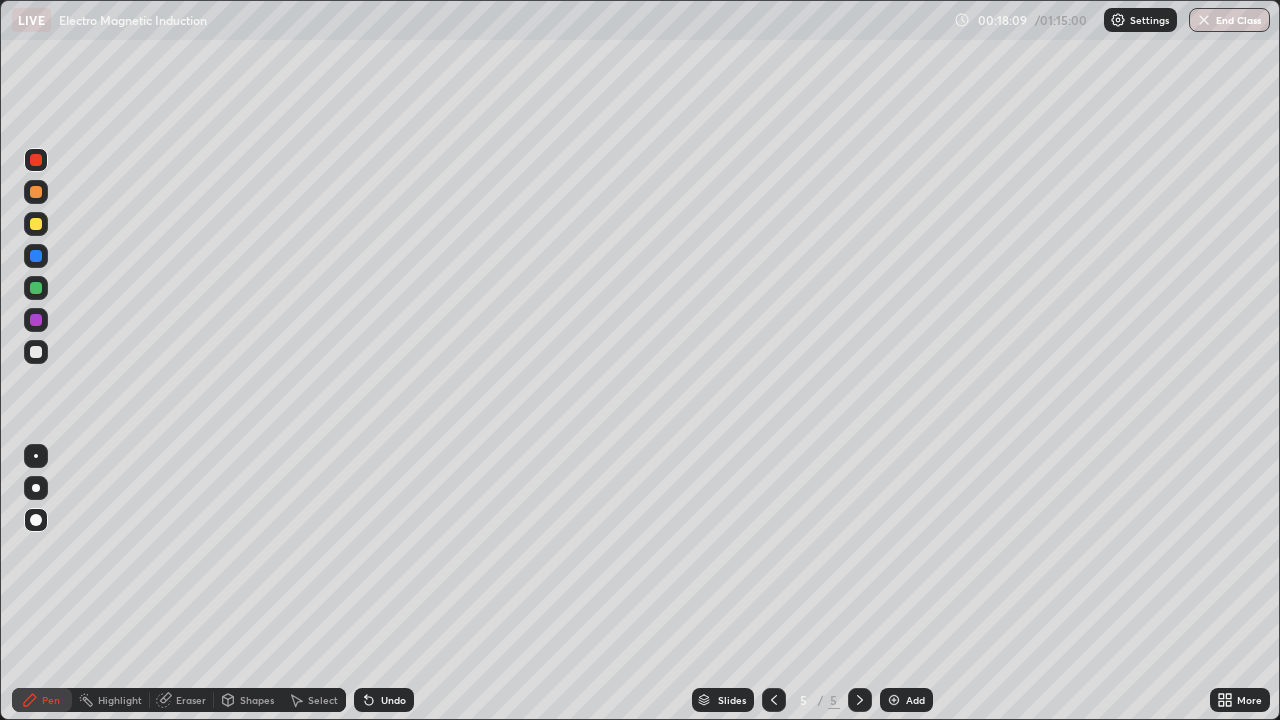 click at bounding box center (36, 352) 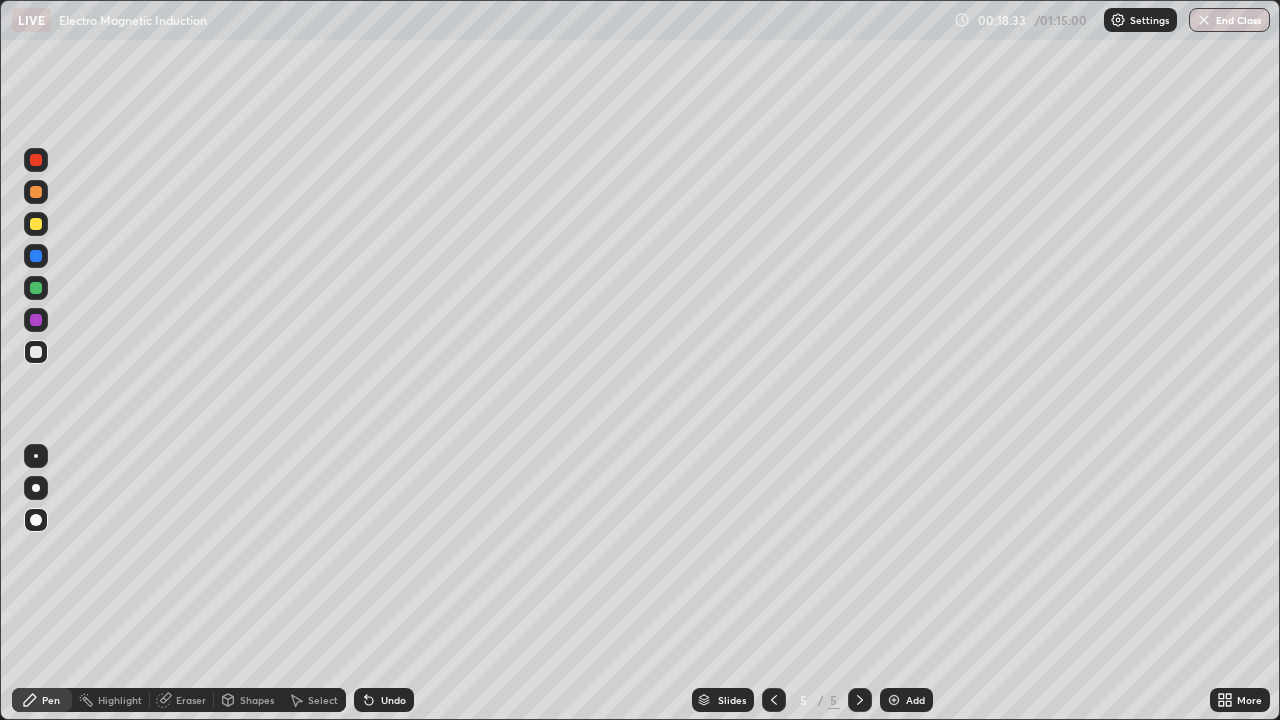 click on "Undo" at bounding box center [384, 700] 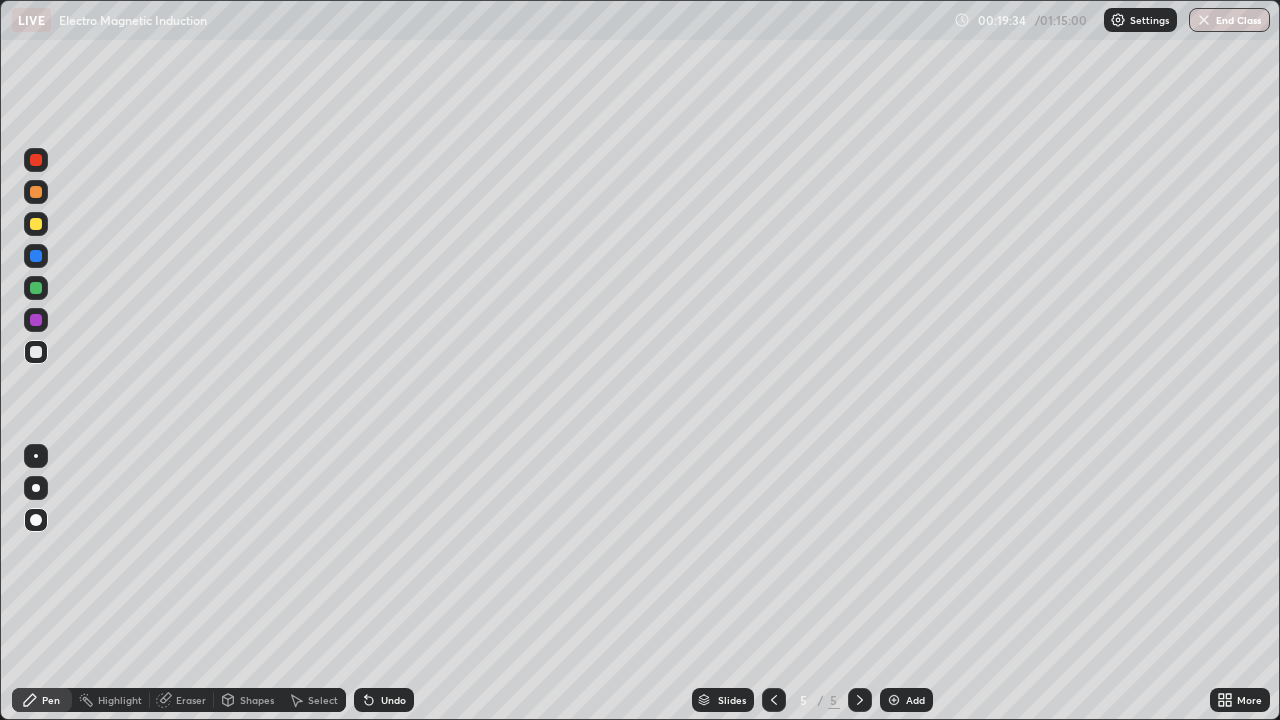 click 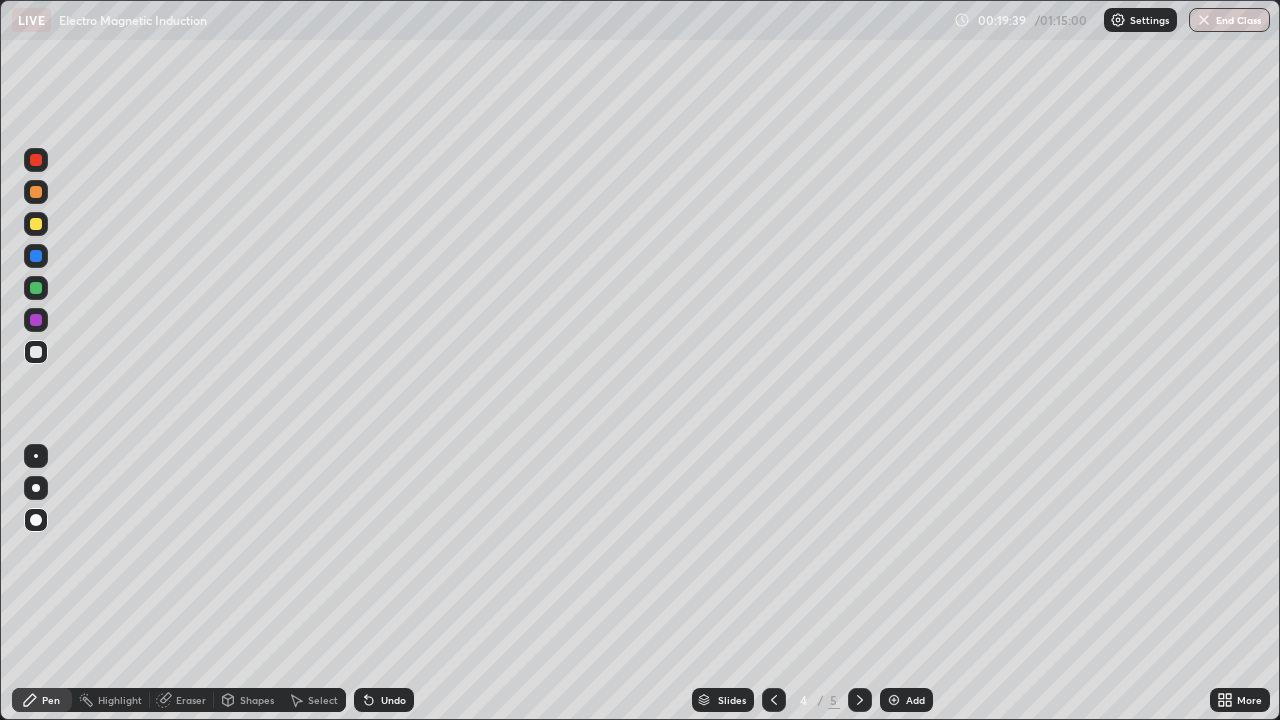 click 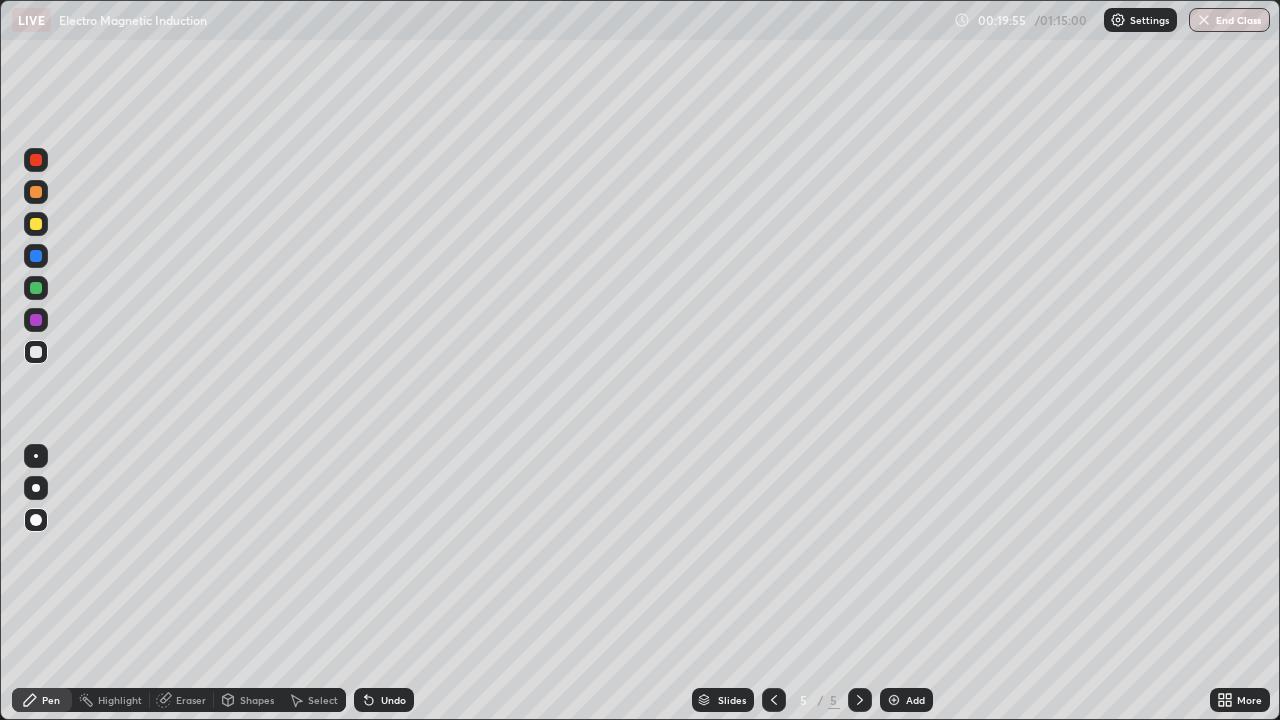 click on "Shapes" at bounding box center [257, 700] 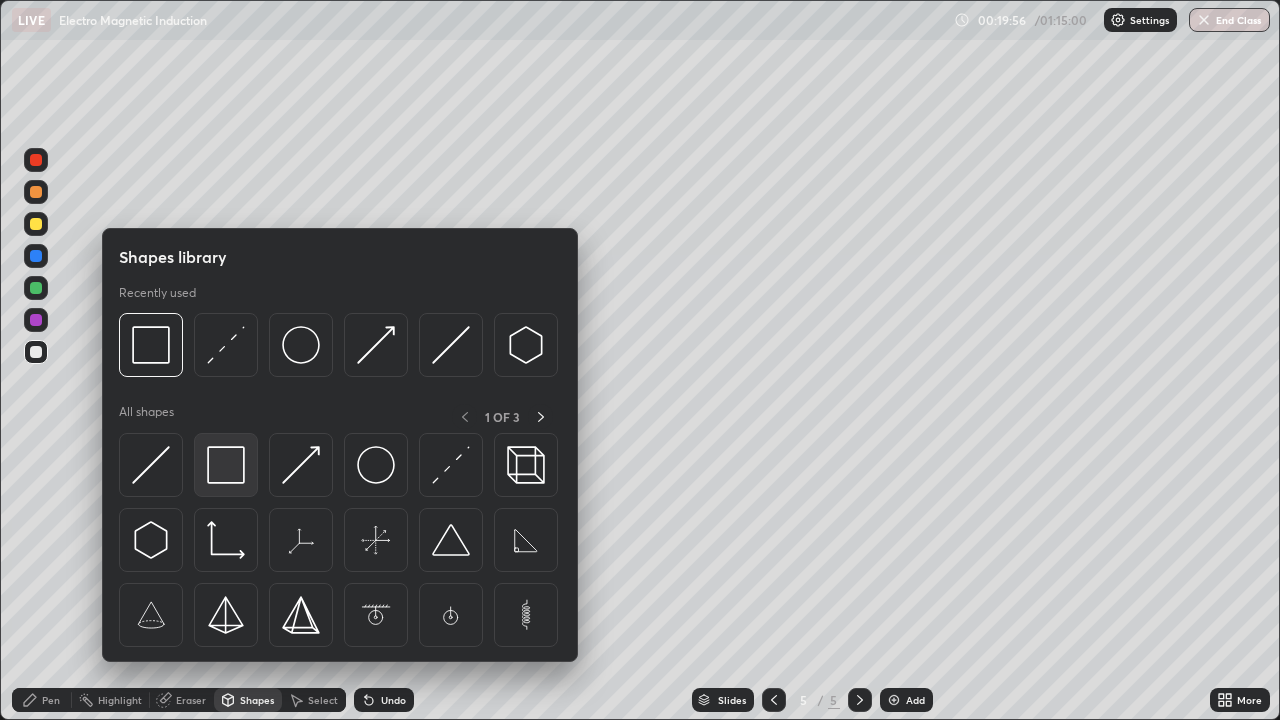 click at bounding box center [226, 465] 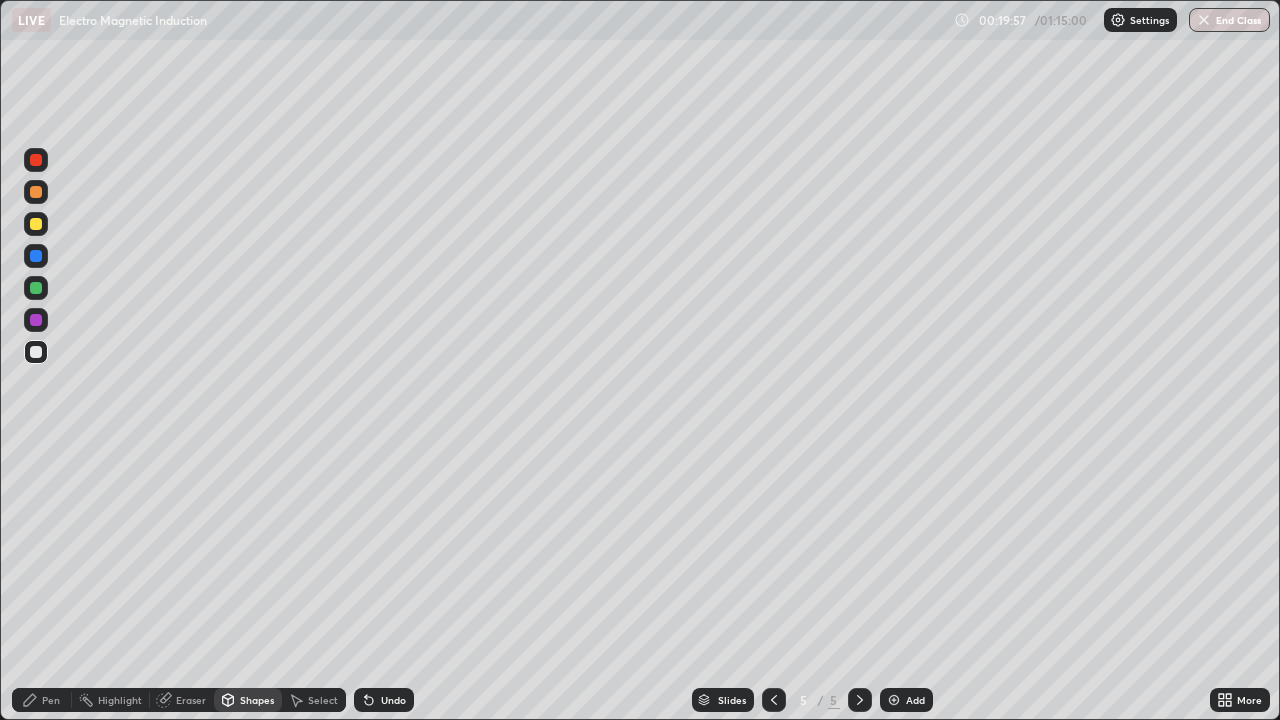 click at bounding box center [36, 224] 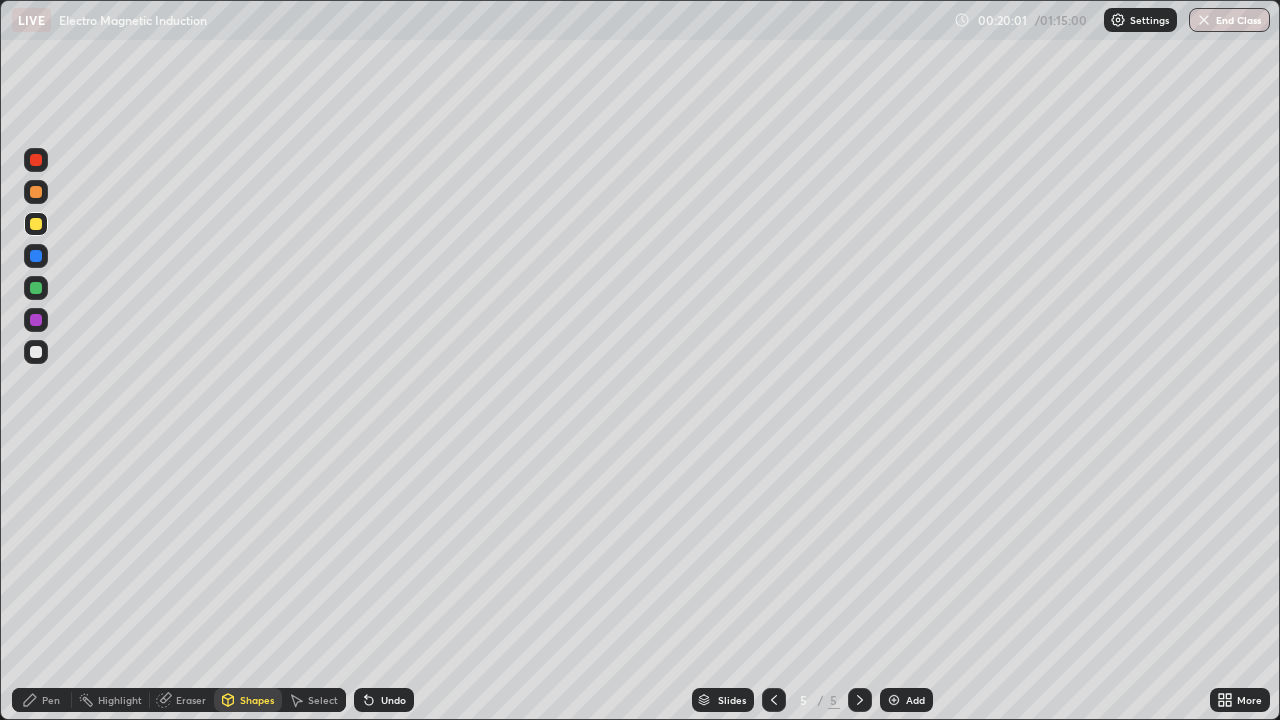 click on "Pen" at bounding box center [51, 700] 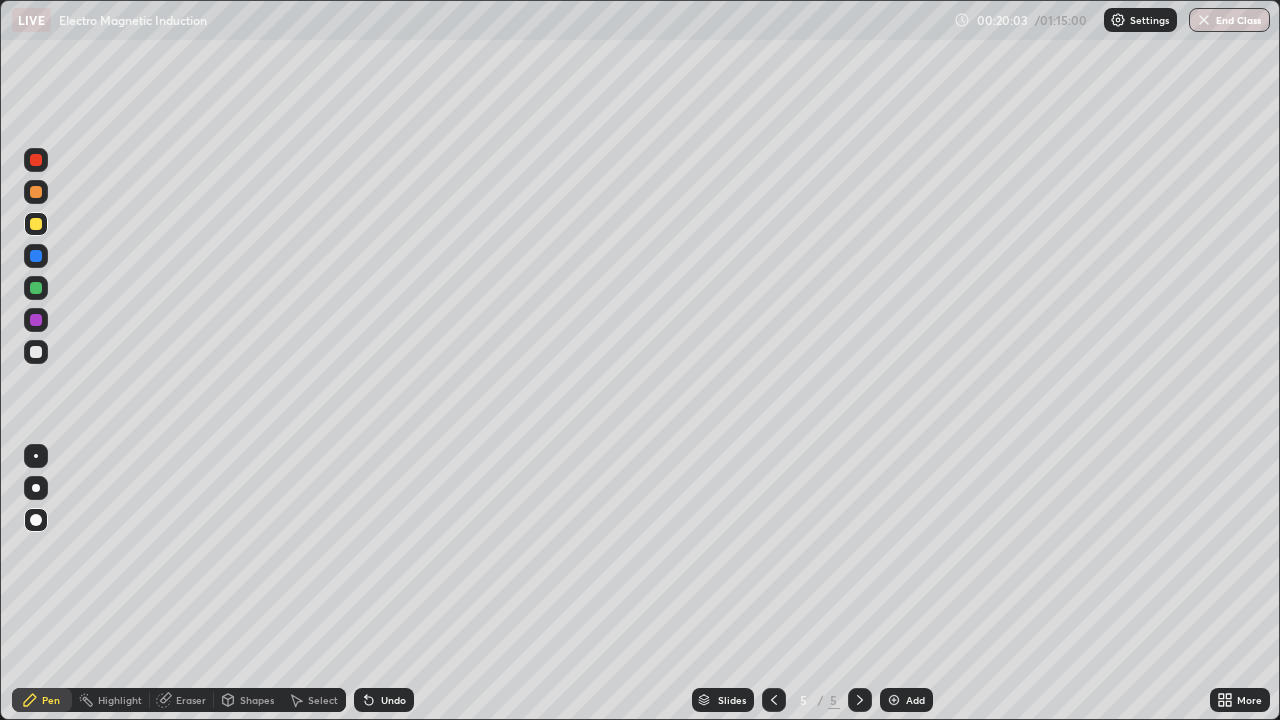 click at bounding box center (36, 288) 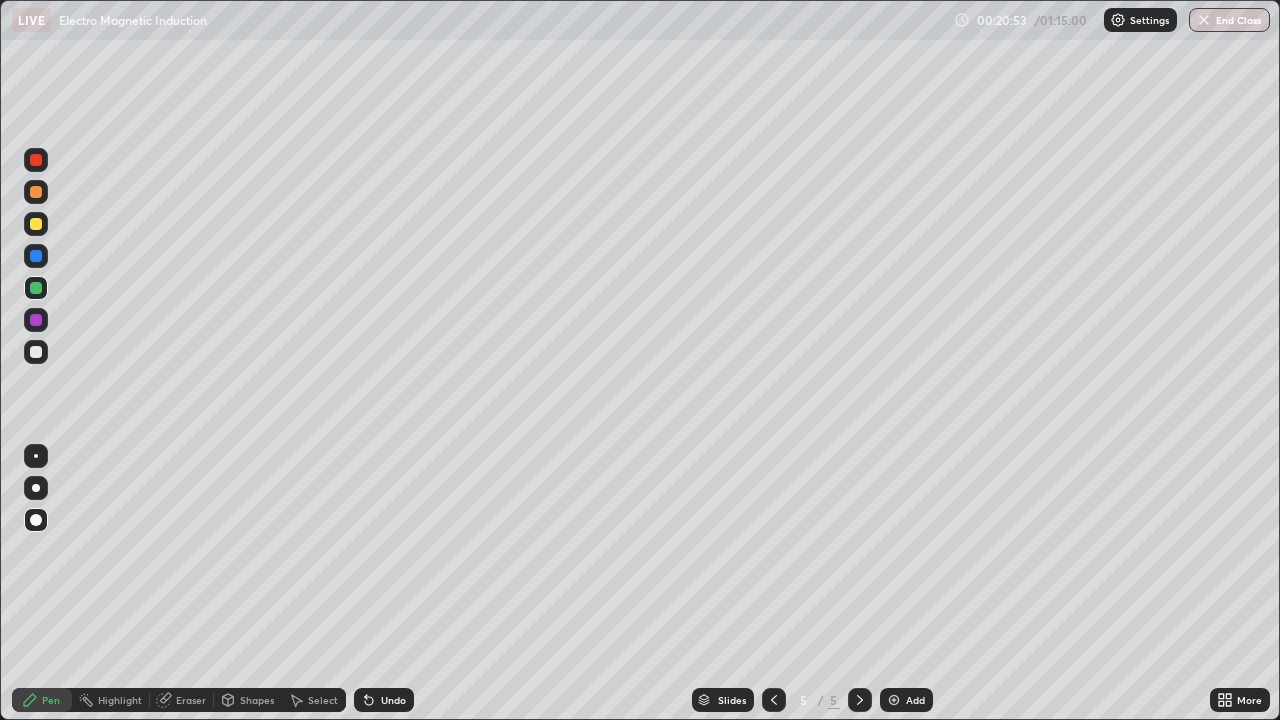 click at bounding box center [36, 192] 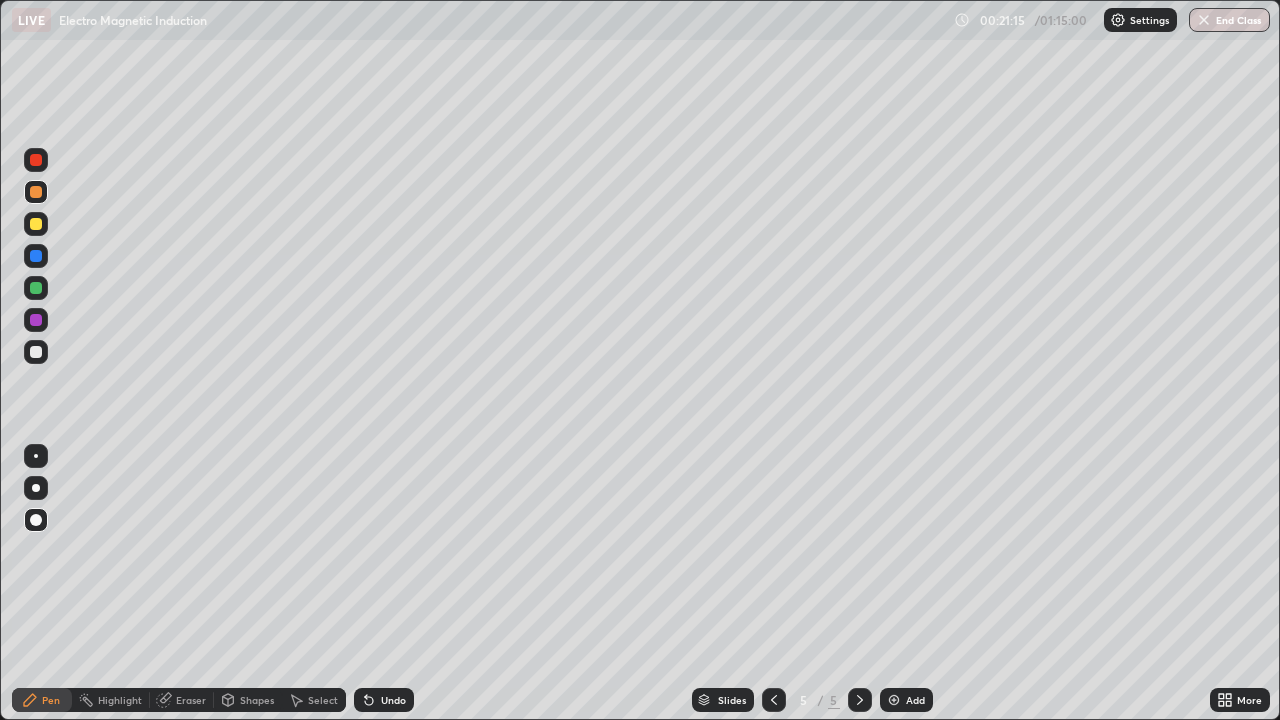 click at bounding box center (36, 256) 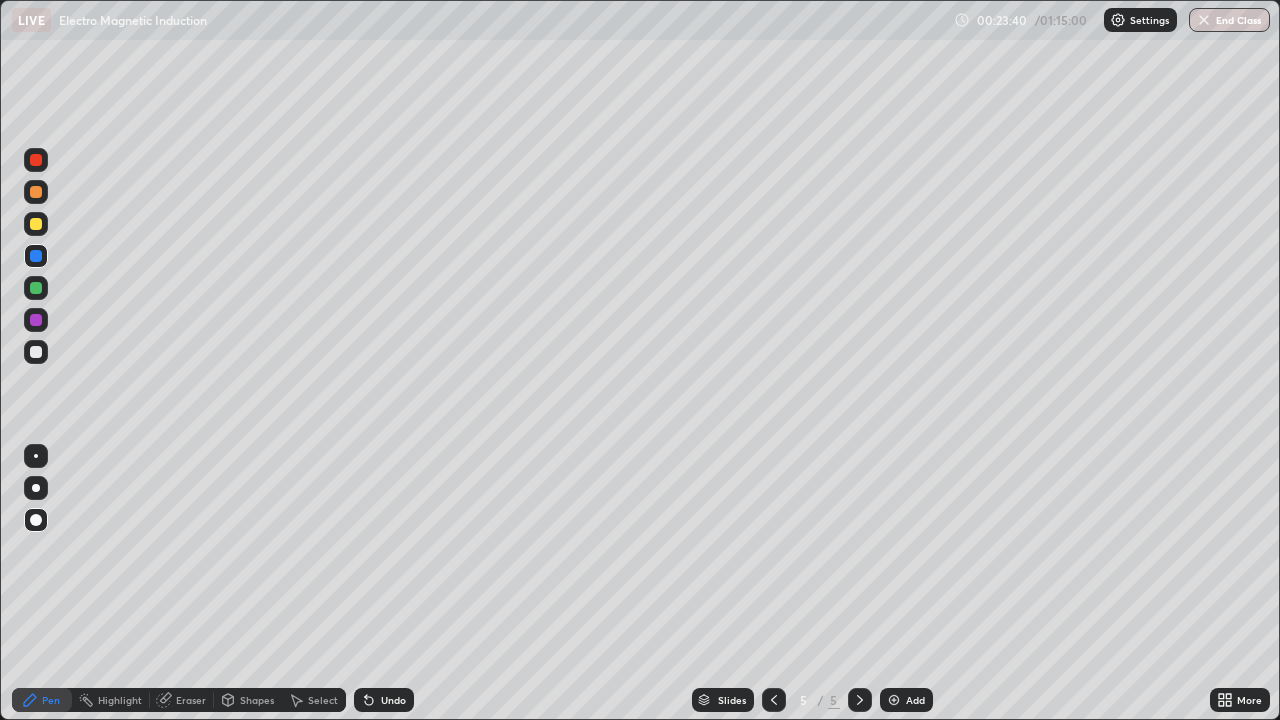 click 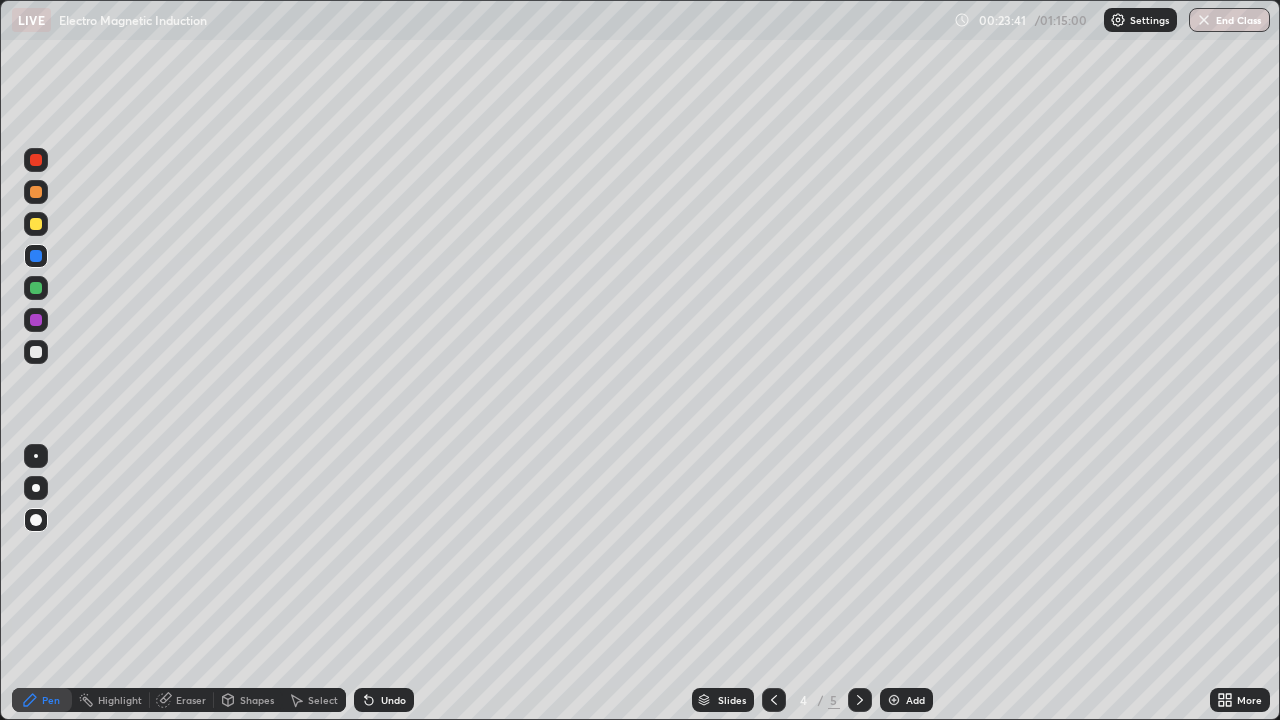 click 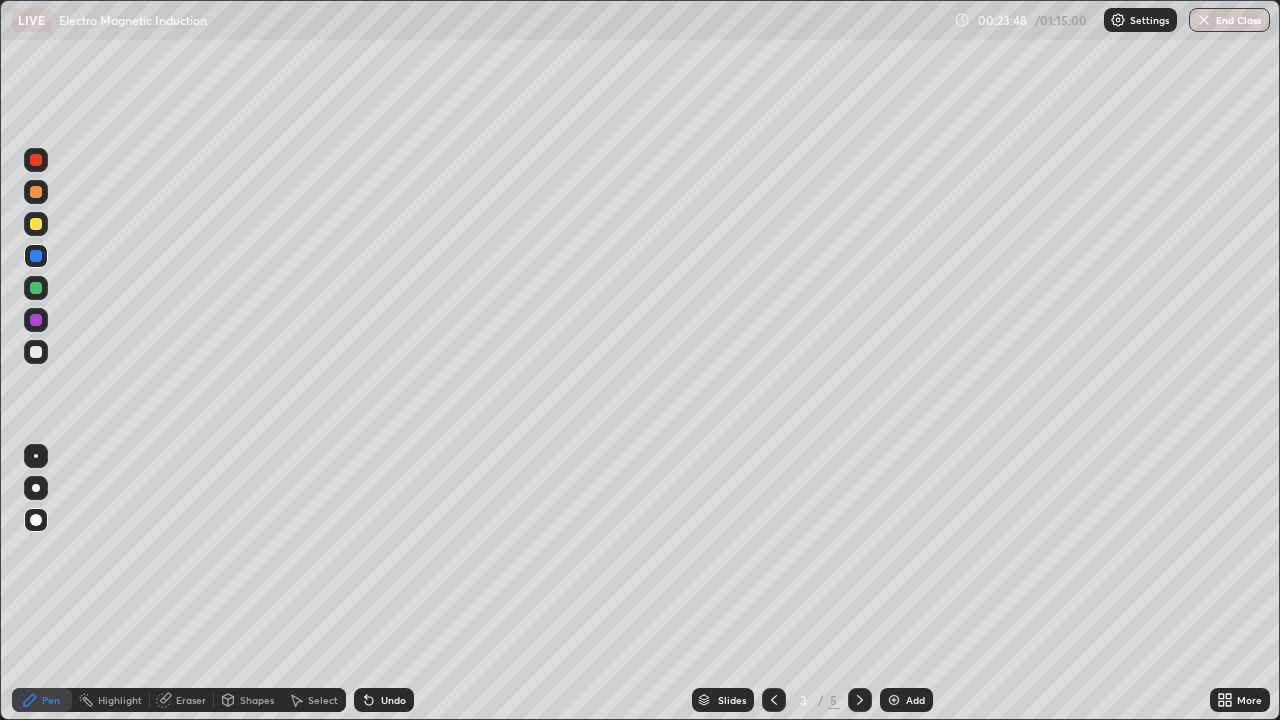 click 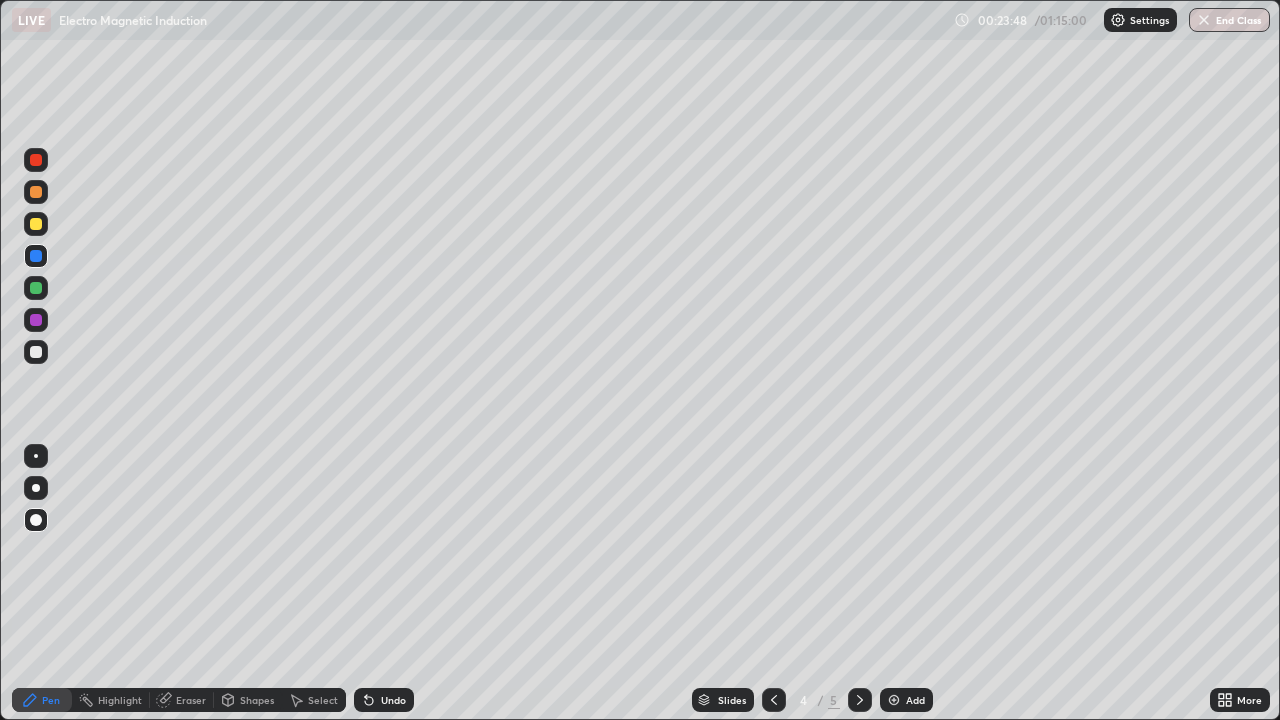 click 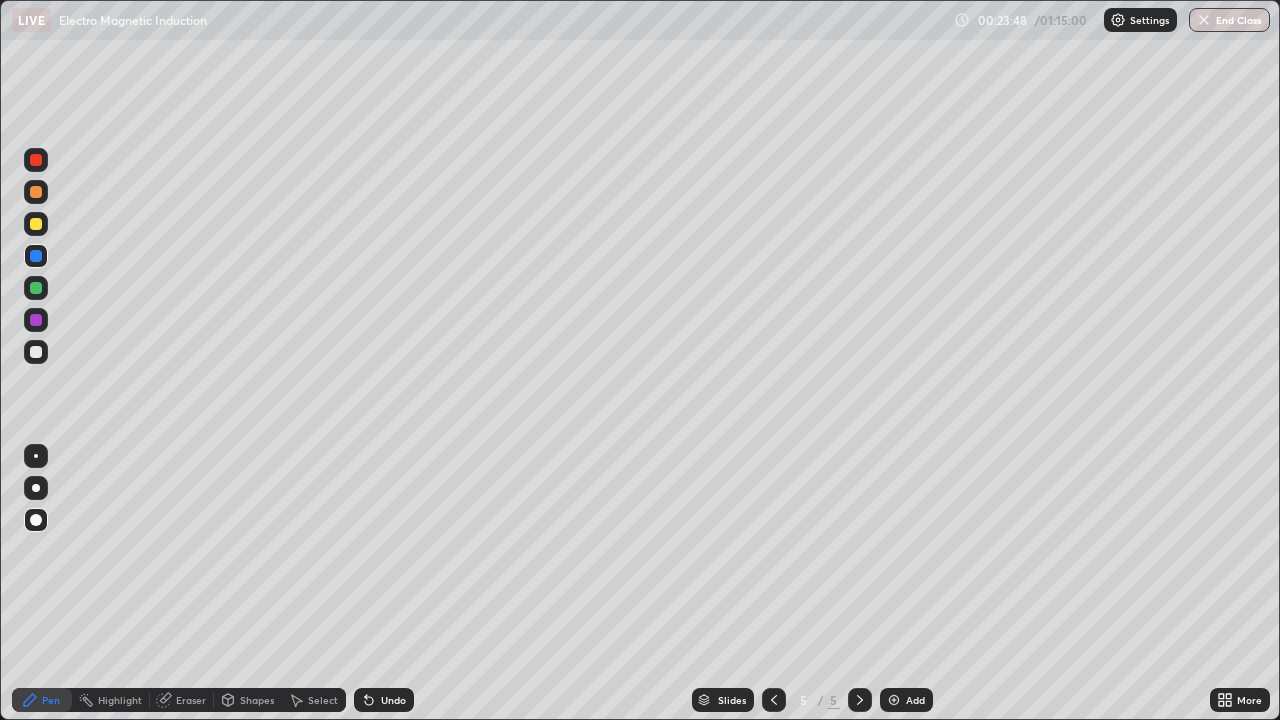 click 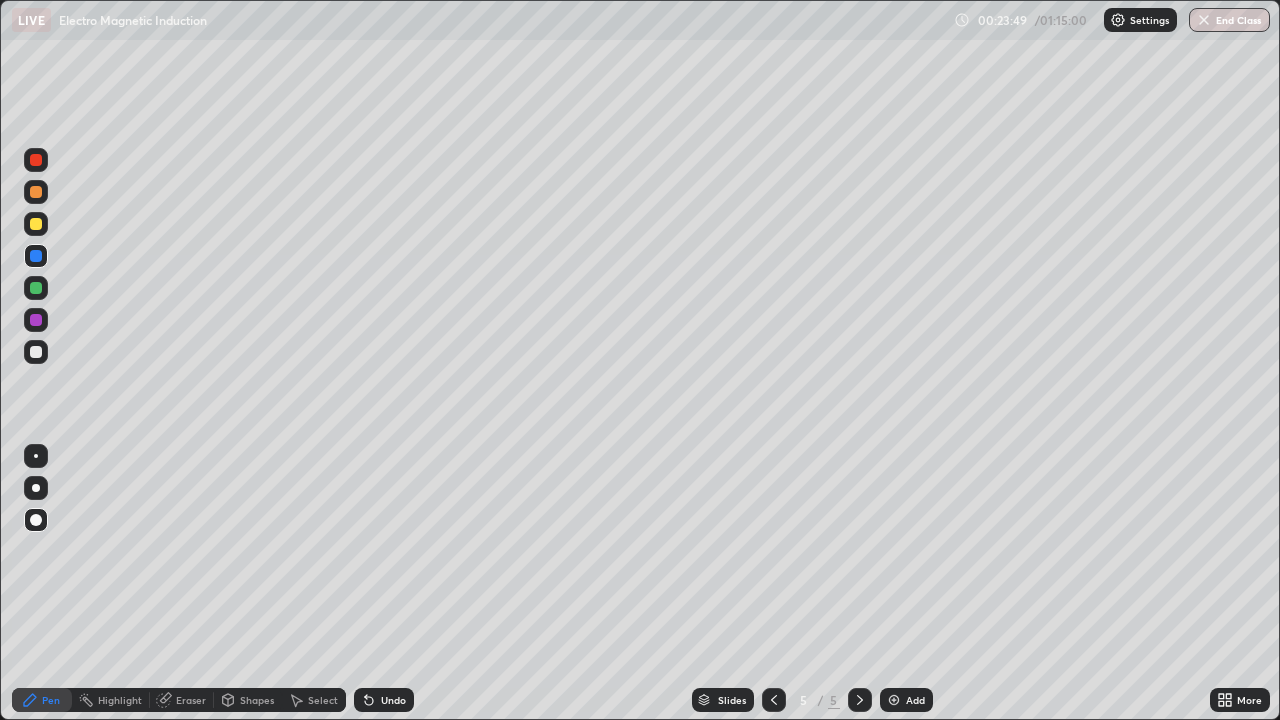 click at bounding box center (894, 700) 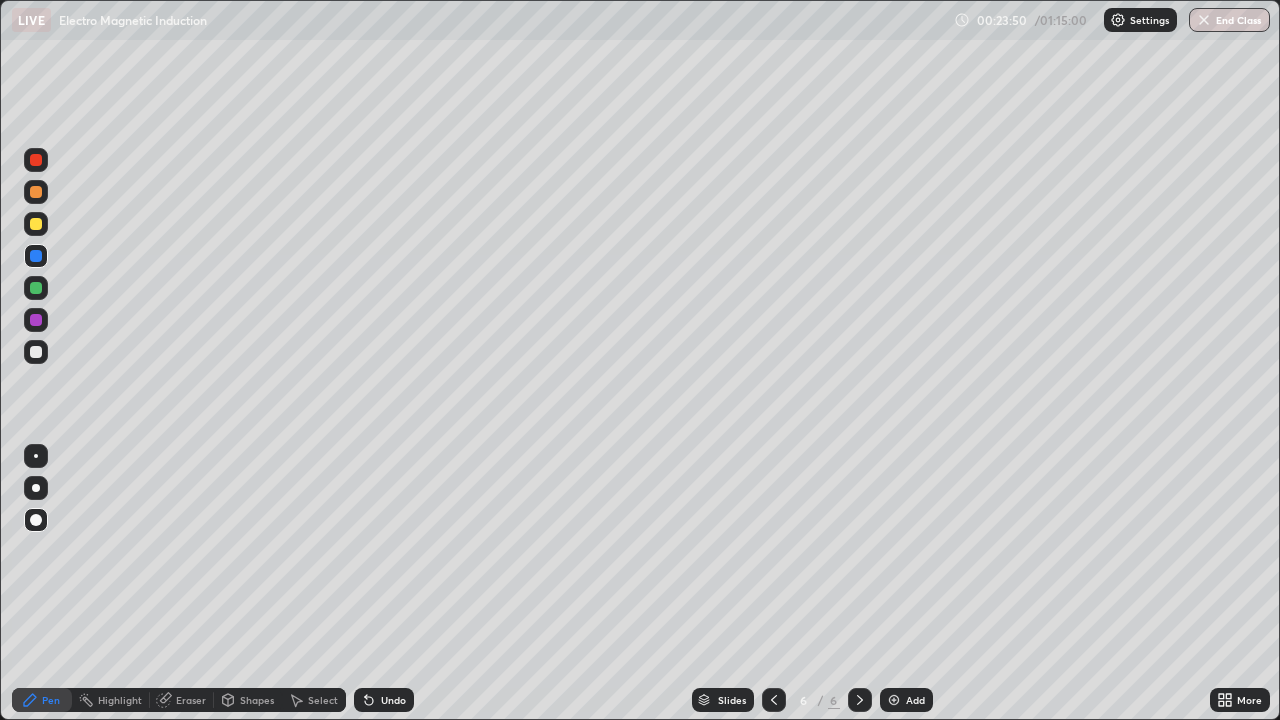 click at bounding box center (36, 352) 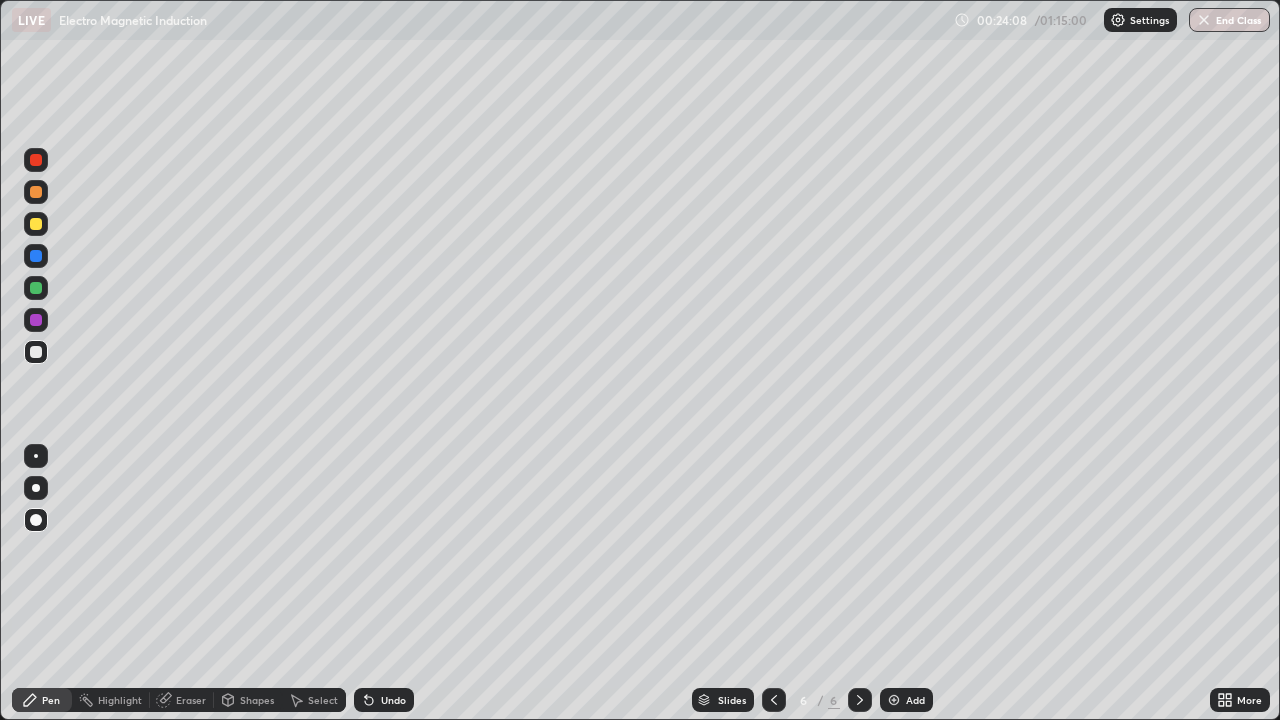 click 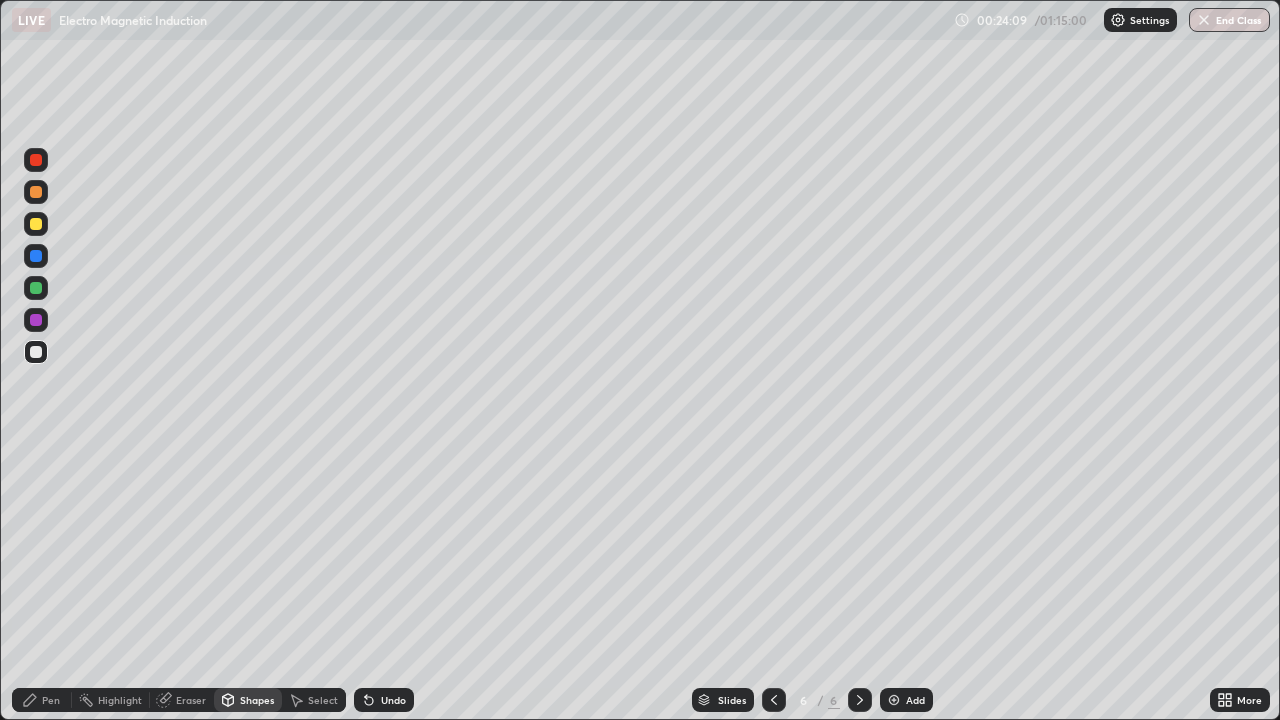 click at bounding box center (36, 288) 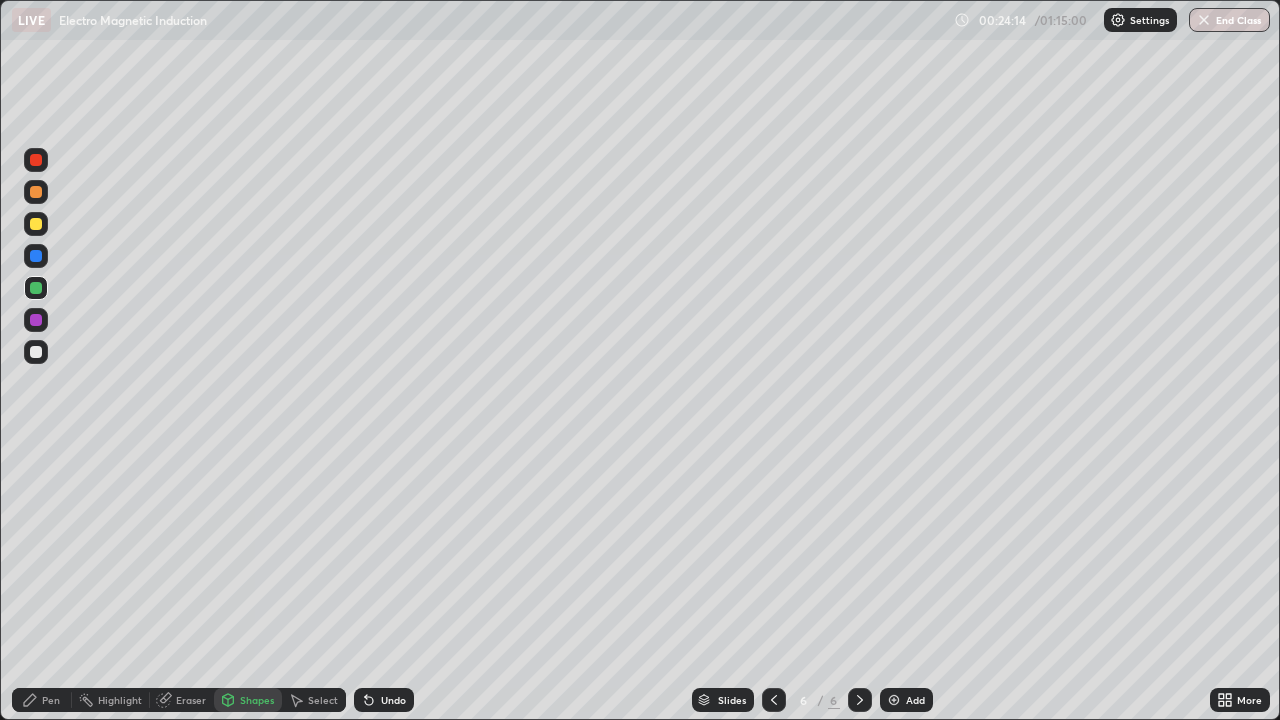 click on "Pen" at bounding box center (51, 700) 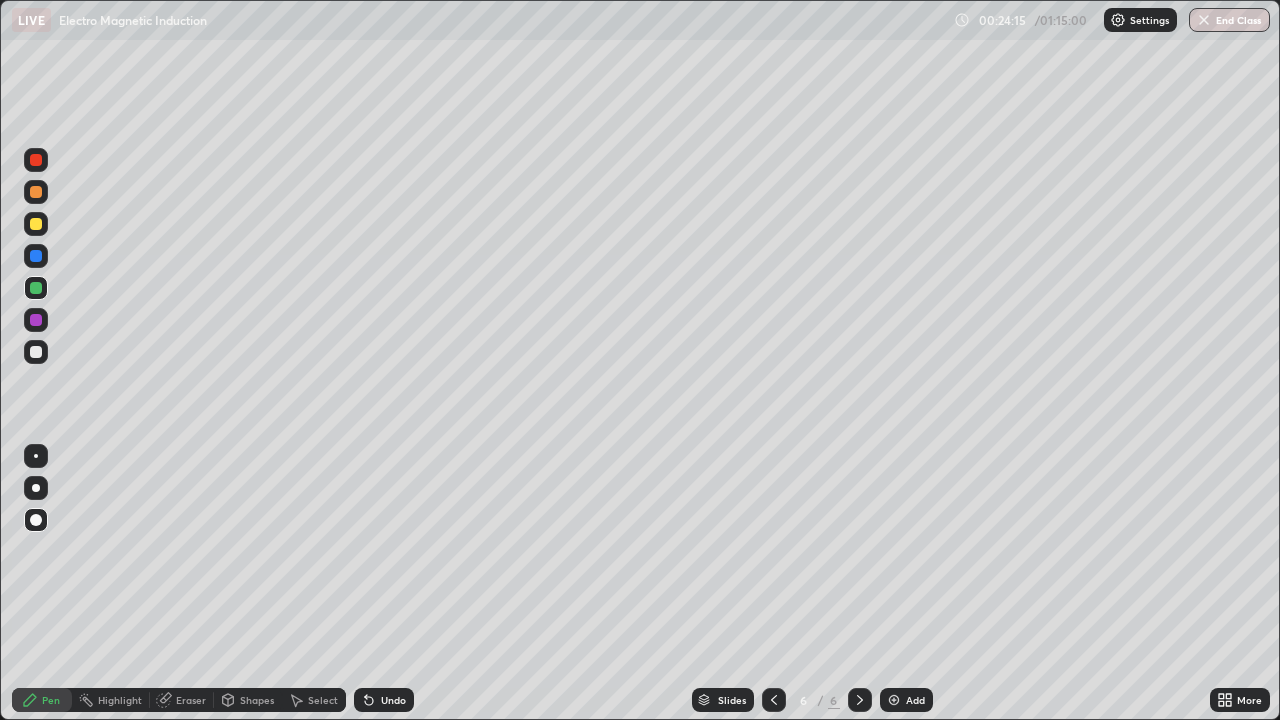 click at bounding box center [36, 352] 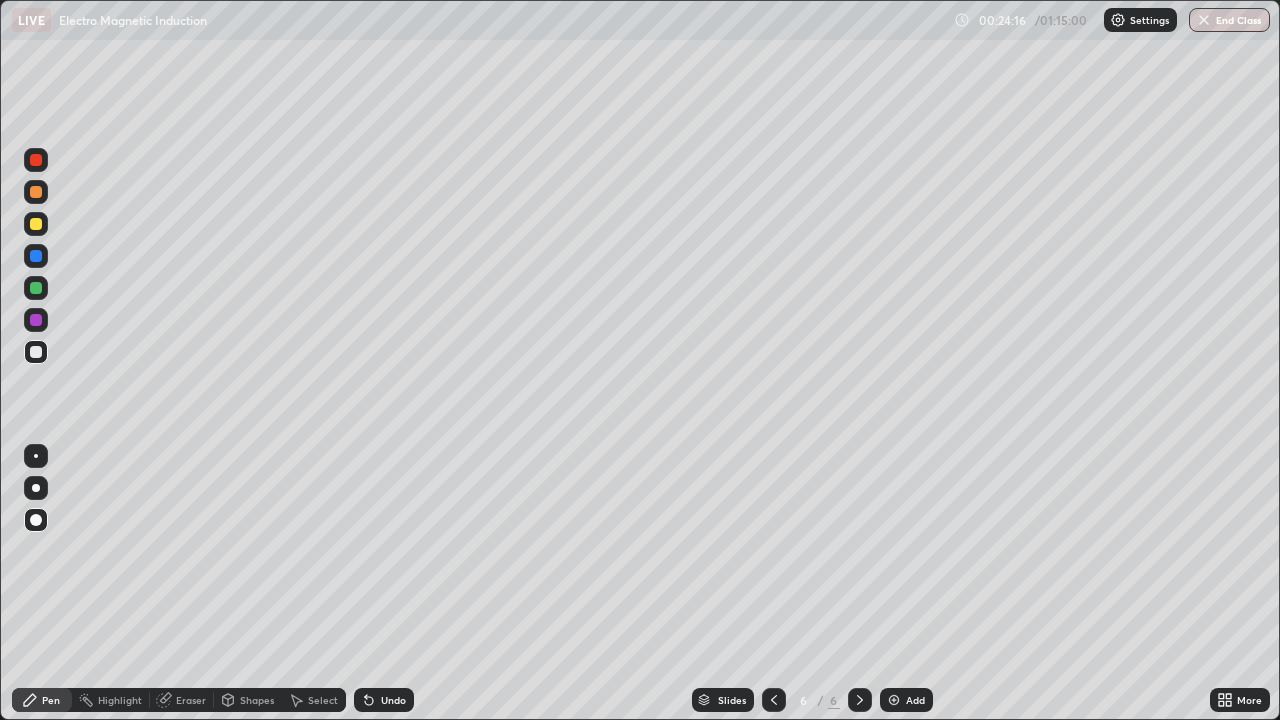 click at bounding box center [36, 224] 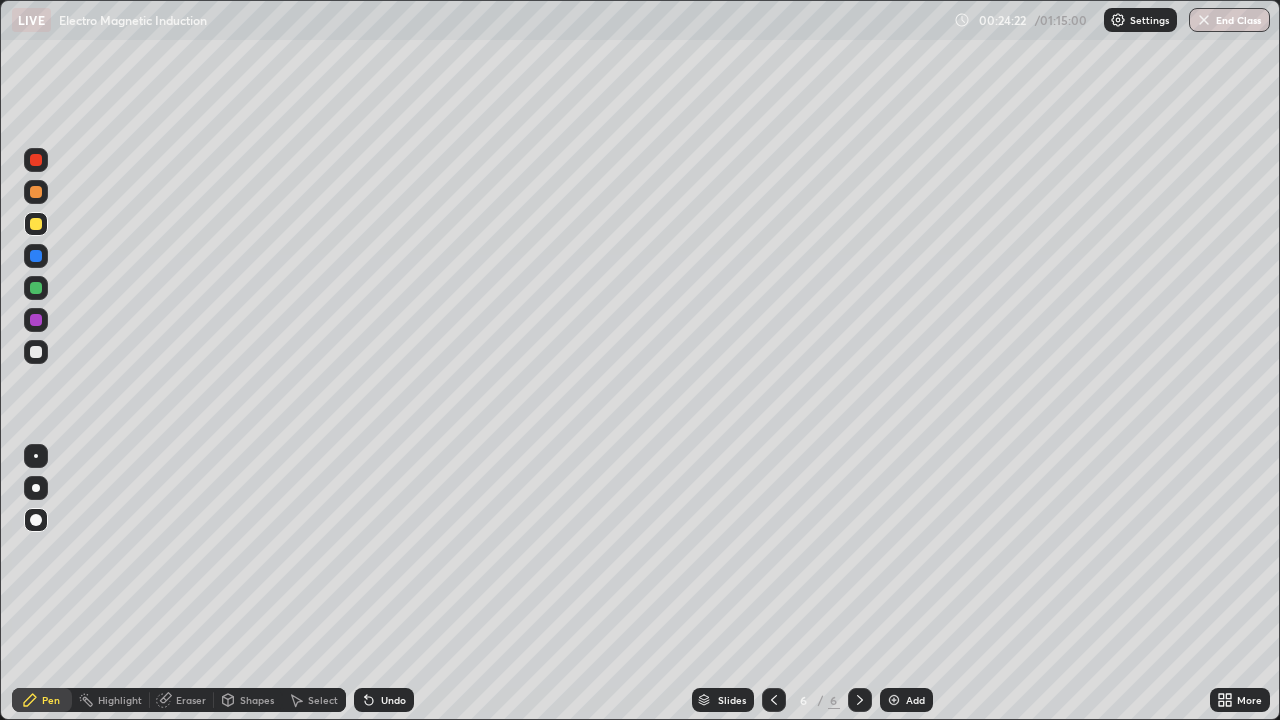 click 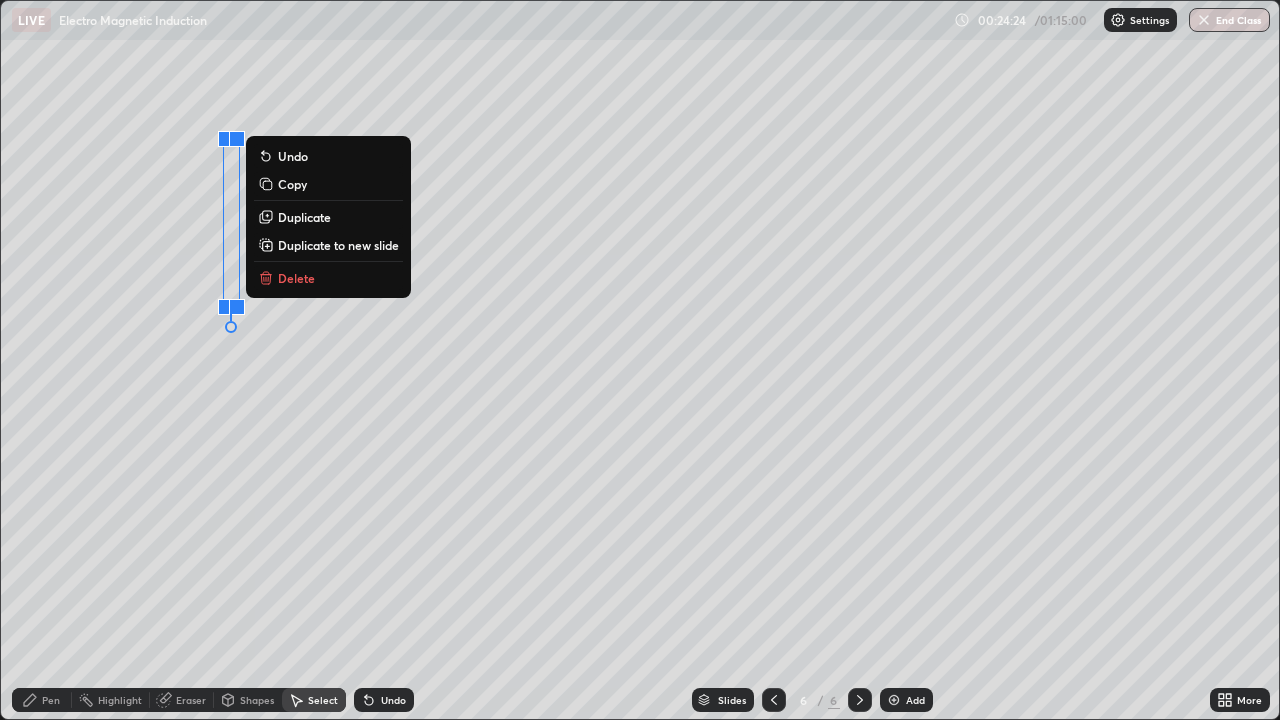 click on "Duplicate" at bounding box center (304, 217) 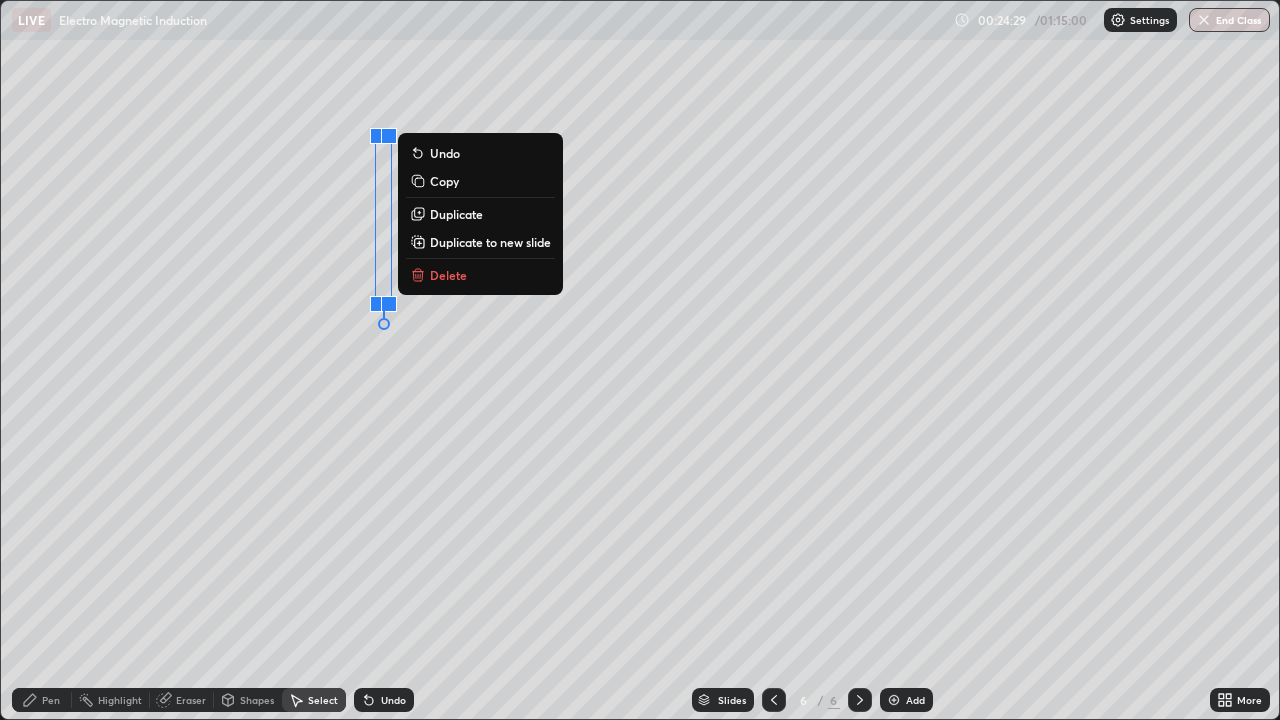 click on "Pen" at bounding box center [51, 700] 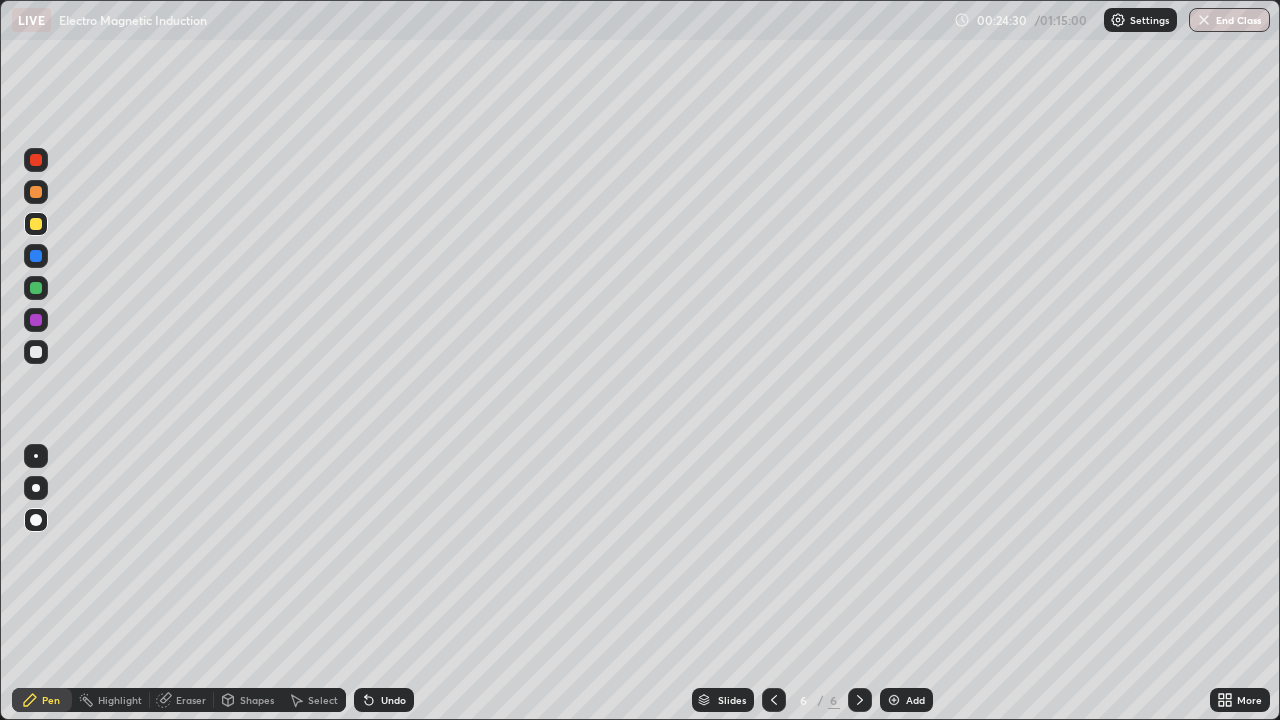 click at bounding box center (36, 192) 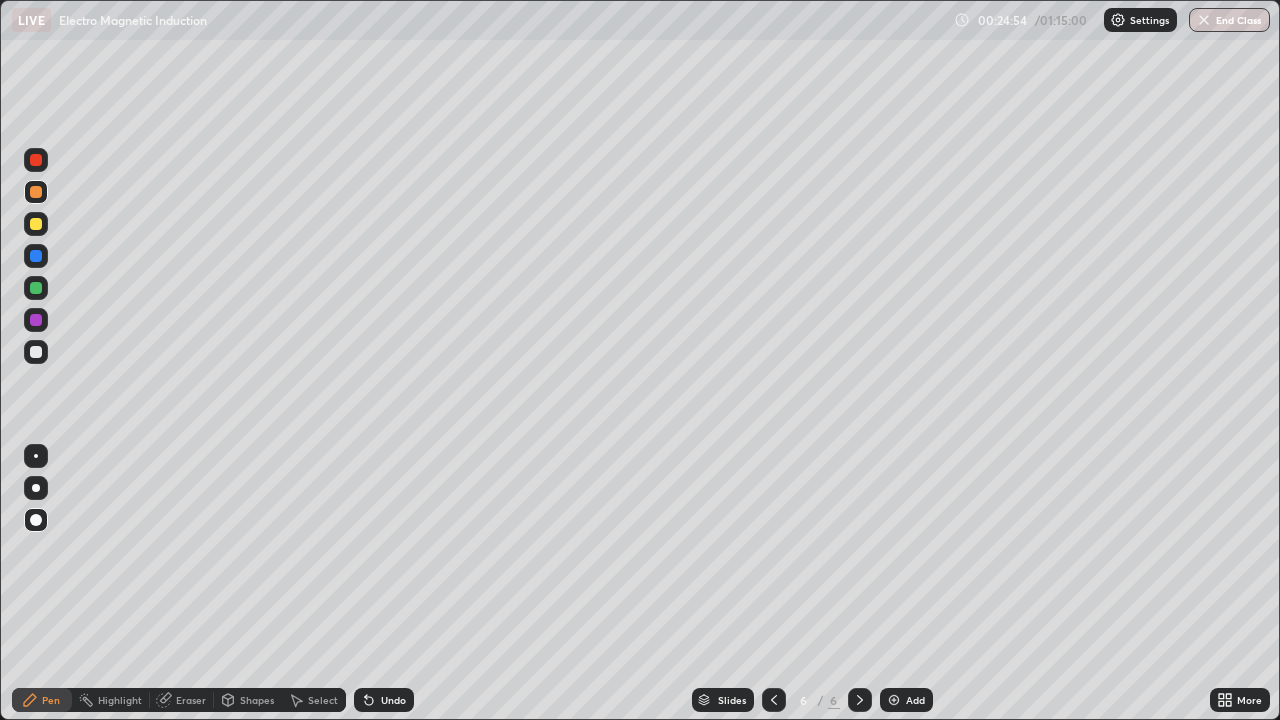 click at bounding box center (36, 224) 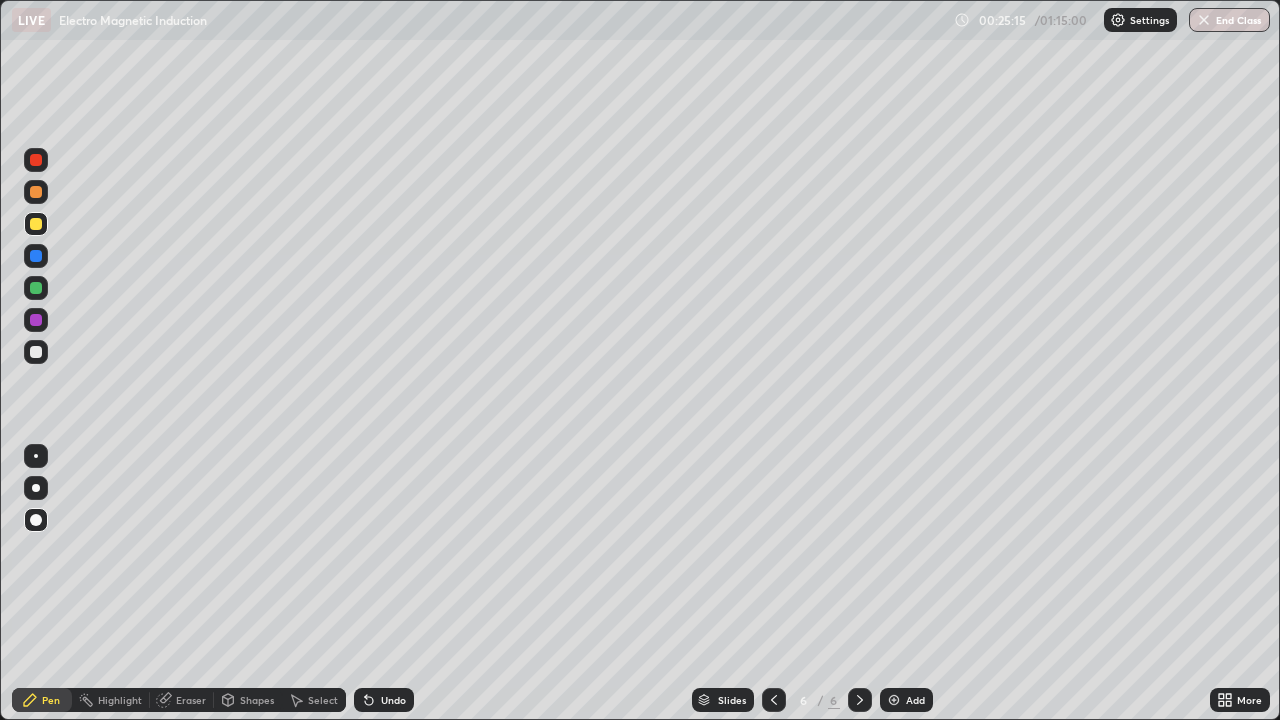 click 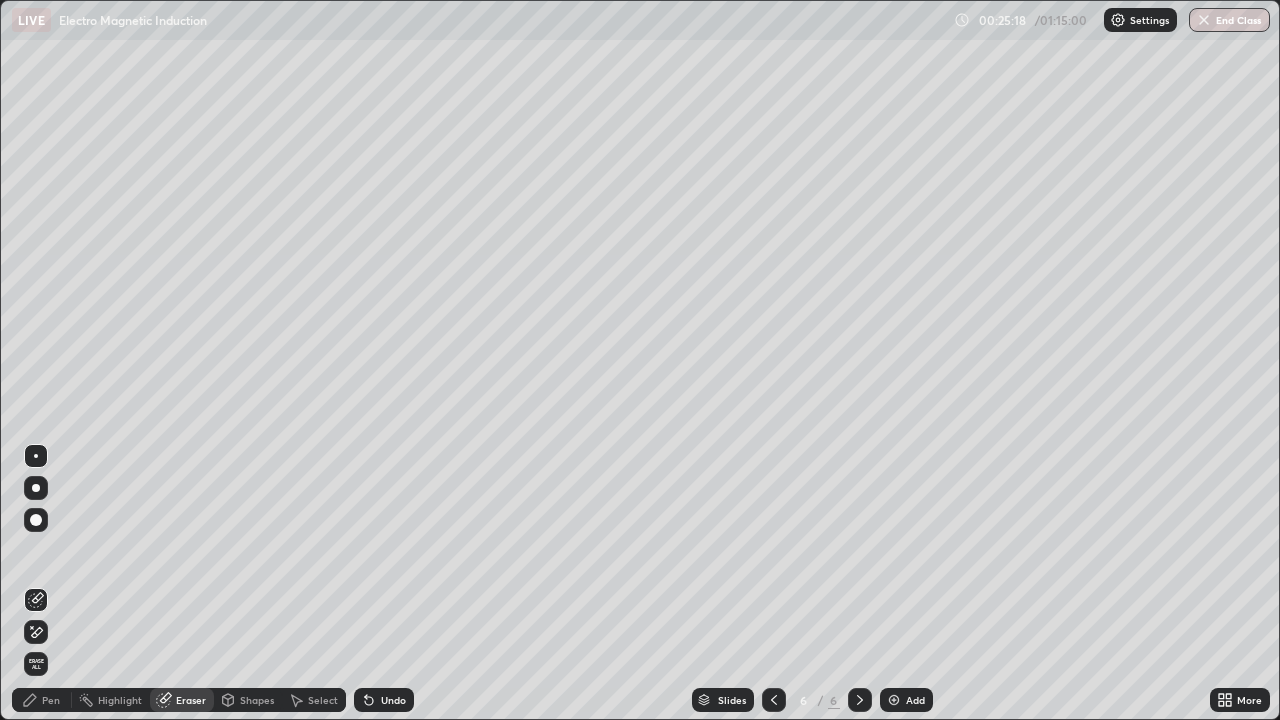 click on "Pen" at bounding box center (51, 700) 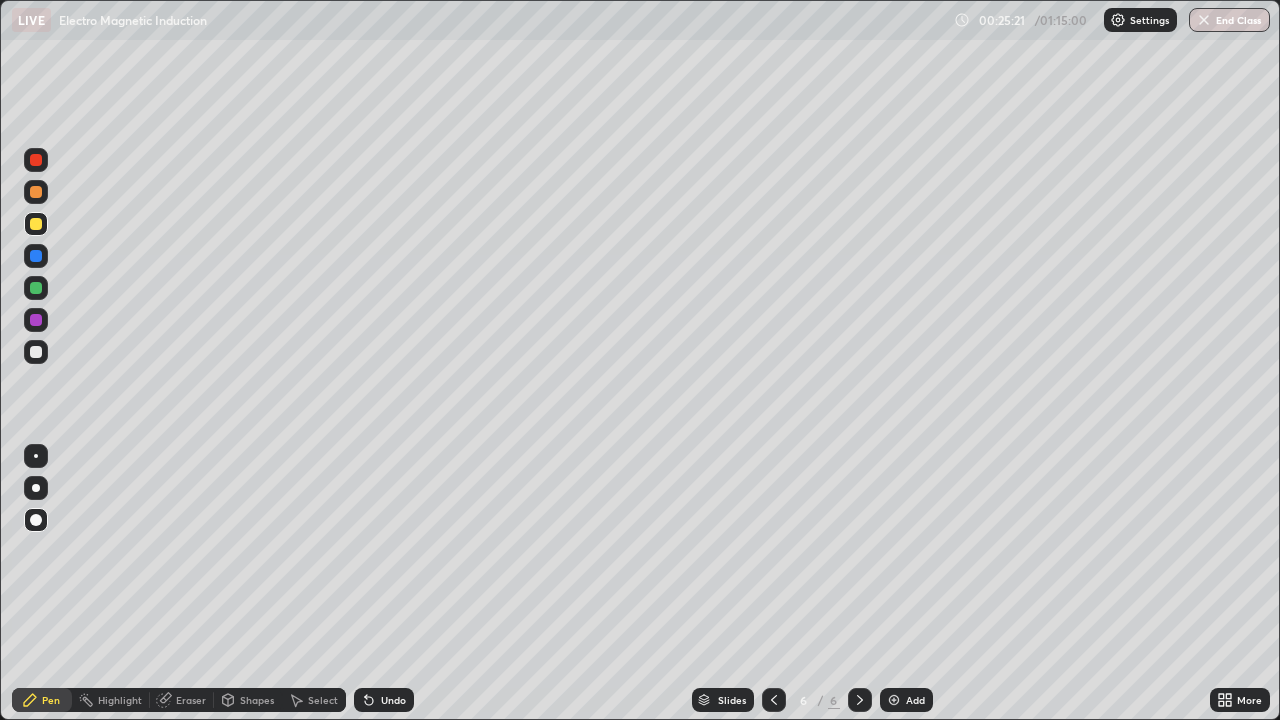 click on "Eraser" at bounding box center (182, 700) 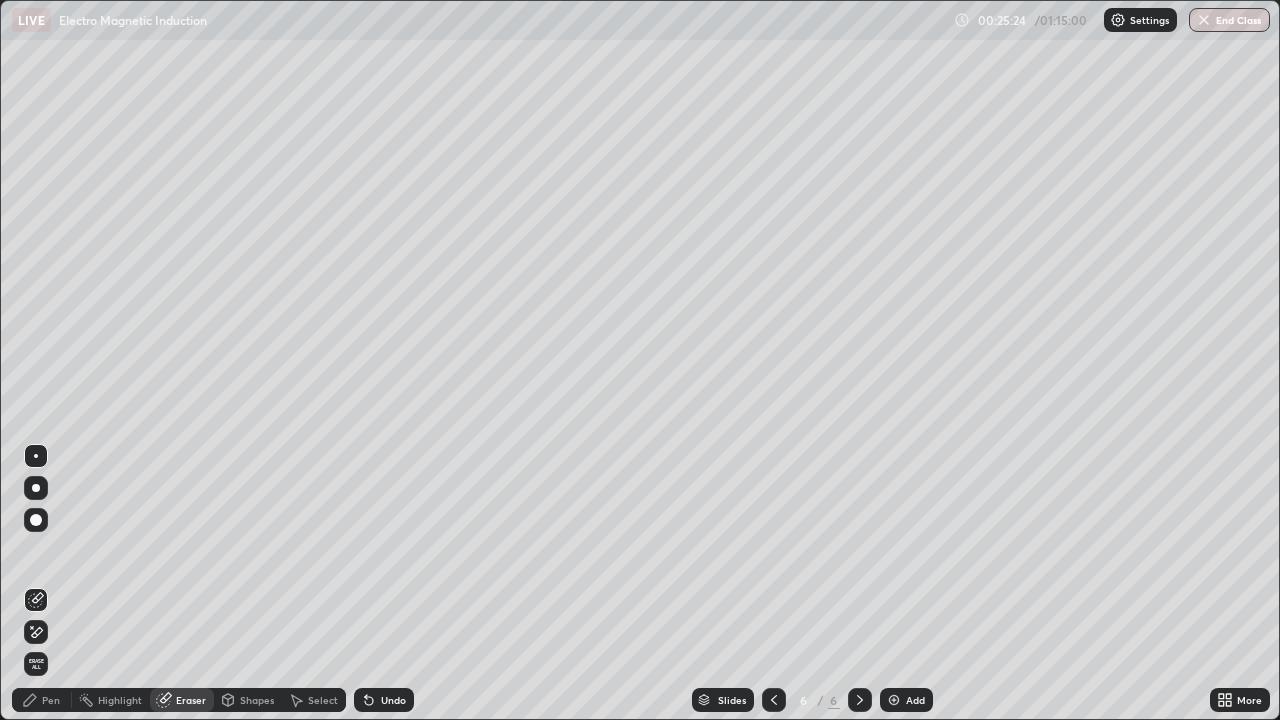 click 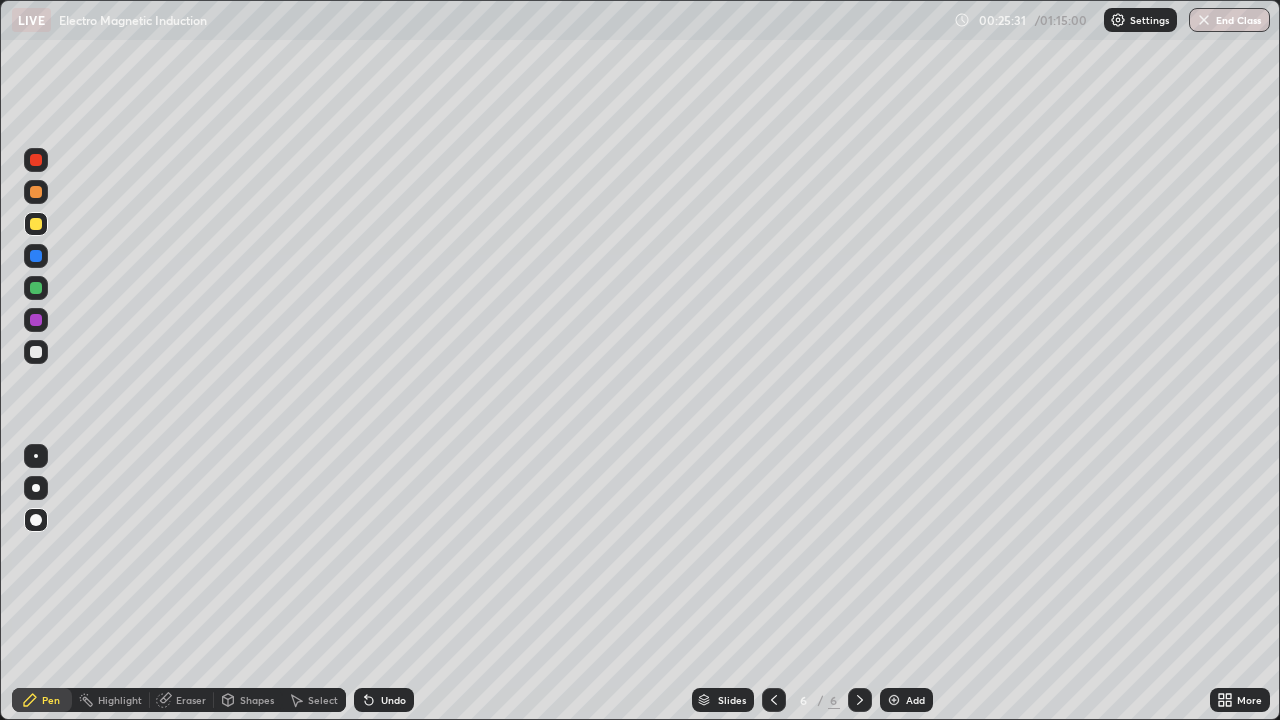 click 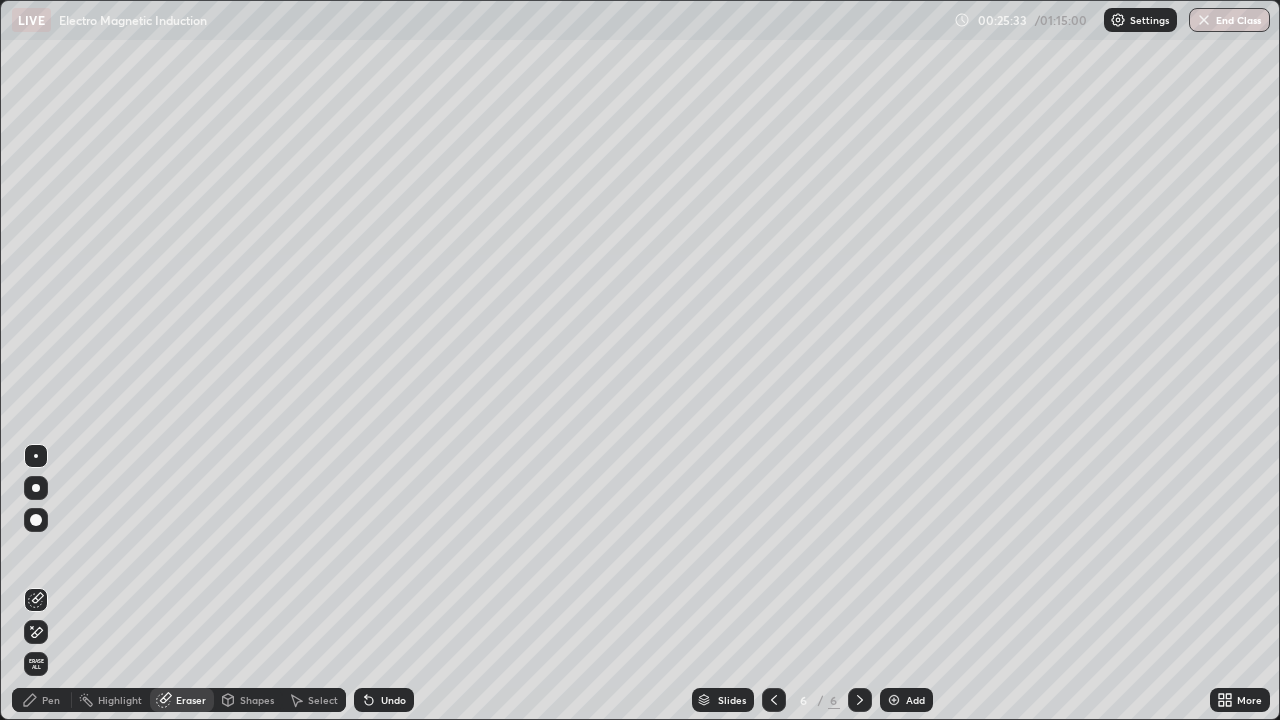 click on "Pen" at bounding box center [51, 700] 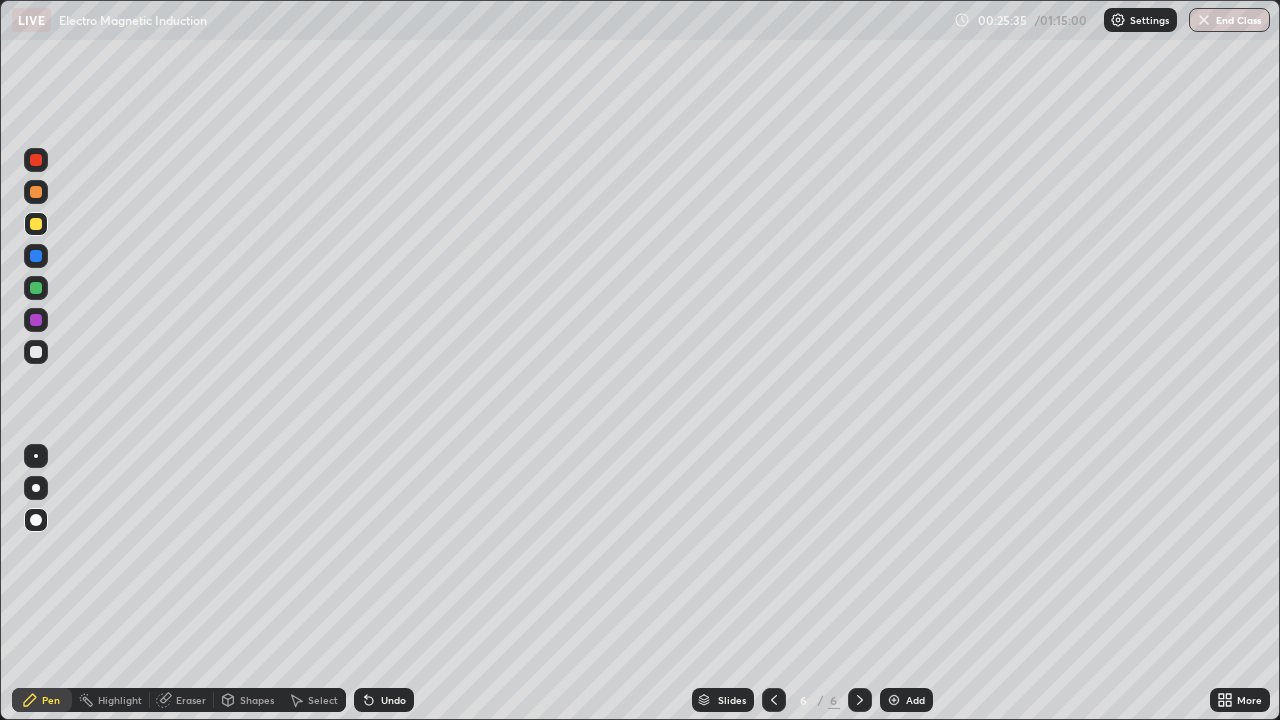 click 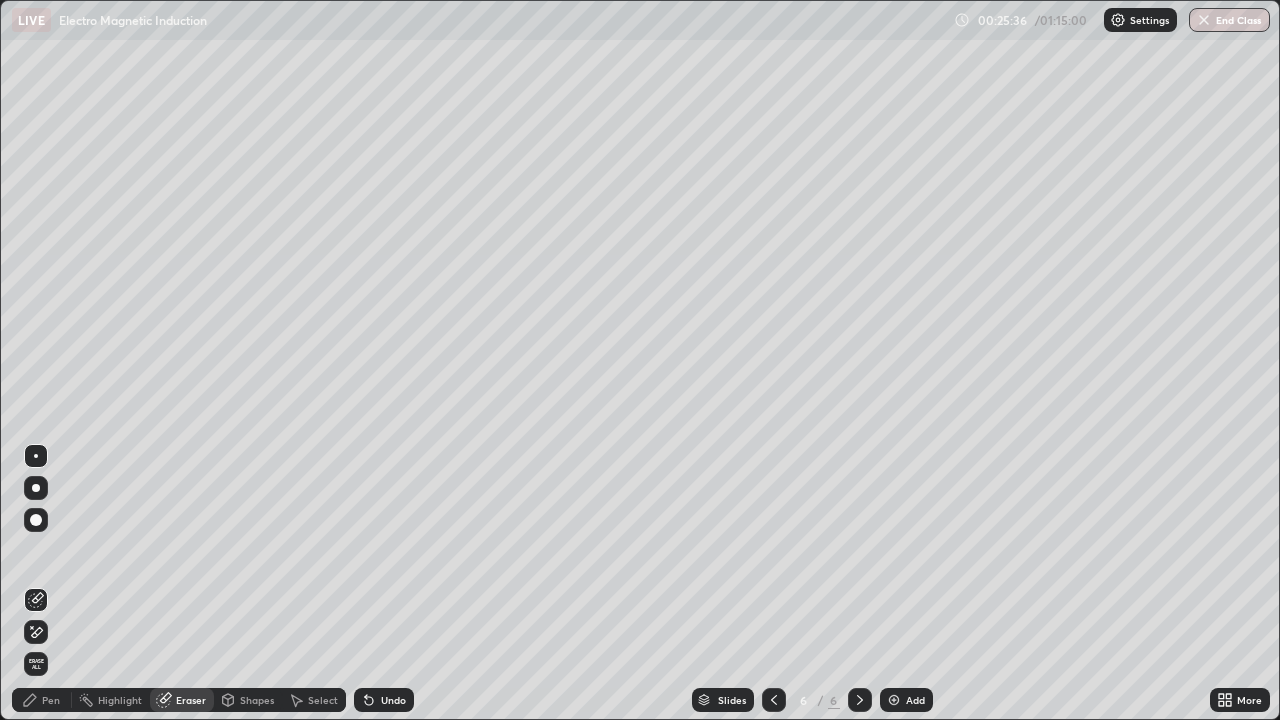 click on "Pen" at bounding box center [42, 700] 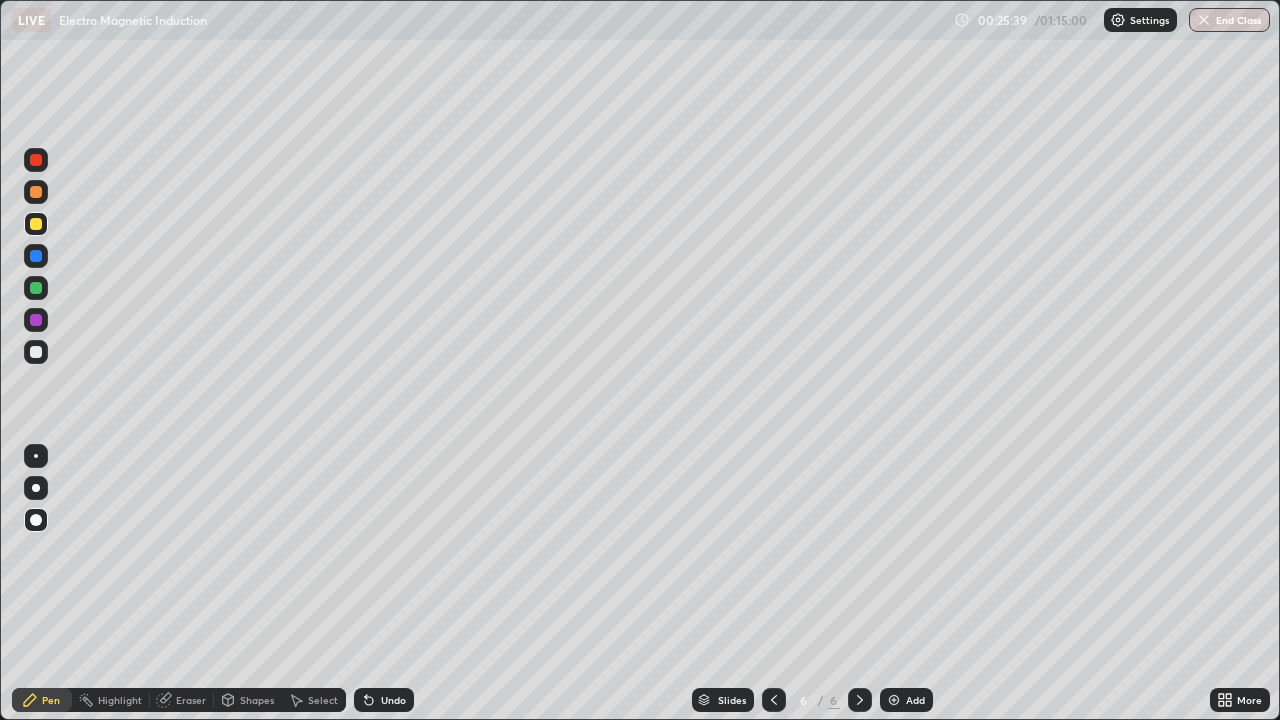 click 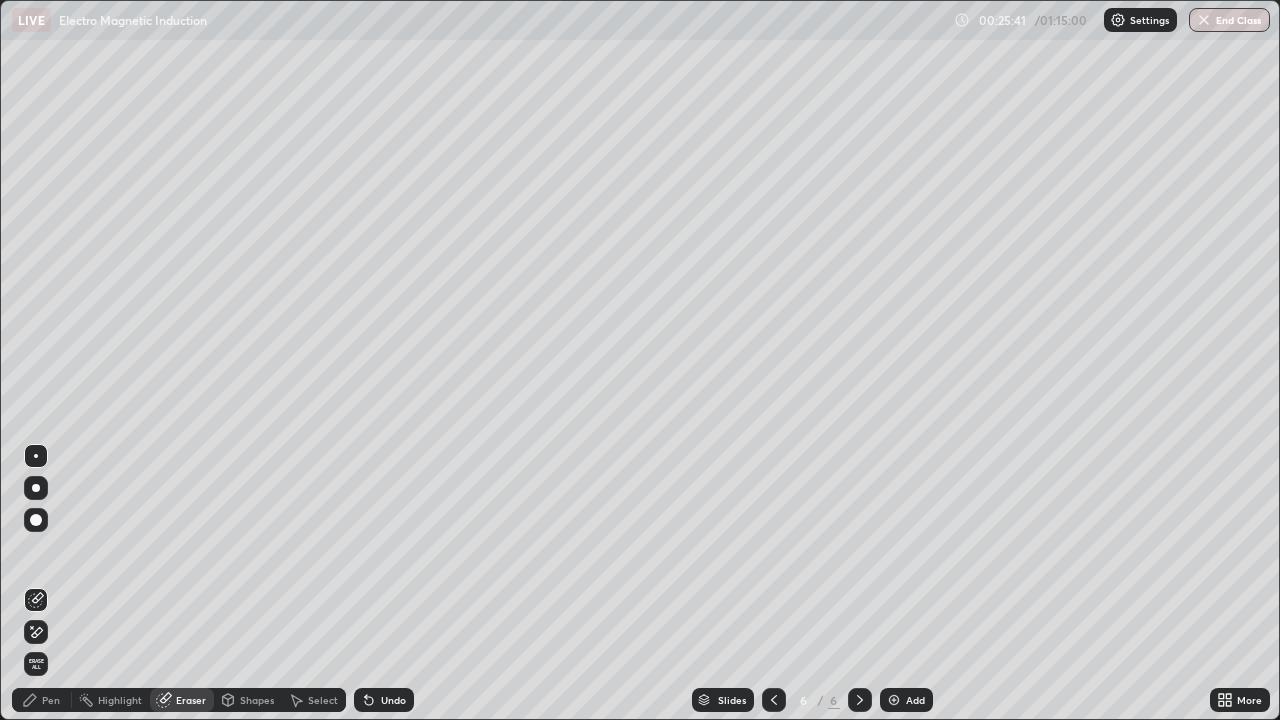 click on "Pen" at bounding box center (42, 700) 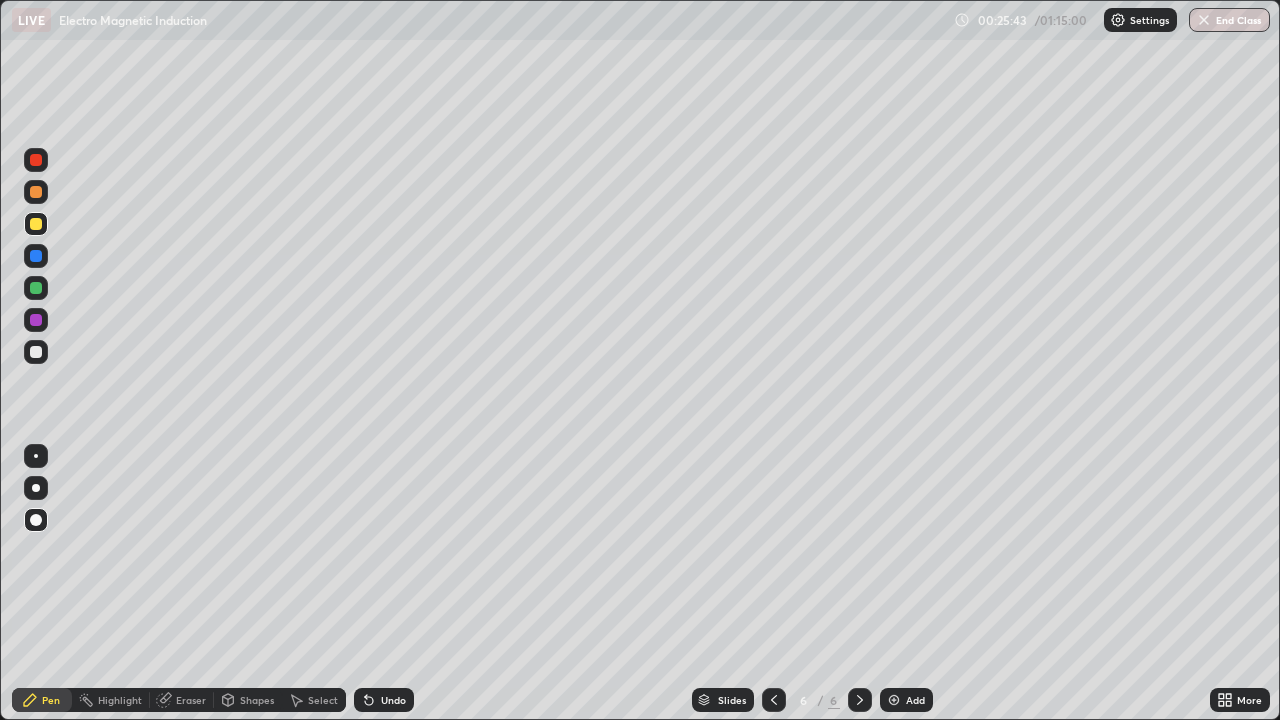 click on "Eraser" at bounding box center (182, 700) 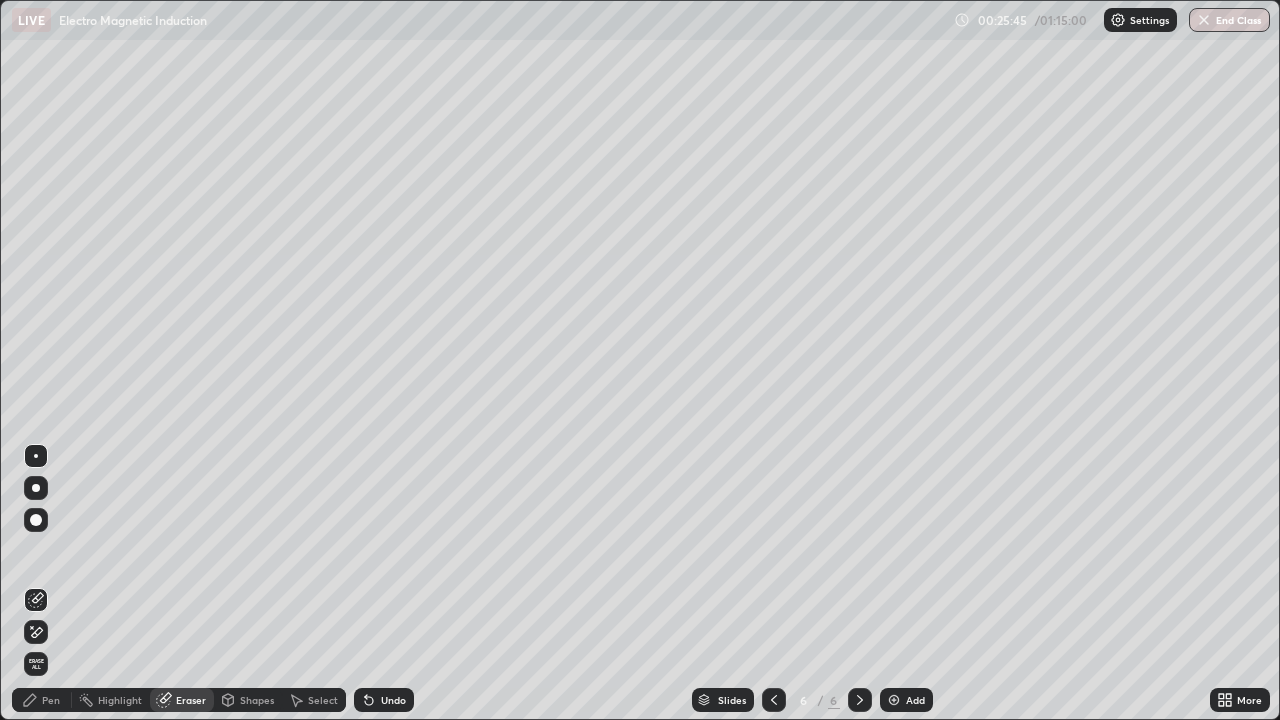 click on "Pen" at bounding box center (42, 700) 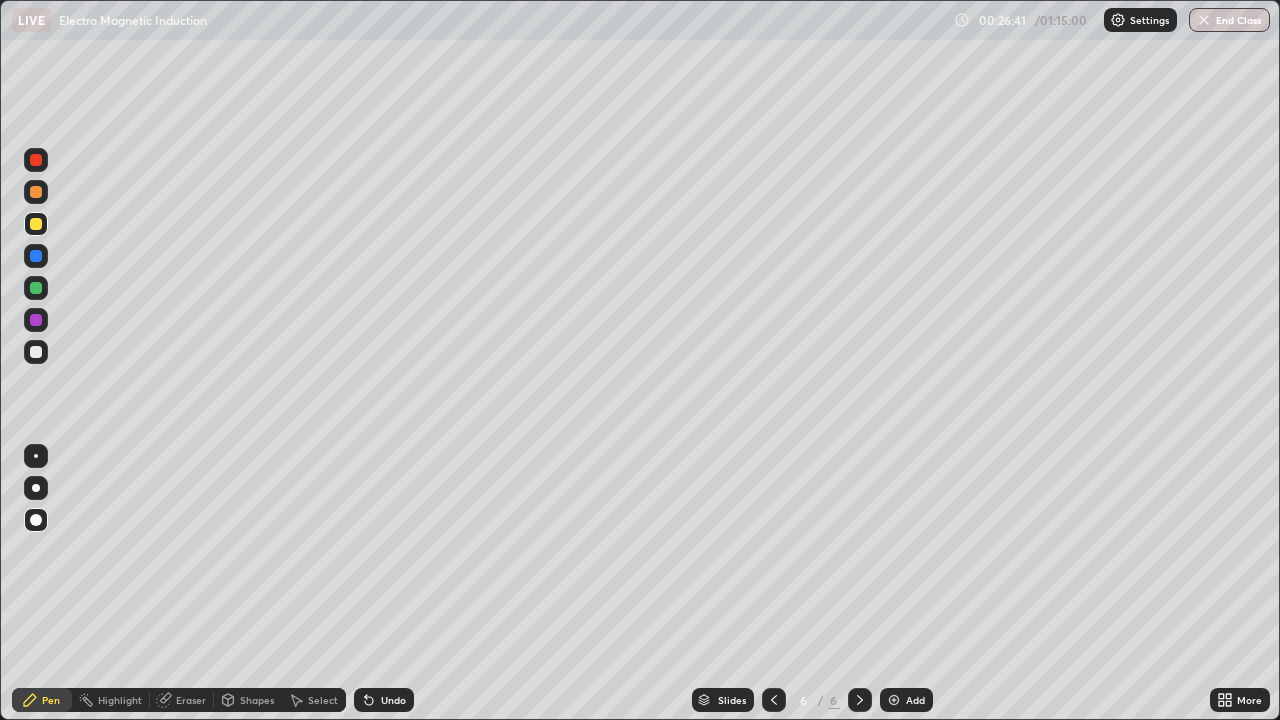 click on "Undo" at bounding box center (393, 700) 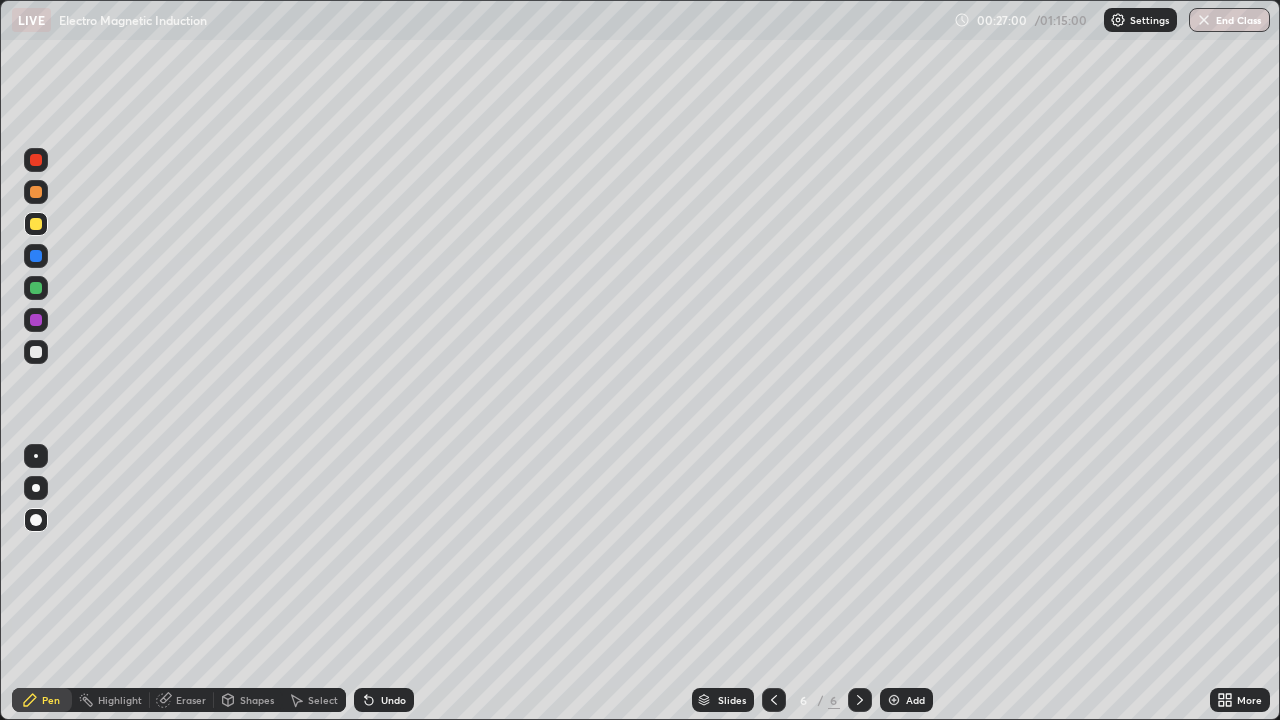 click at bounding box center [36, 352] 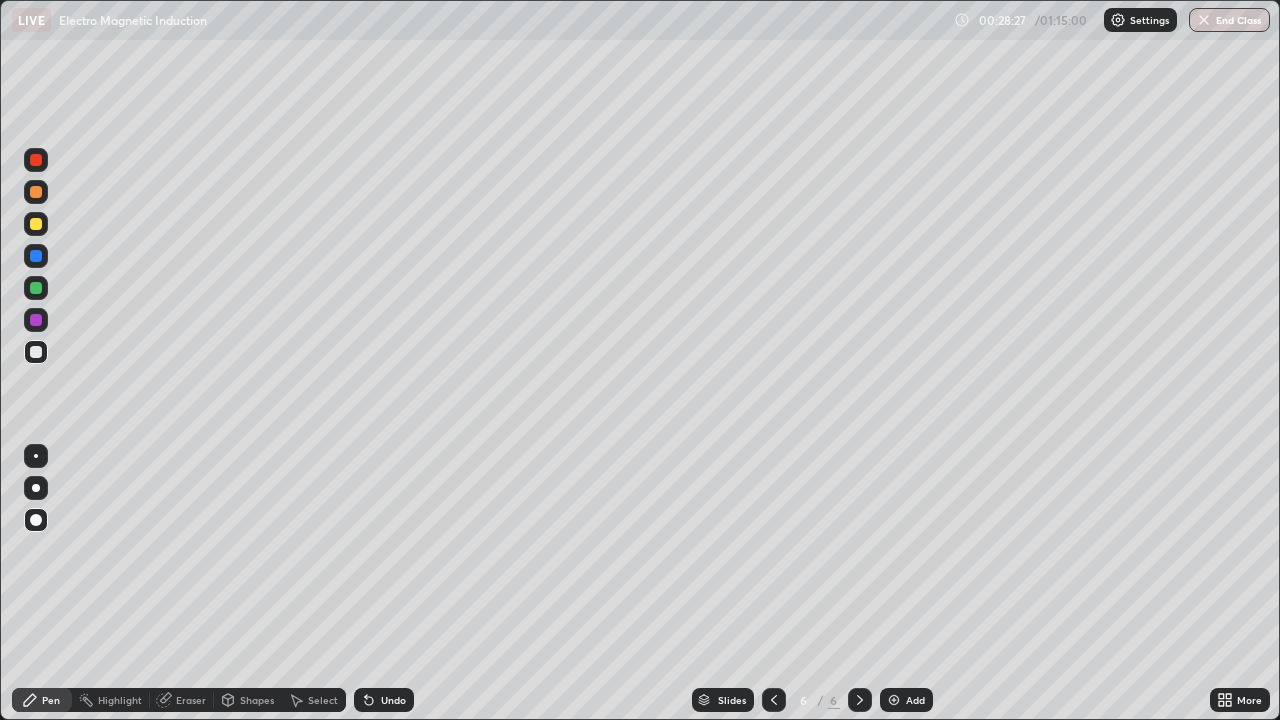 click at bounding box center (36, 192) 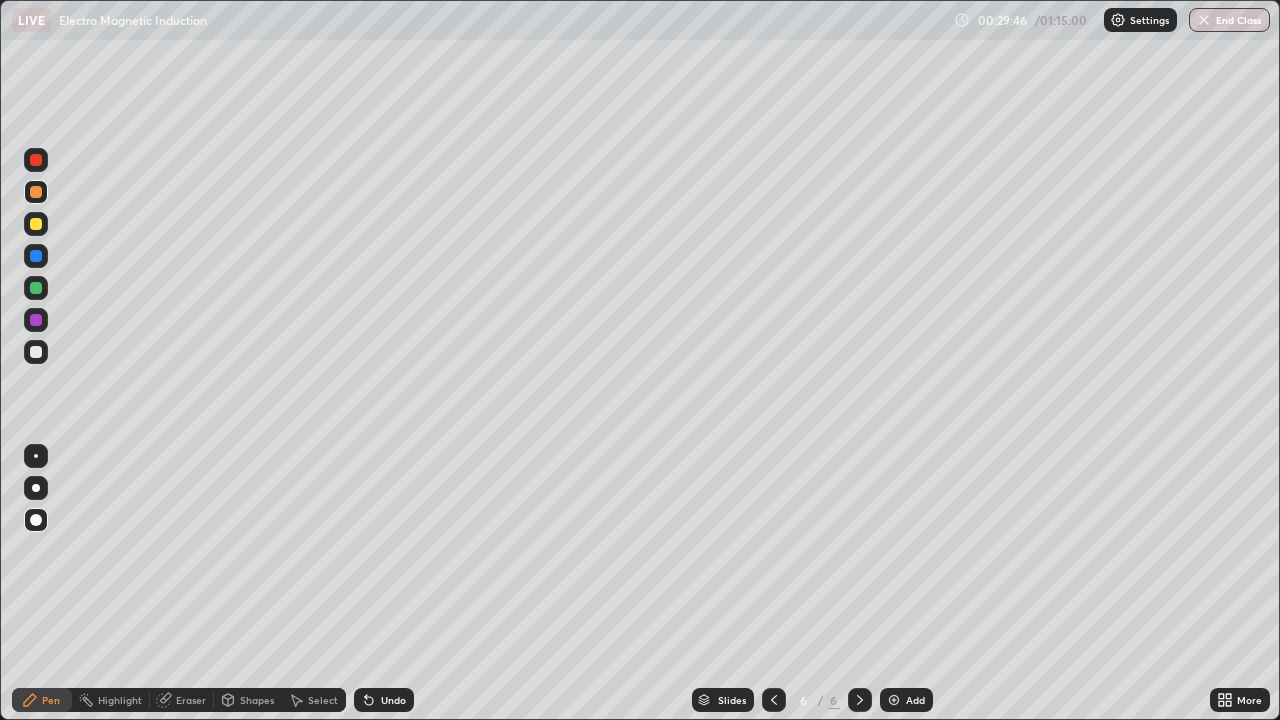 click on "Add" at bounding box center [906, 700] 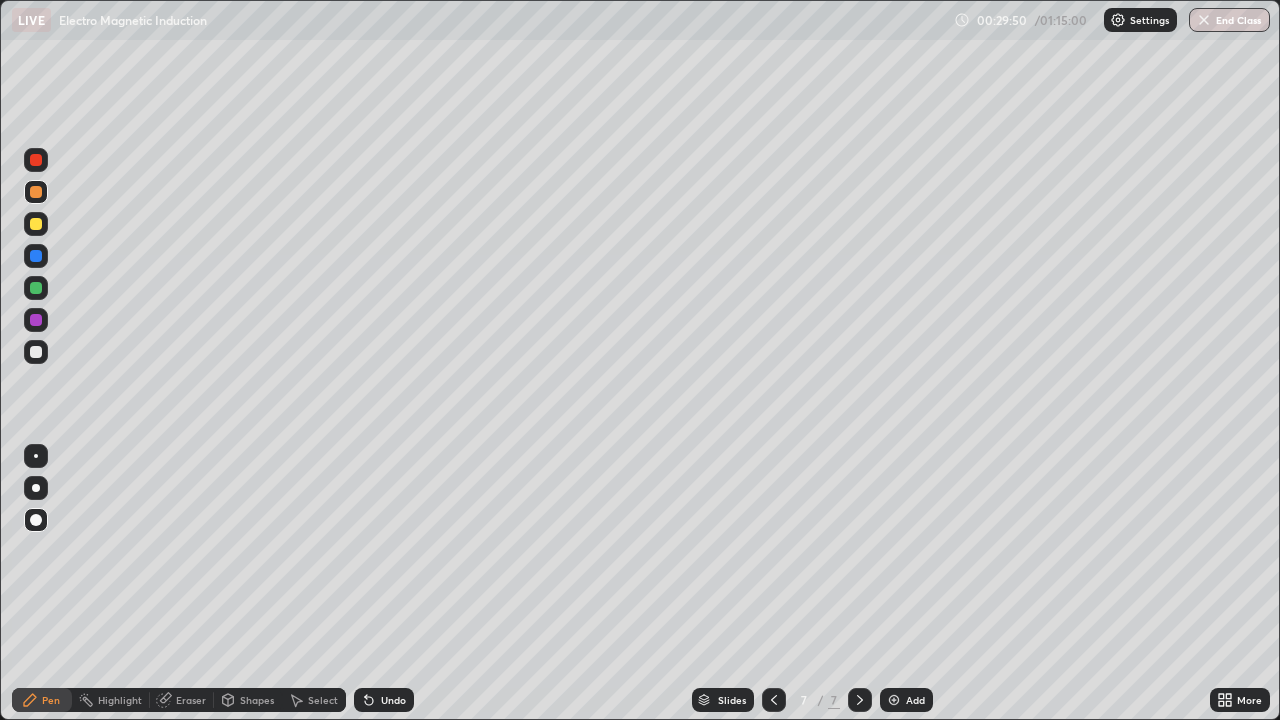 click at bounding box center [36, 352] 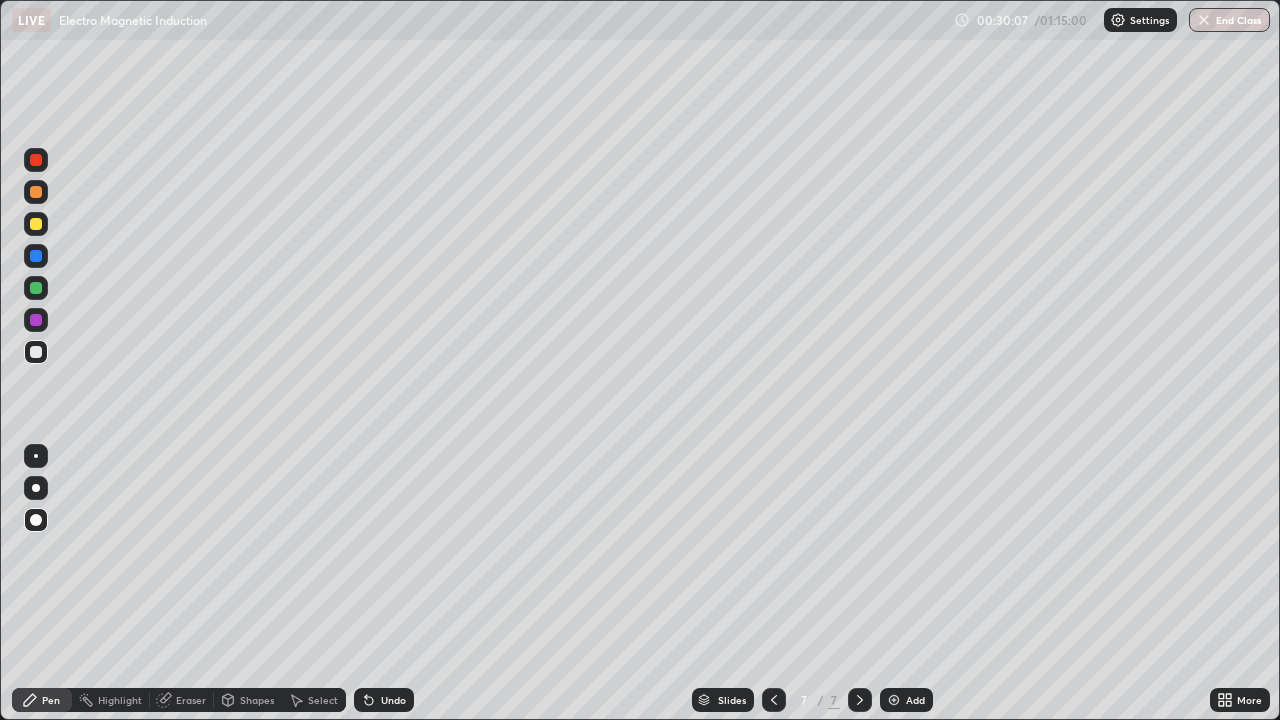 click at bounding box center [36, 224] 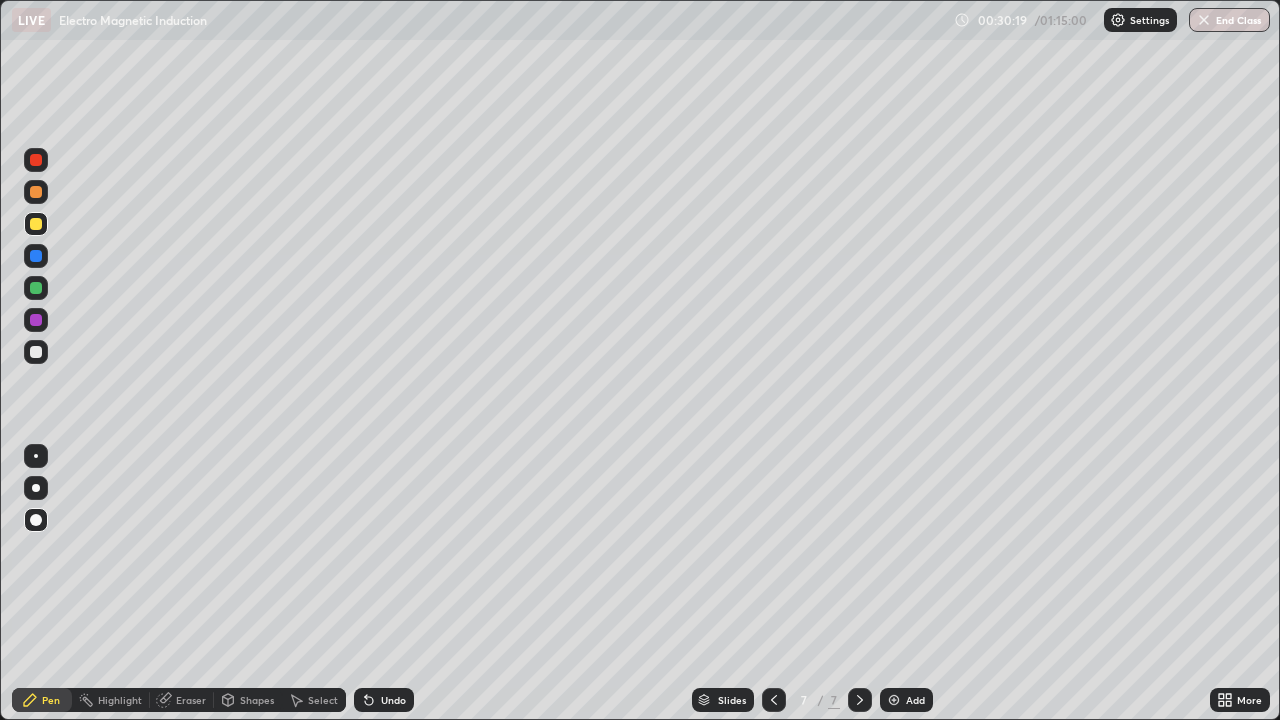 click on "Shapes" at bounding box center (257, 700) 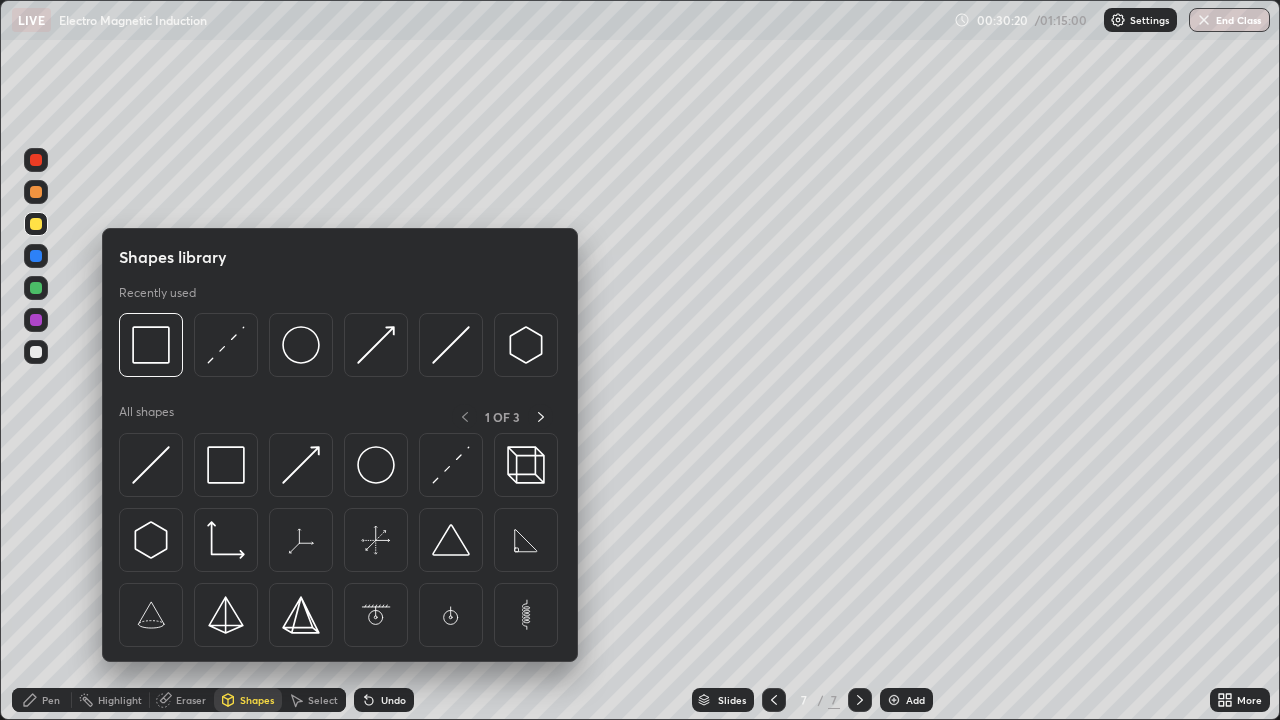 click at bounding box center [36, 288] 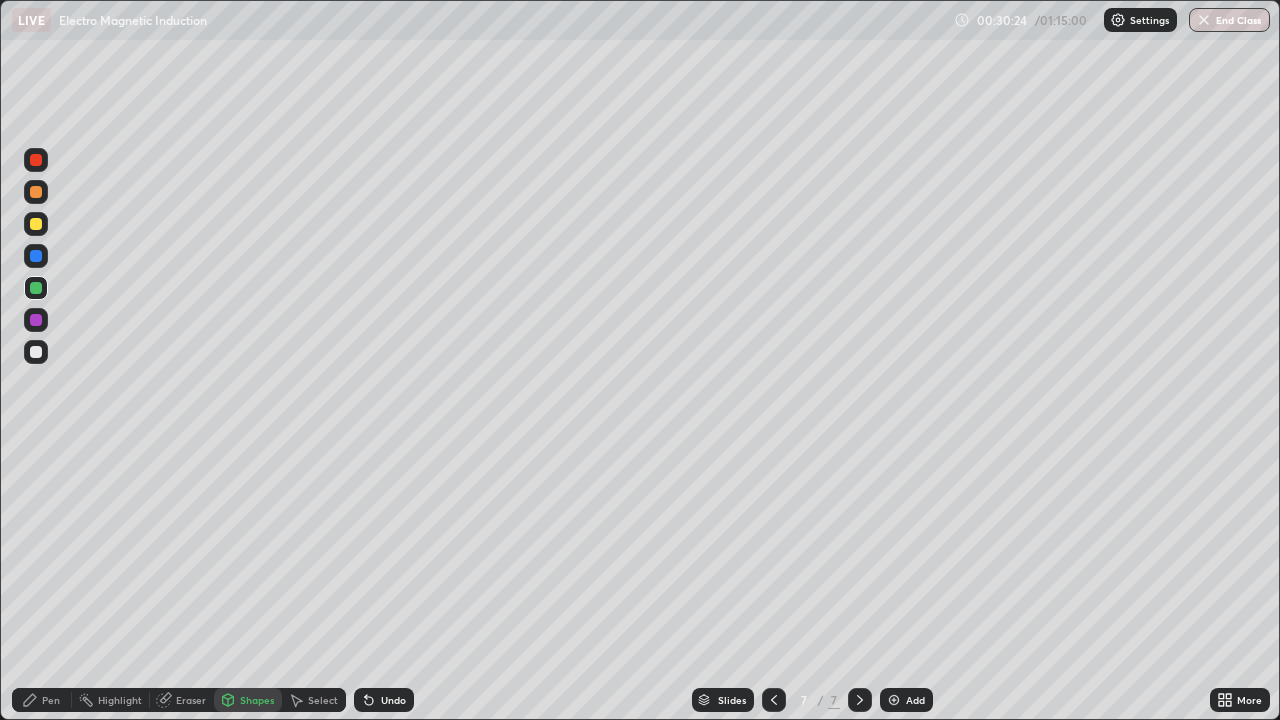 click on "Pen" at bounding box center (51, 700) 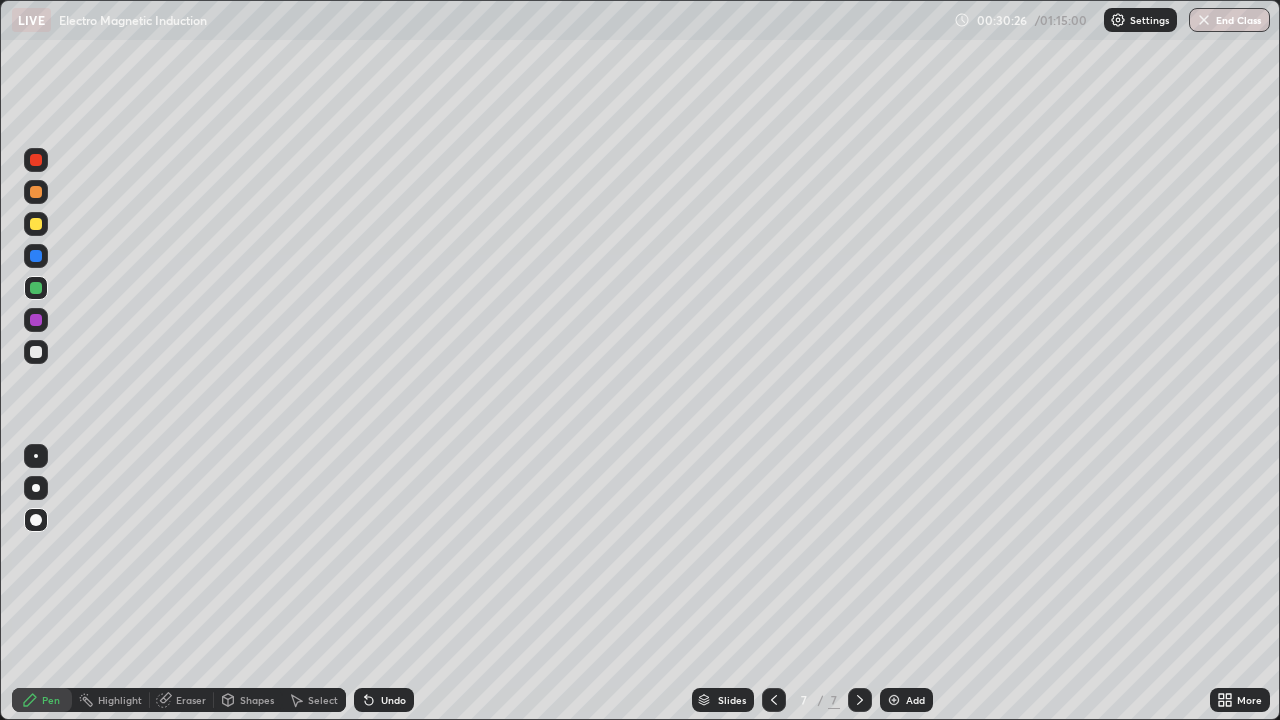 click at bounding box center [36, 224] 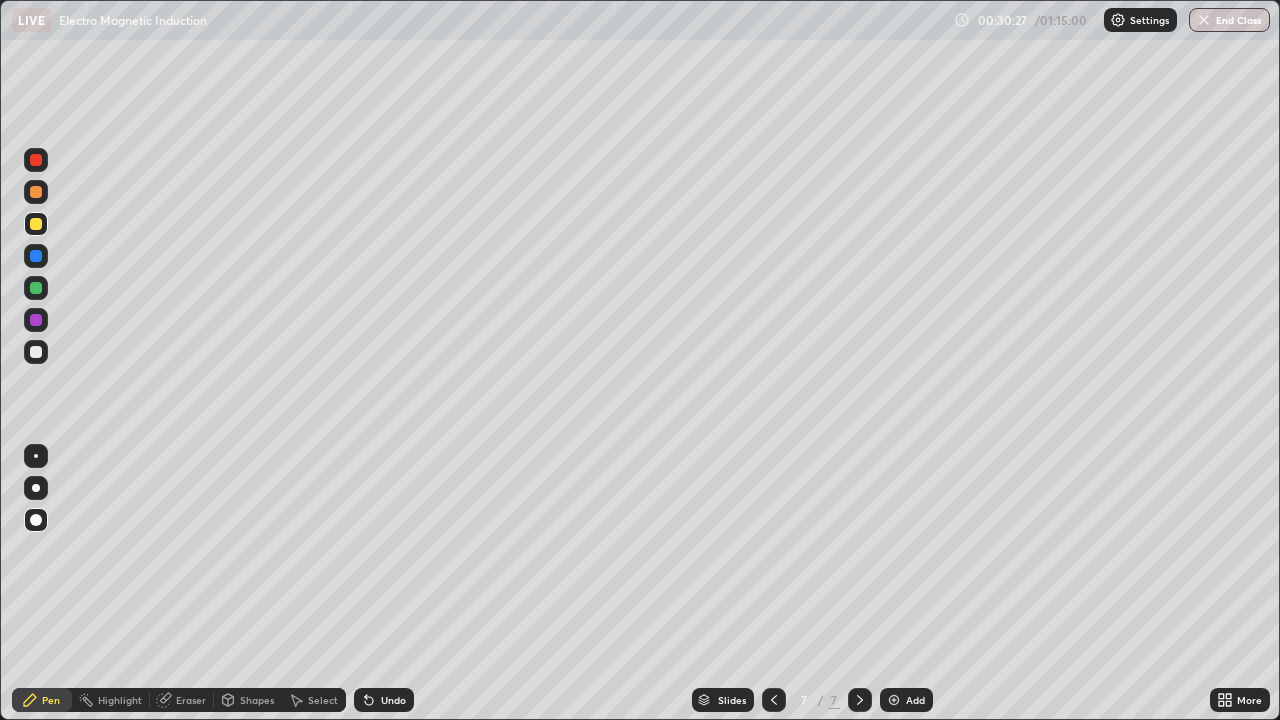 click at bounding box center (36, 192) 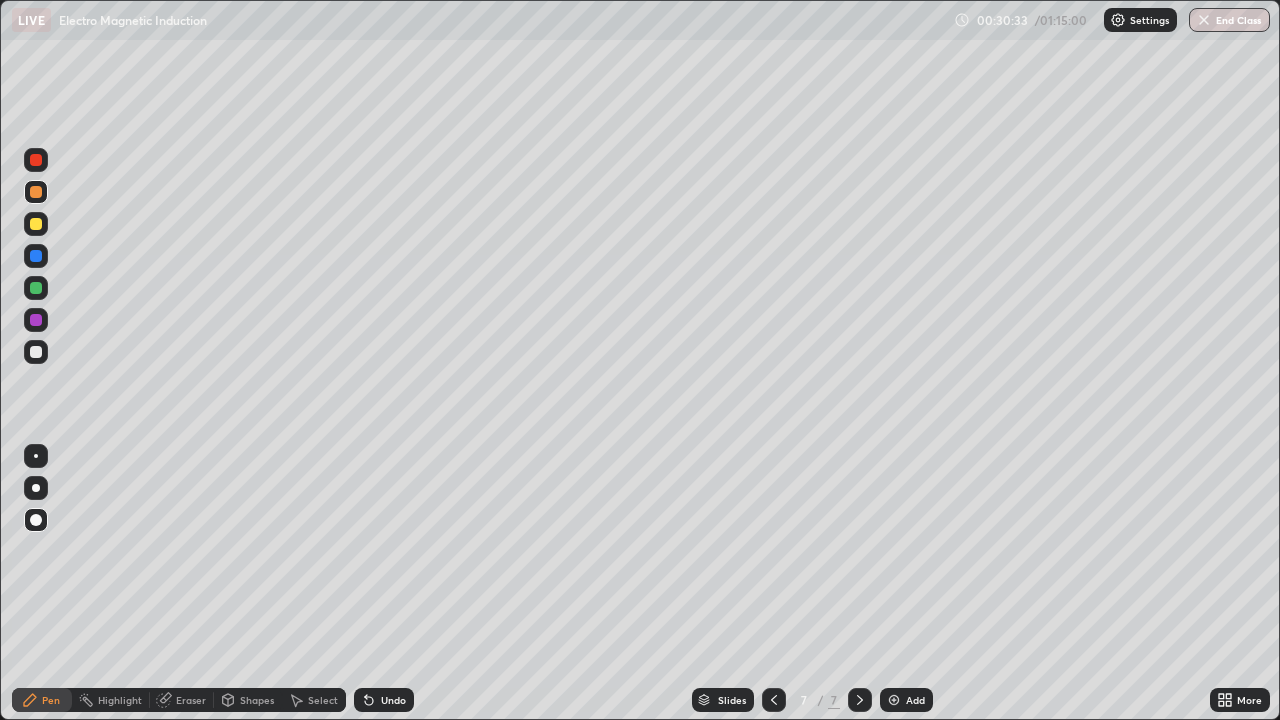 click at bounding box center [36, 352] 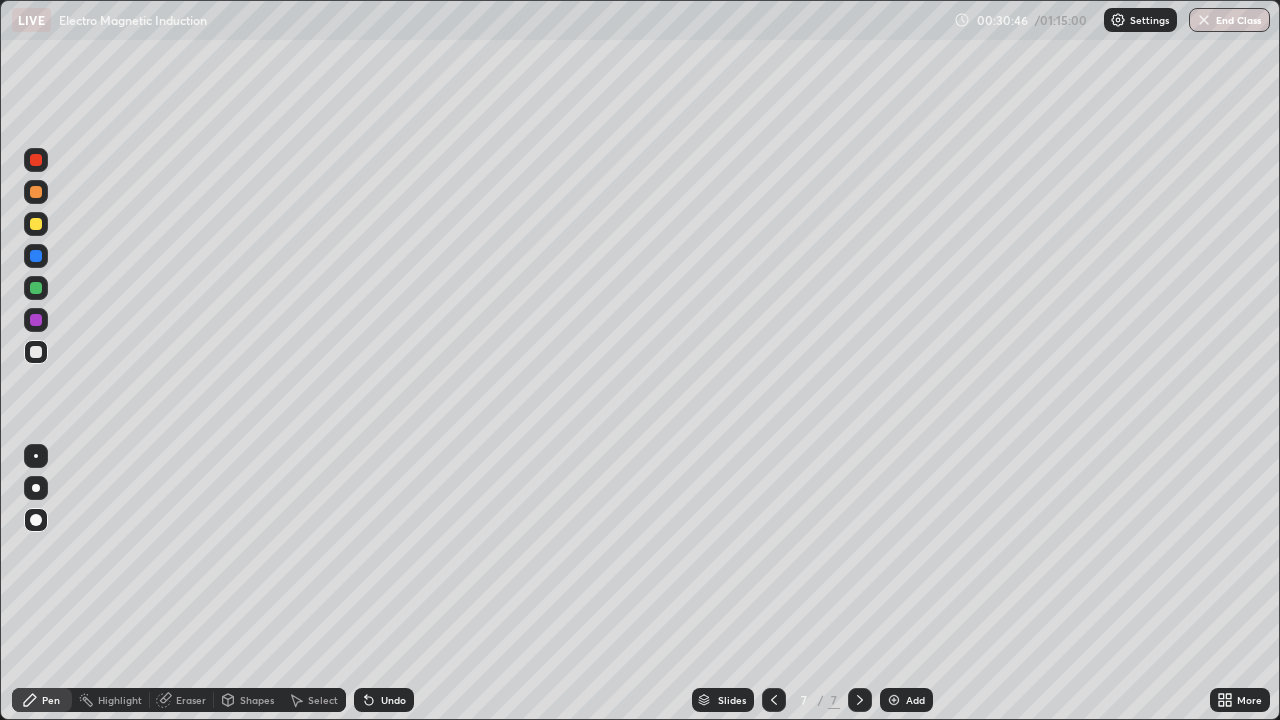 click at bounding box center (36, 160) 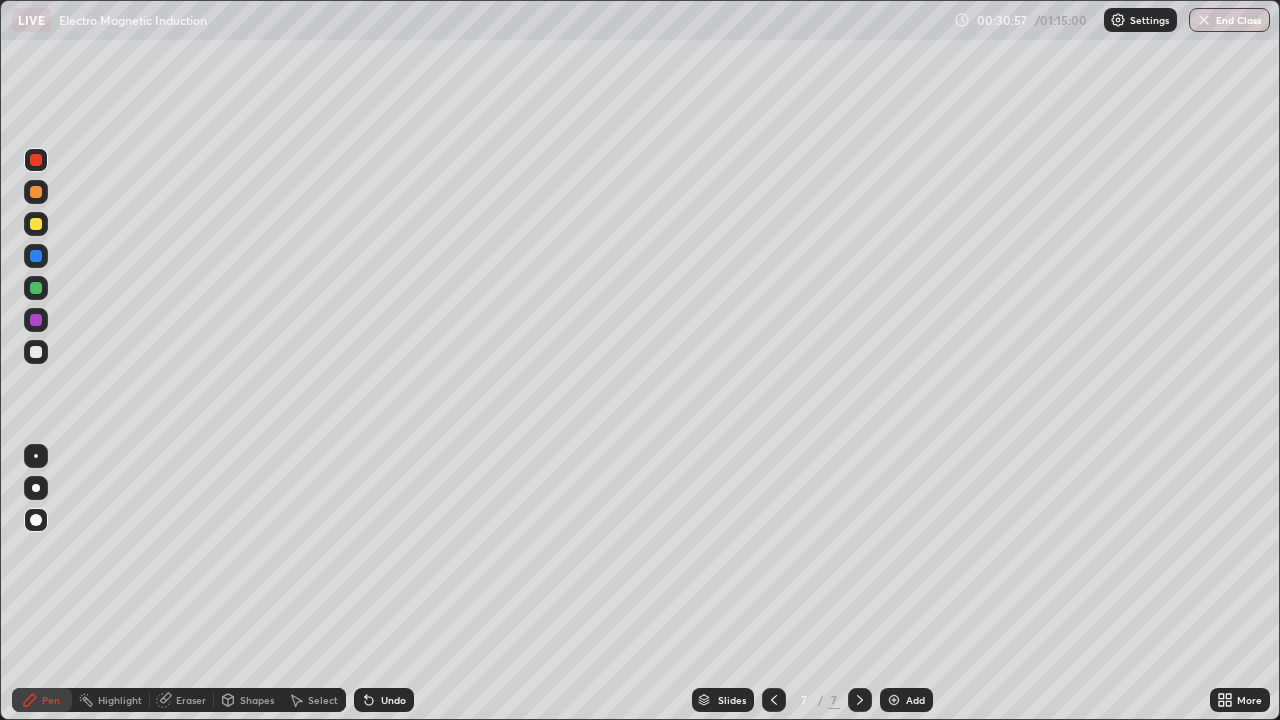 click 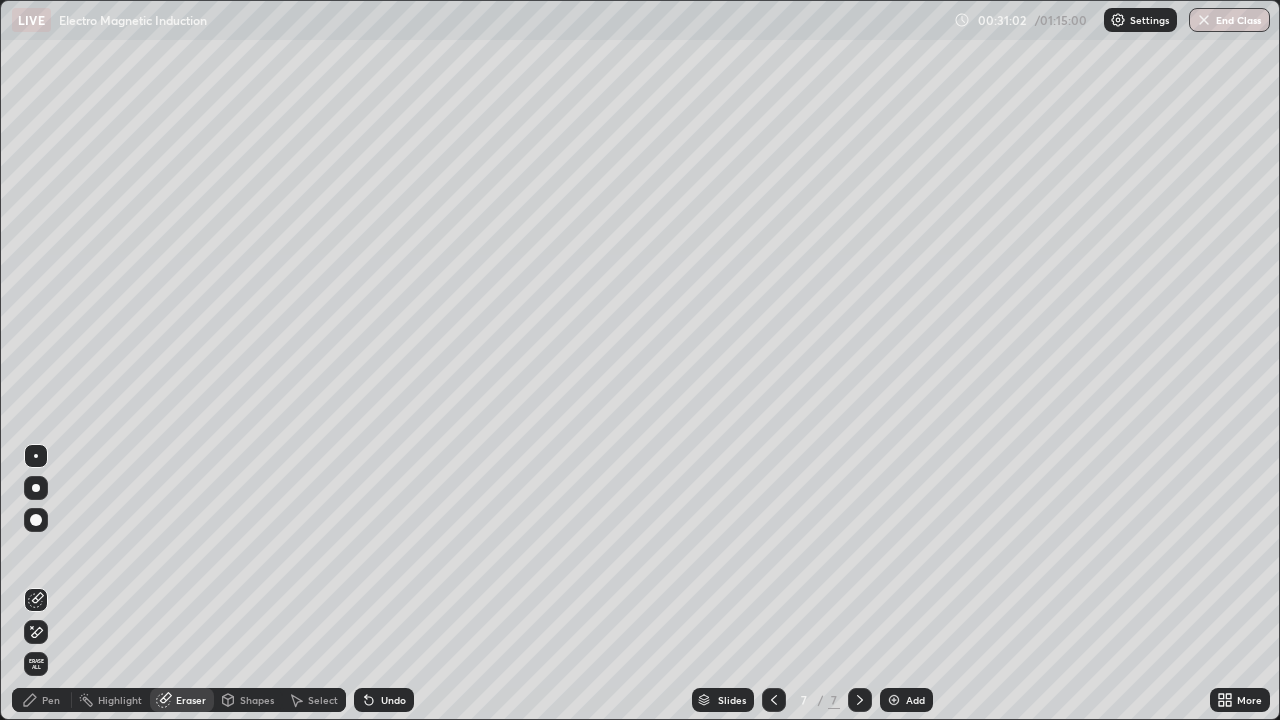click on "Pen" at bounding box center (51, 700) 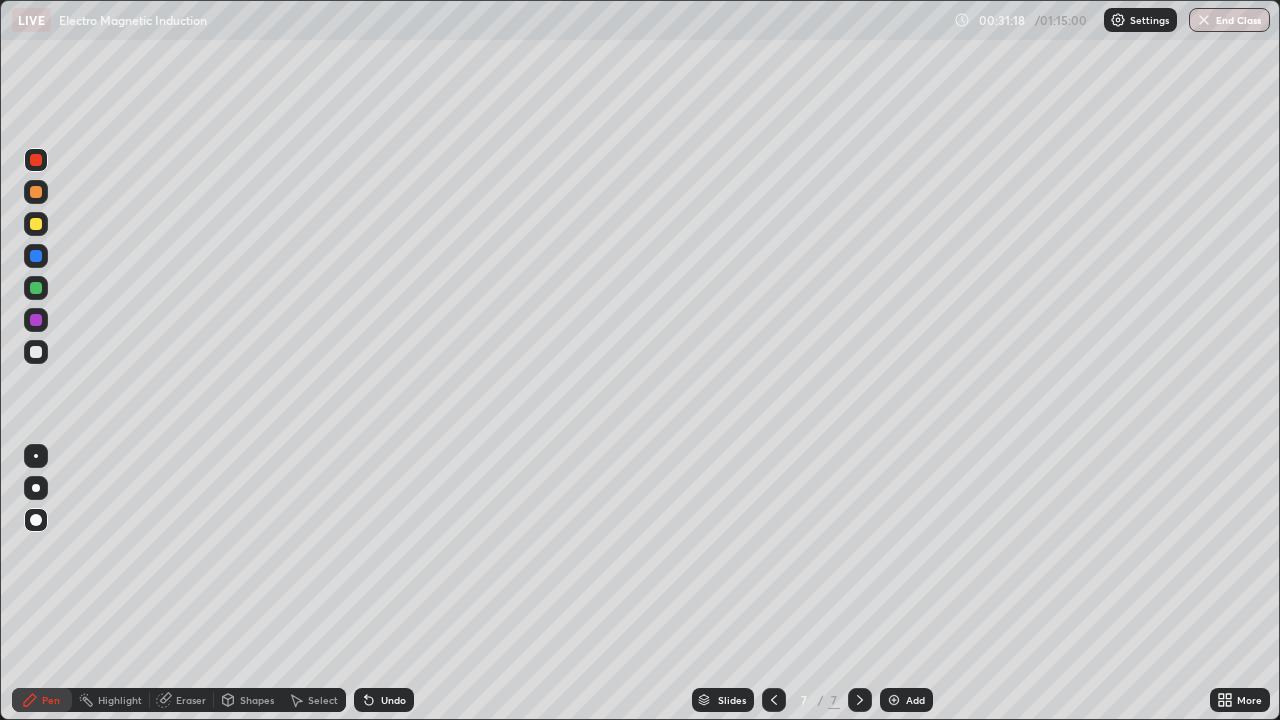 click at bounding box center [36, 288] 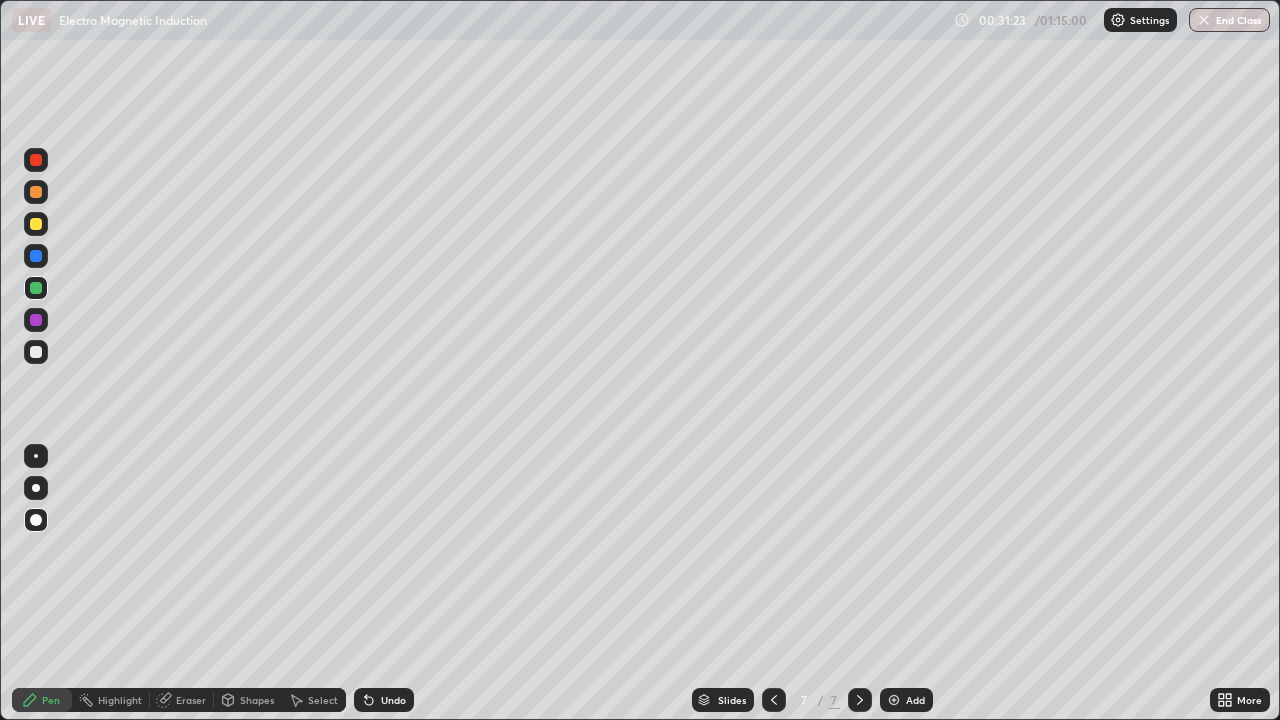 click on "Select" at bounding box center [314, 700] 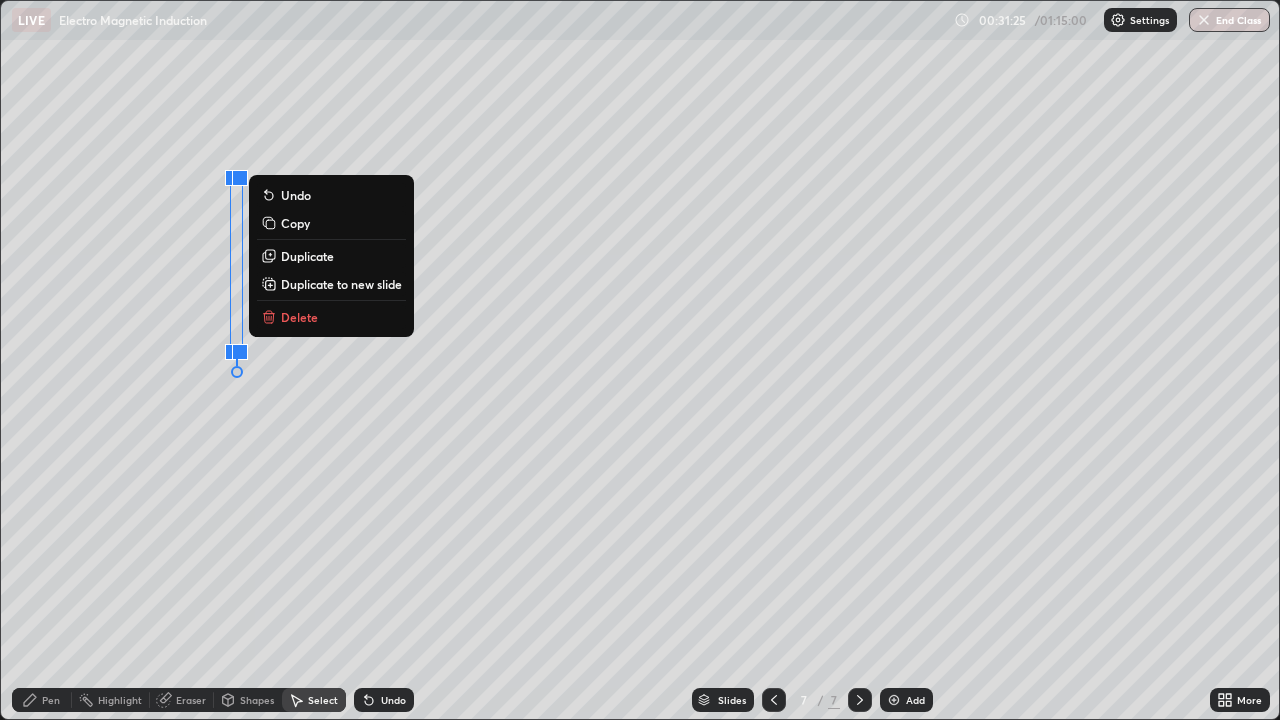 click on "Duplicate" at bounding box center (307, 256) 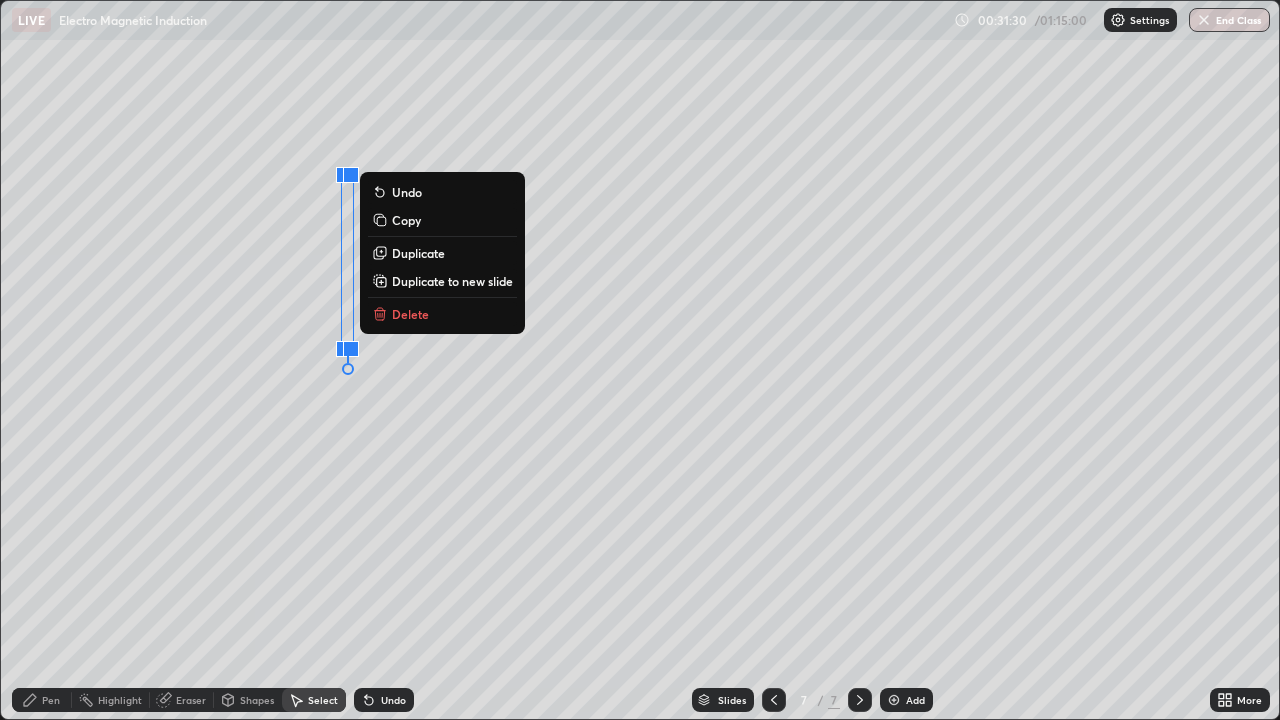 click on "Pen" at bounding box center (51, 700) 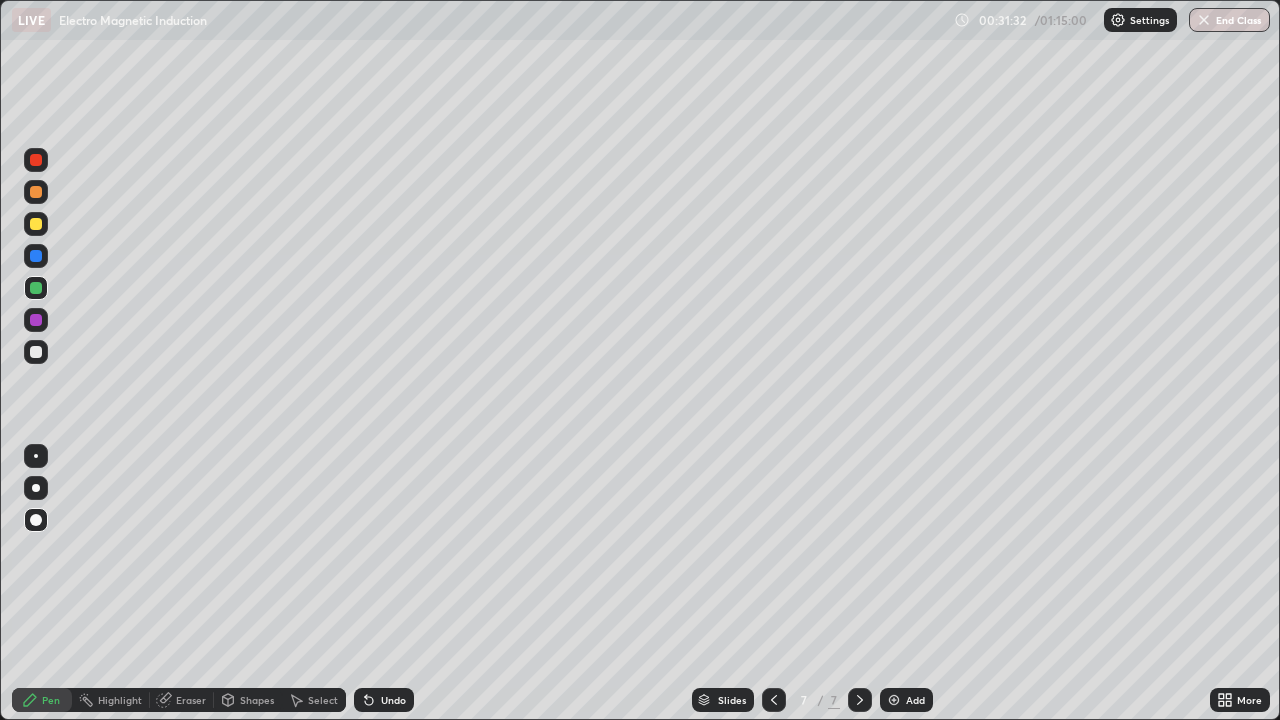 click at bounding box center (36, 352) 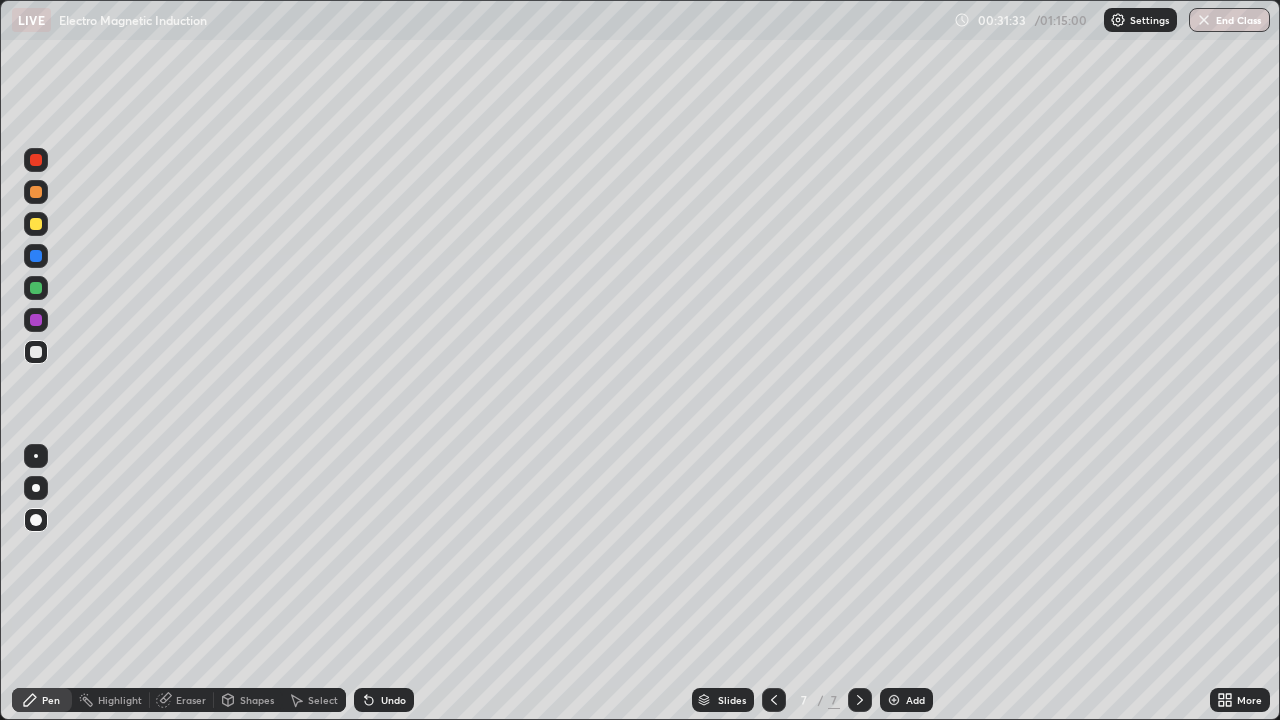 click at bounding box center [36, 160] 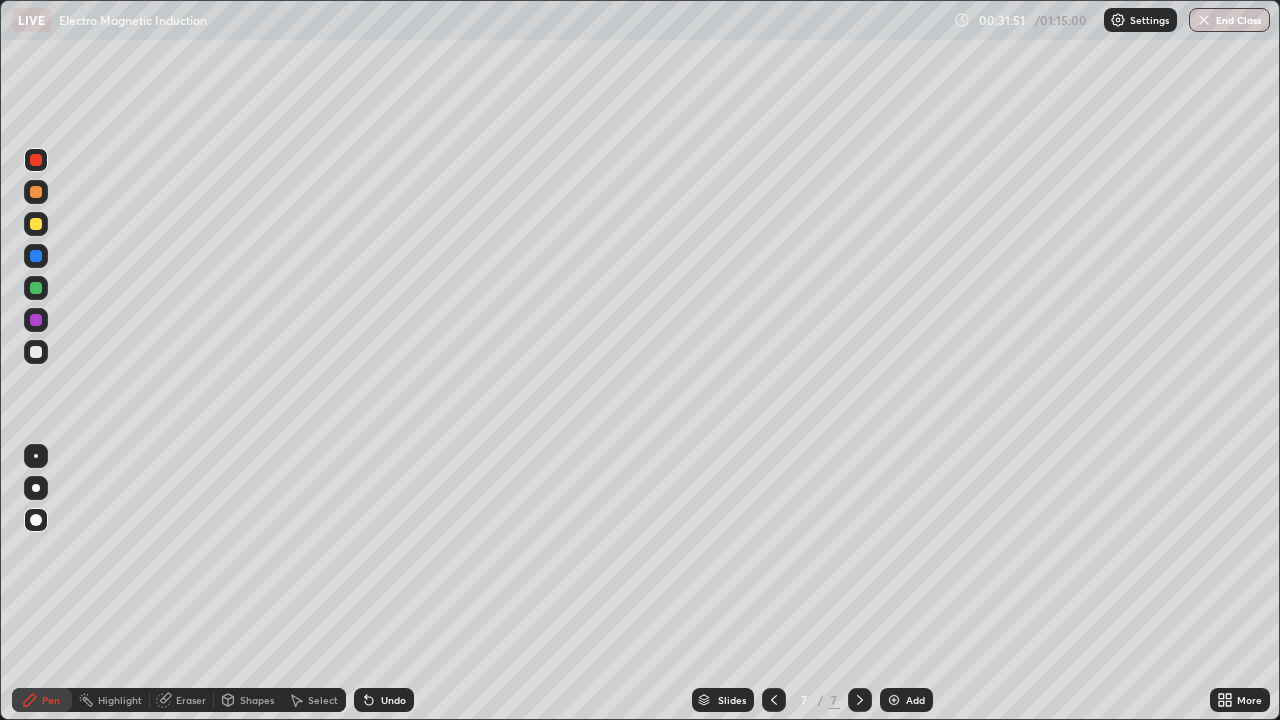 click 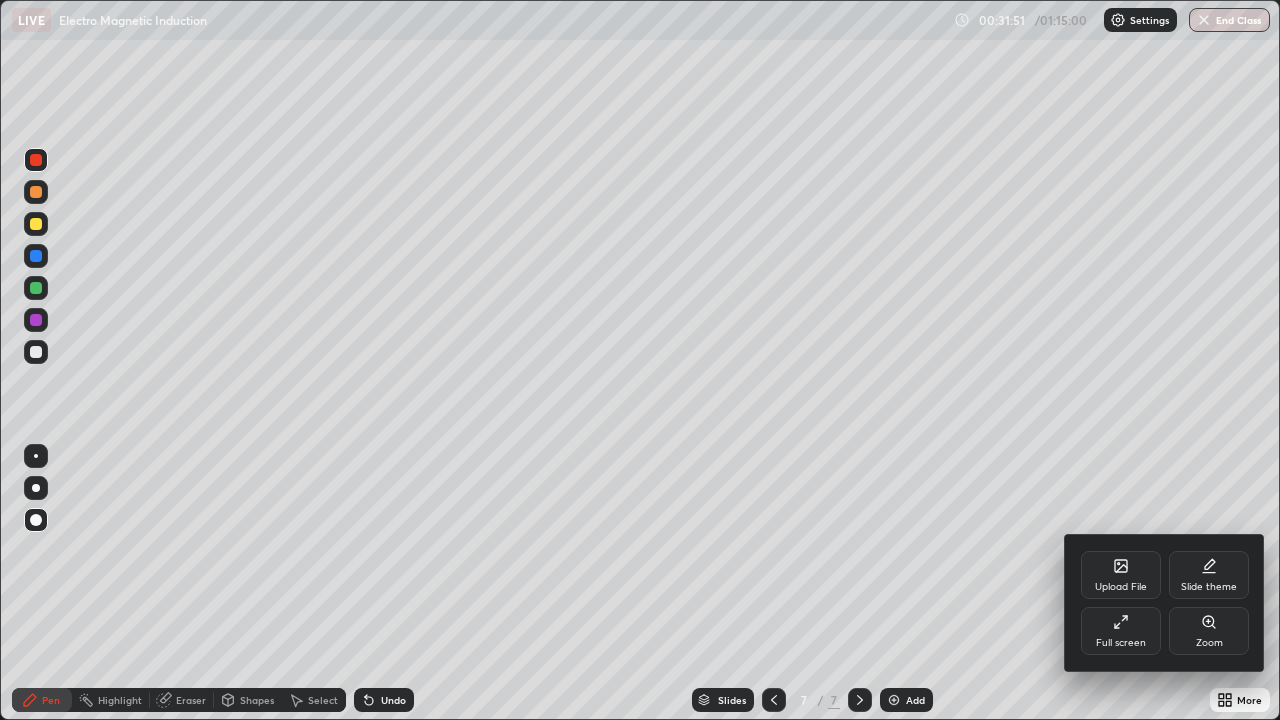 click on "Full screen" at bounding box center [1121, 631] 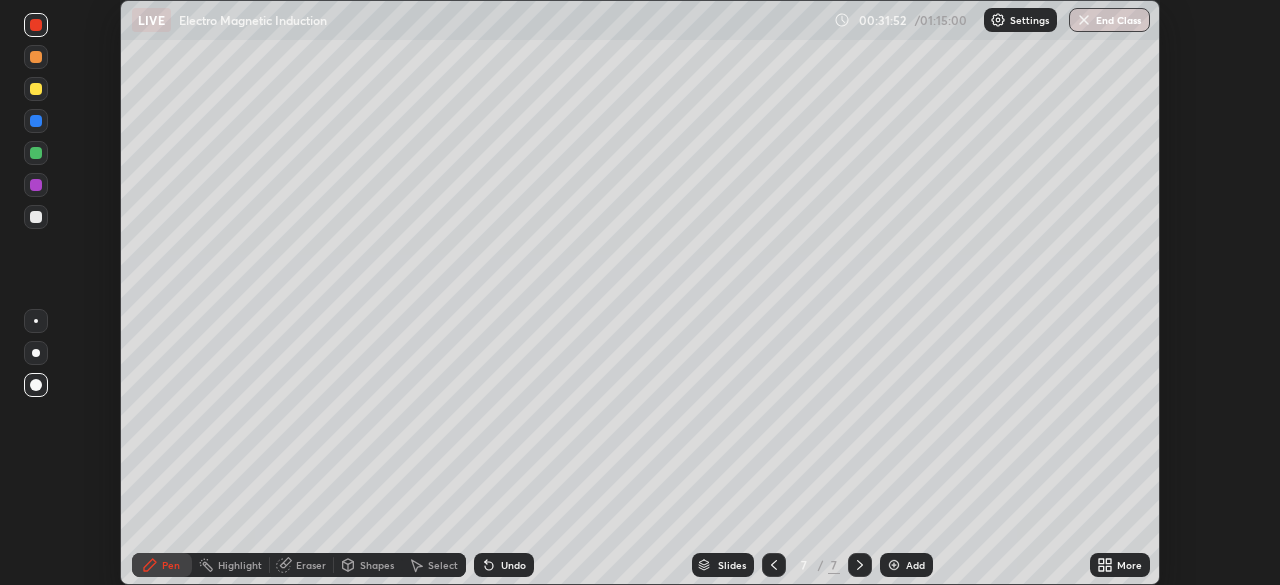 scroll, scrollTop: 585, scrollLeft: 1280, axis: both 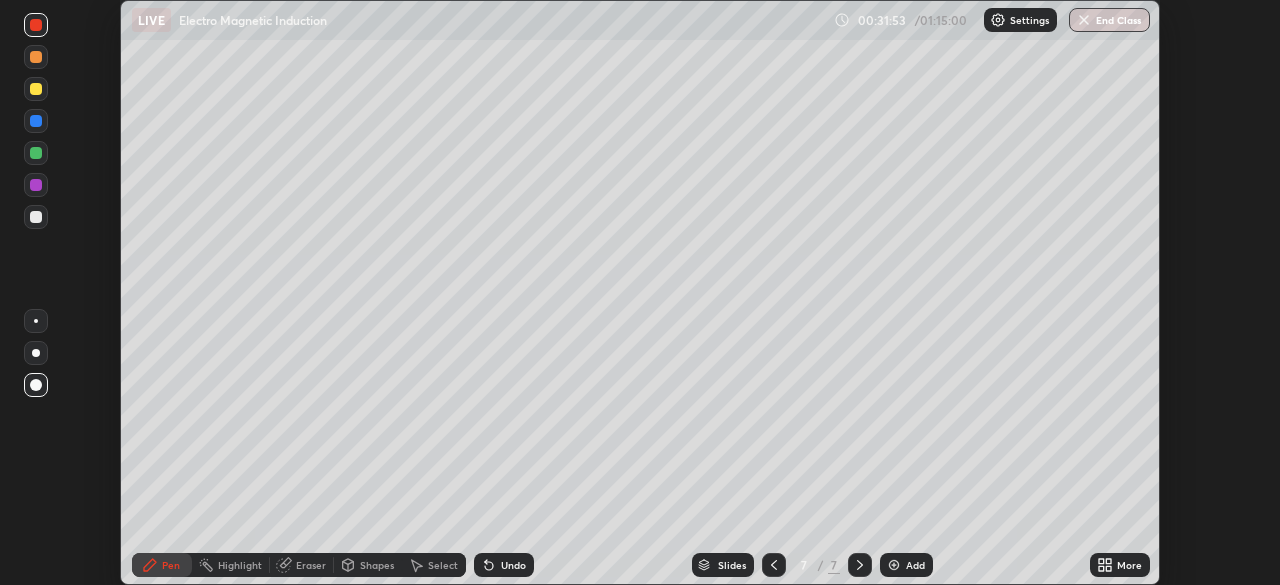 click on "More" at bounding box center (1120, 565) 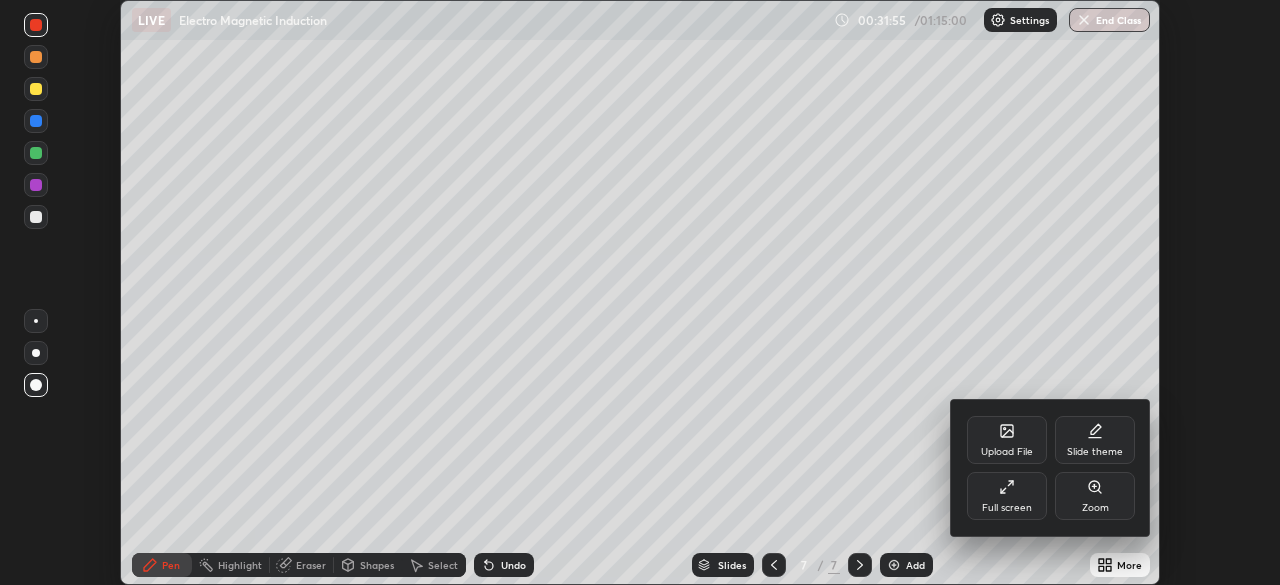 click on "Full screen" at bounding box center (1007, 508) 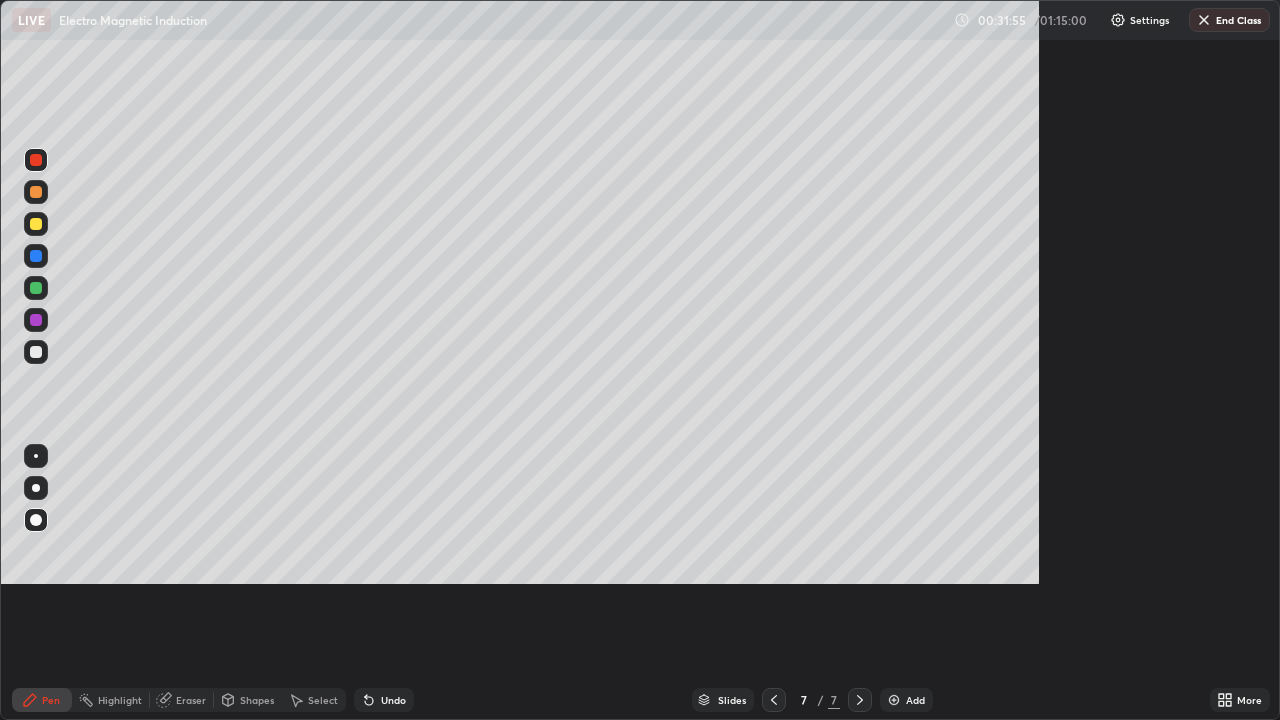 scroll, scrollTop: 99280, scrollLeft: 98720, axis: both 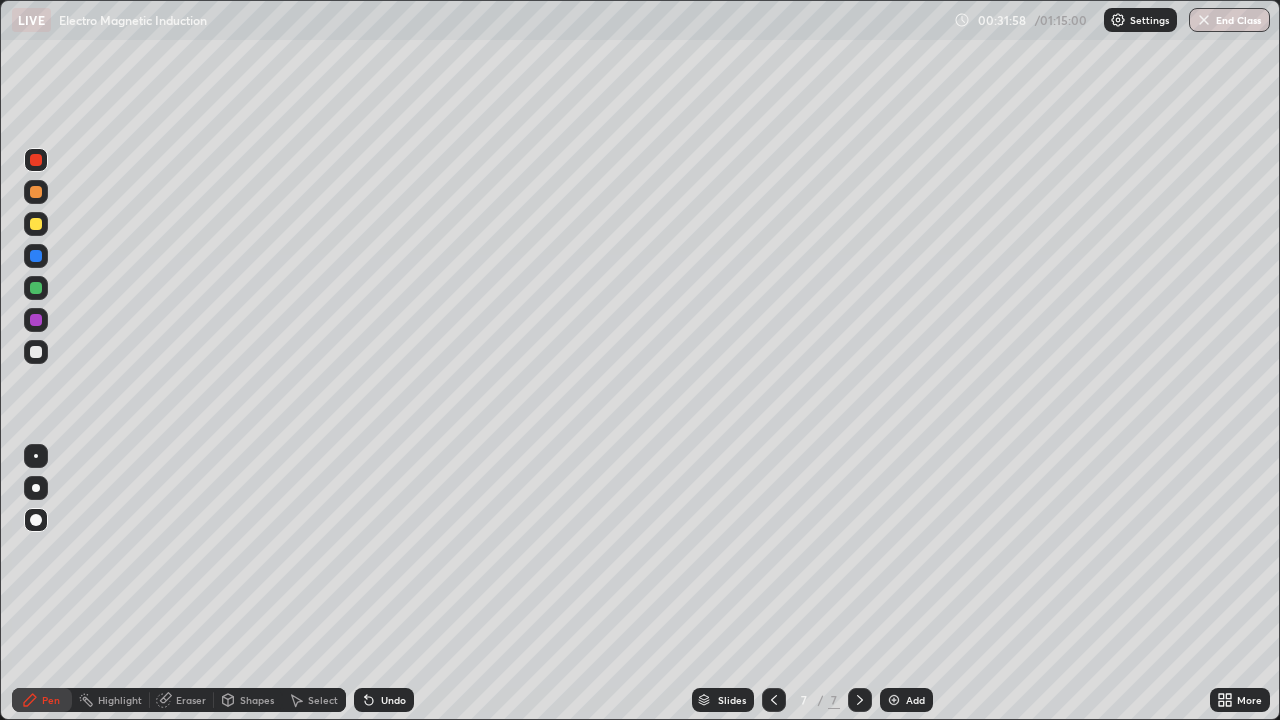 click on "Eraser" at bounding box center (182, 700) 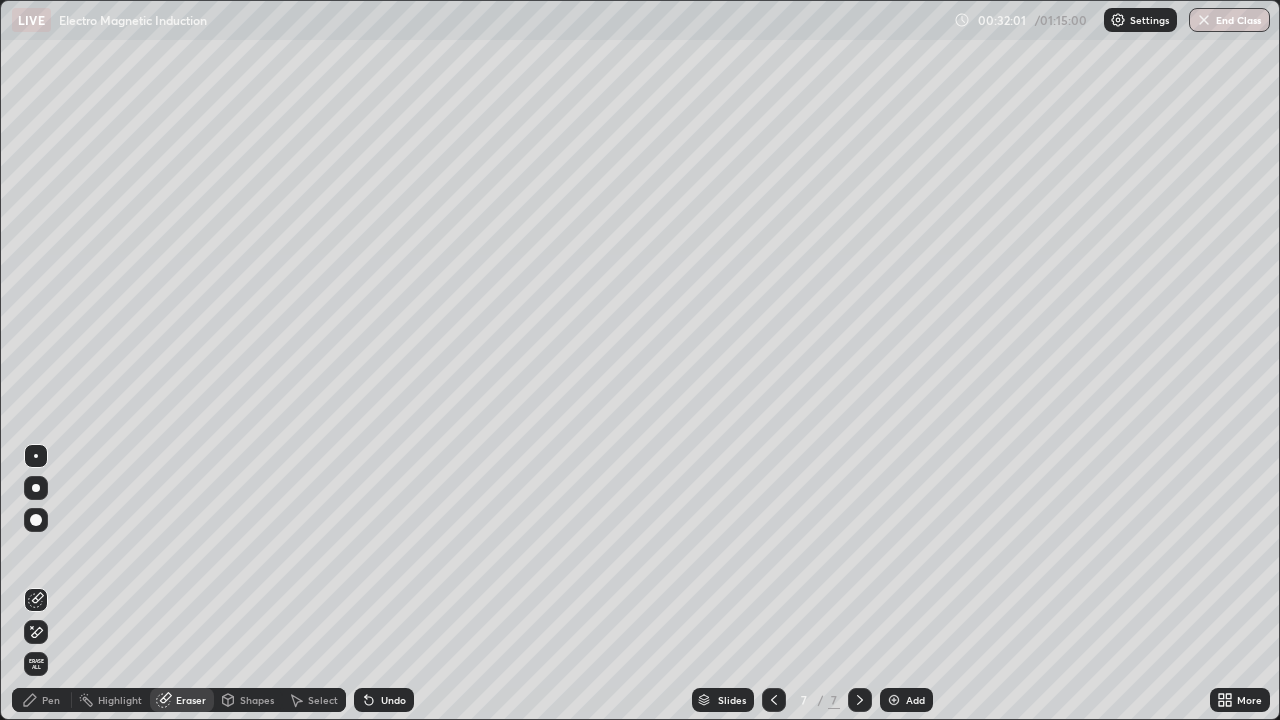 click on "Pen" at bounding box center (51, 700) 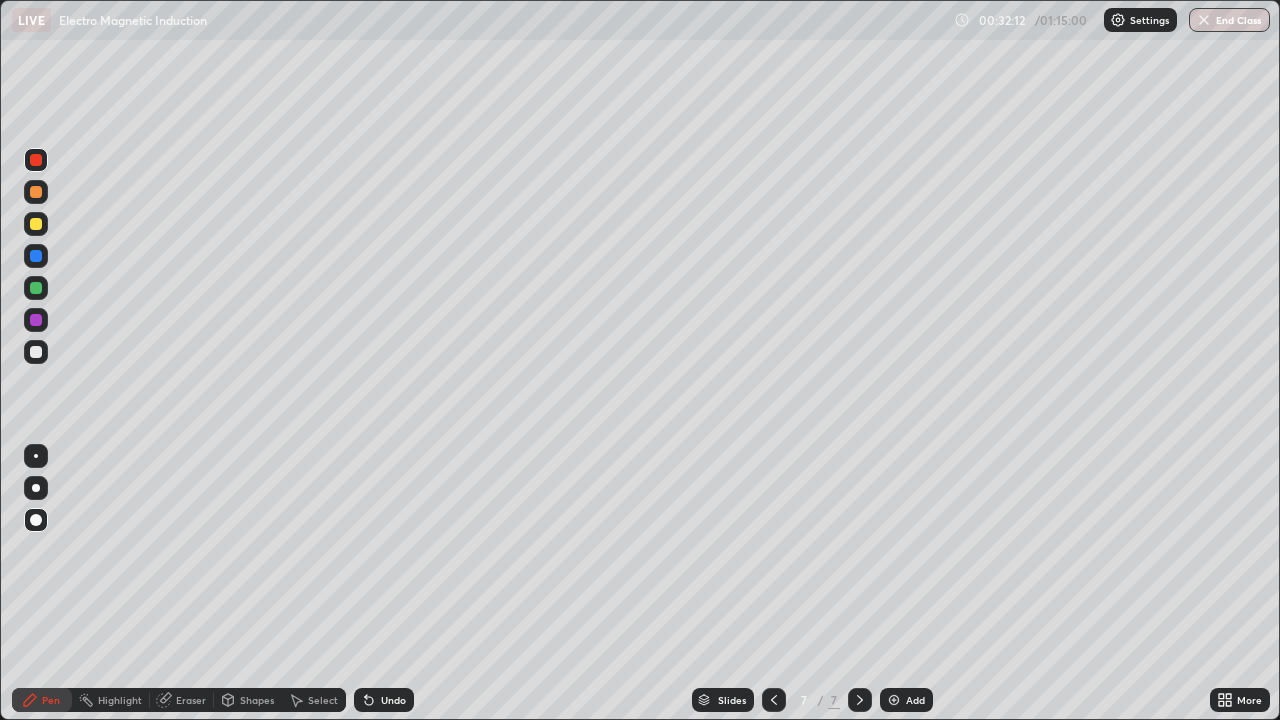 click at bounding box center (36, 224) 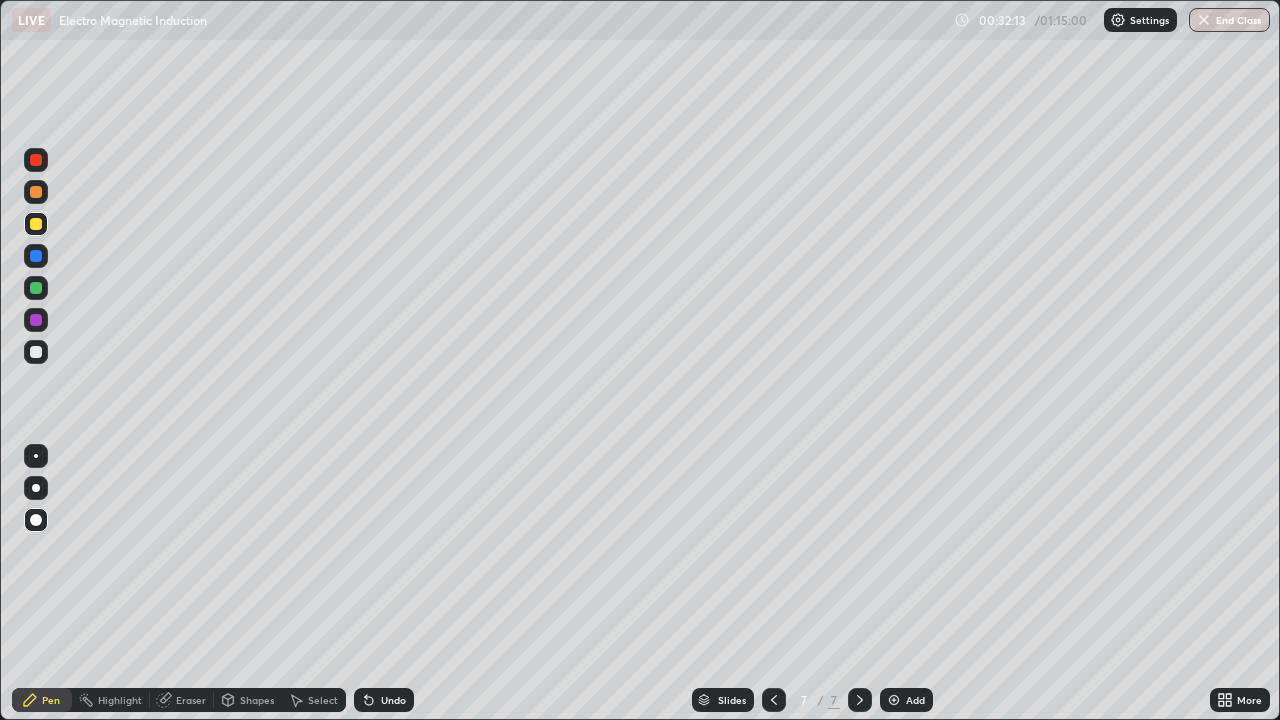 click at bounding box center (36, 192) 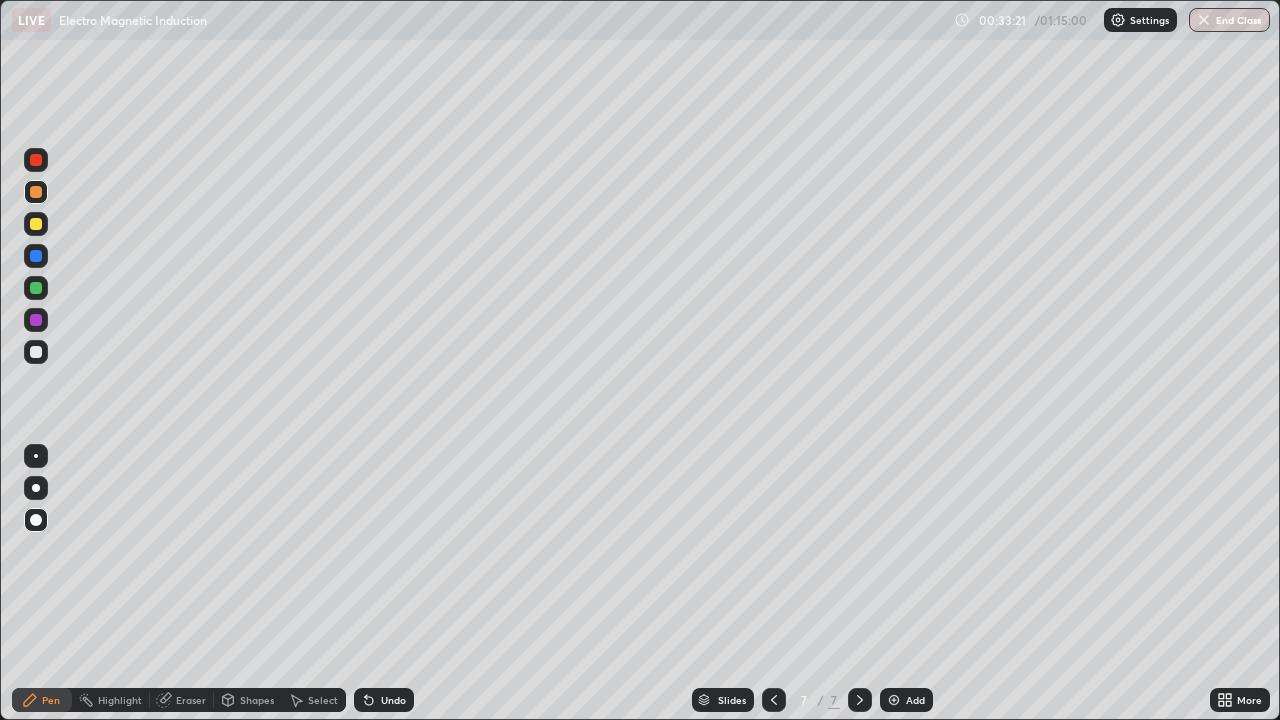 click at bounding box center [36, 320] 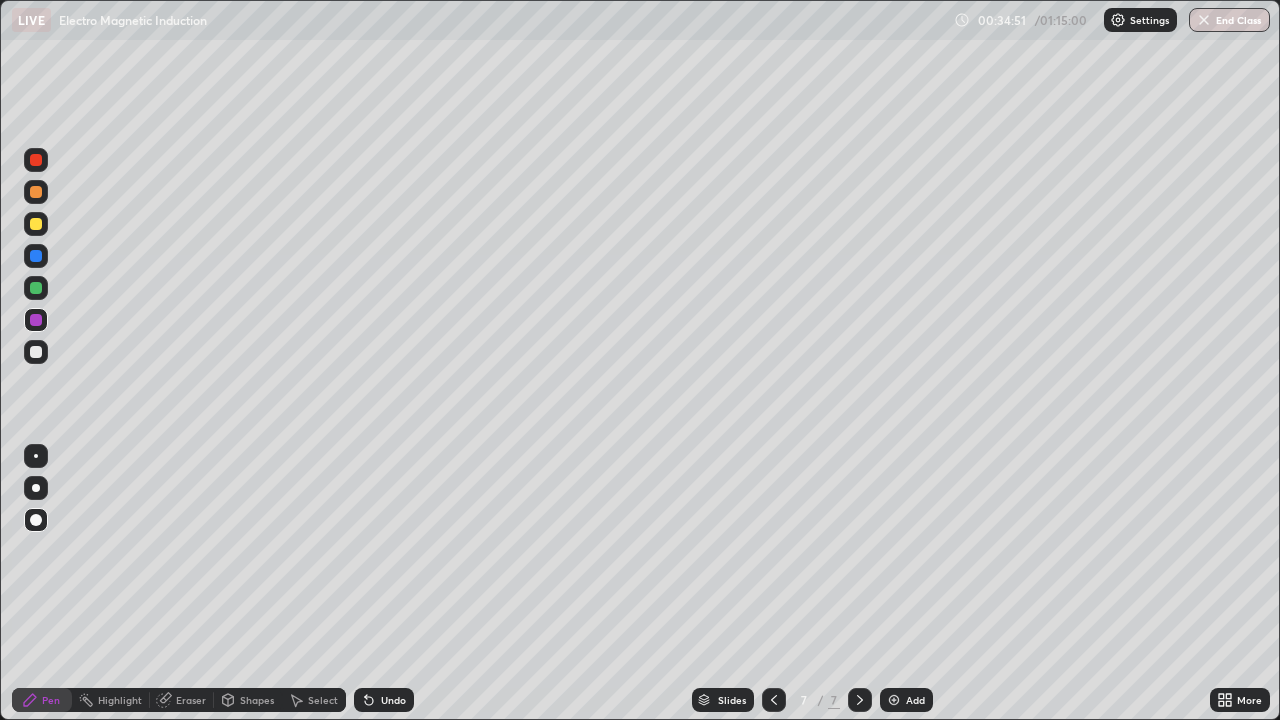 click at bounding box center [36, 192] 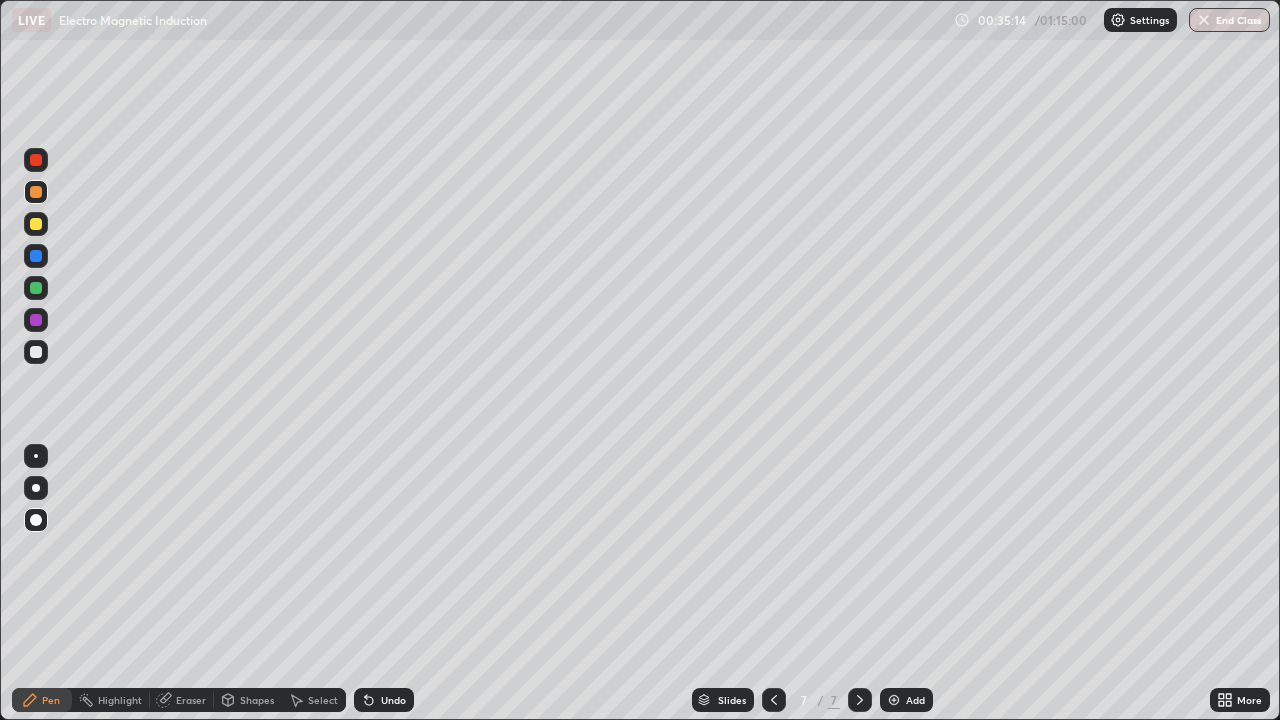 click at bounding box center [36, 288] 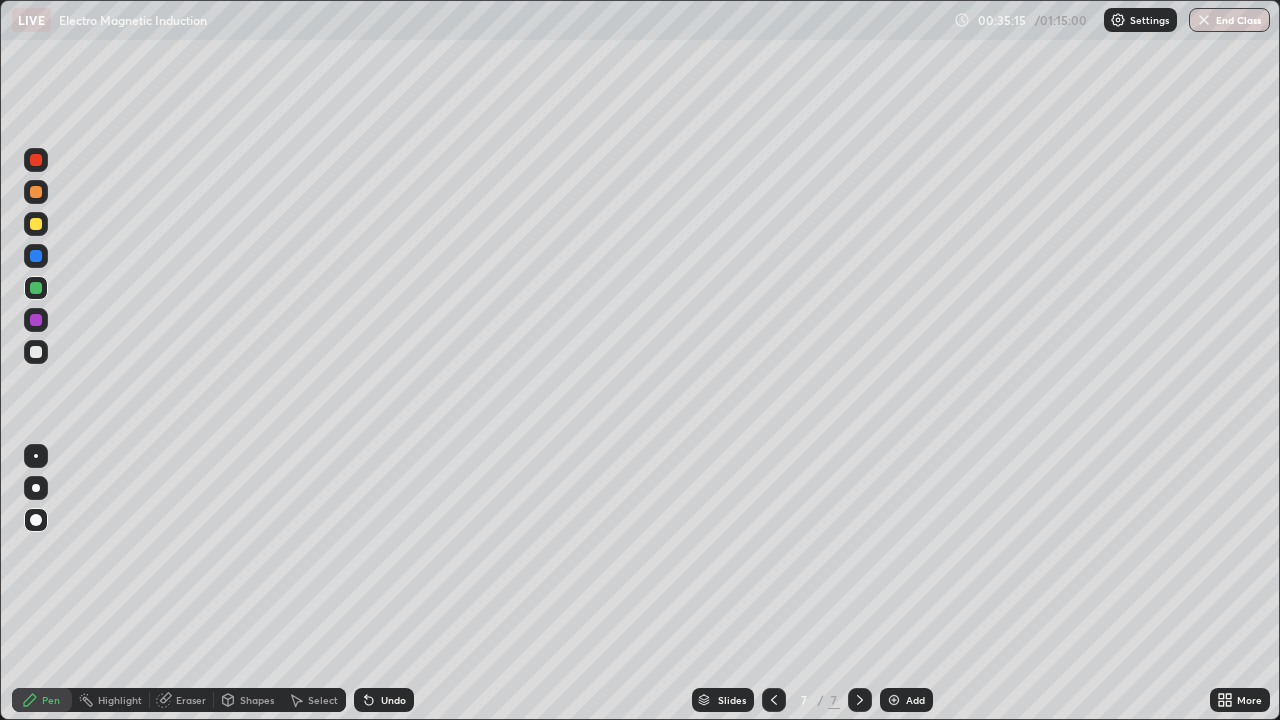 click at bounding box center (36, 160) 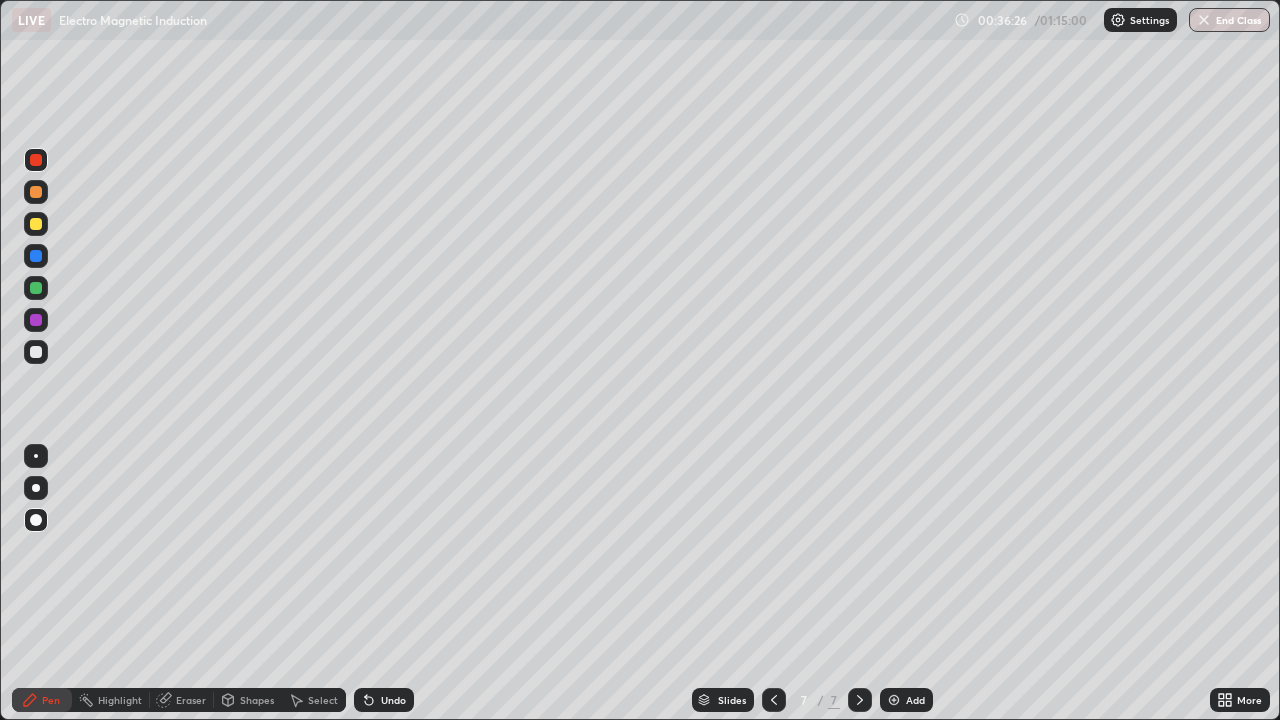 click at bounding box center (36, 256) 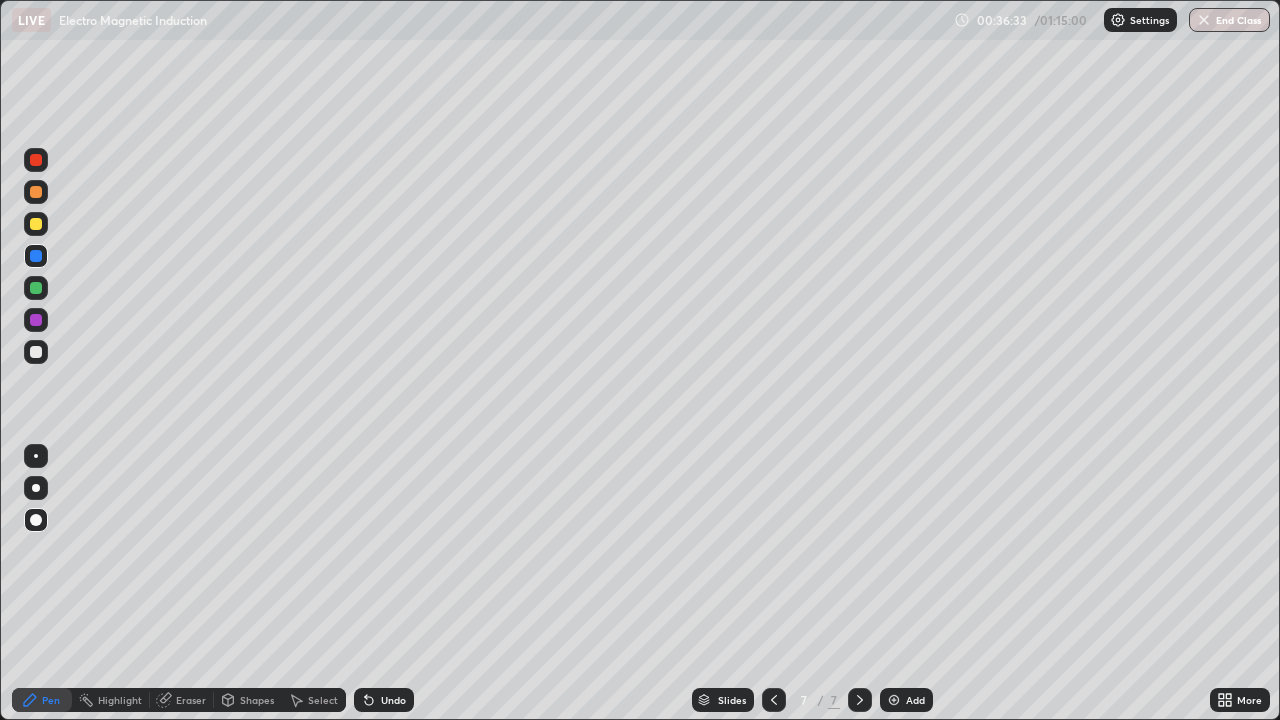 click on "Undo" at bounding box center [393, 700] 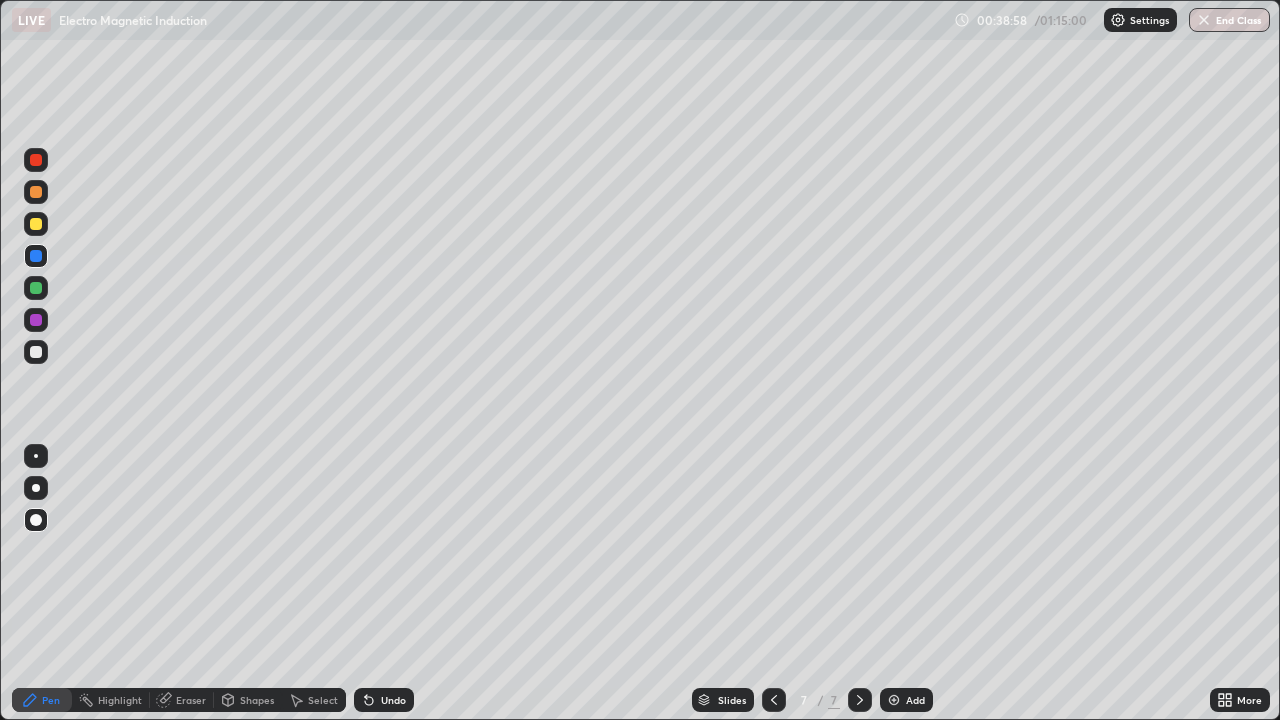 click at bounding box center [36, 352] 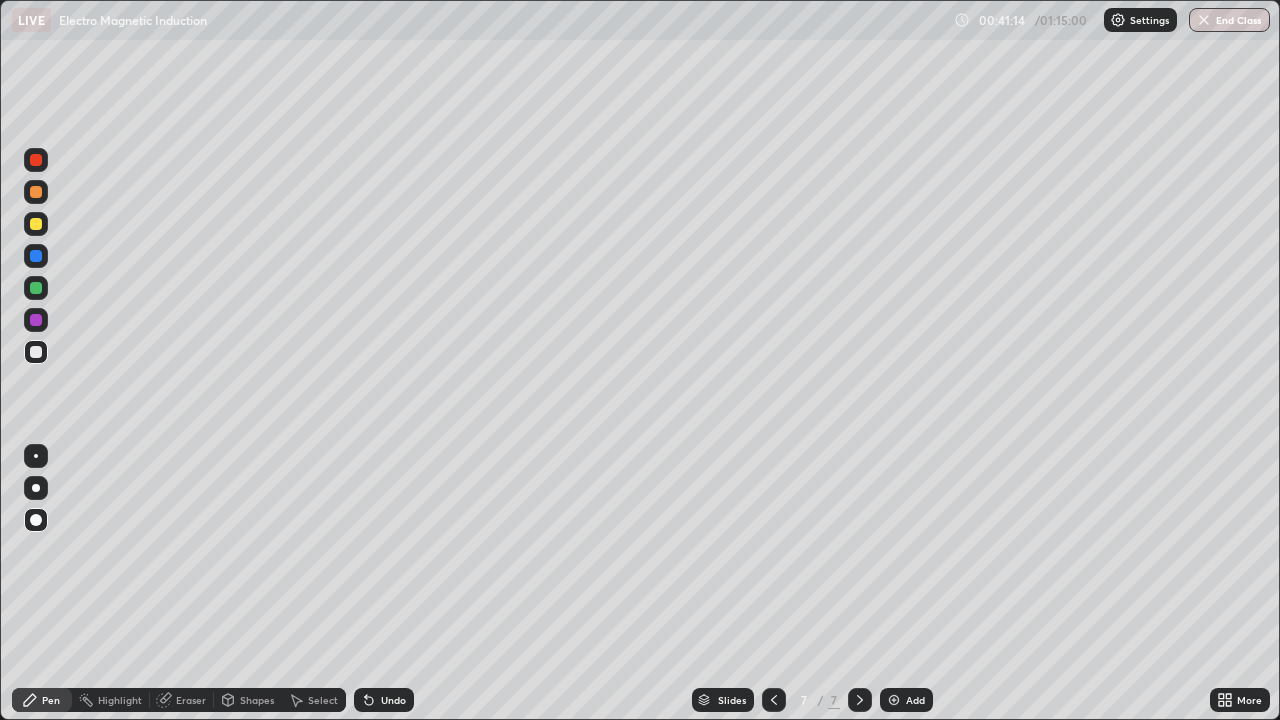 click at bounding box center [36, 256] 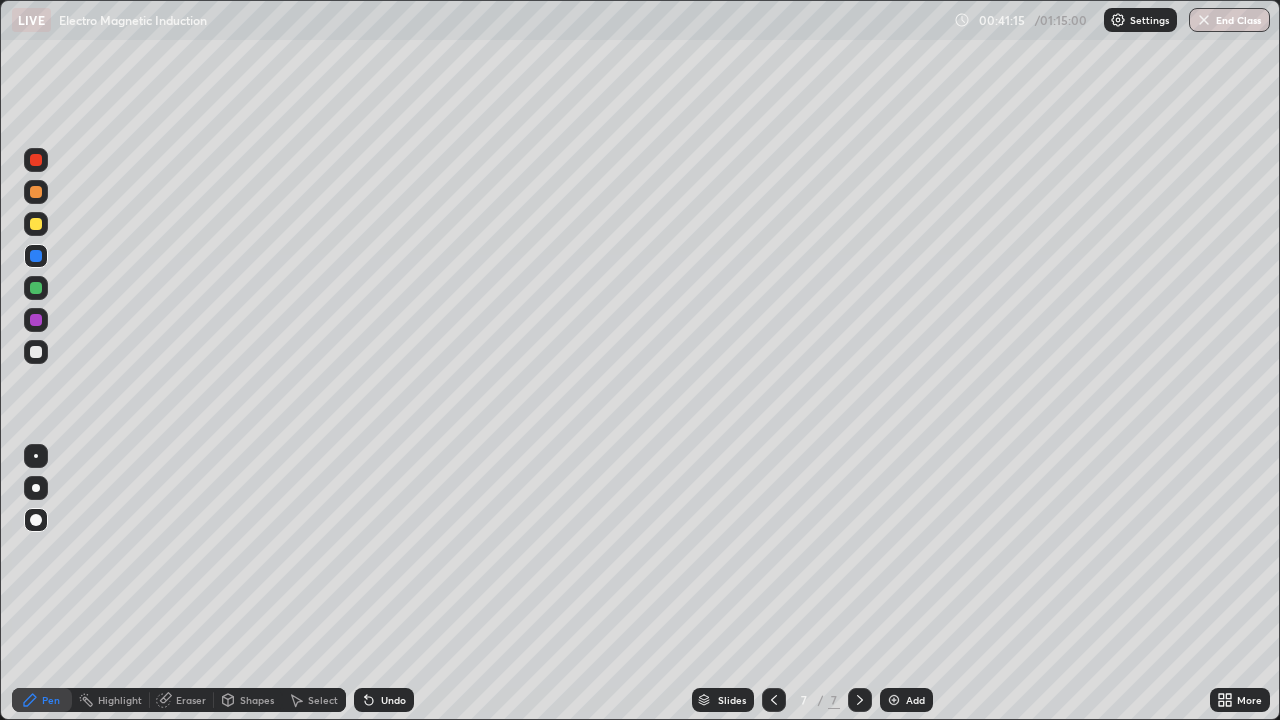 click at bounding box center (36, 192) 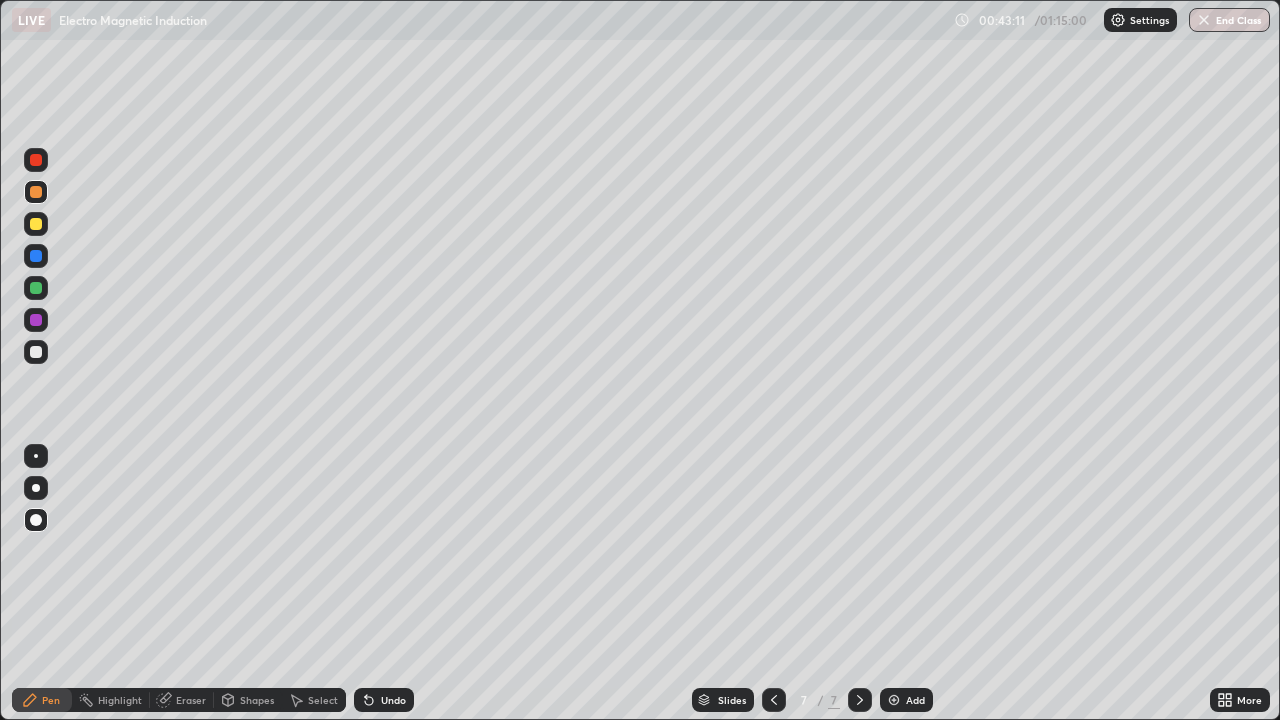 click on "Add" at bounding box center (906, 700) 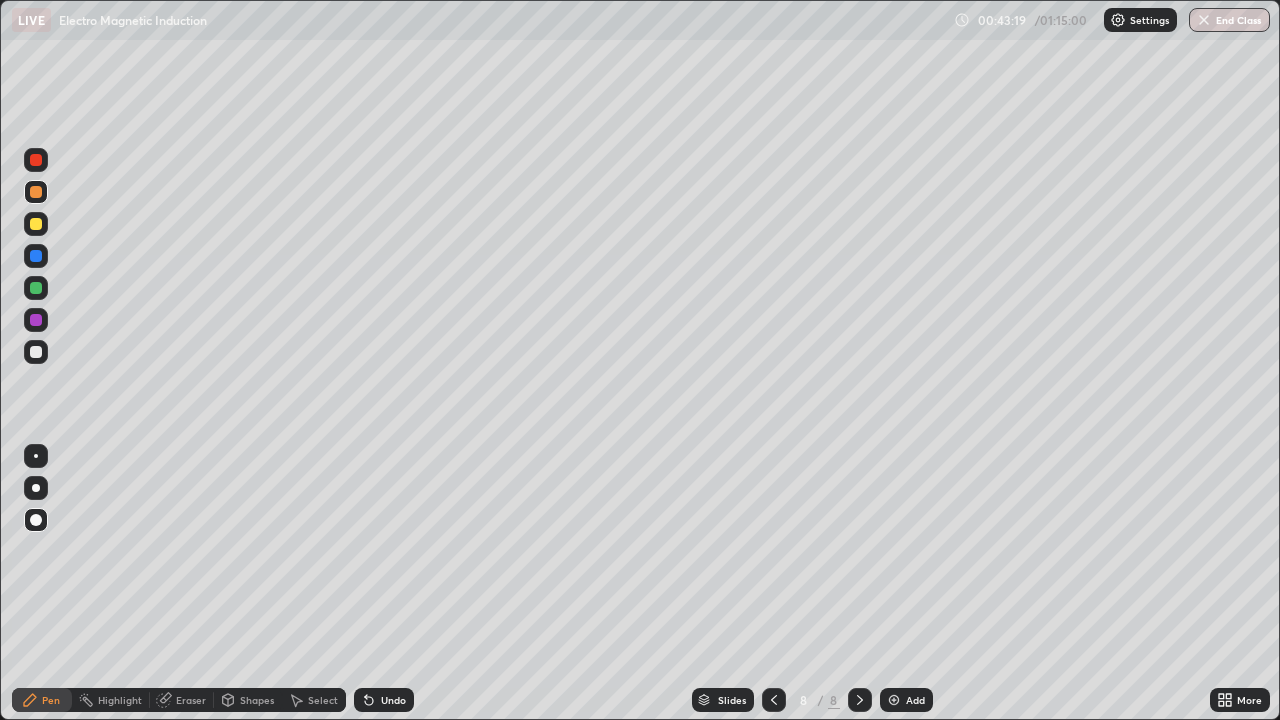 click at bounding box center [36, 352] 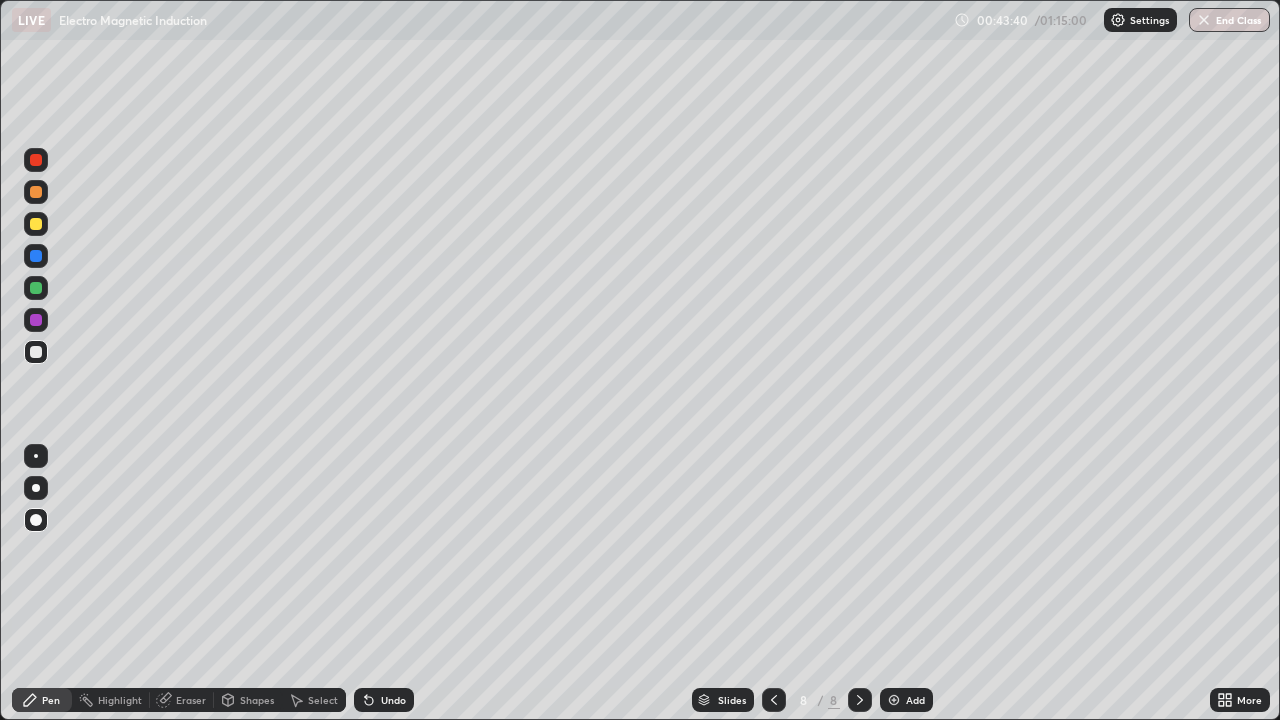 click at bounding box center (36, 224) 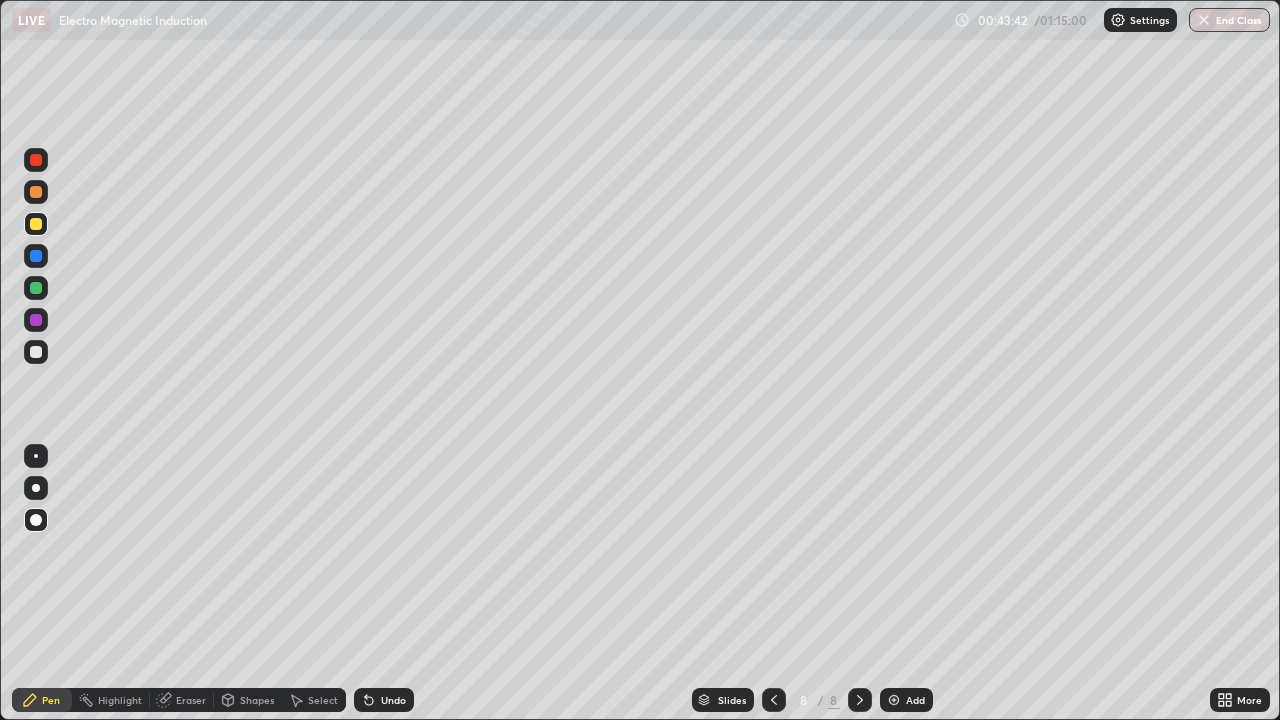 click on "Shapes" at bounding box center [257, 700] 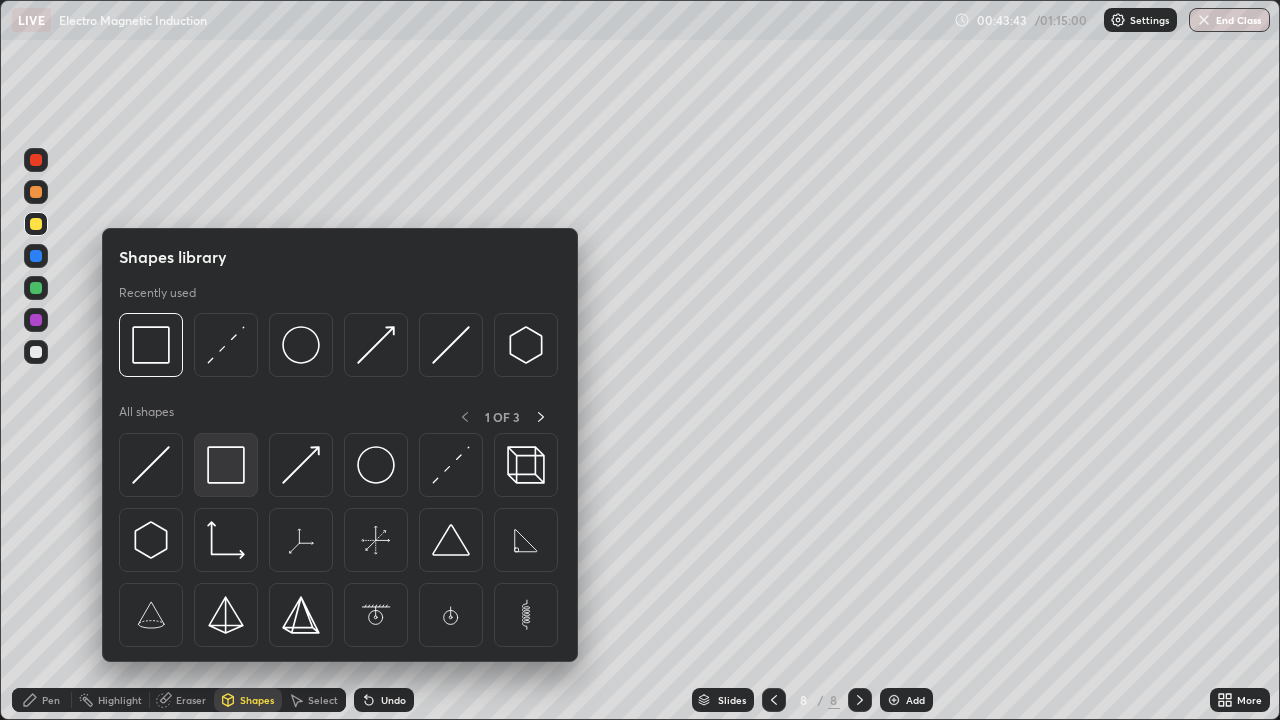 click at bounding box center (226, 465) 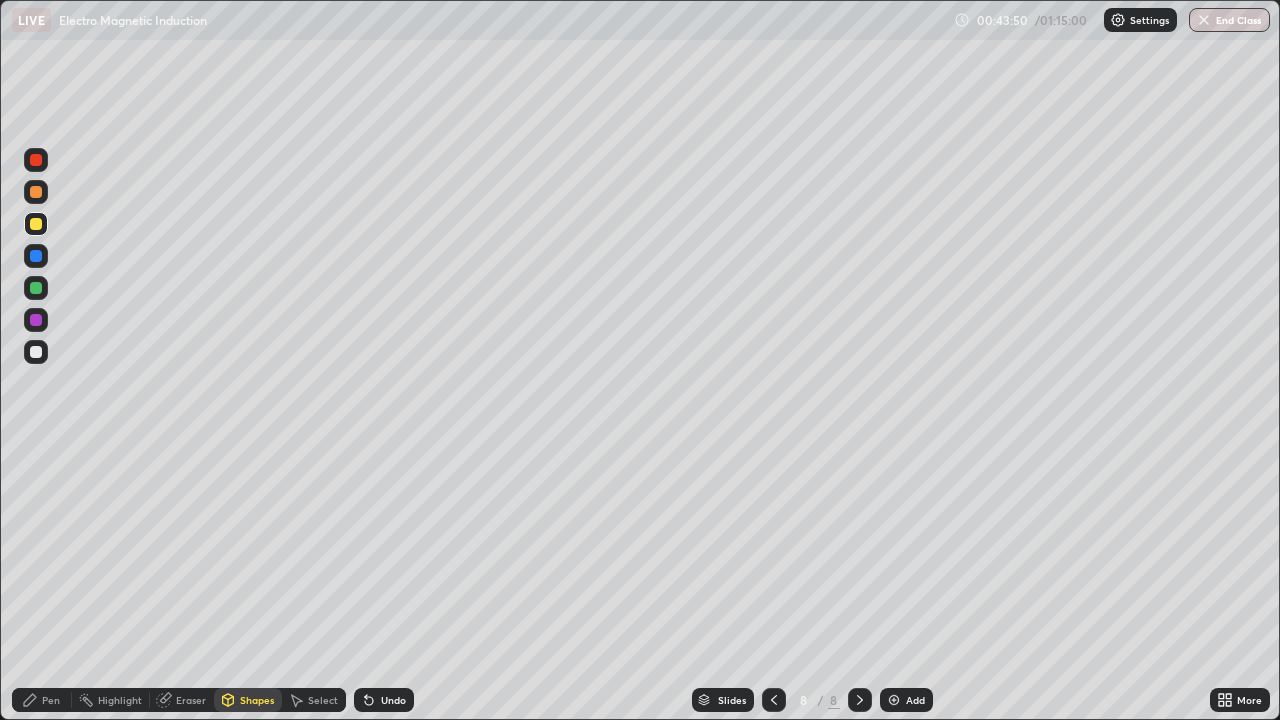 click on "Undo" at bounding box center [393, 700] 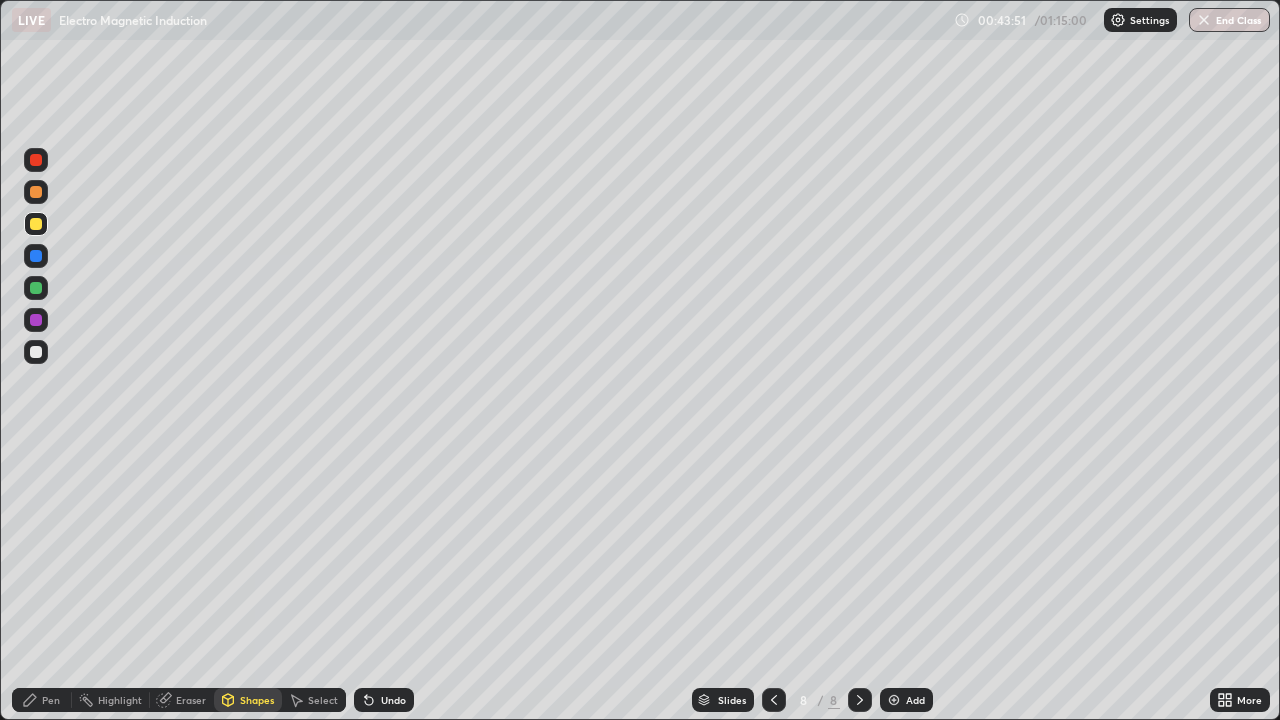 click at bounding box center (36, 352) 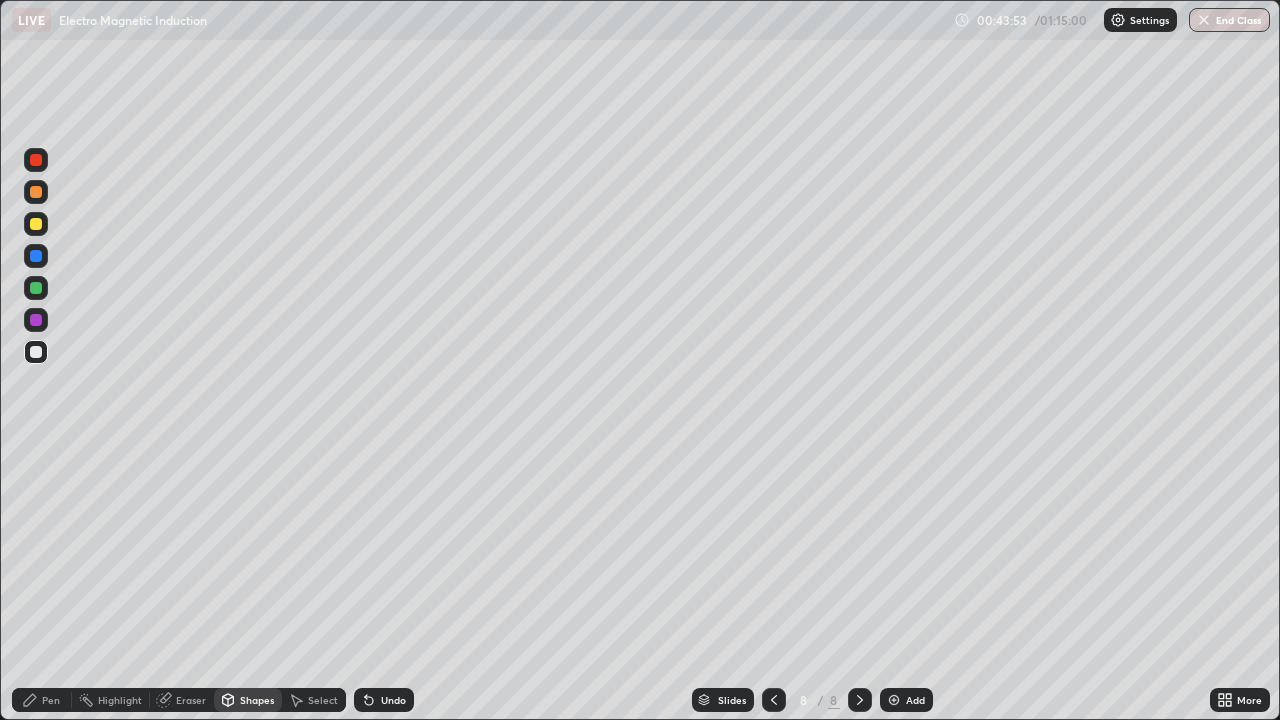 click on "Undo" at bounding box center [393, 700] 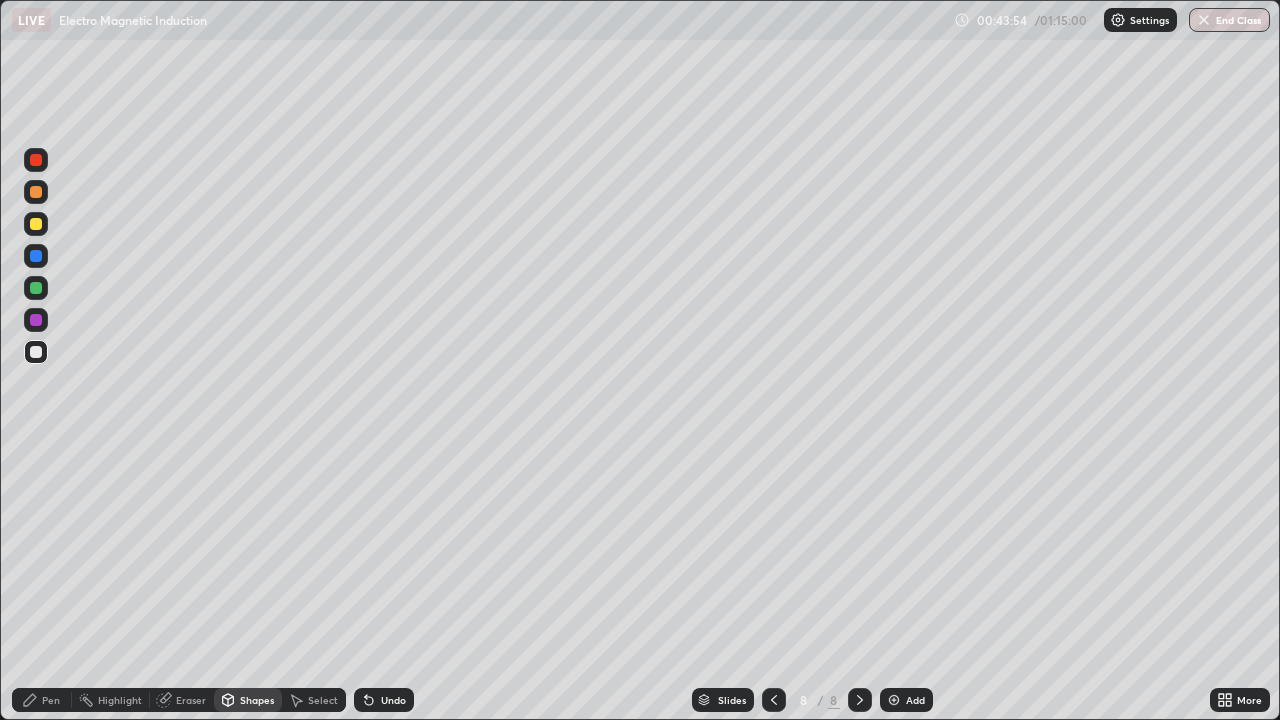 click on "Pen" at bounding box center [51, 700] 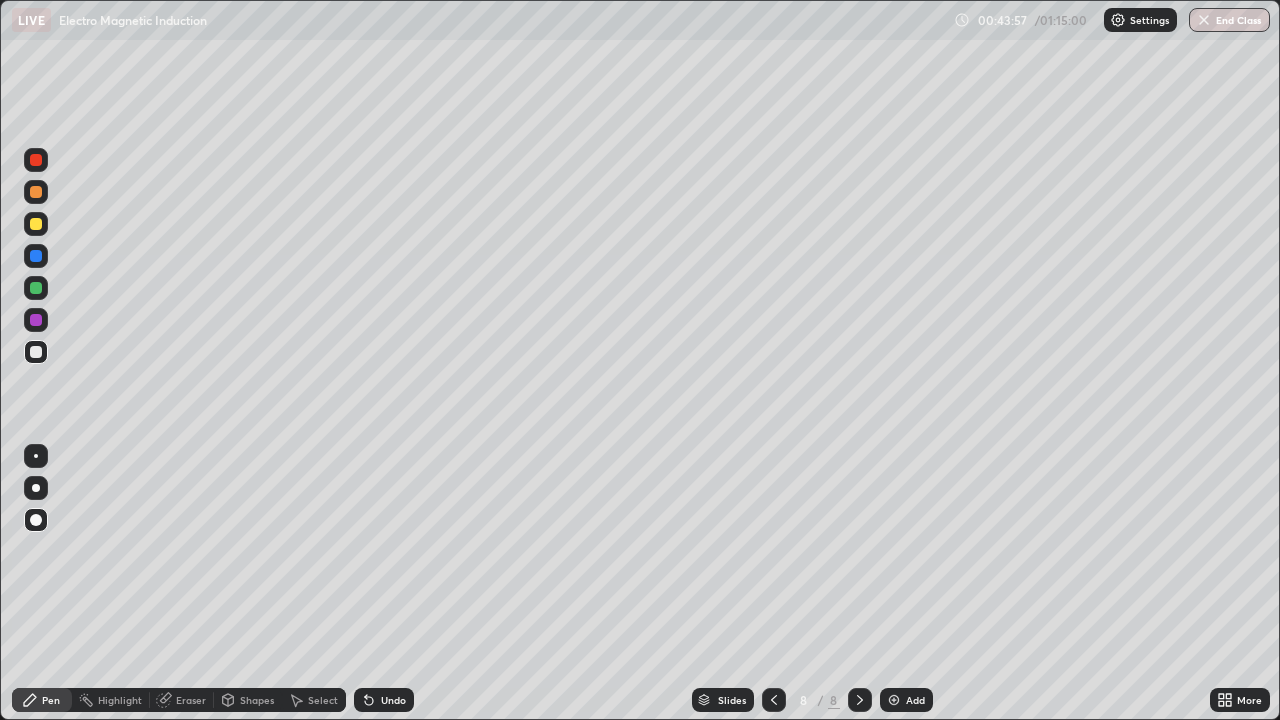 click on "Undo" at bounding box center [393, 700] 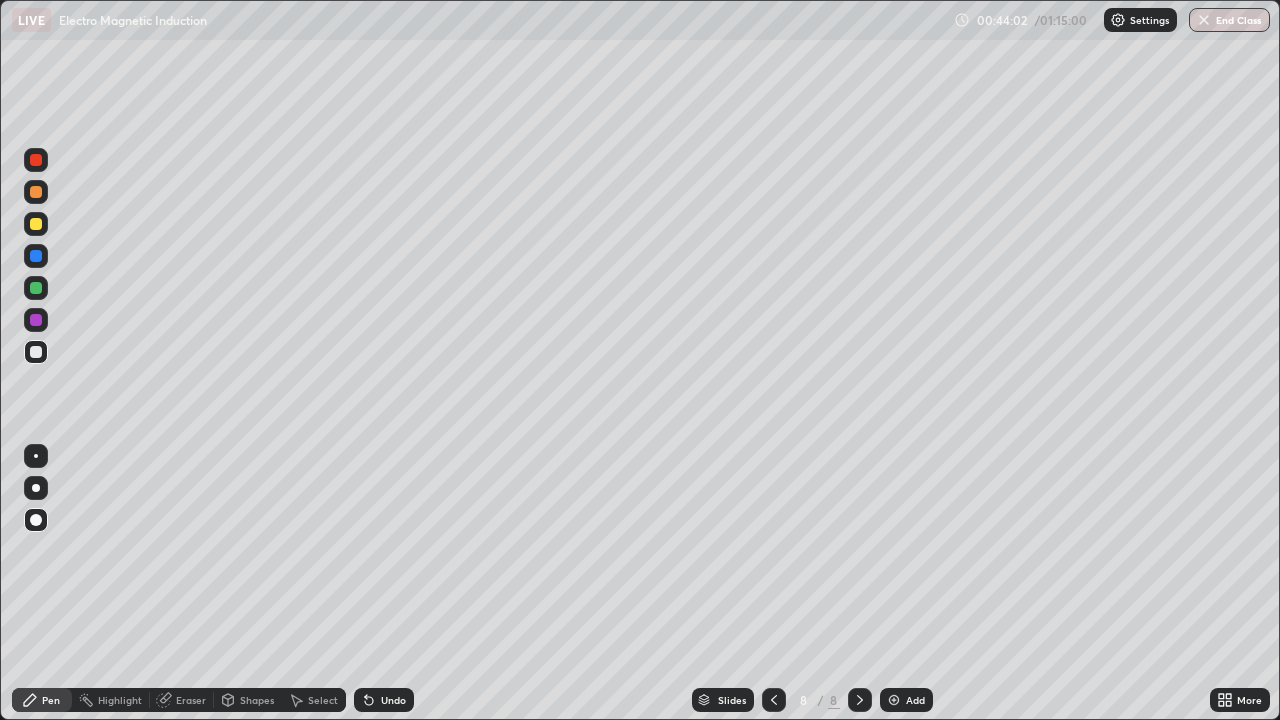 click at bounding box center (36, 192) 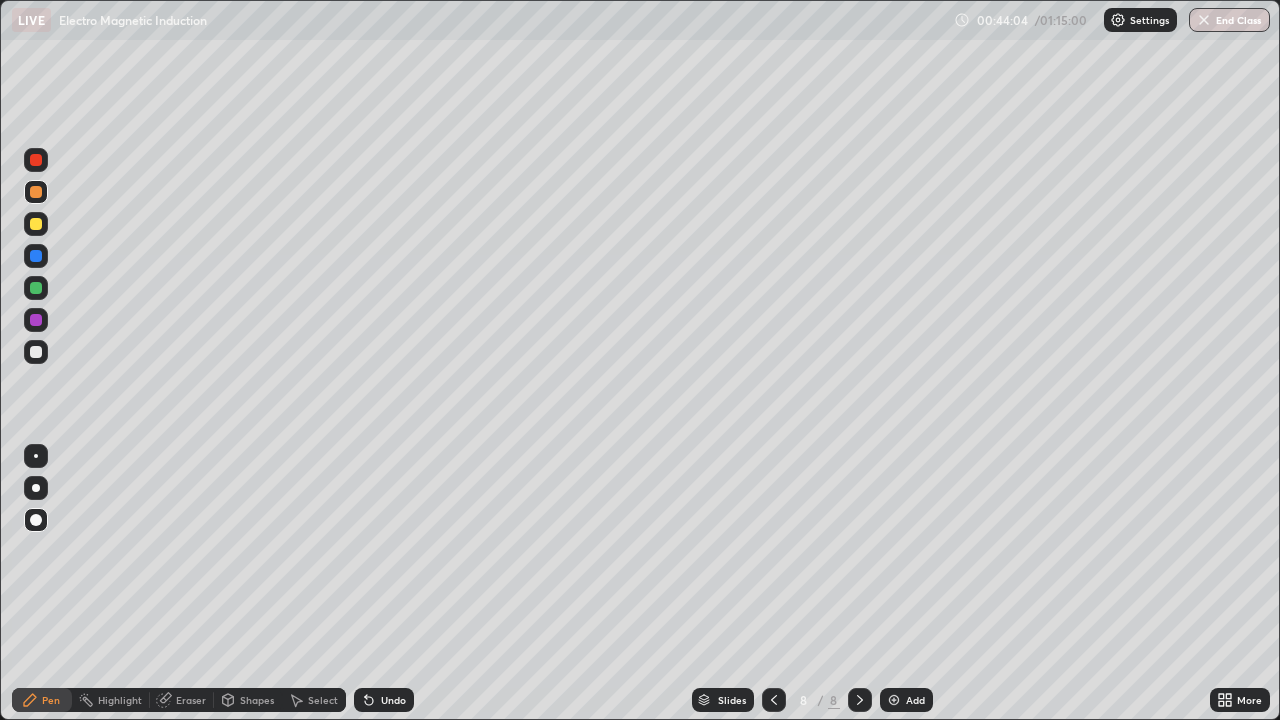 click on "Shapes" at bounding box center [248, 700] 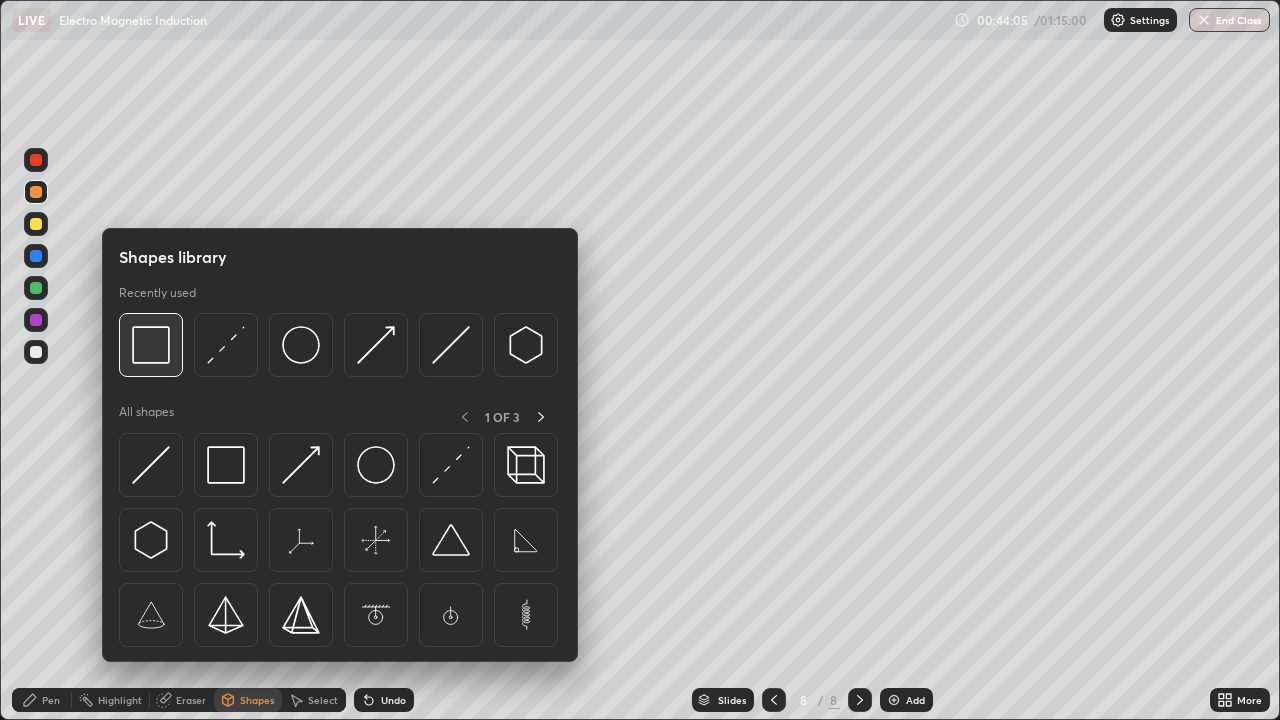 click at bounding box center (151, 345) 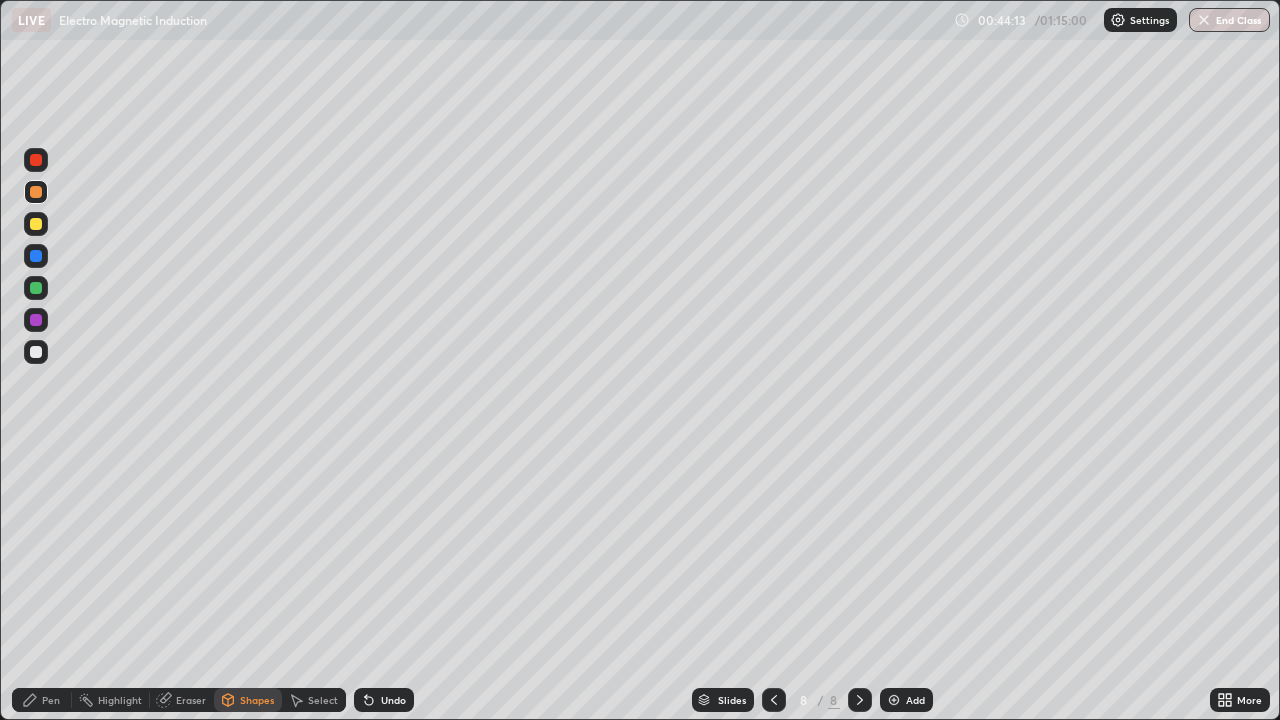 click on "Select" at bounding box center (323, 700) 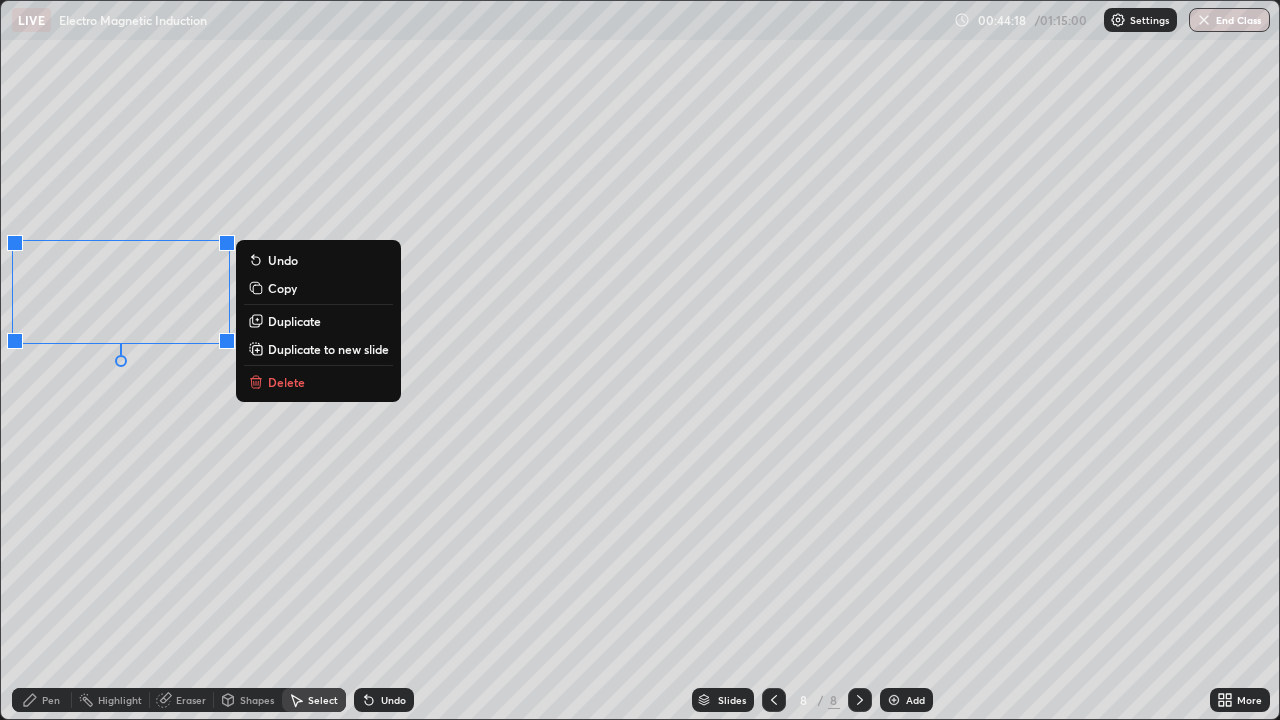 click on "0 ° Undo Copy Duplicate Duplicate to new slide Delete" at bounding box center (640, 360) 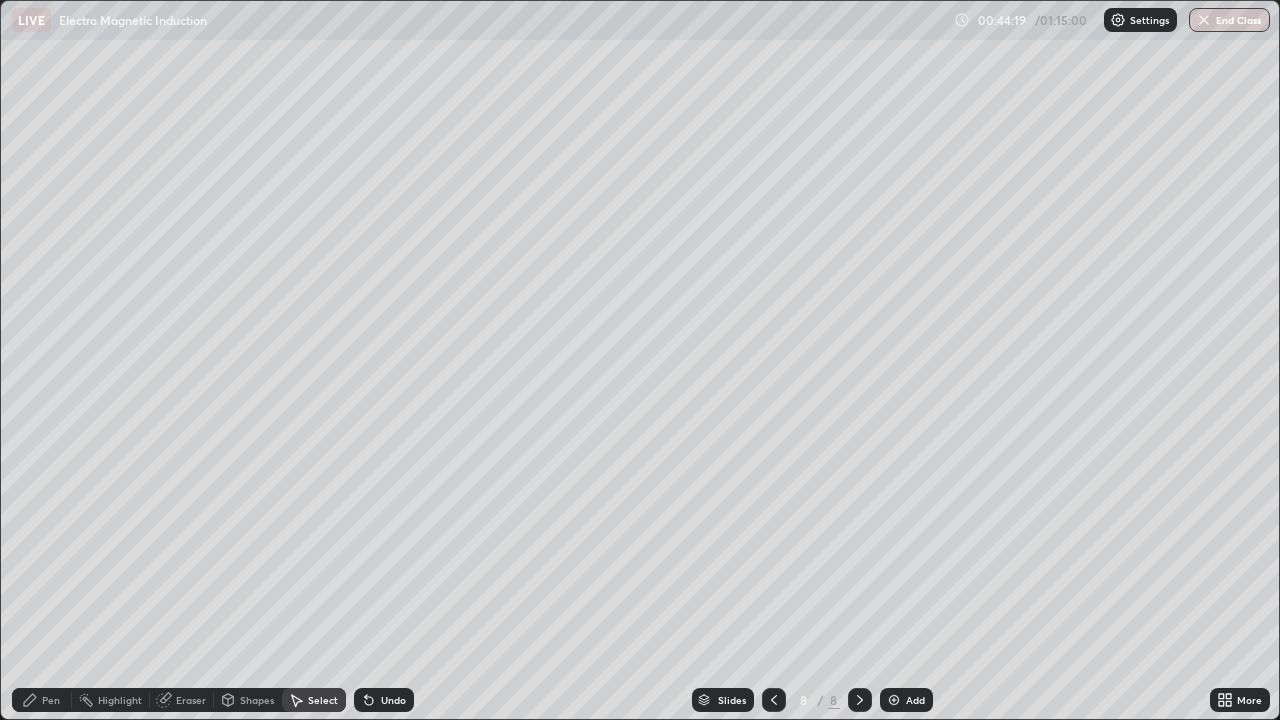 click on "Pen" at bounding box center (51, 700) 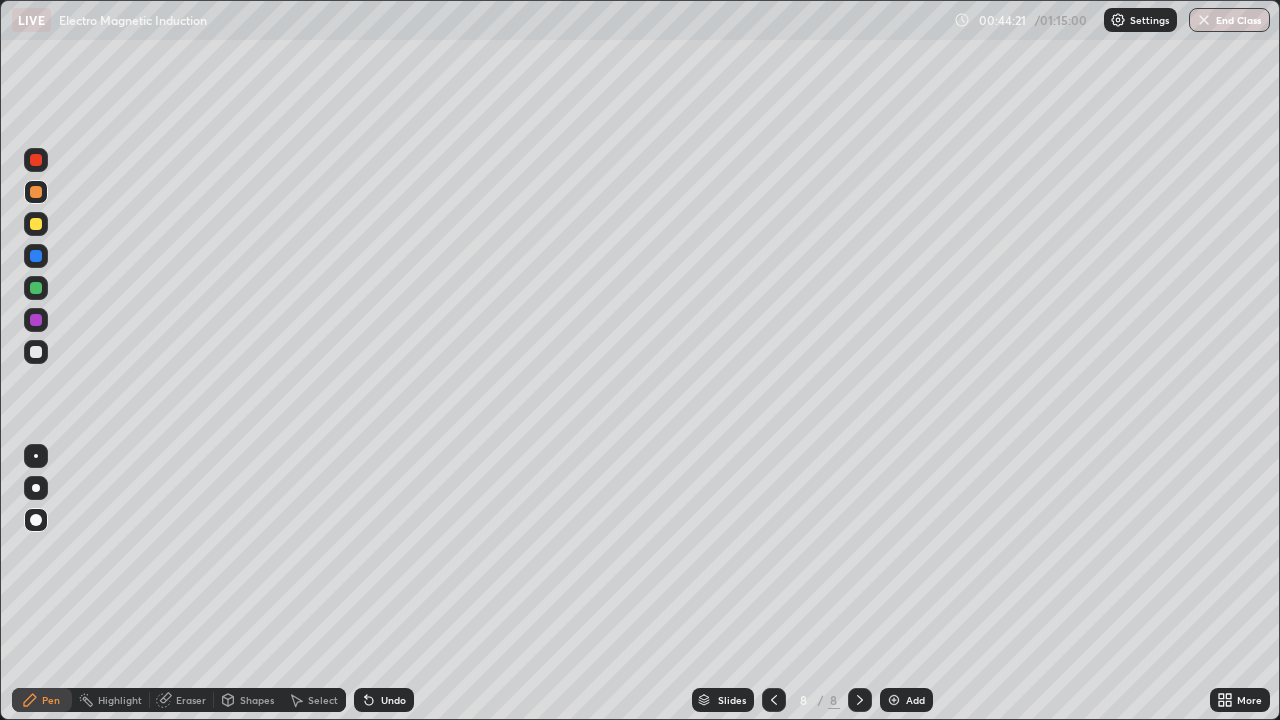 click at bounding box center (36, 256) 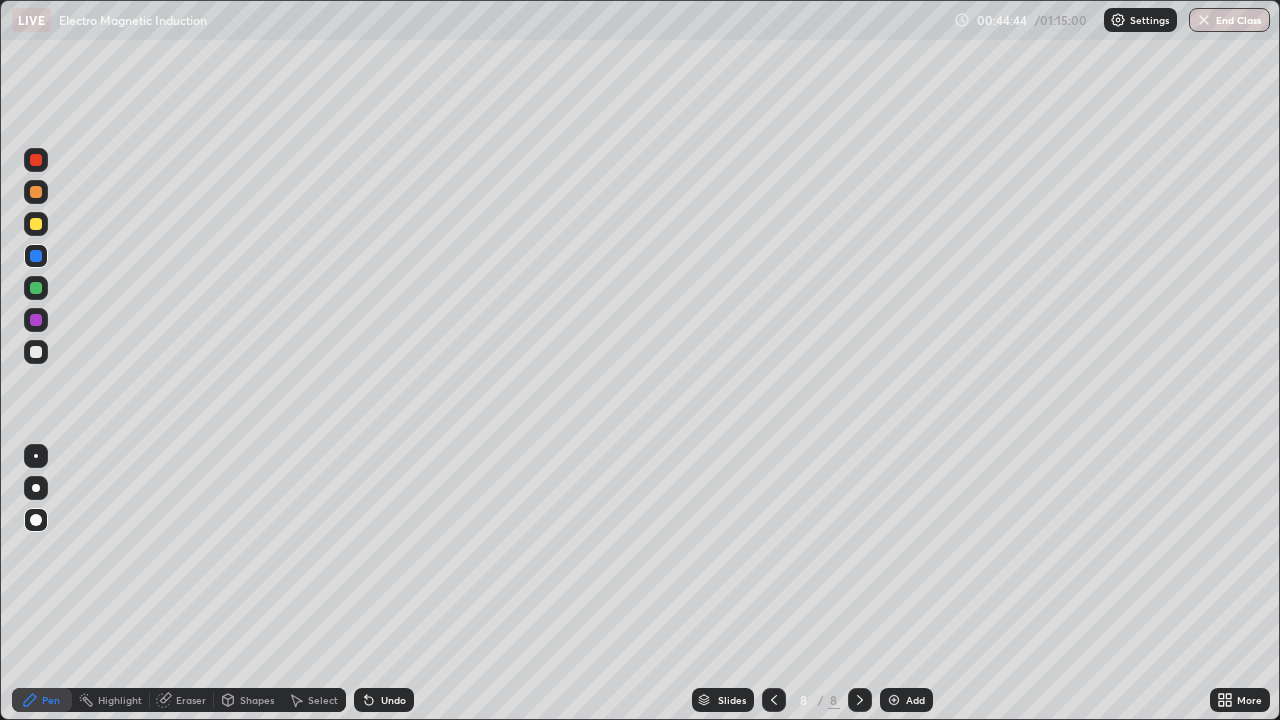 click on "More" at bounding box center (1240, 700) 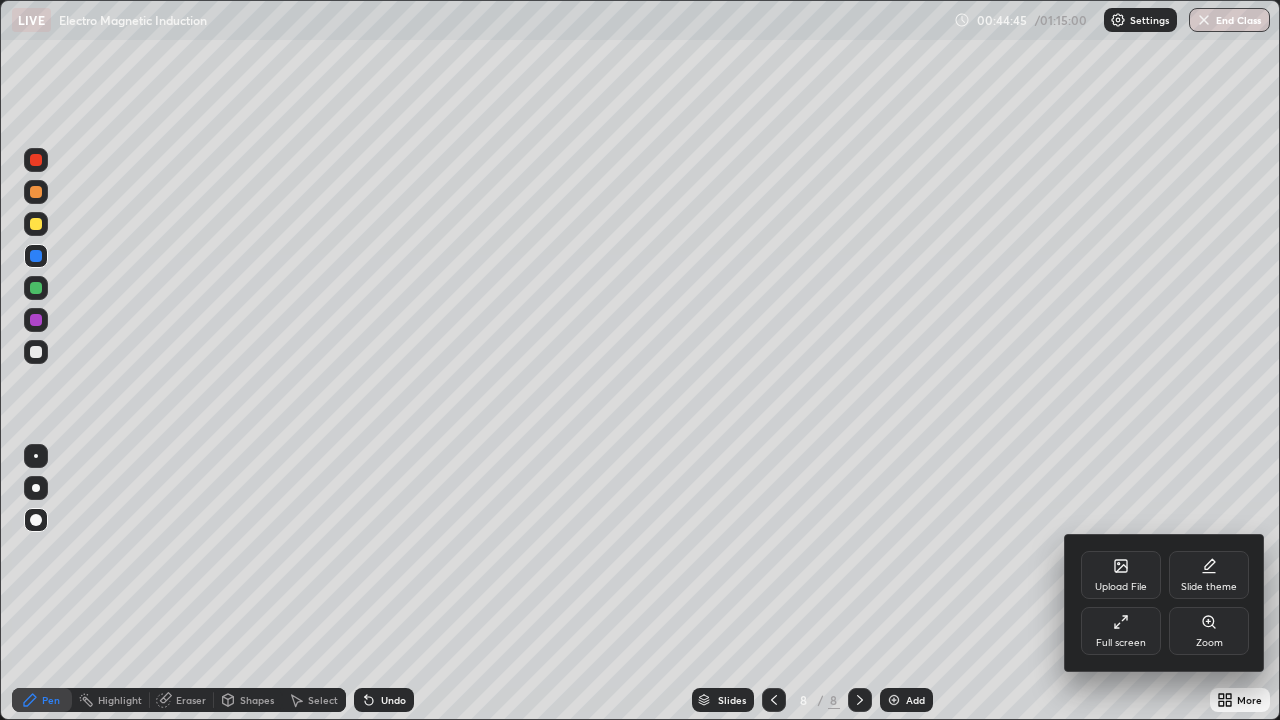 click on "Full screen" at bounding box center [1121, 643] 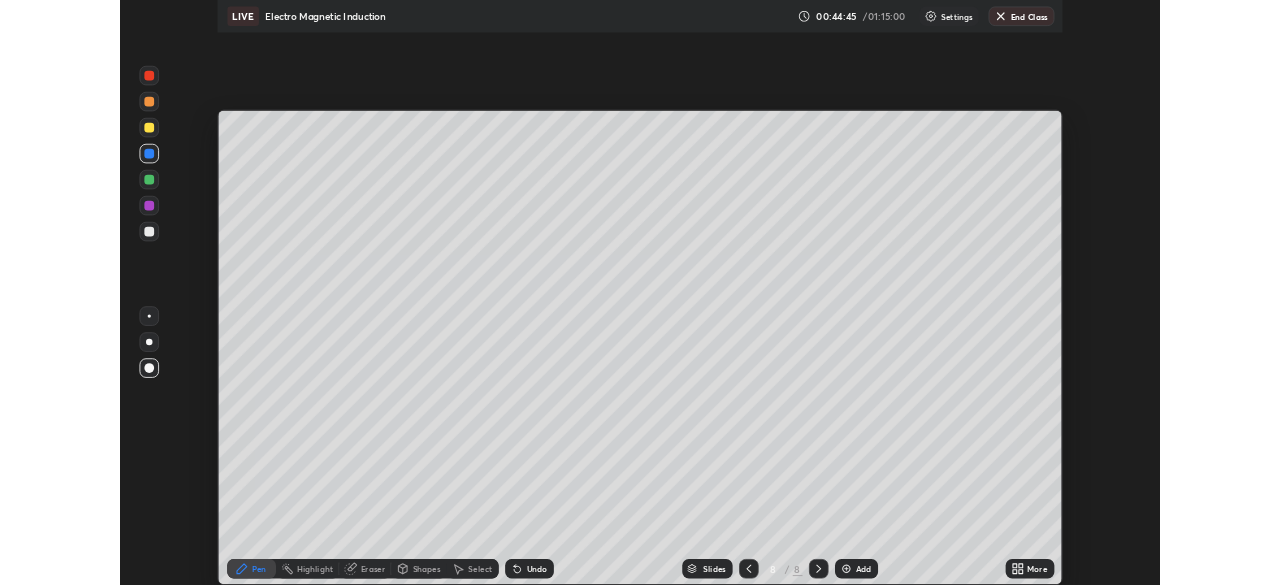 scroll, scrollTop: 585, scrollLeft: 1280, axis: both 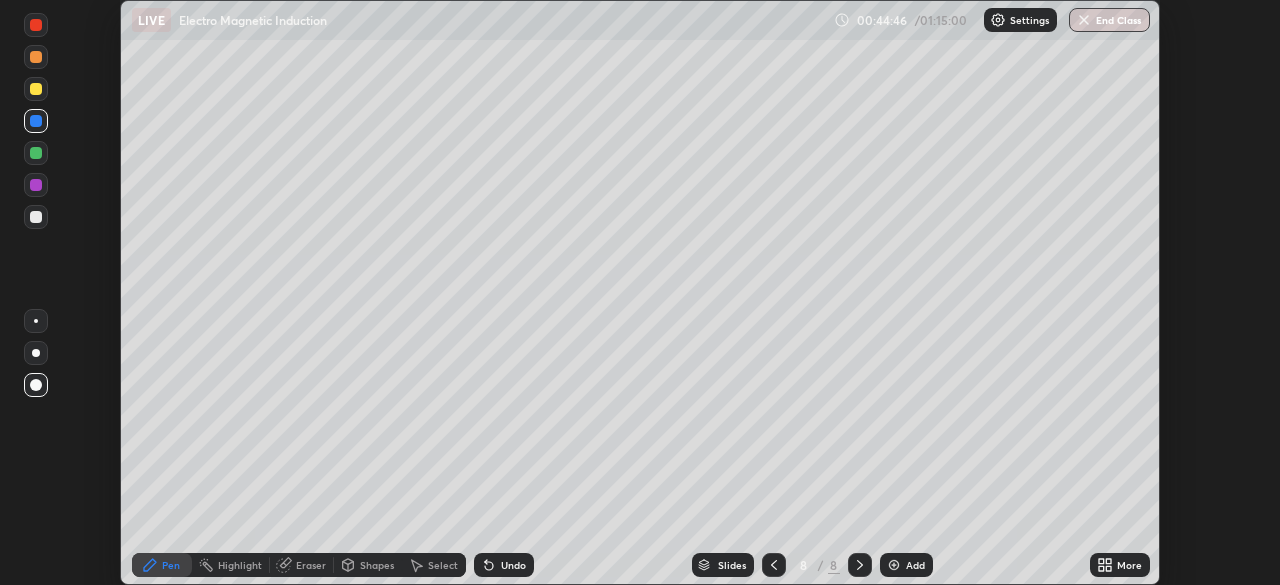 click on "More" at bounding box center (1129, 565) 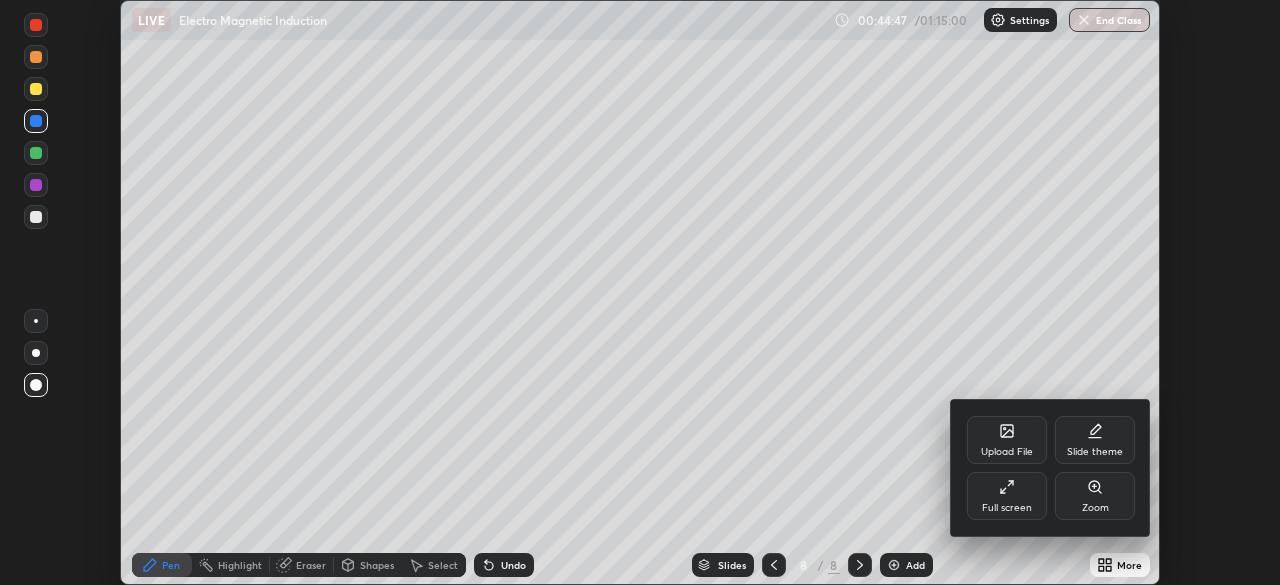 click on "Full screen" at bounding box center (1007, 496) 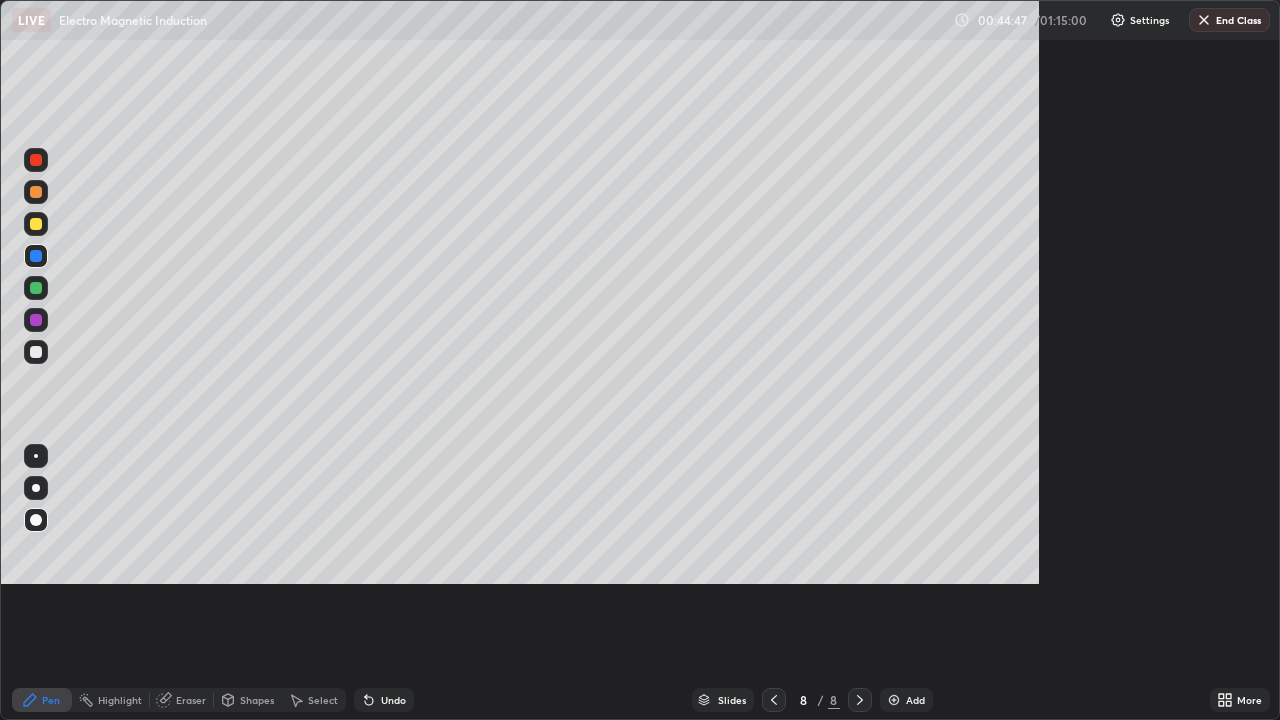 scroll, scrollTop: 99280, scrollLeft: 98720, axis: both 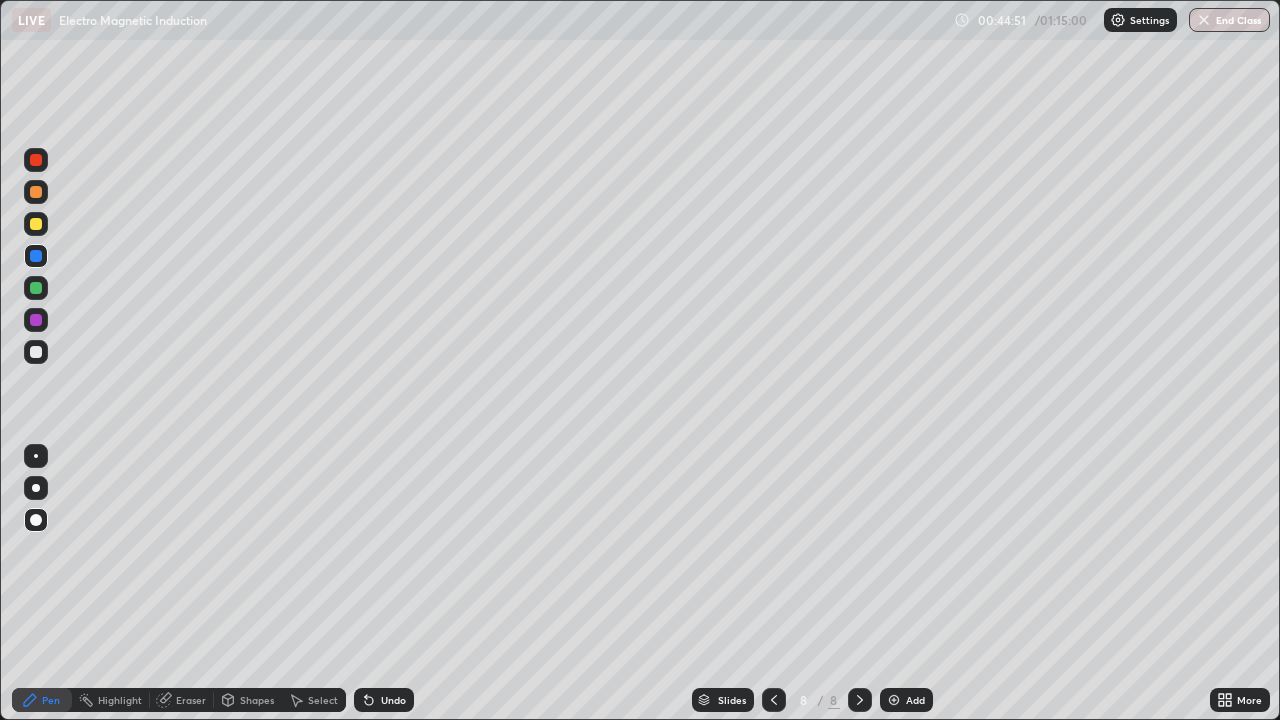 click at bounding box center (36, 192) 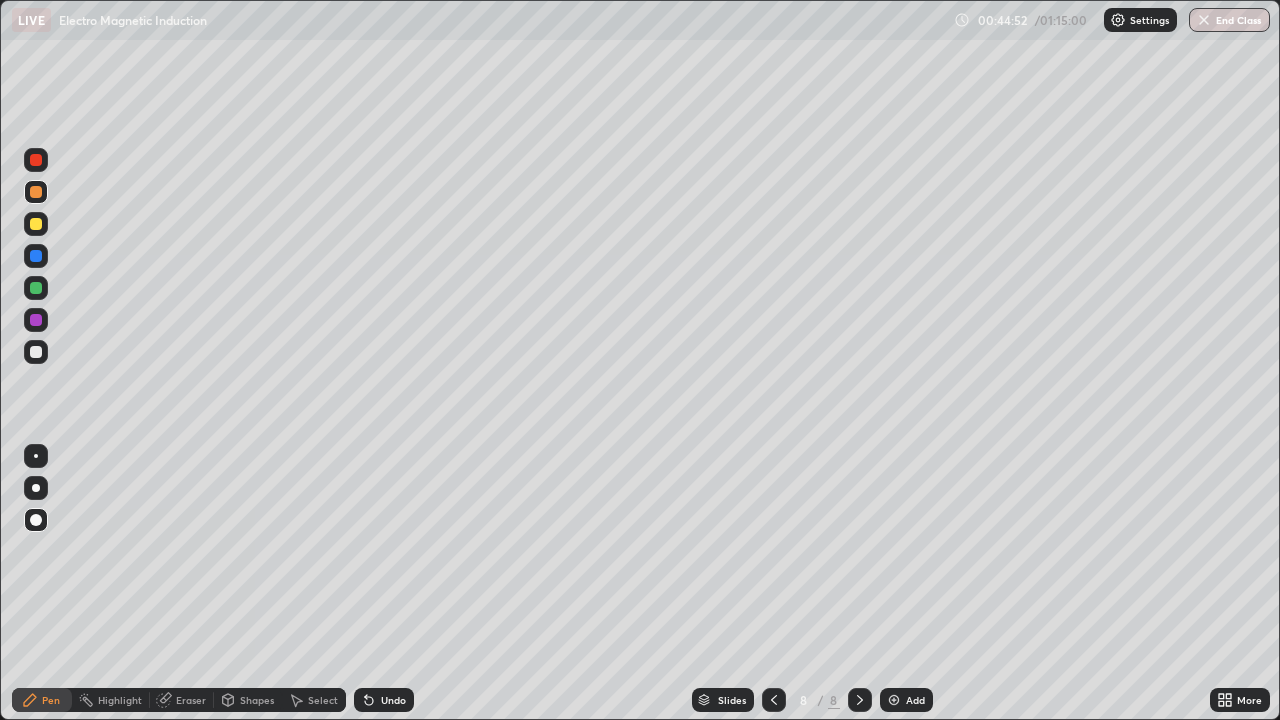 click at bounding box center [36, 160] 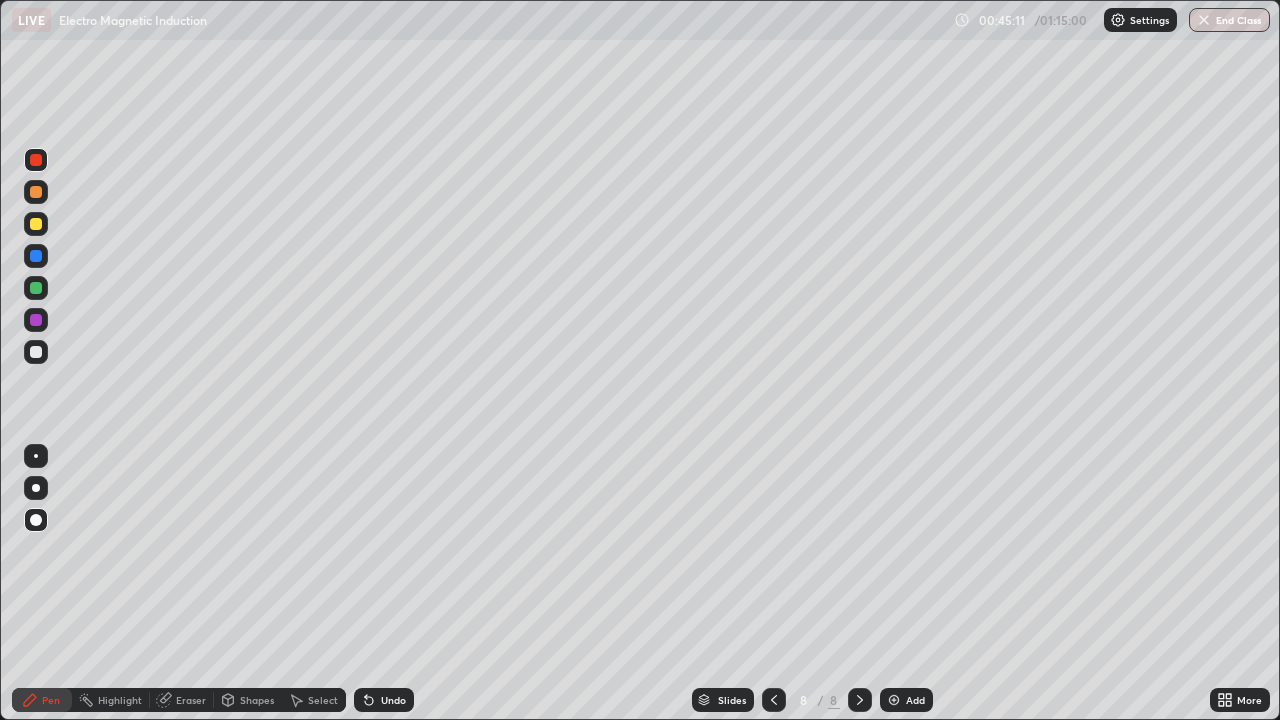 click on "Undo" at bounding box center (393, 700) 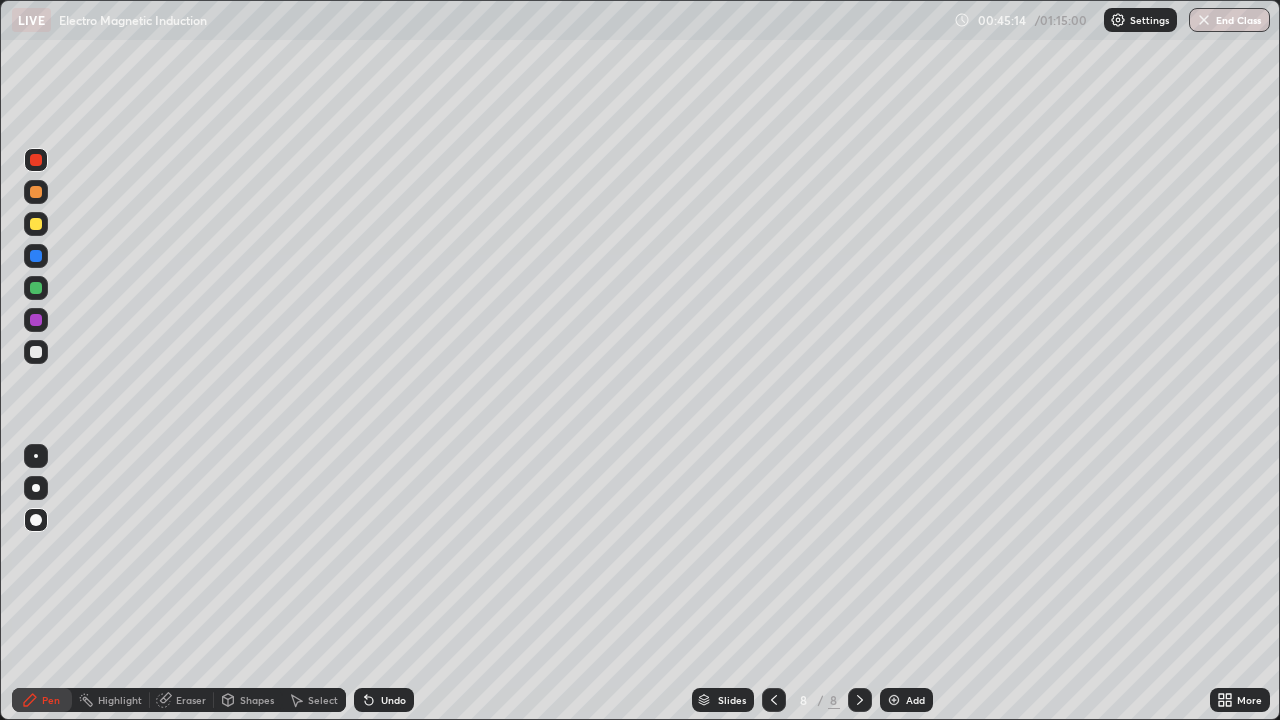 click on "Undo" at bounding box center [393, 700] 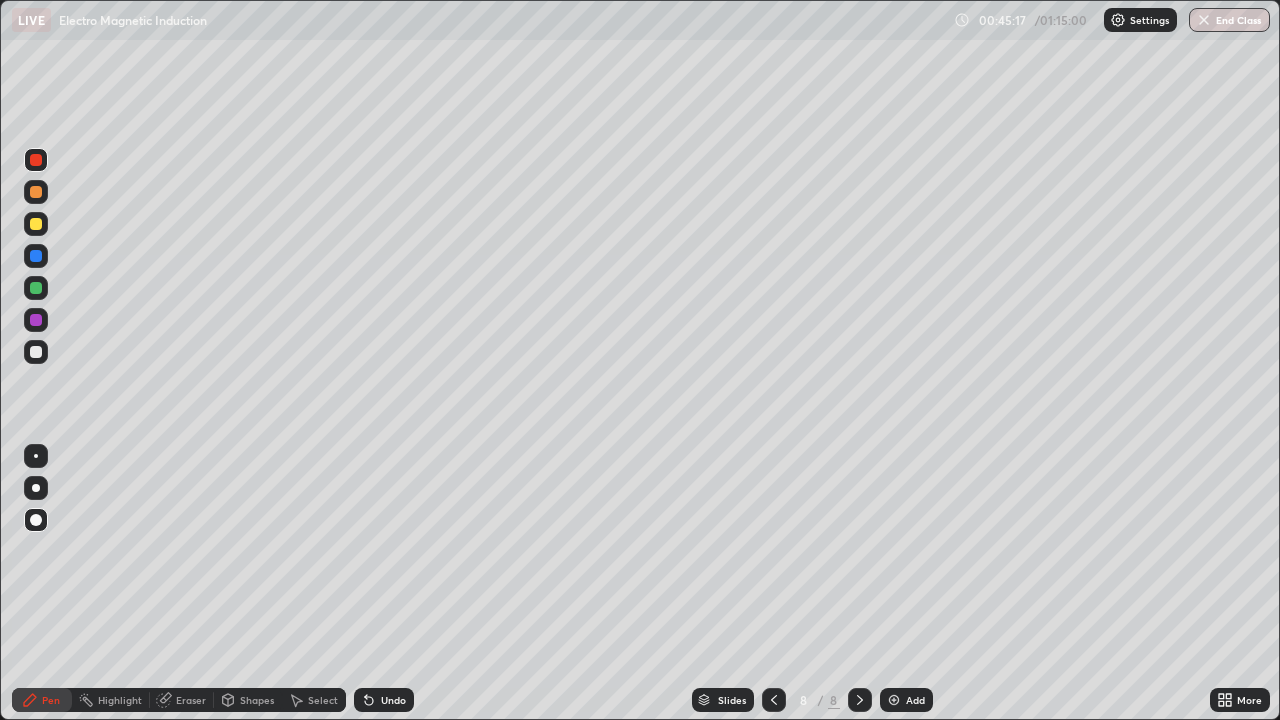 click on "Select" at bounding box center [323, 700] 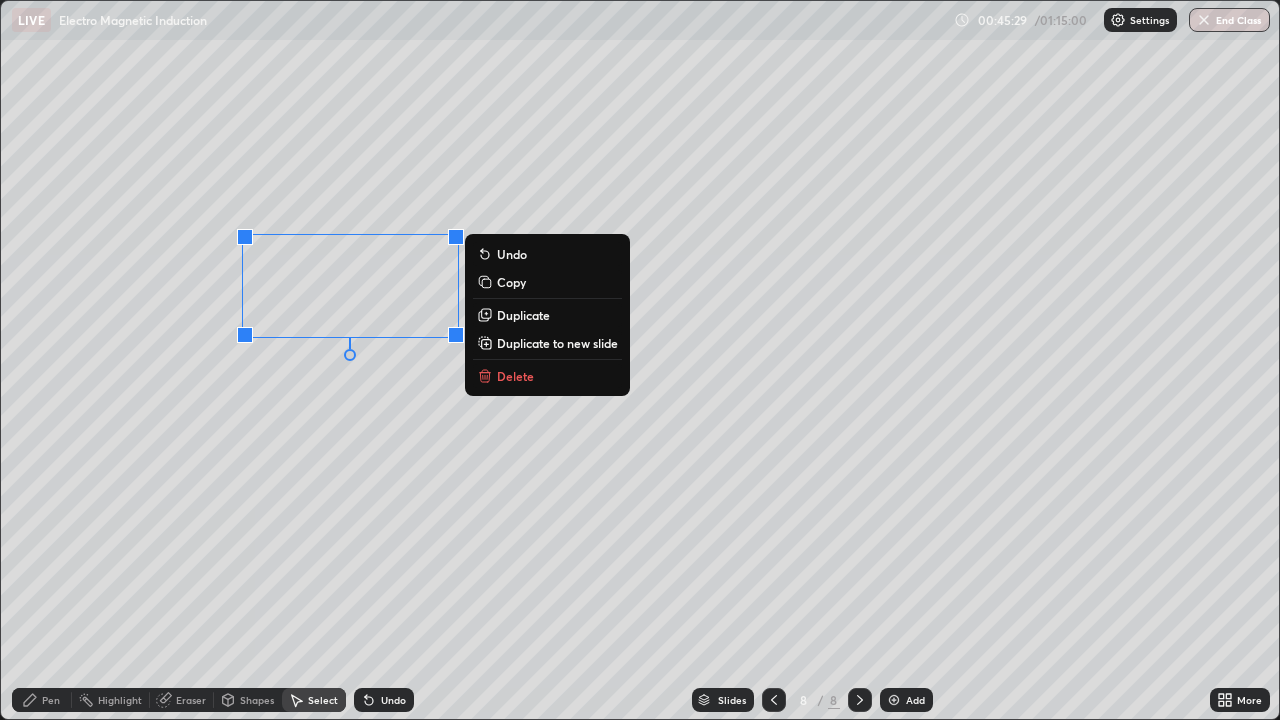 click 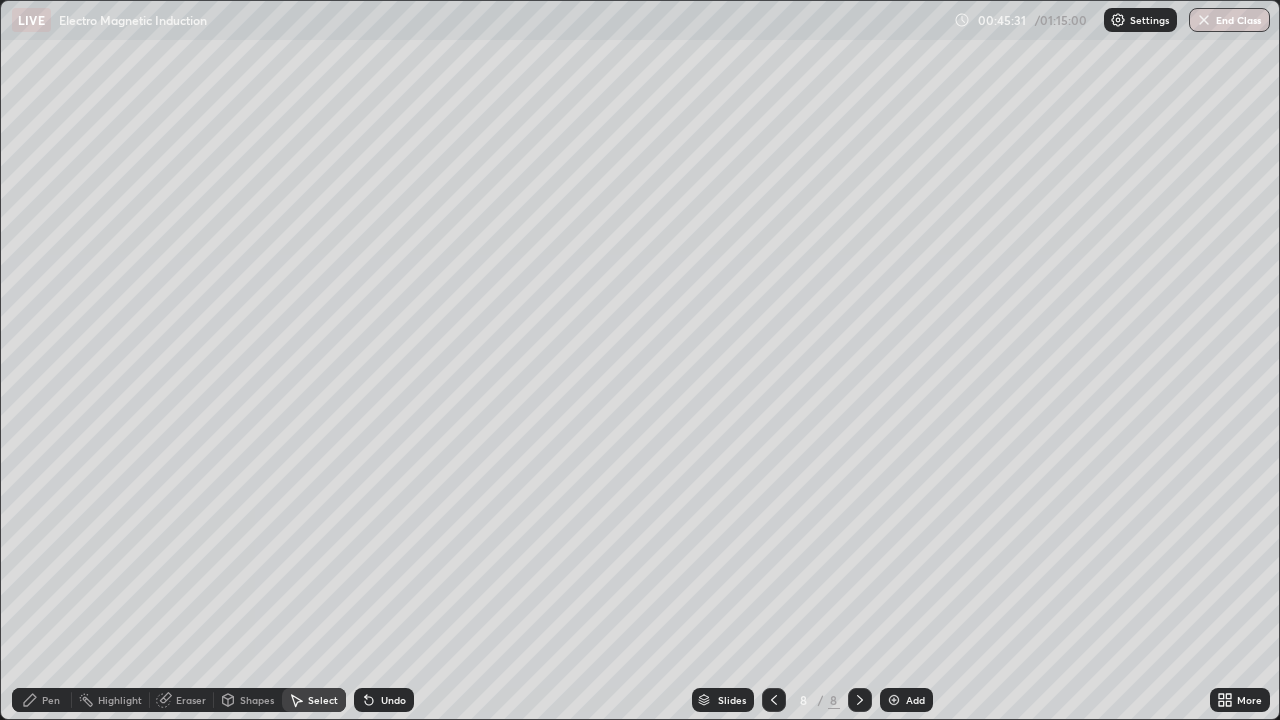 click on "Pen" at bounding box center (51, 700) 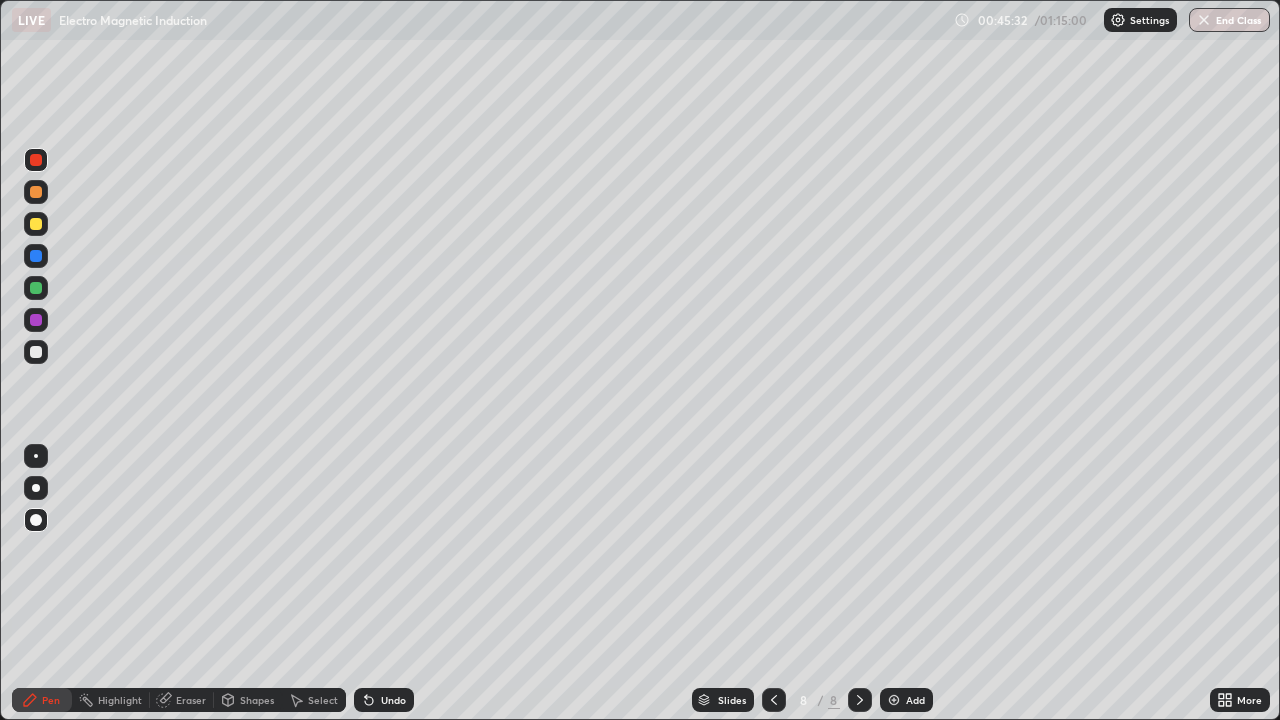 click at bounding box center [36, 352] 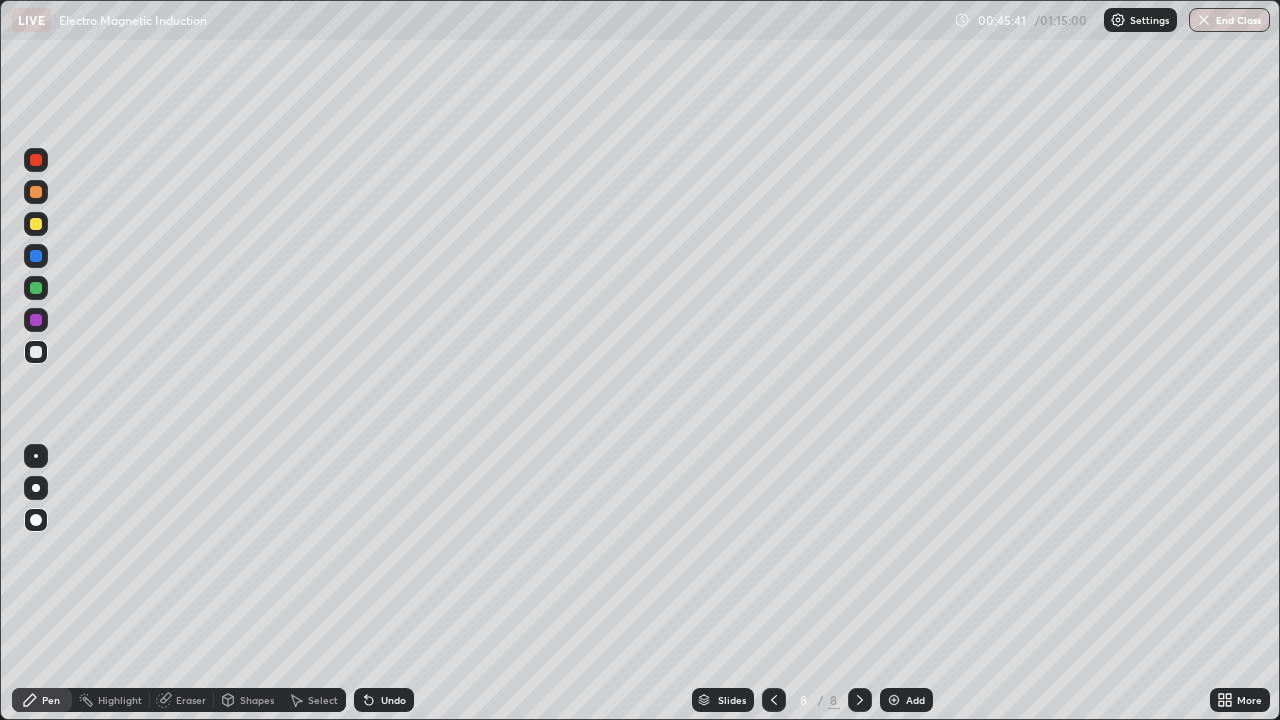 click on "Select" at bounding box center (314, 700) 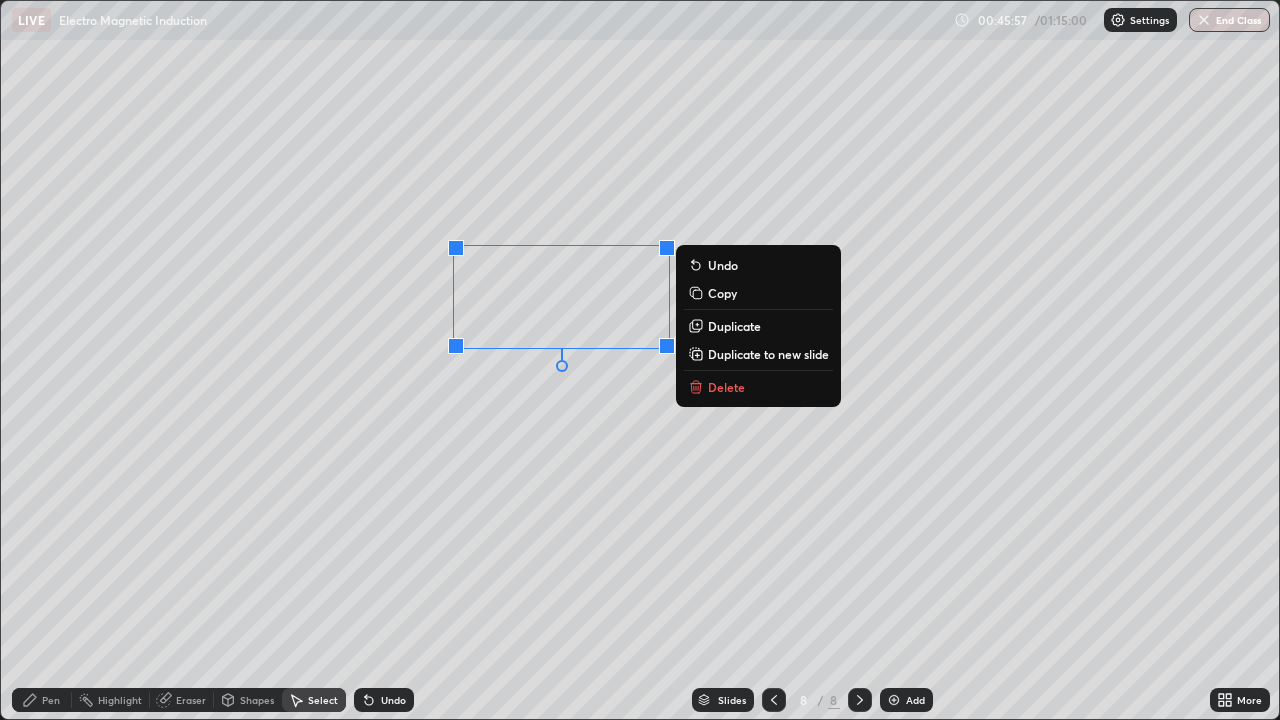 click on "Undo" at bounding box center [384, 700] 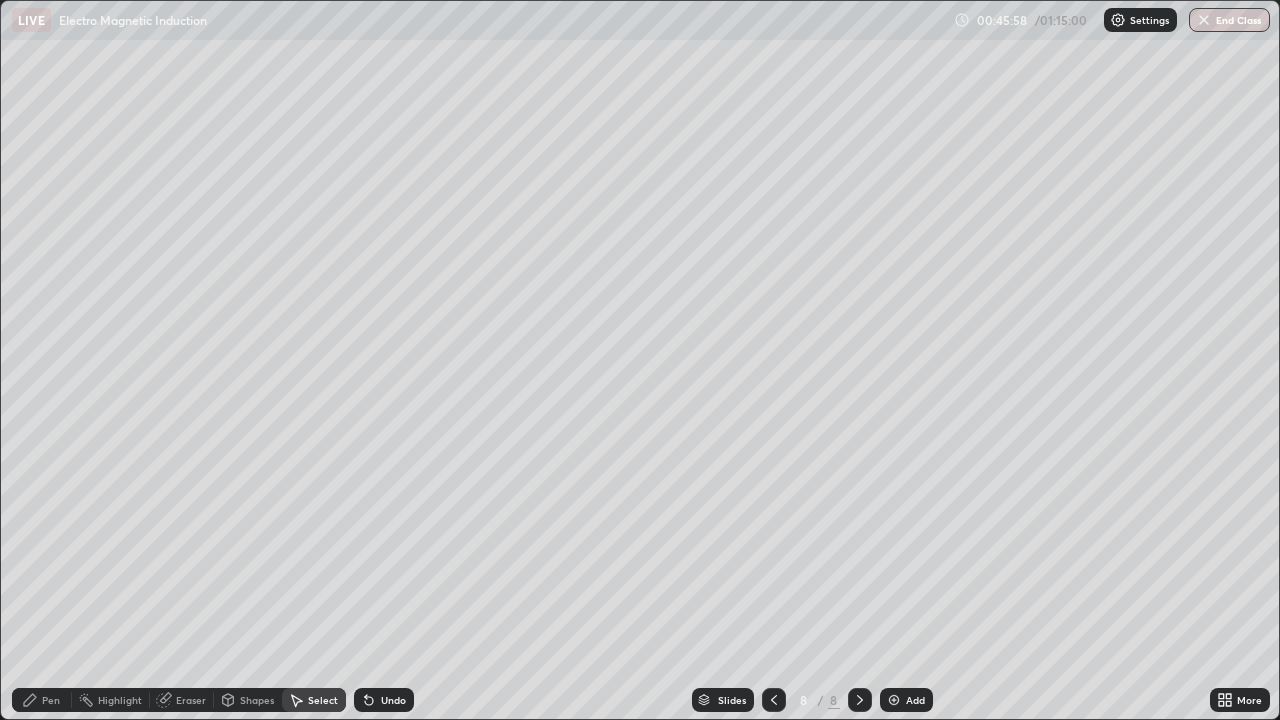 click on "Pen" at bounding box center [51, 700] 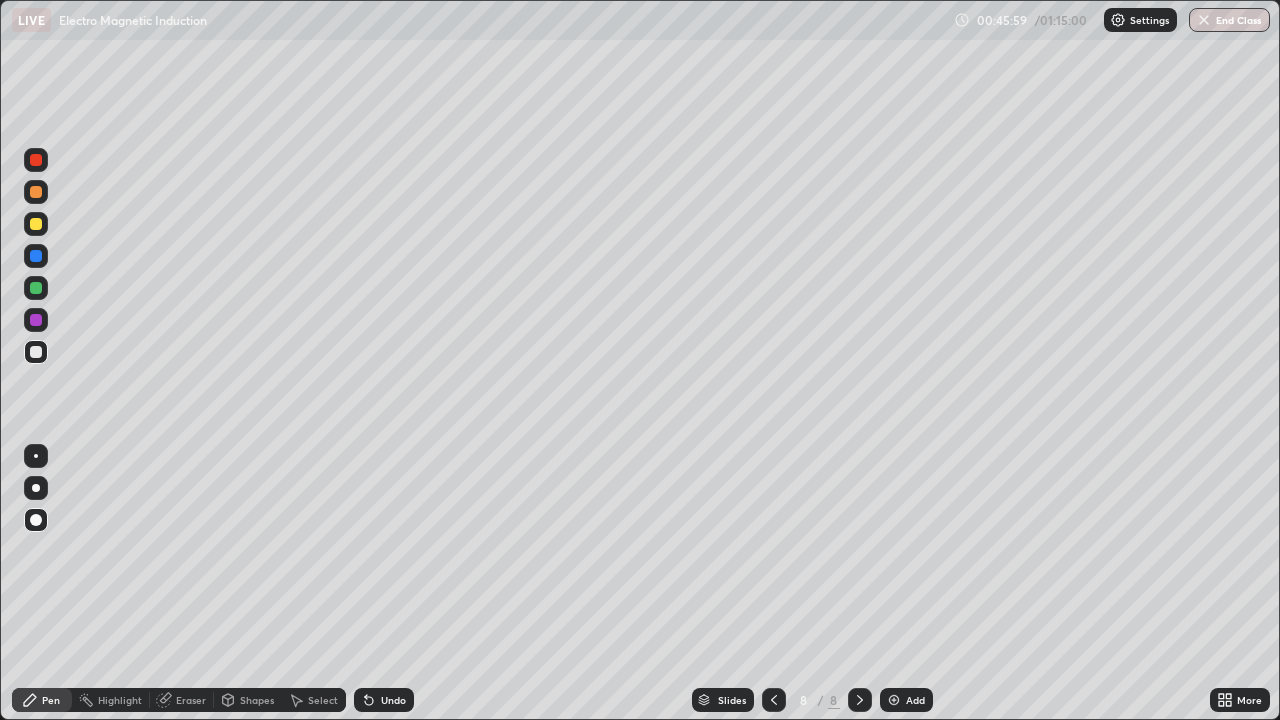 click at bounding box center (36, 288) 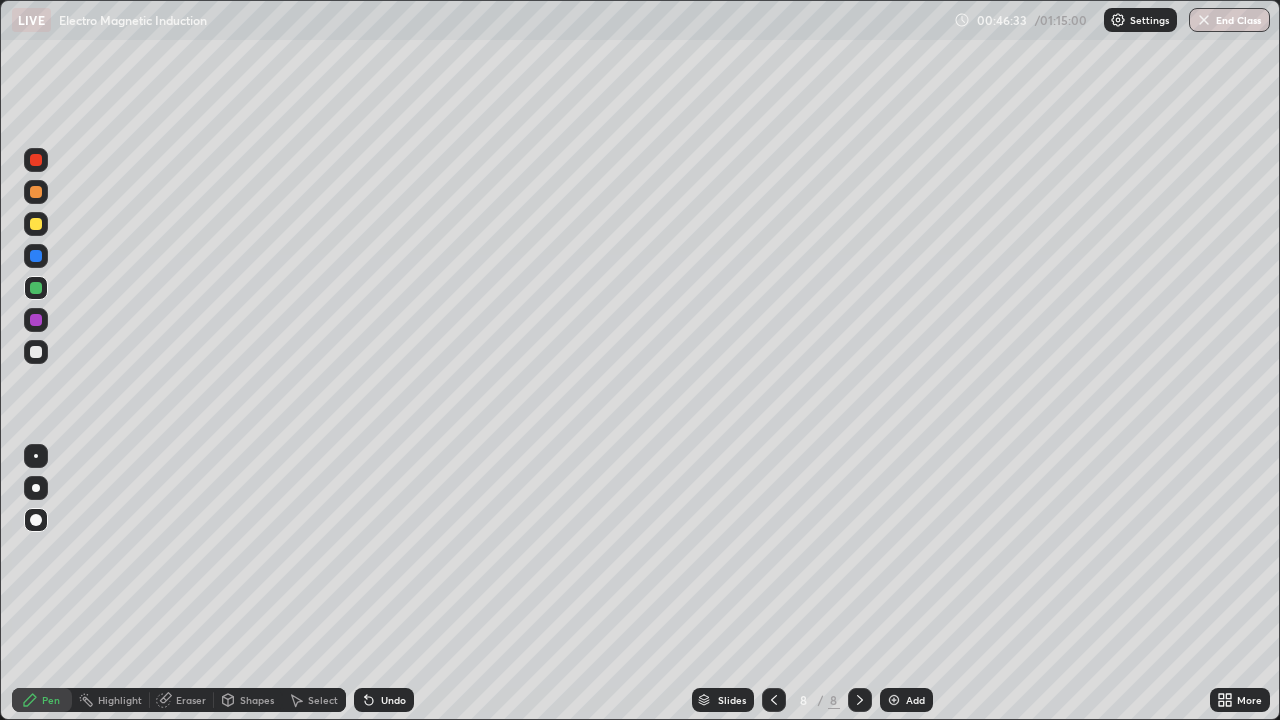 click at bounding box center (36, 352) 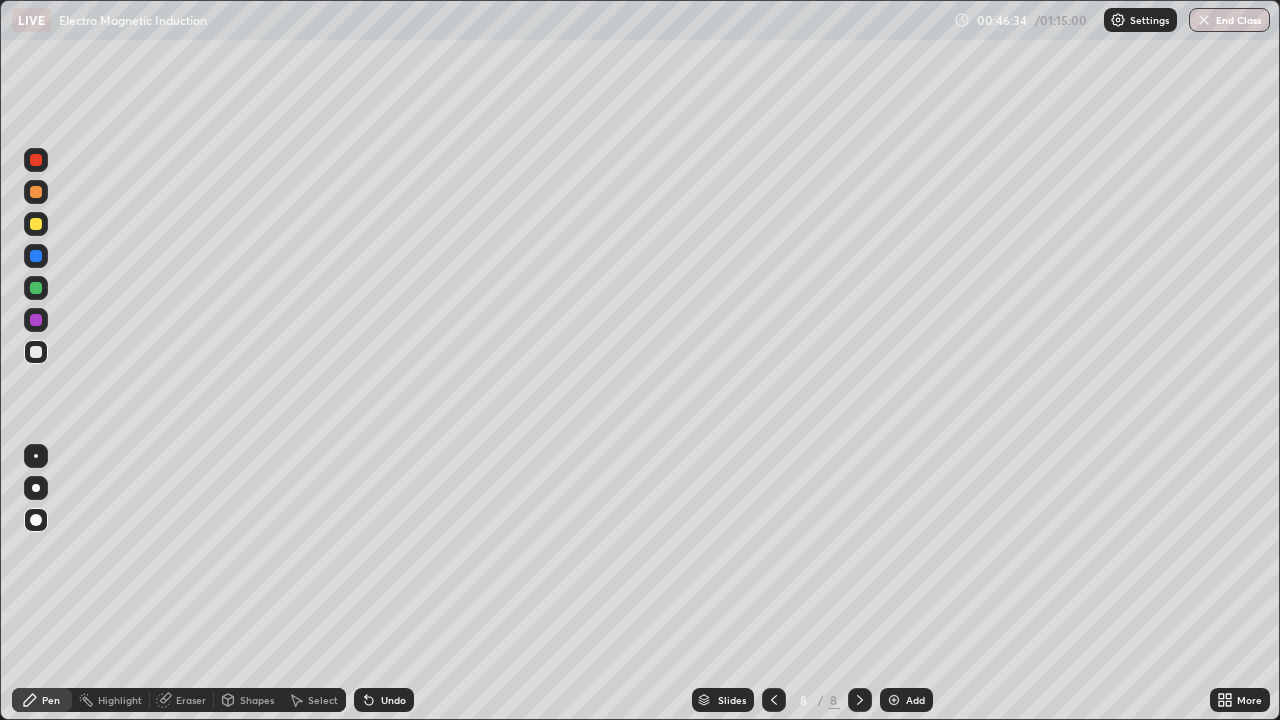 click at bounding box center (36, 160) 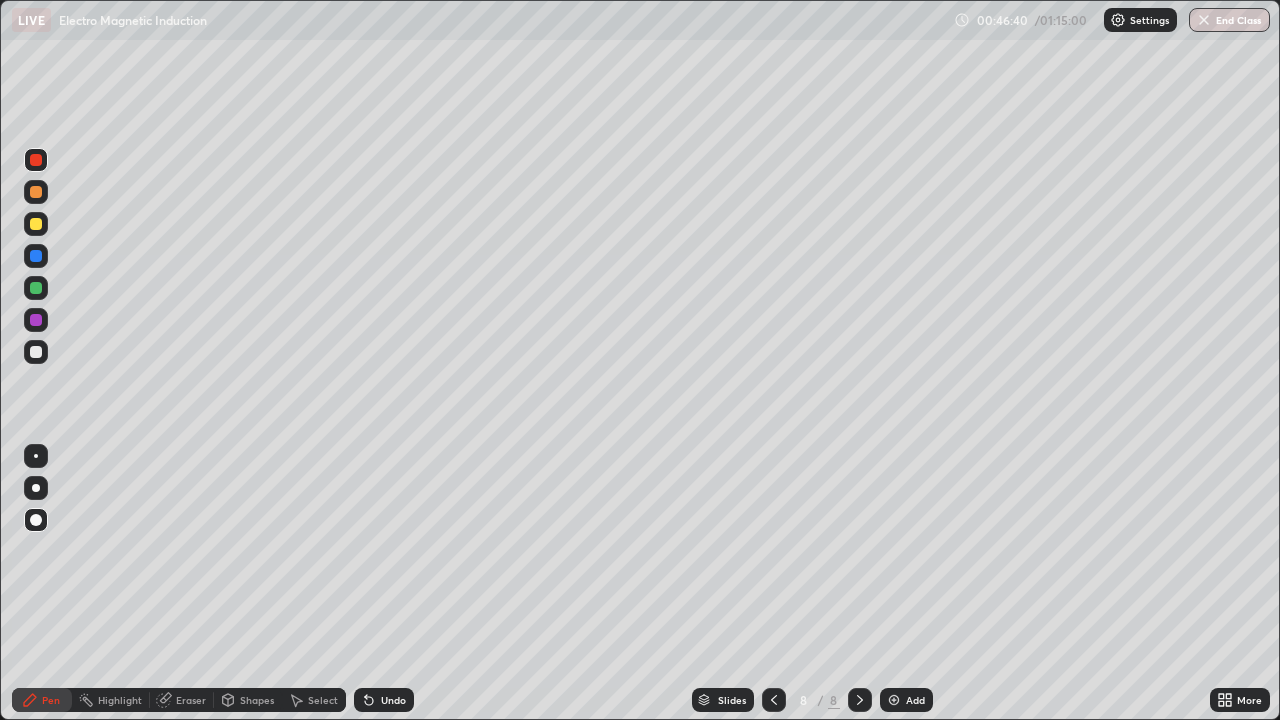 click on "Undo" at bounding box center [393, 700] 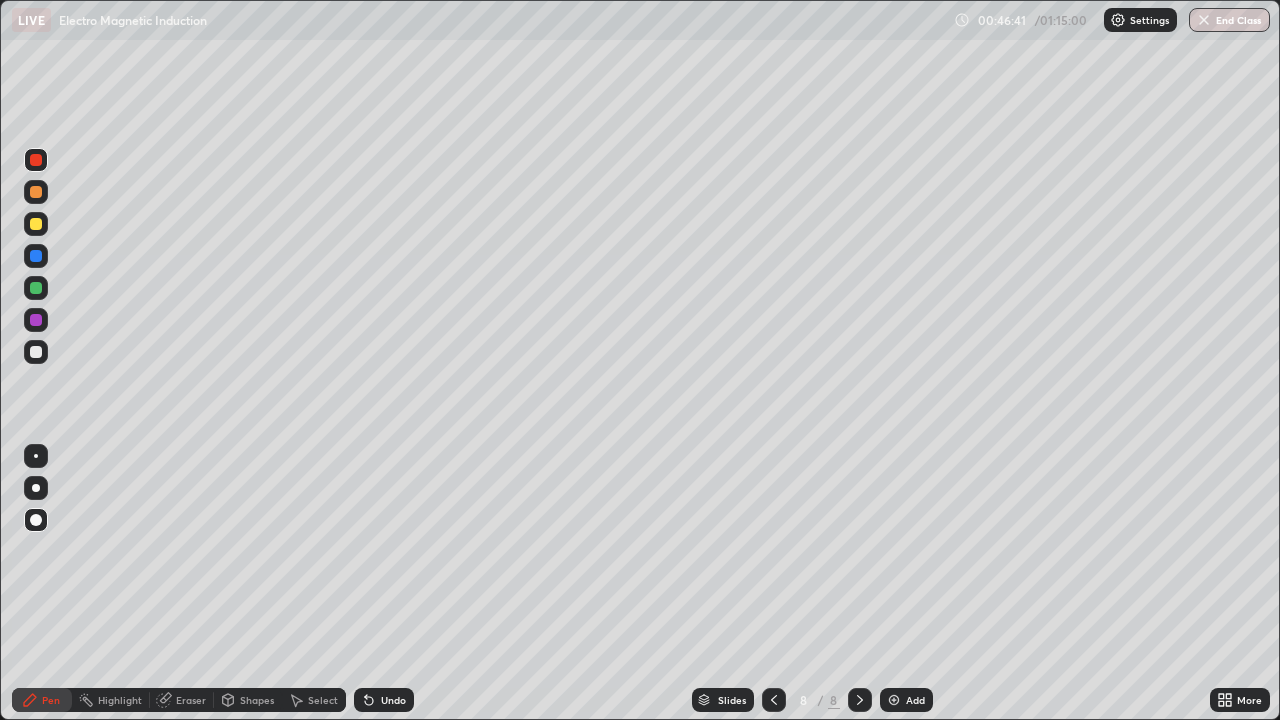 click at bounding box center [36, 352] 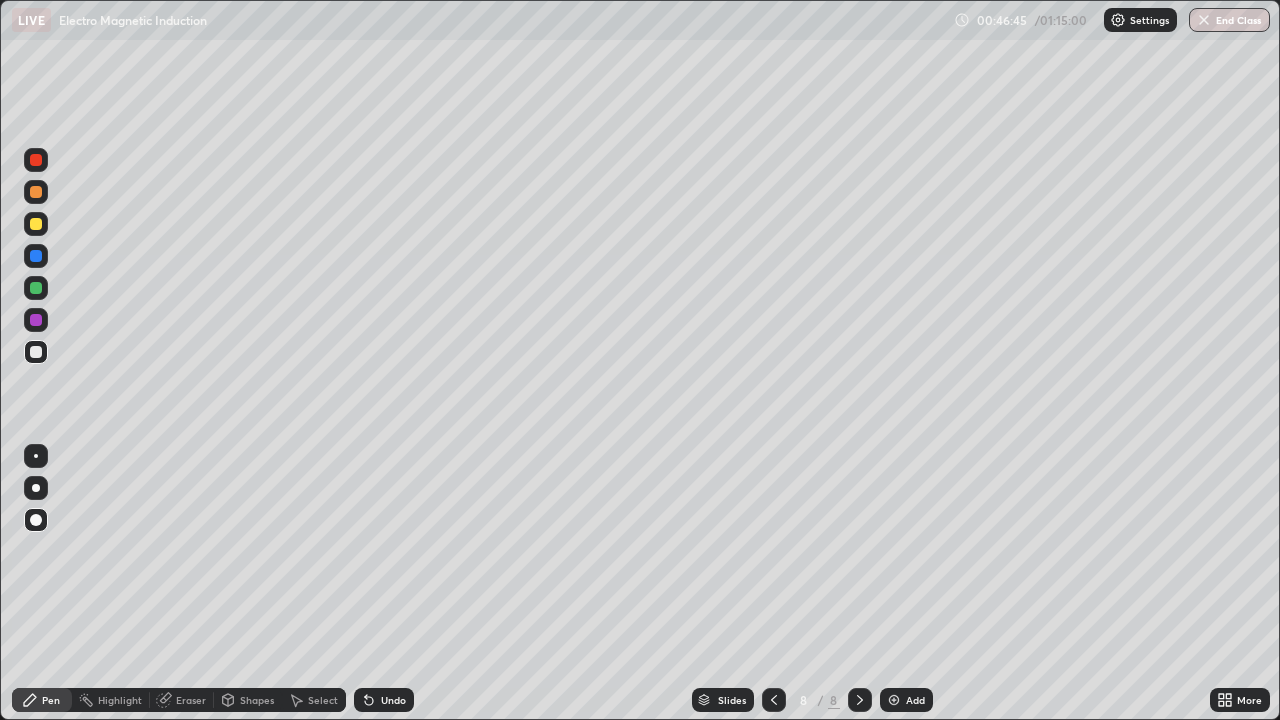 click on "Undo" at bounding box center [393, 700] 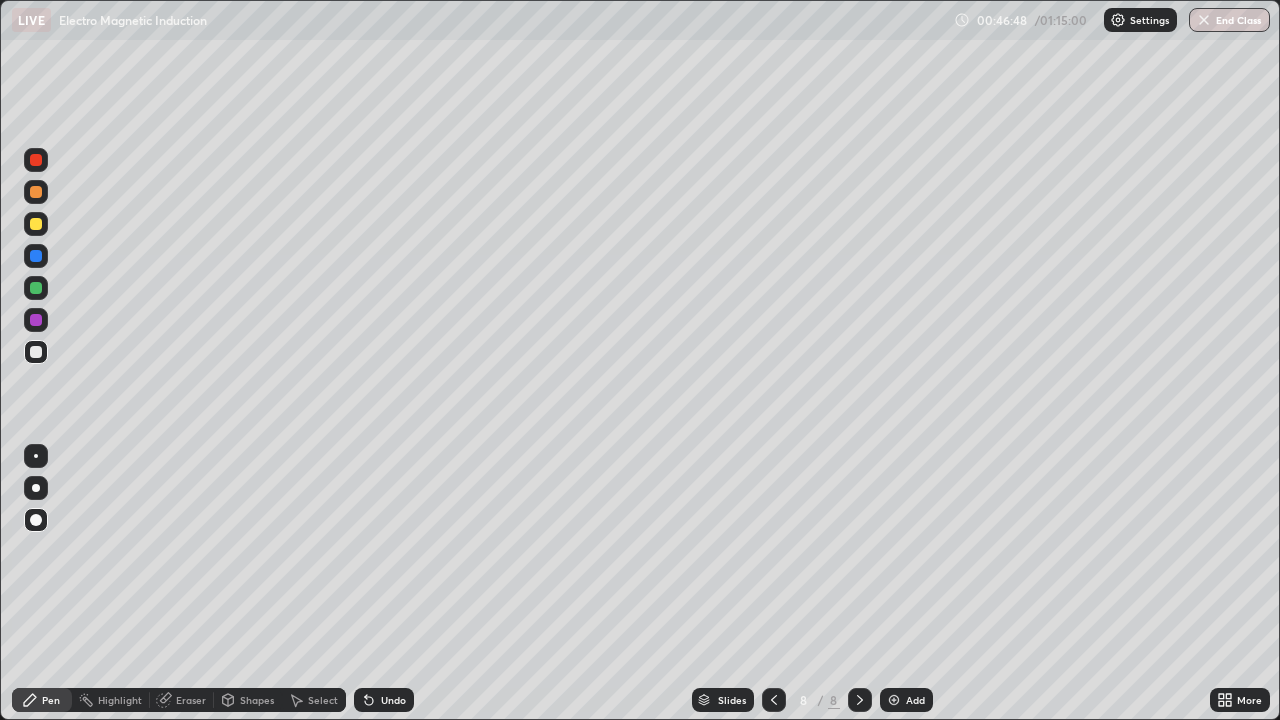 click 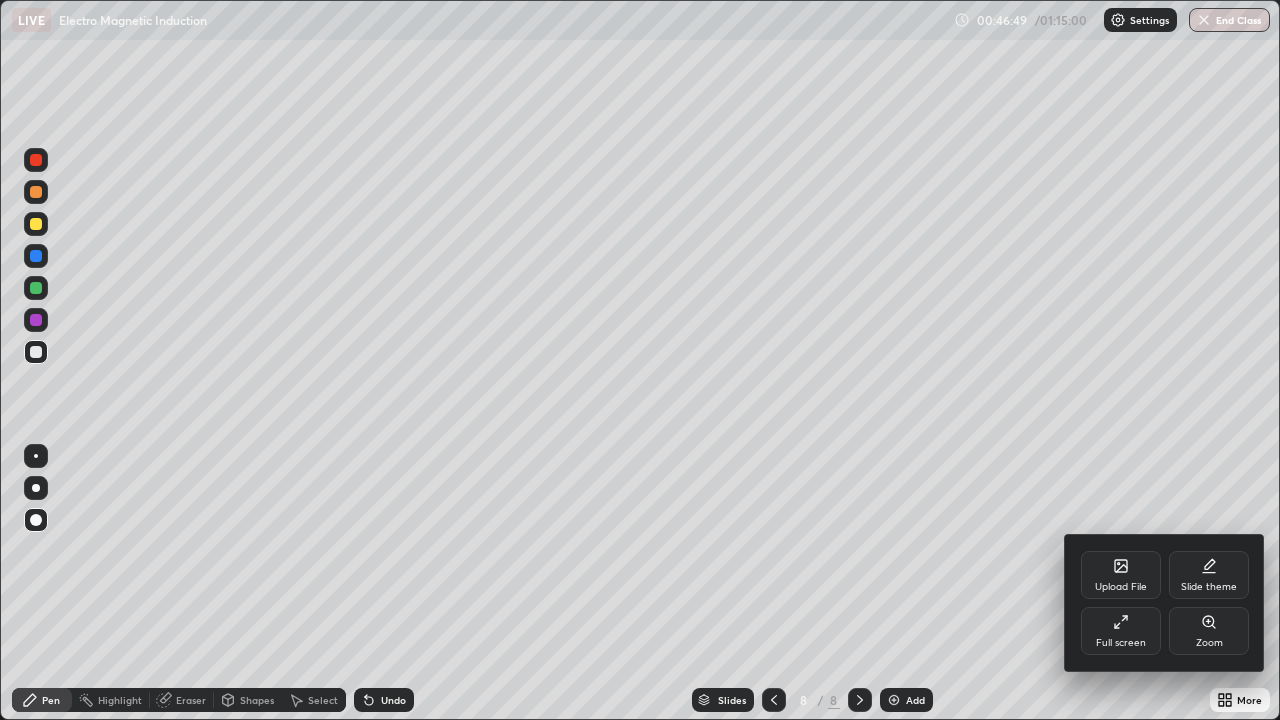 click on "Full screen" at bounding box center (1121, 631) 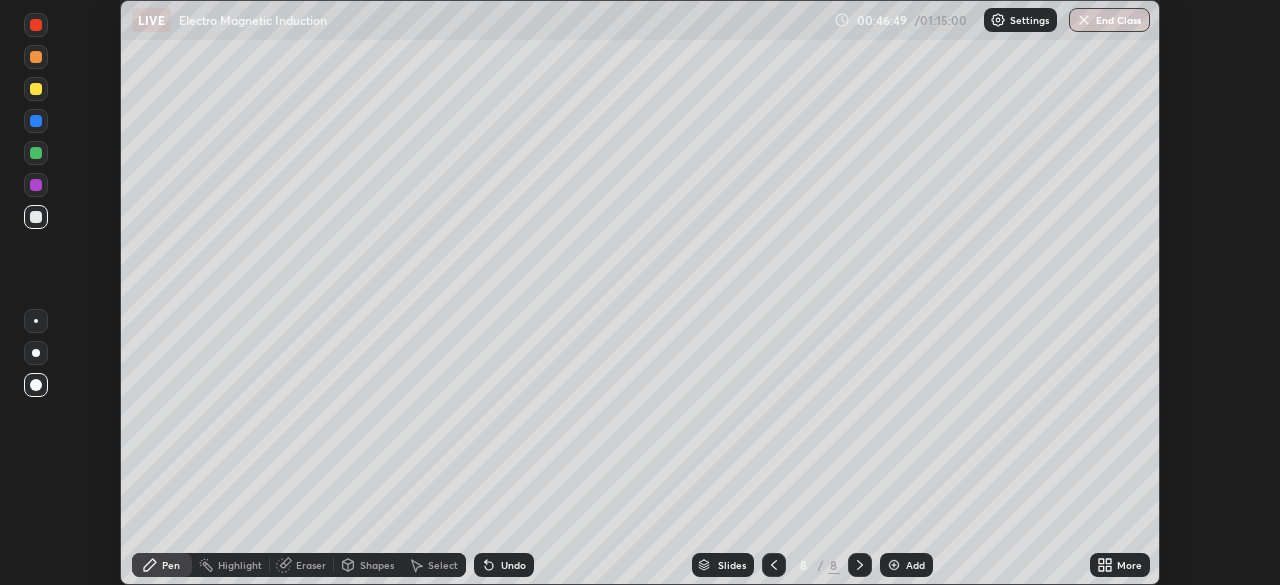 scroll, scrollTop: 585, scrollLeft: 1280, axis: both 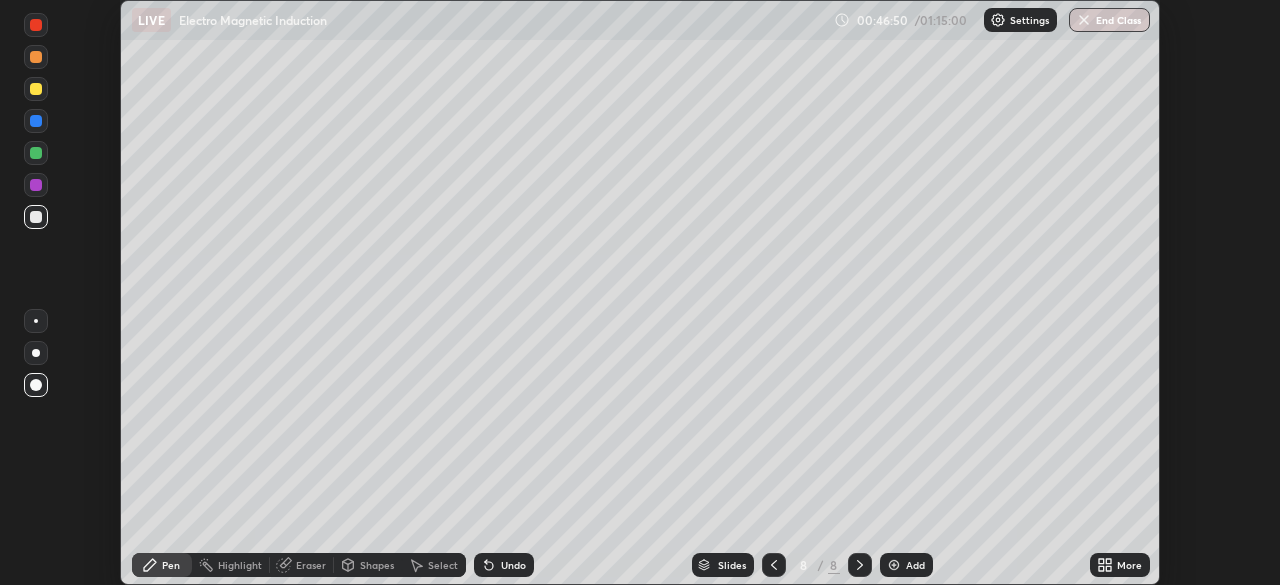 click on "More" at bounding box center [1129, 565] 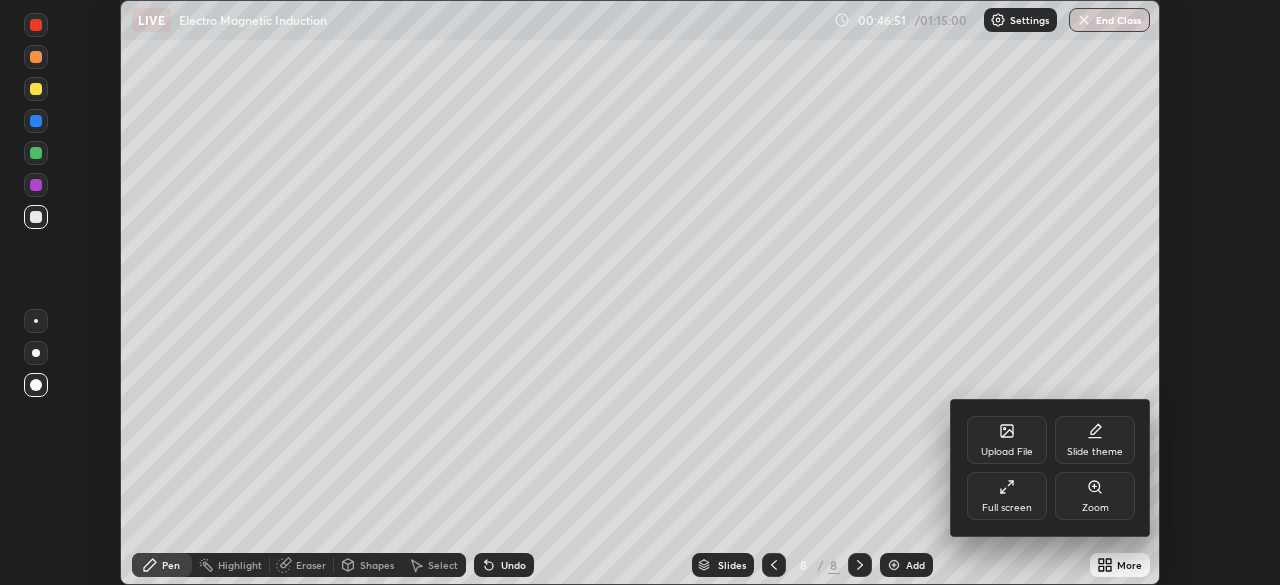 click on "Full screen" at bounding box center (1007, 508) 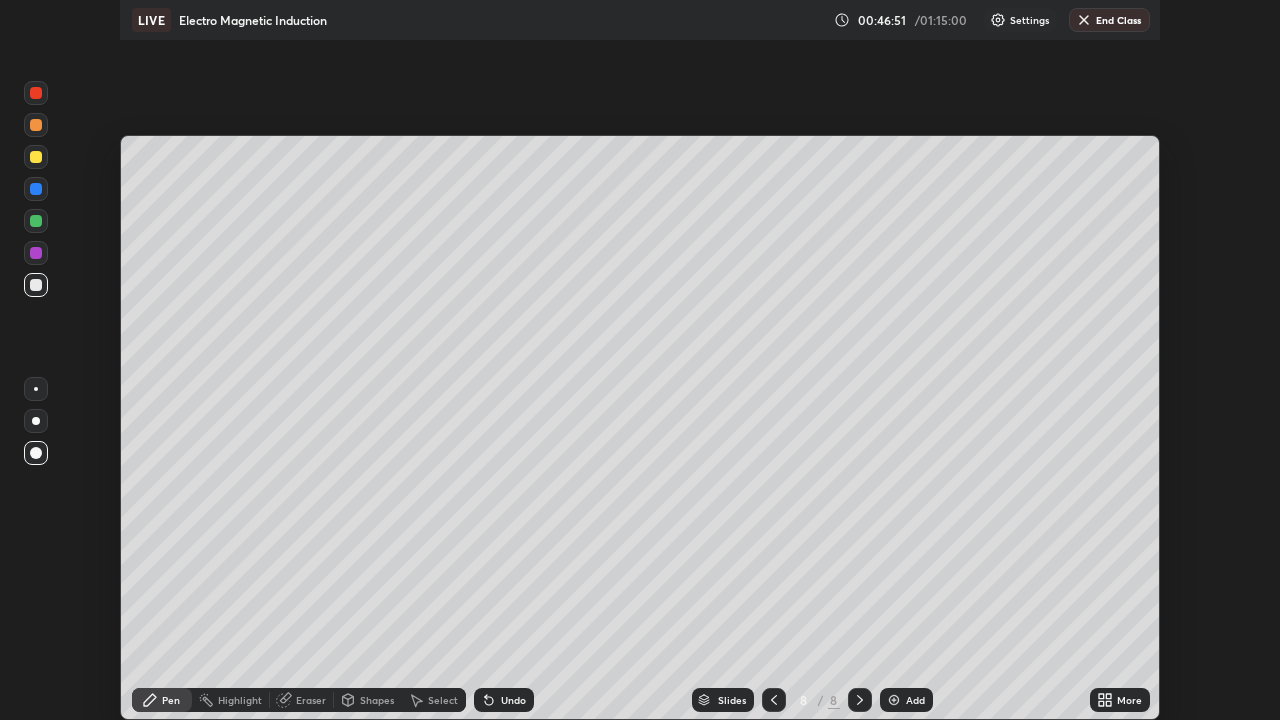 scroll, scrollTop: 99280, scrollLeft: 98720, axis: both 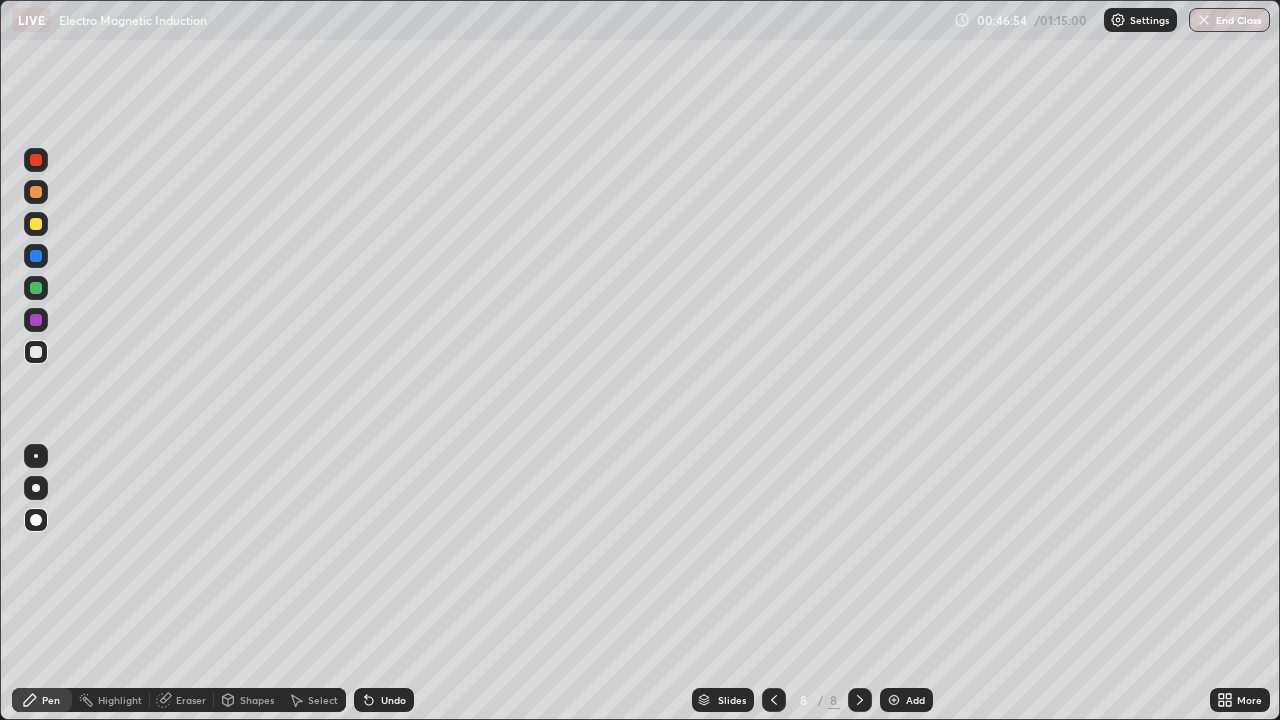click at bounding box center [36, 224] 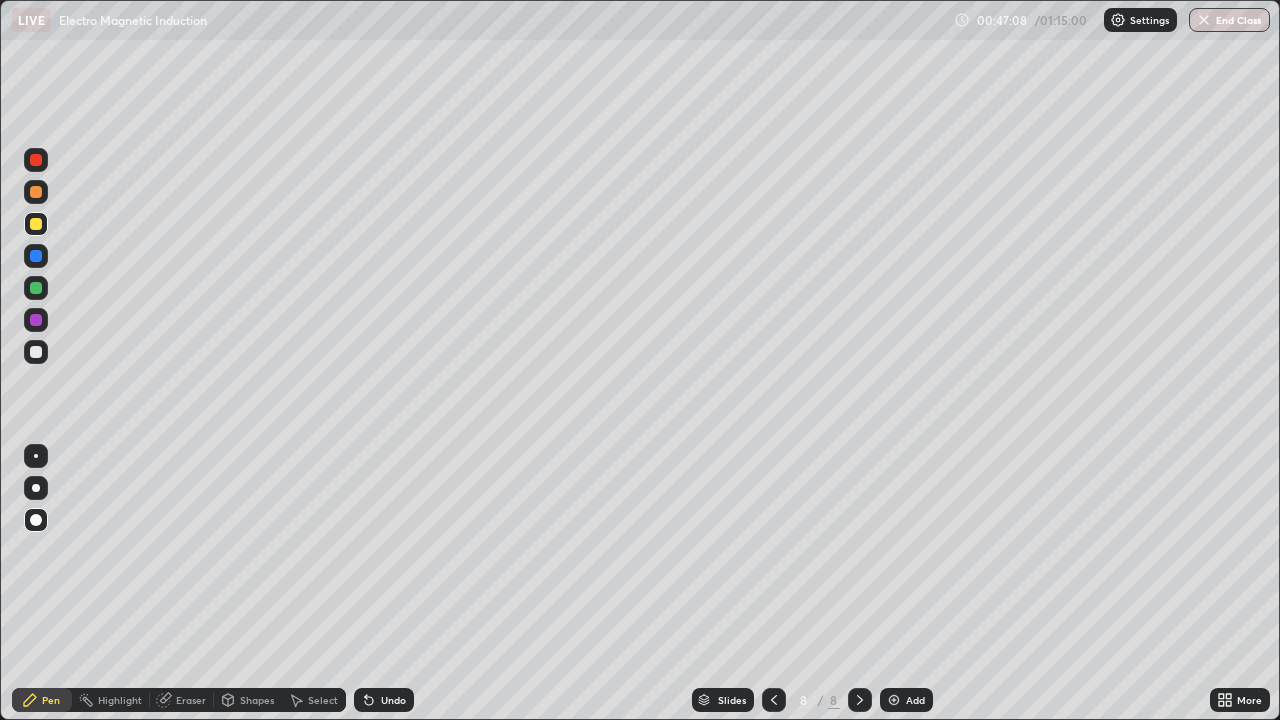 click 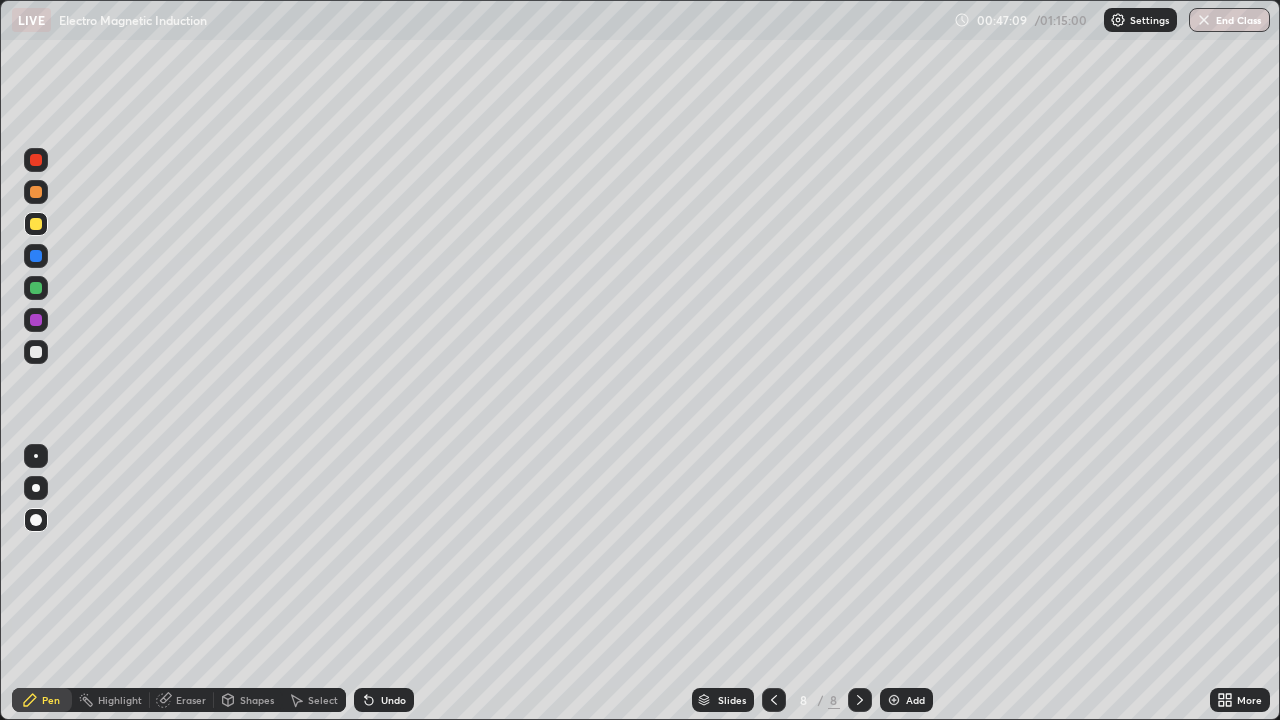 click 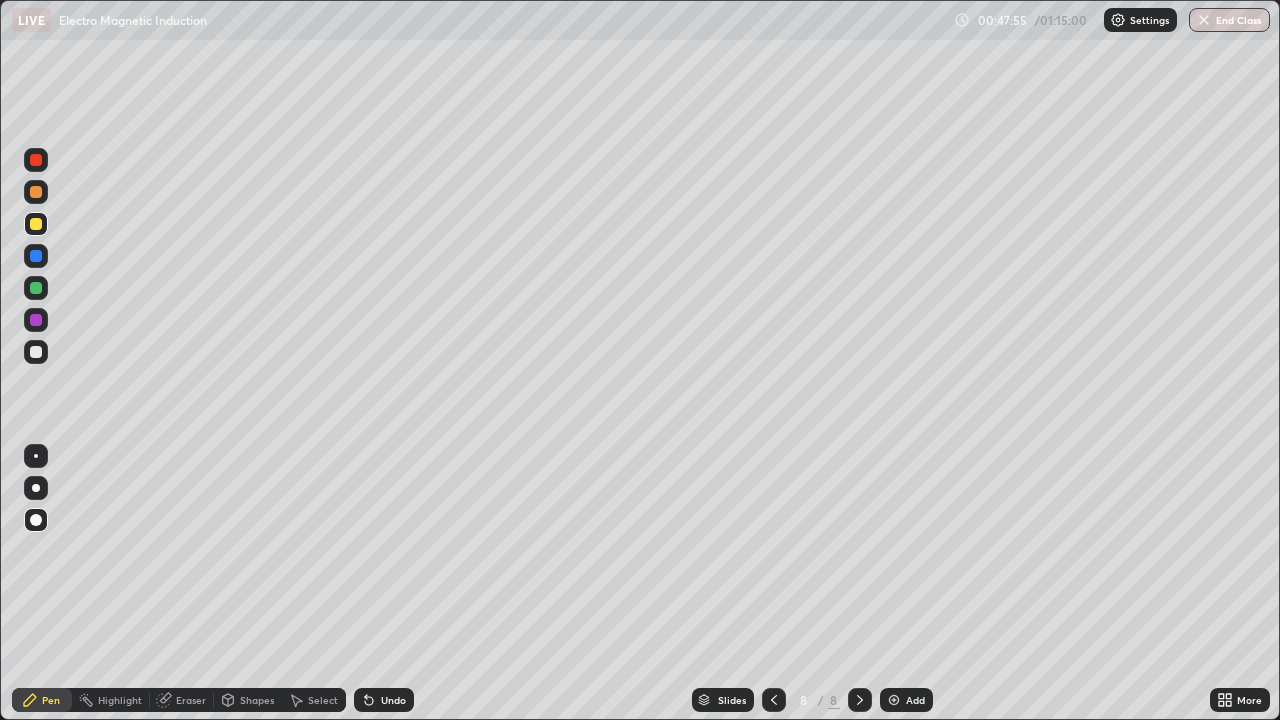 click at bounding box center [36, 192] 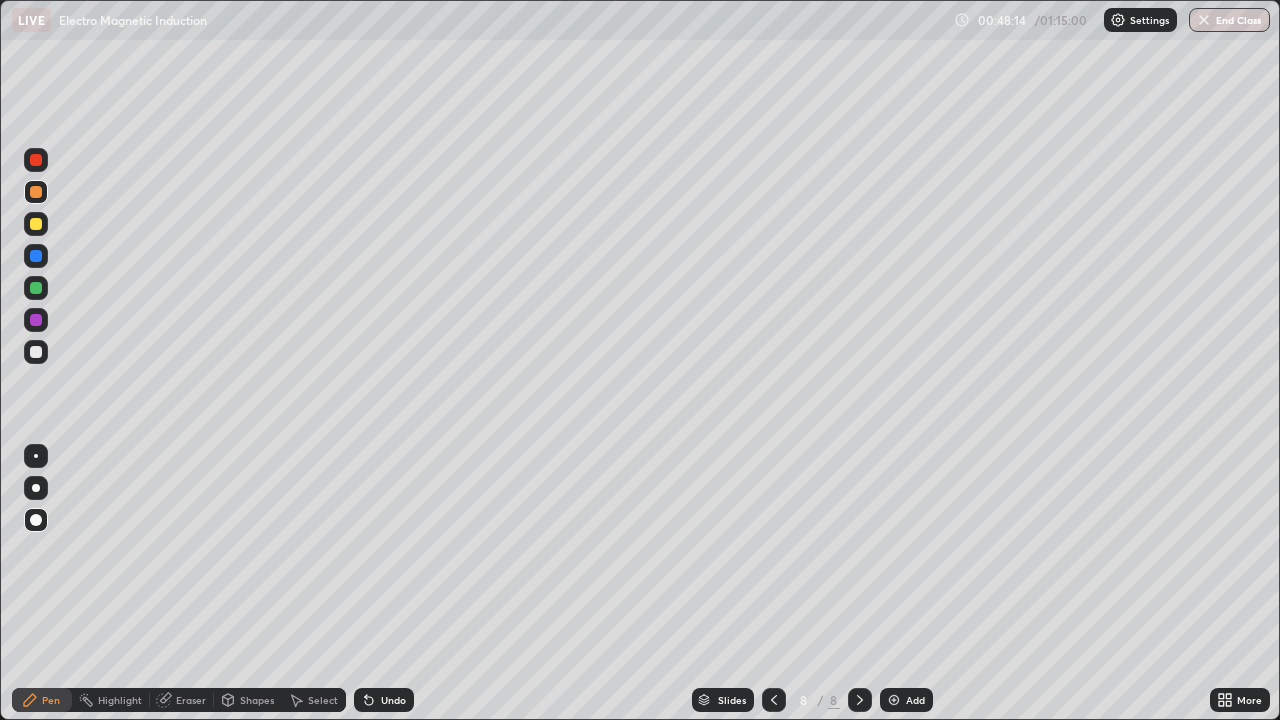 click on "Eraser" at bounding box center [191, 700] 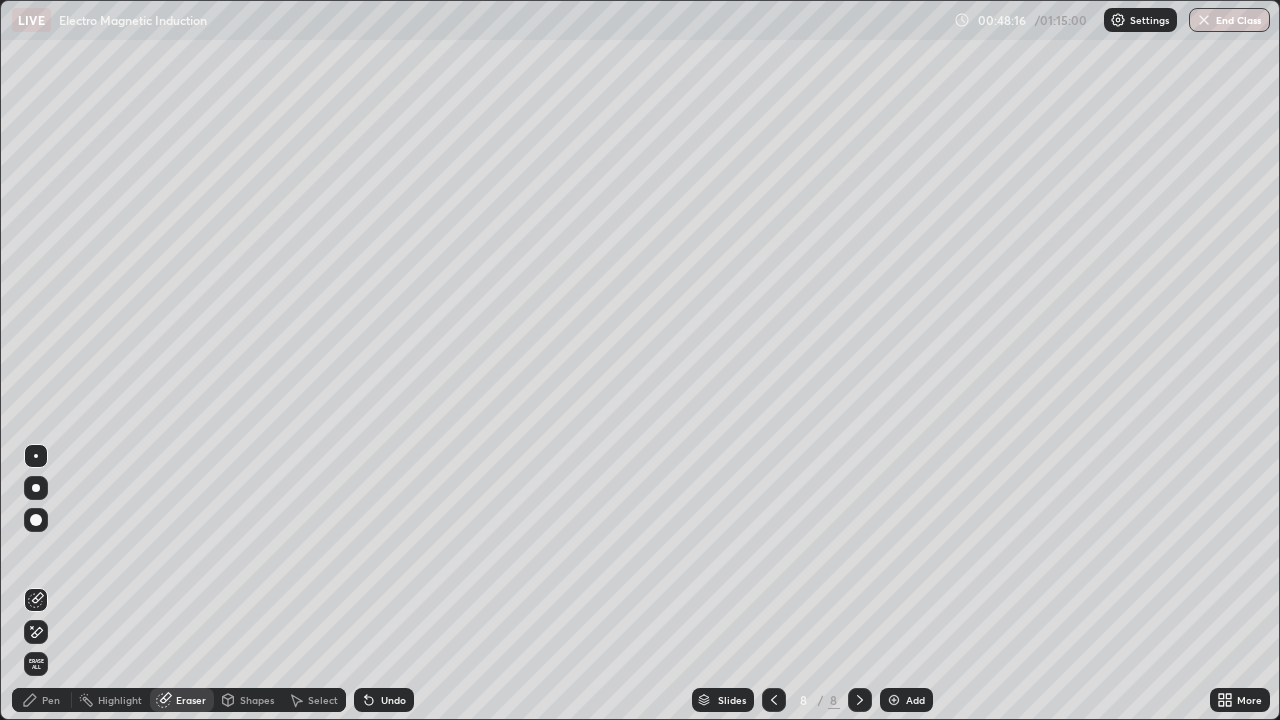 click on "Pen" at bounding box center (51, 700) 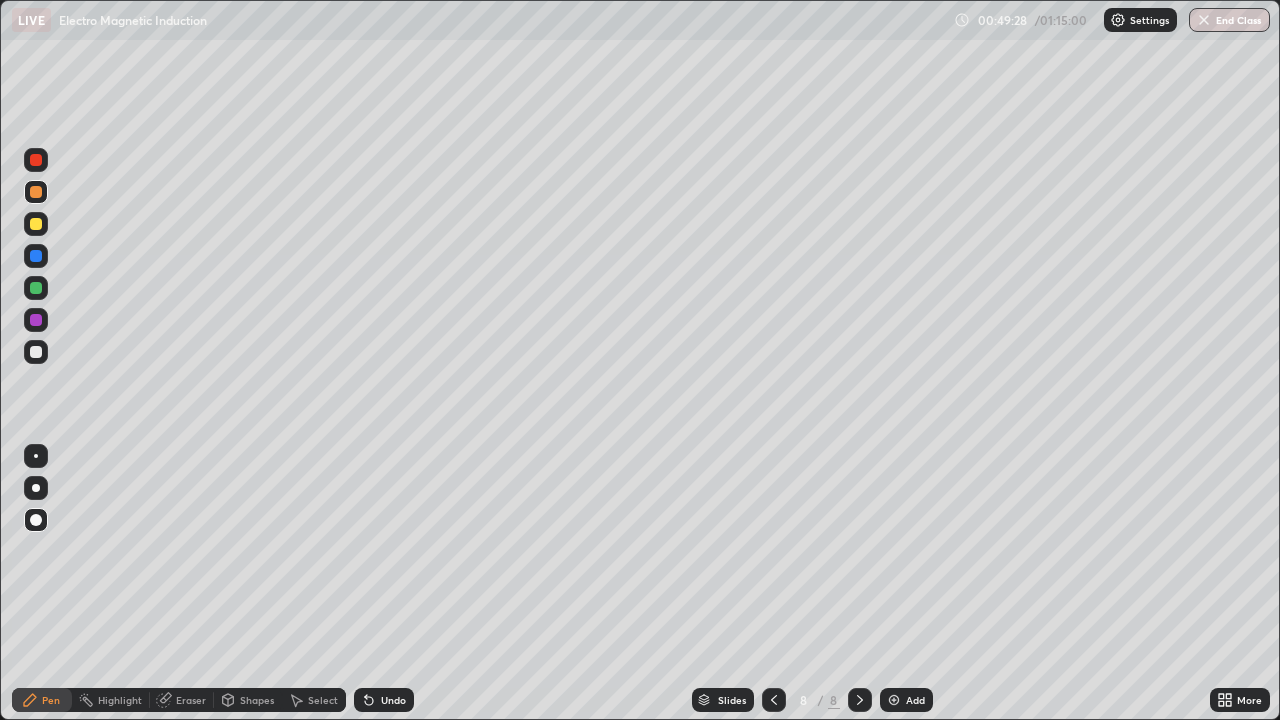click at bounding box center [36, 352] 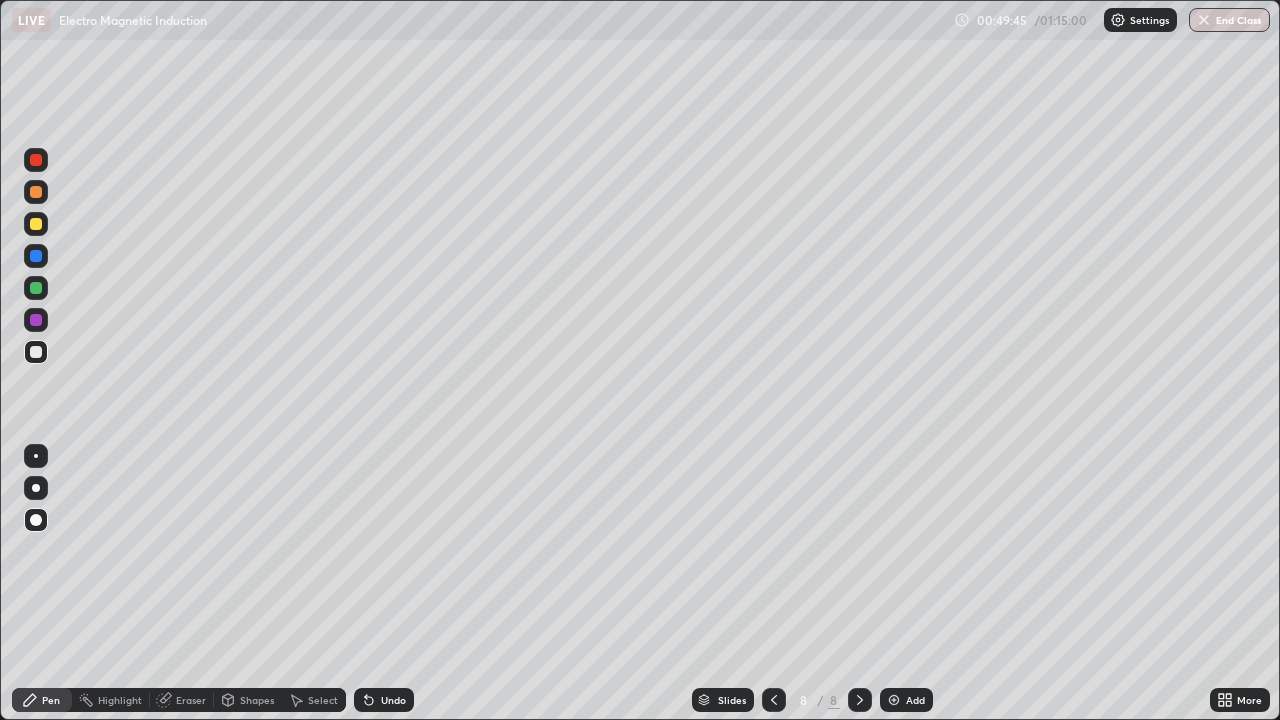 click at bounding box center [36, 224] 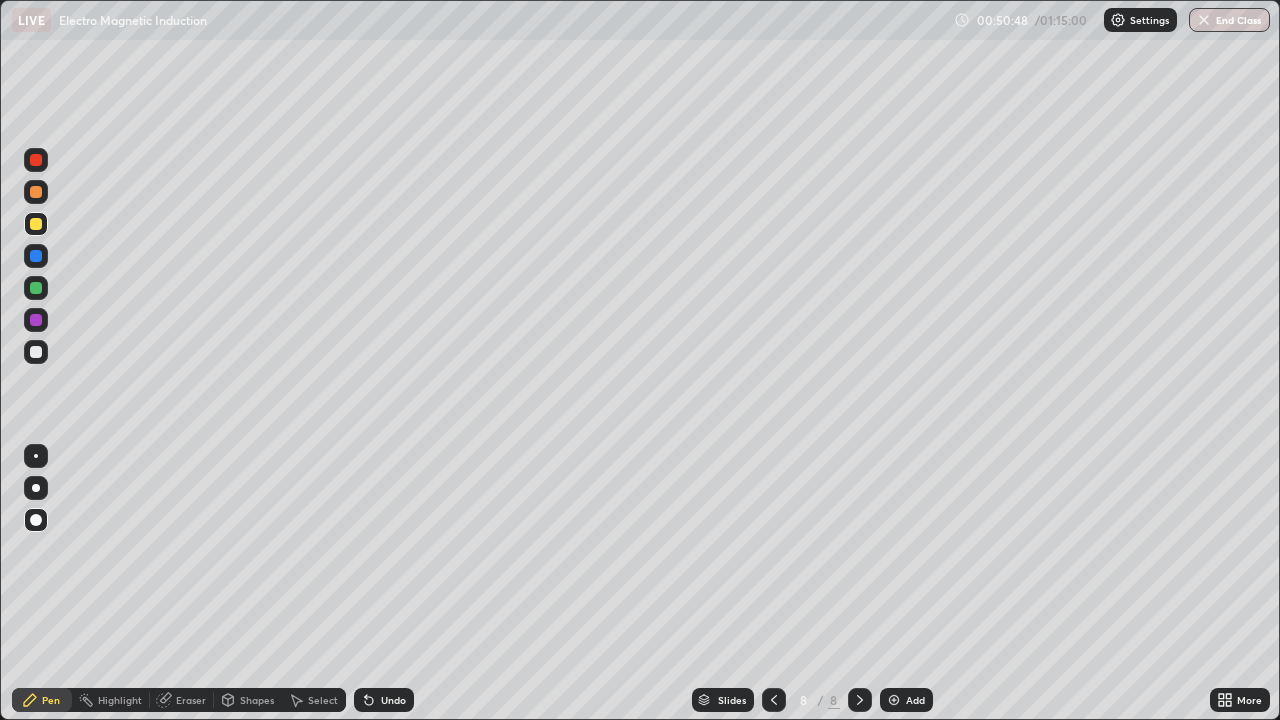 click at bounding box center [894, 700] 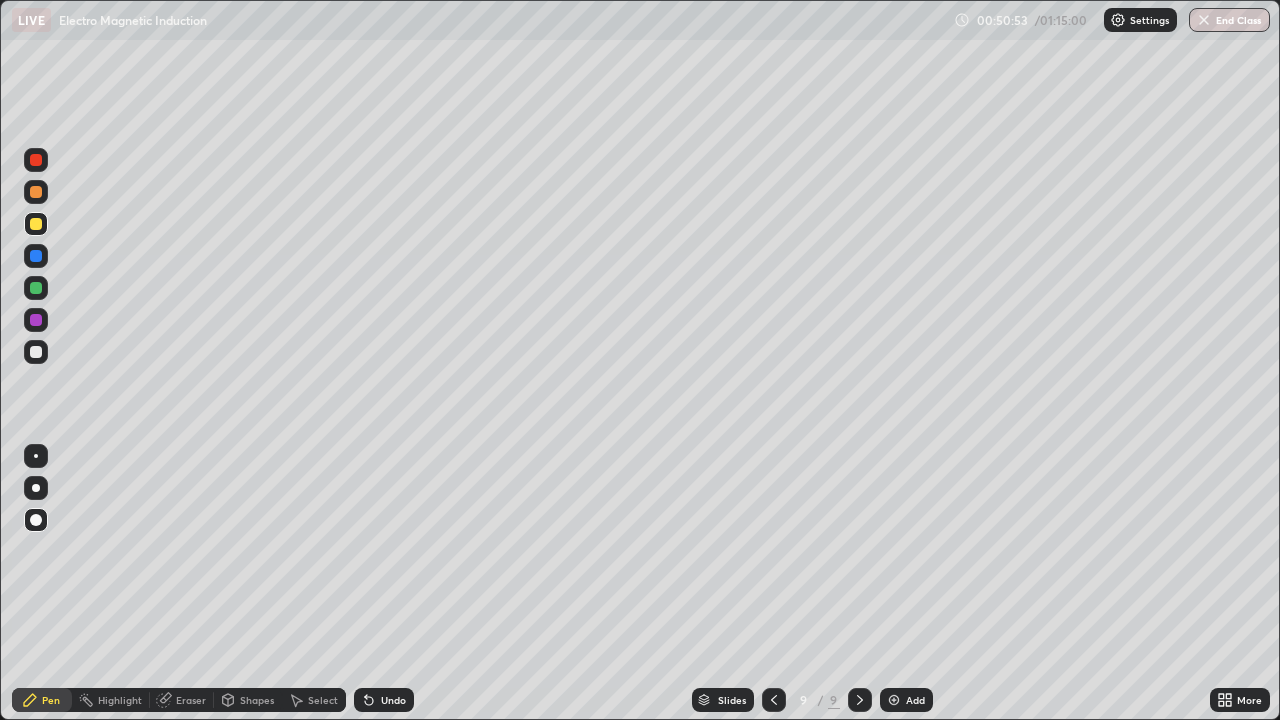 click on "Shapes" at bounding box center [257, 700] 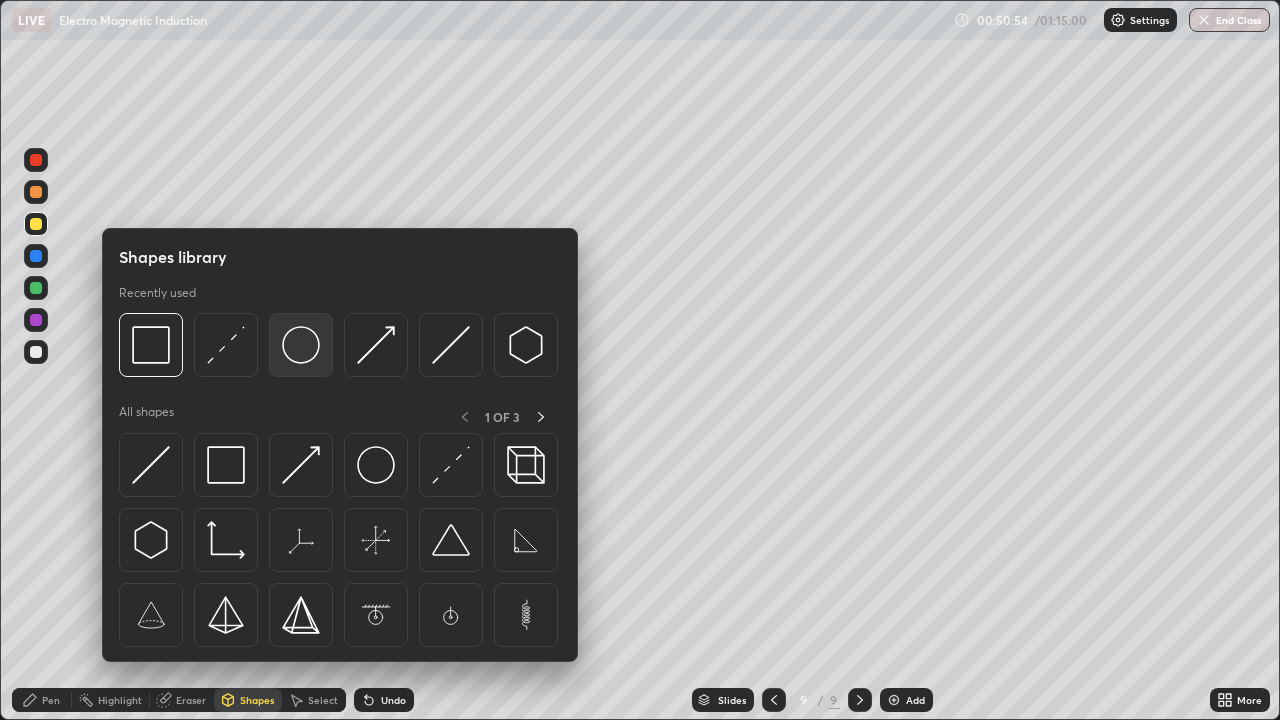 click at bounding box center (301, 345) 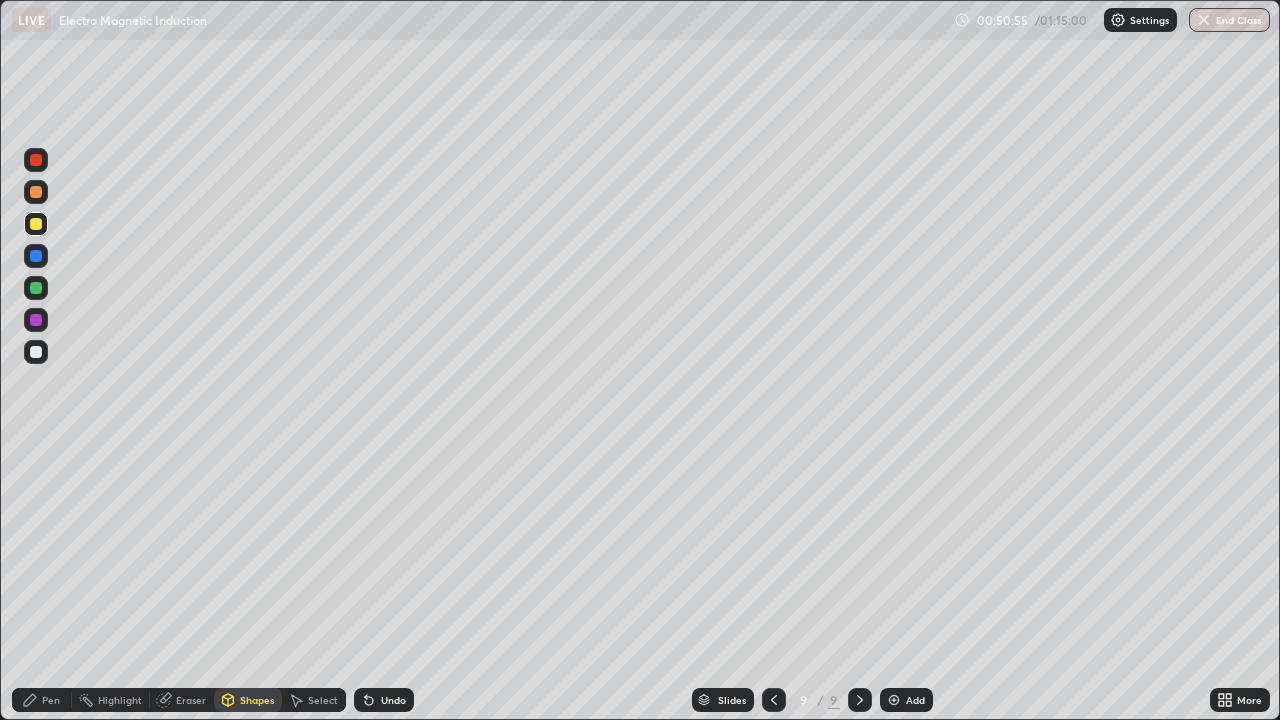 click at bounding box center (36, 352) 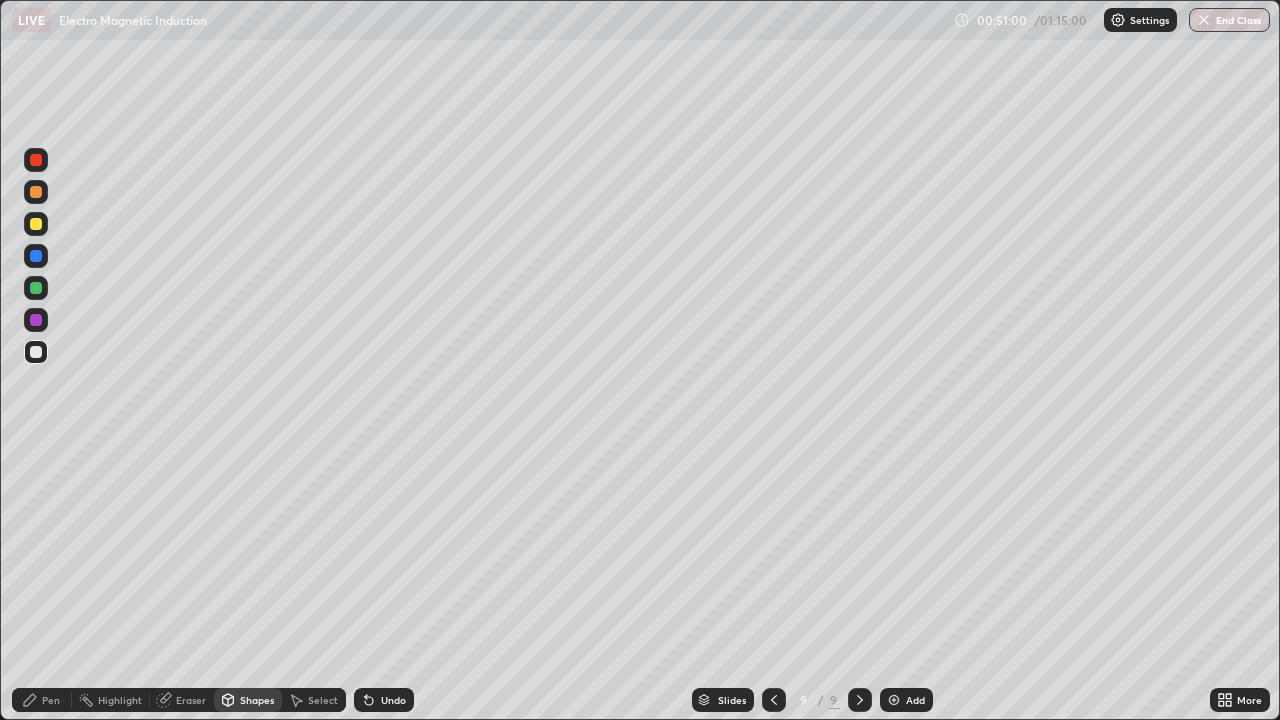 click at bounding box center (36, 288) 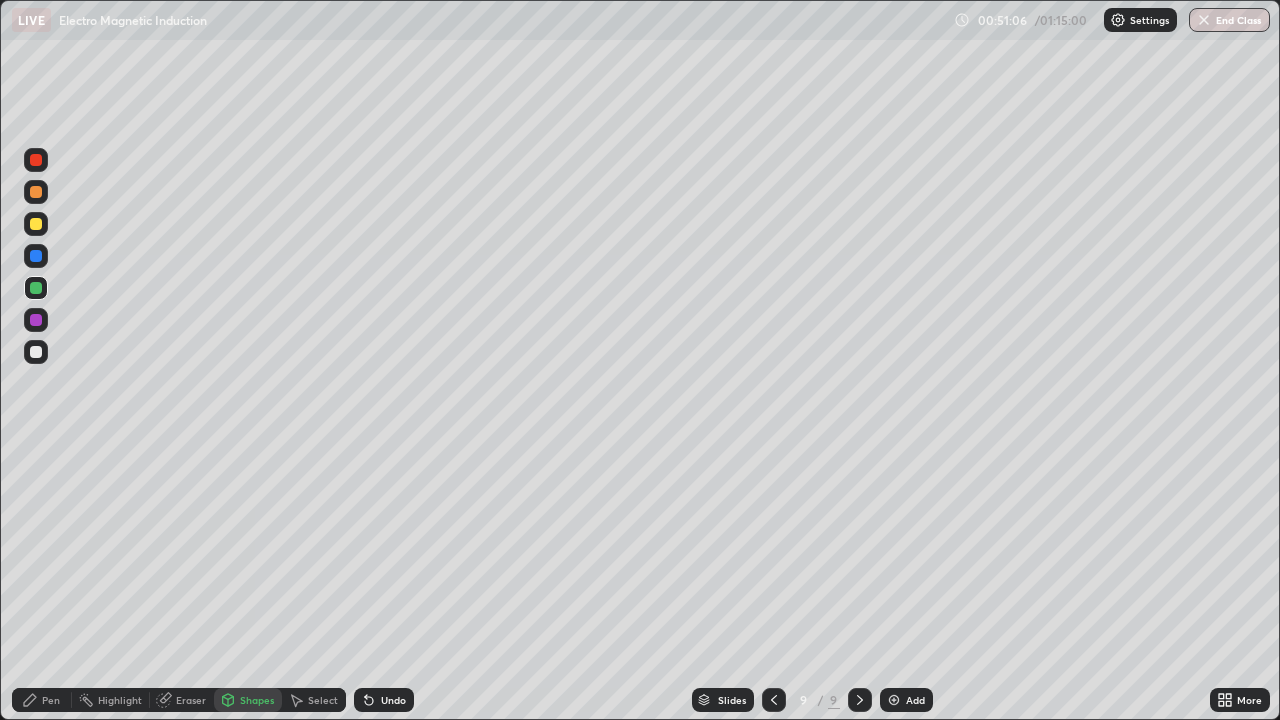click on "Pen" at bounding box center (42, 700) 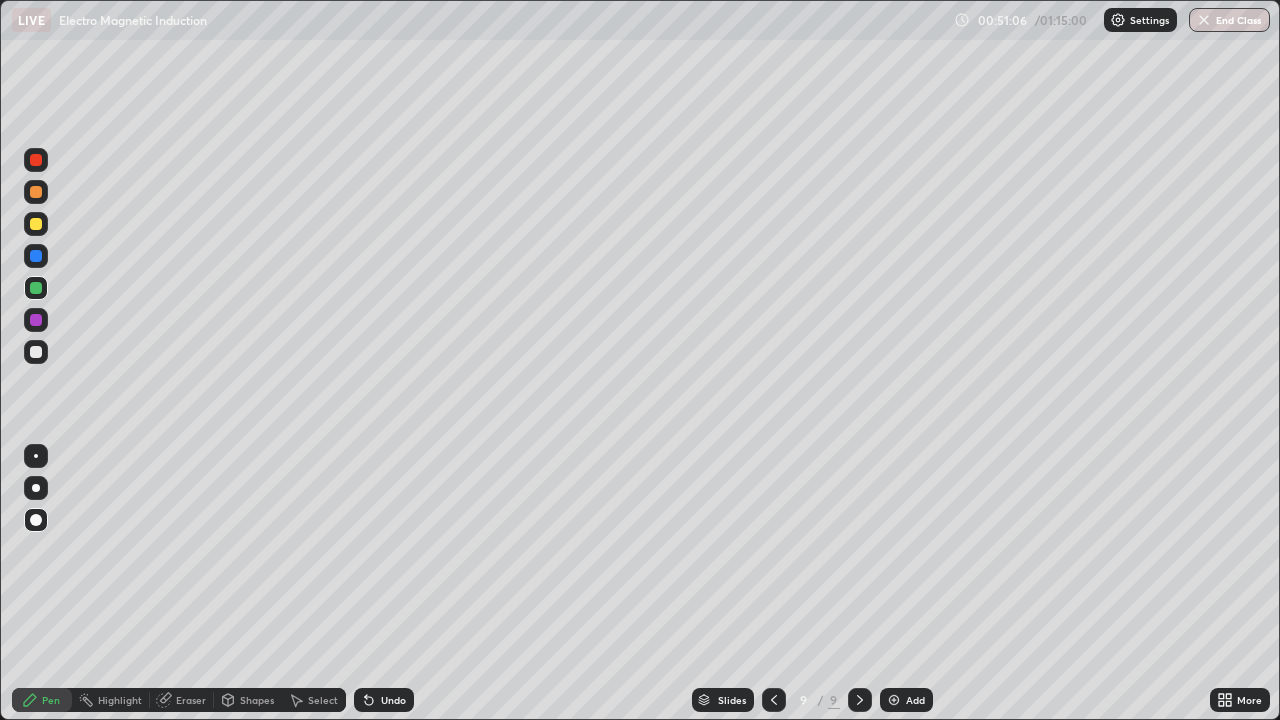 click at bounding box center [36, 352] 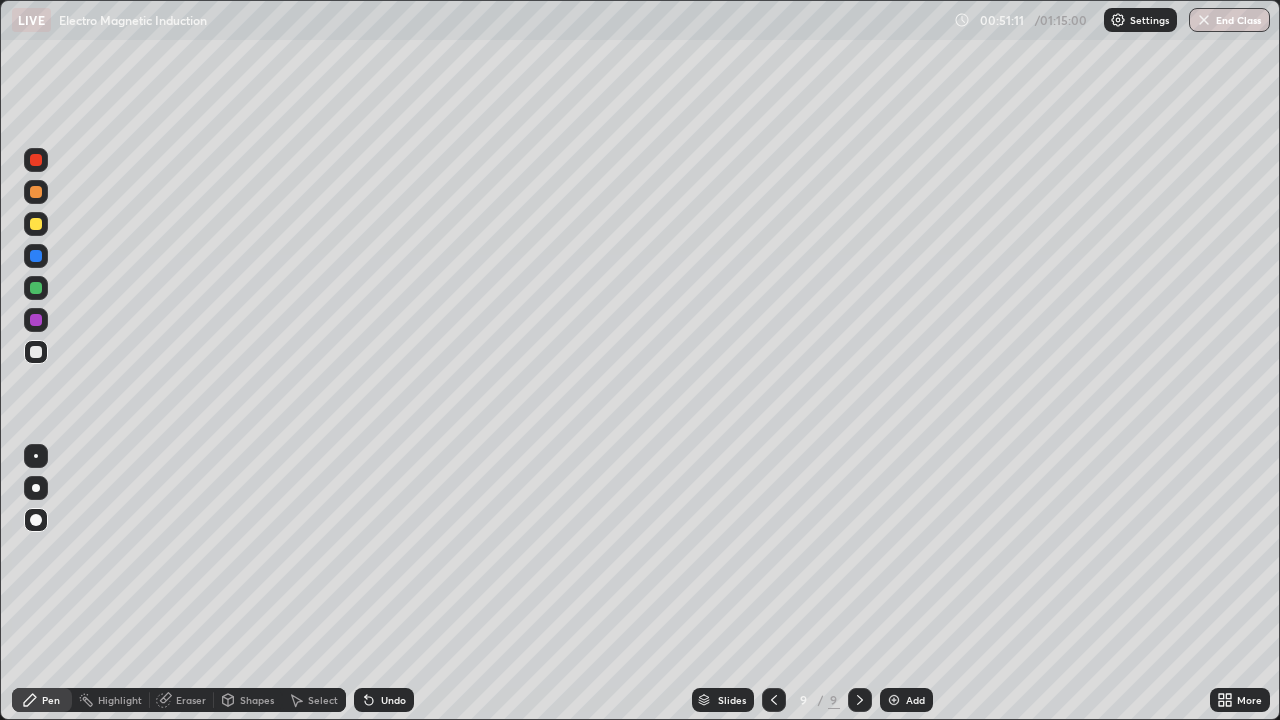click on "Shapes" at bounding box center [257, 700] 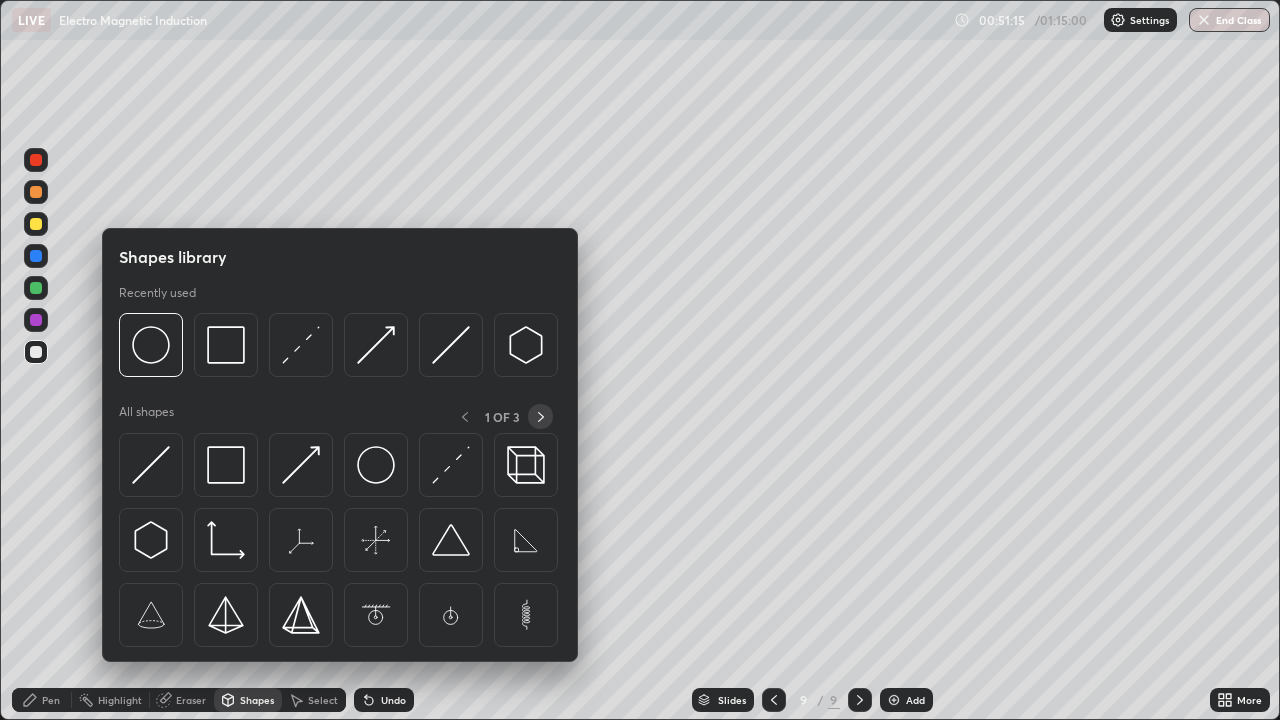 click 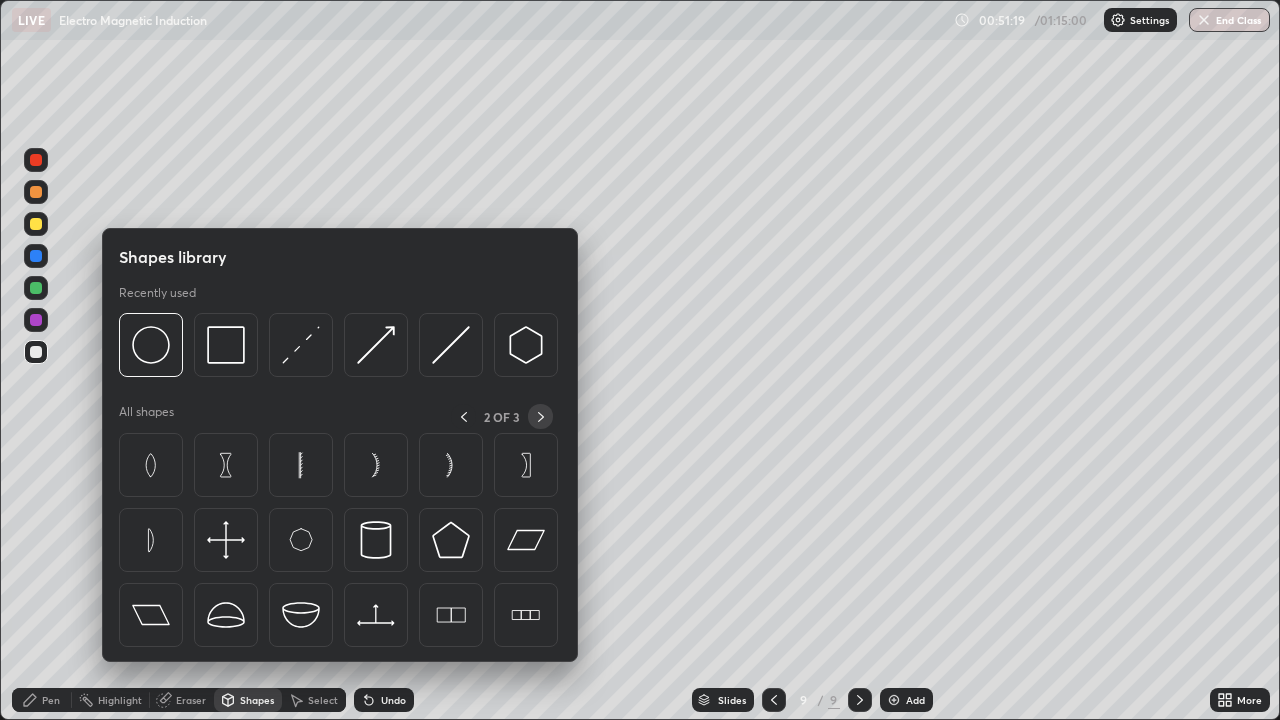click 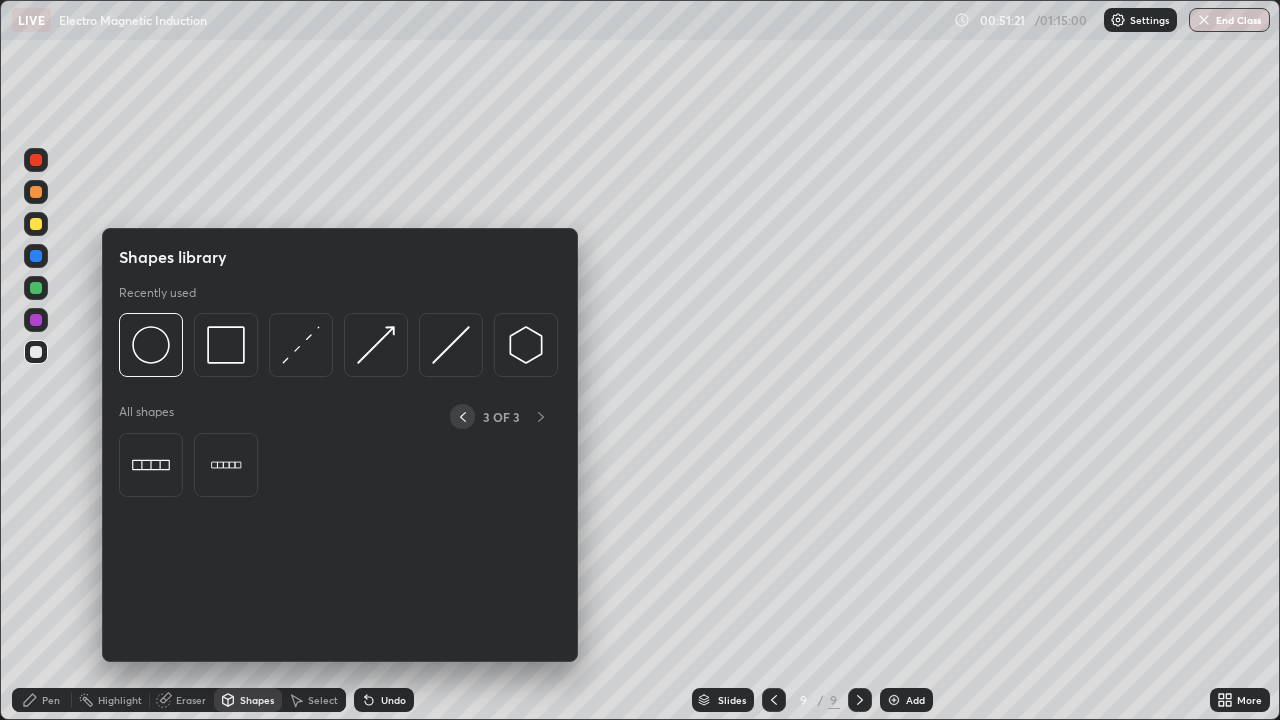 click 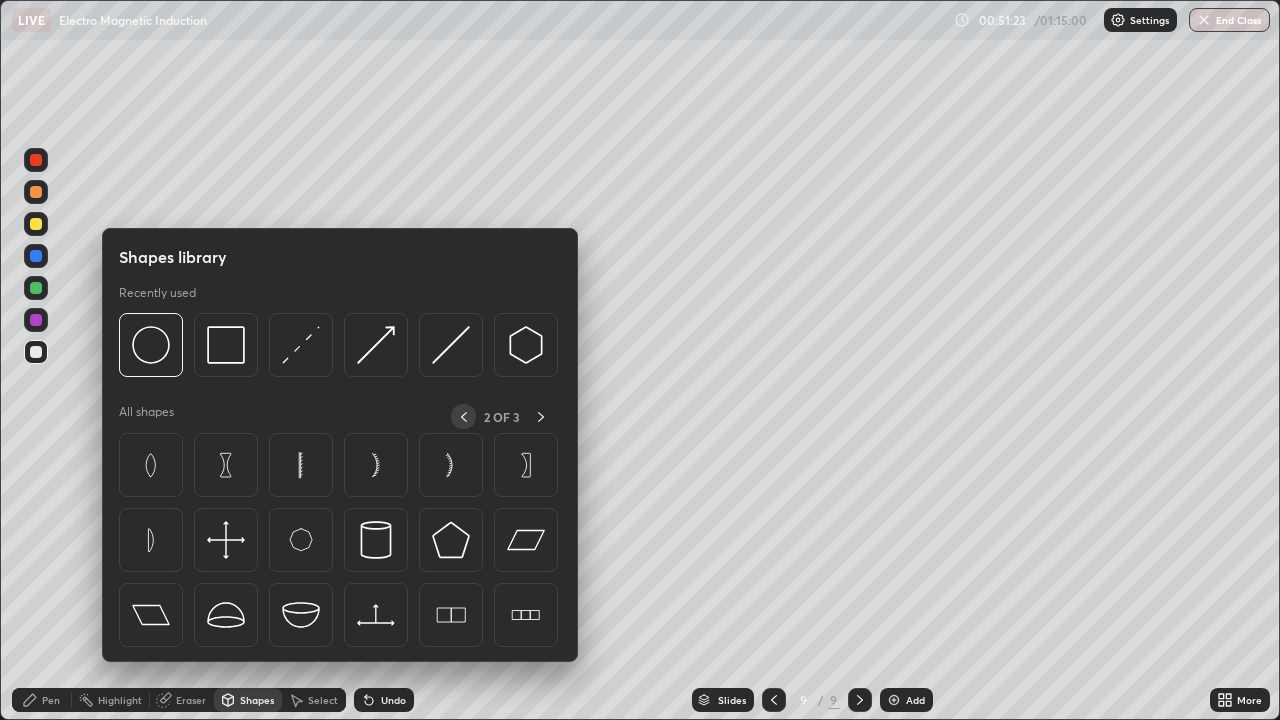 click 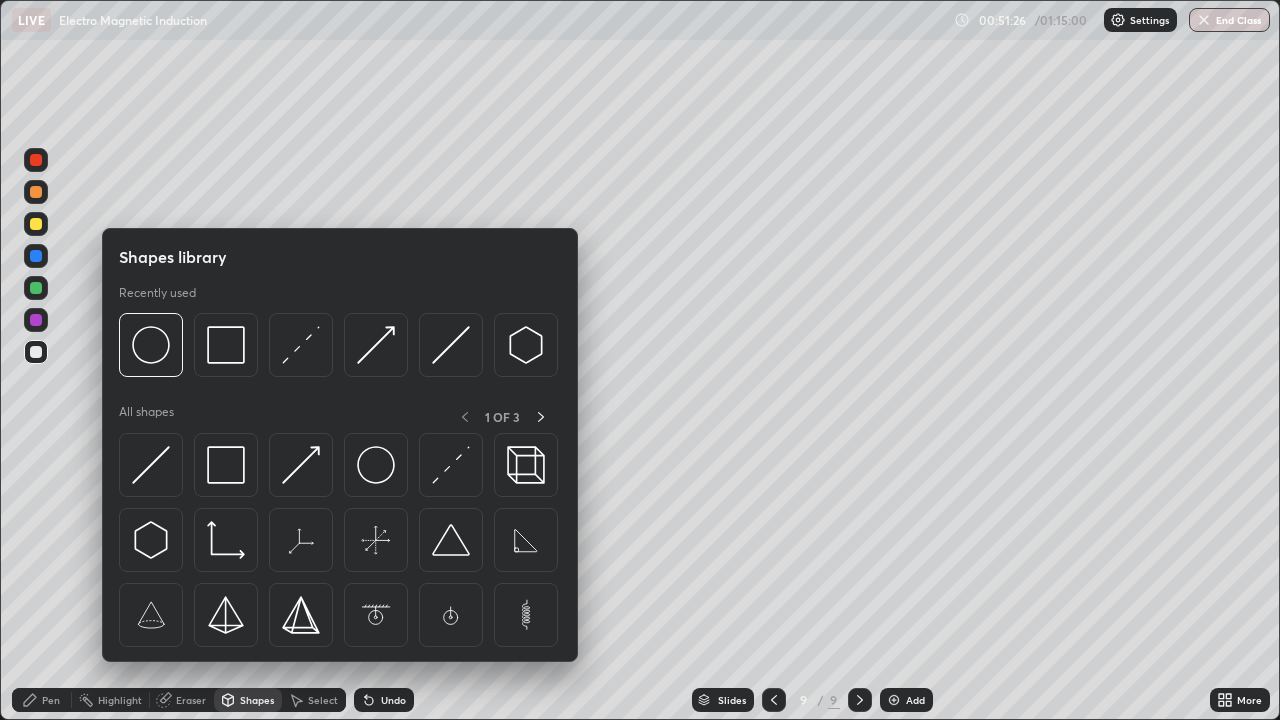 click on "Pen" at bounding box center [51, 700] 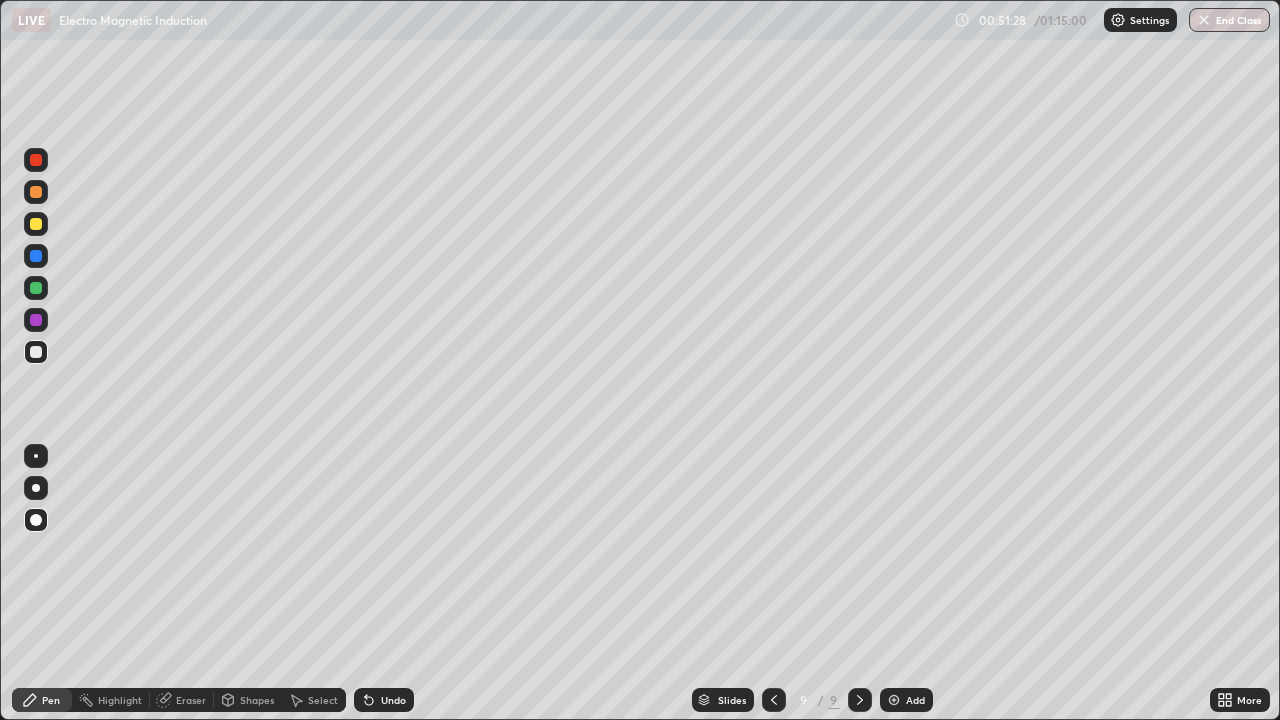 click at bounding box center (36, 224) 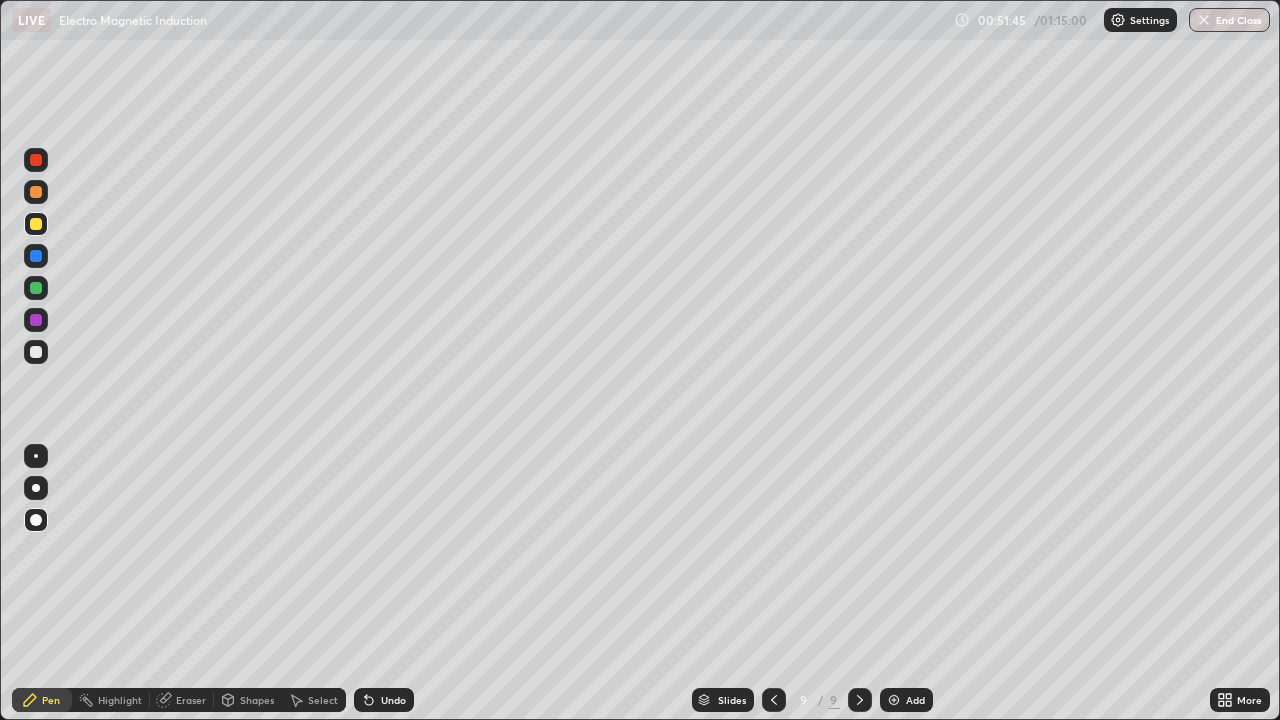 click on "Undo" at bounding box center (393, 700) 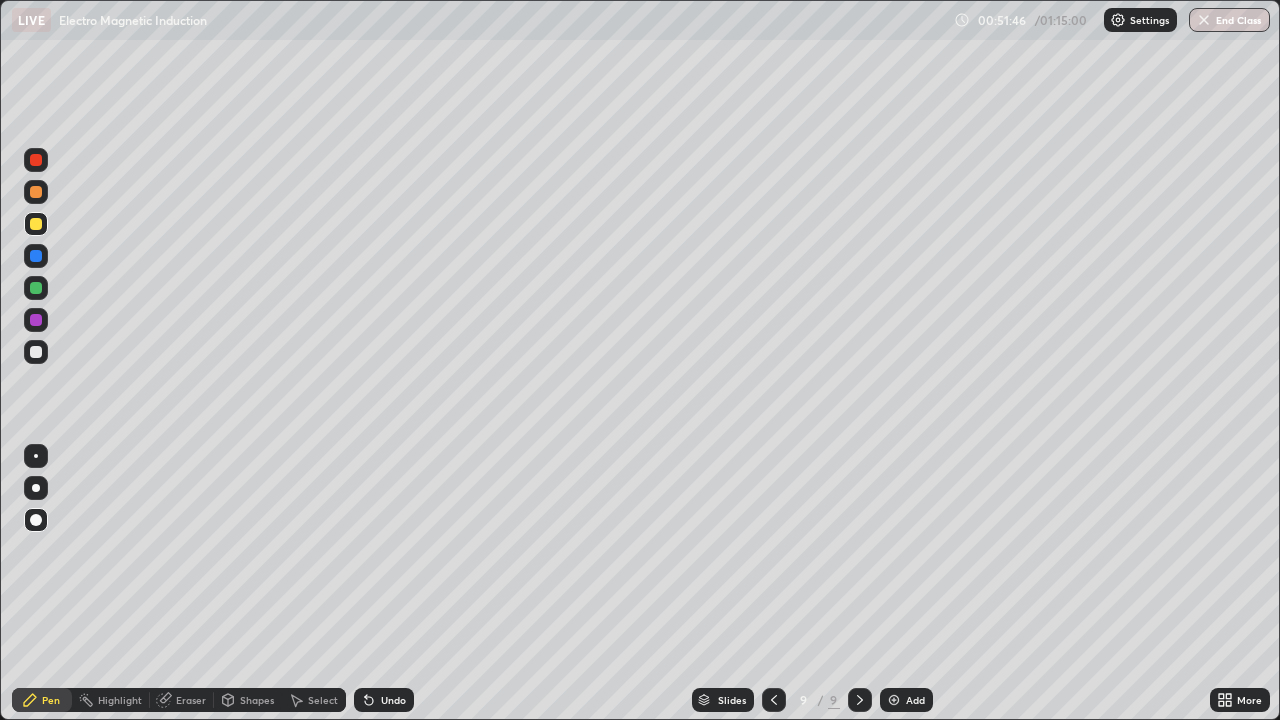 click on "Undo" at bounding box center [393, 700] 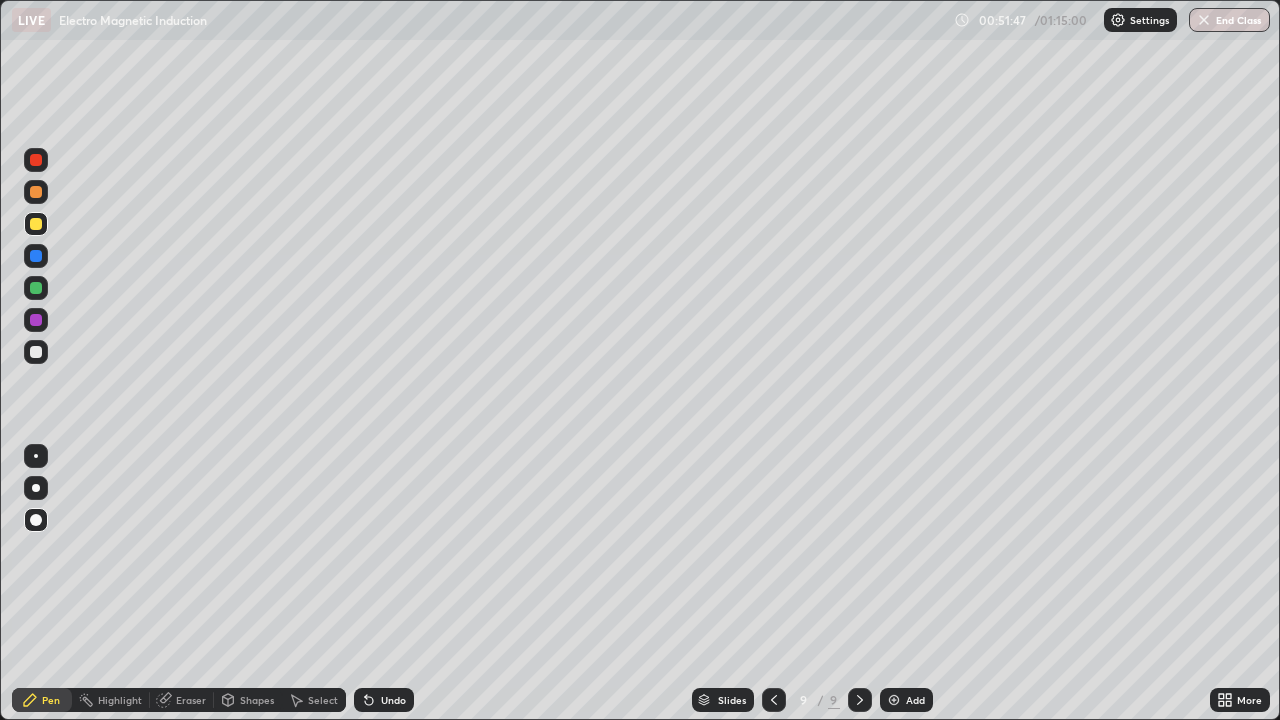 click on "Undo" at bounding box center [384, 700] 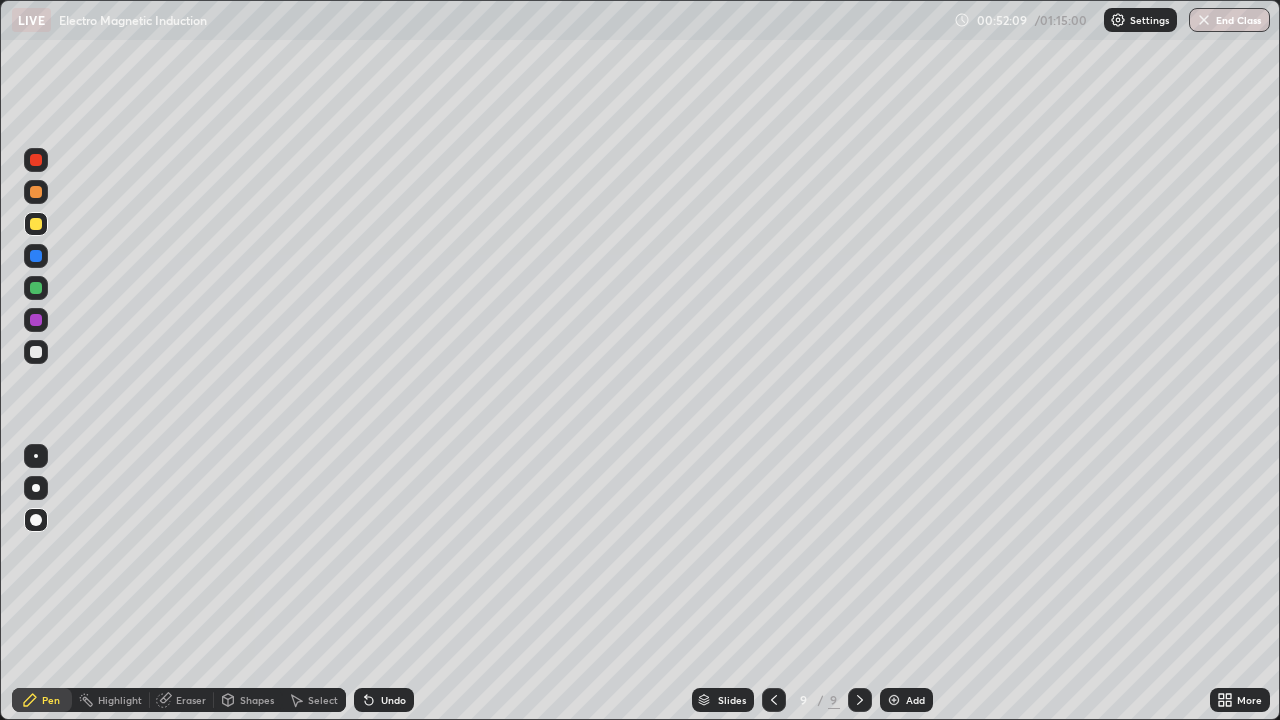 click 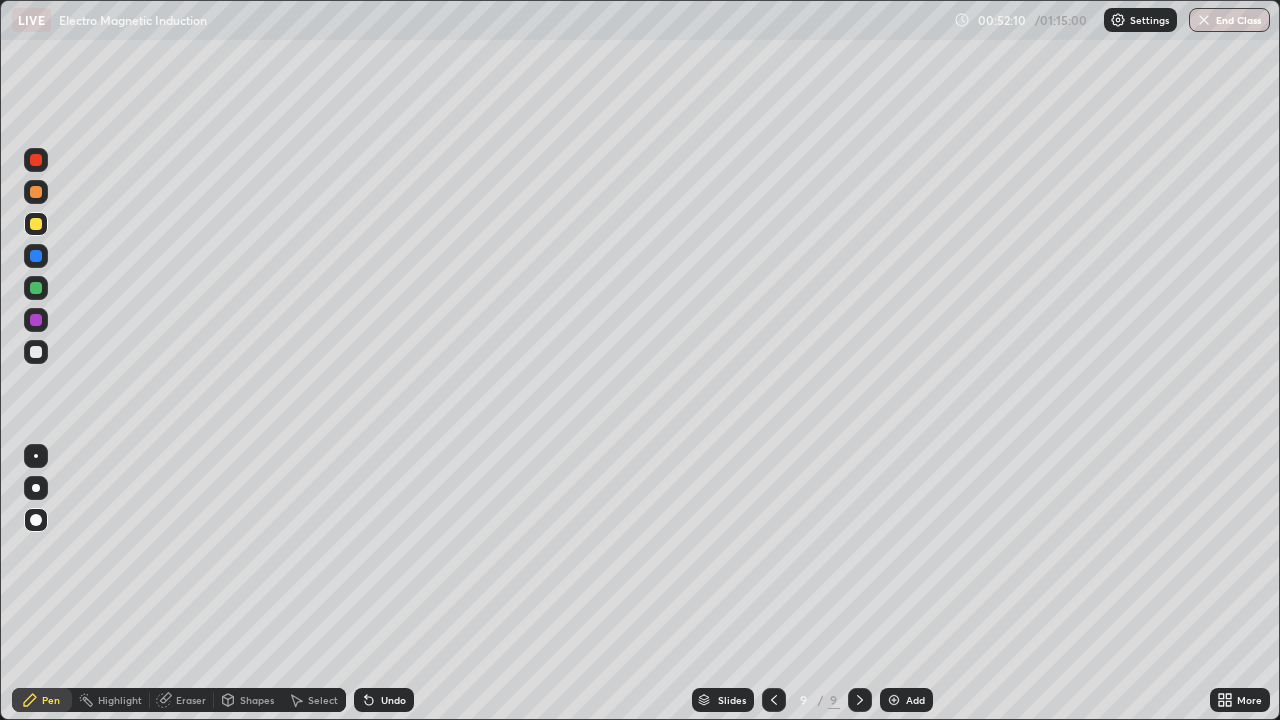click on "Undo" at bounding box center [393, 700] 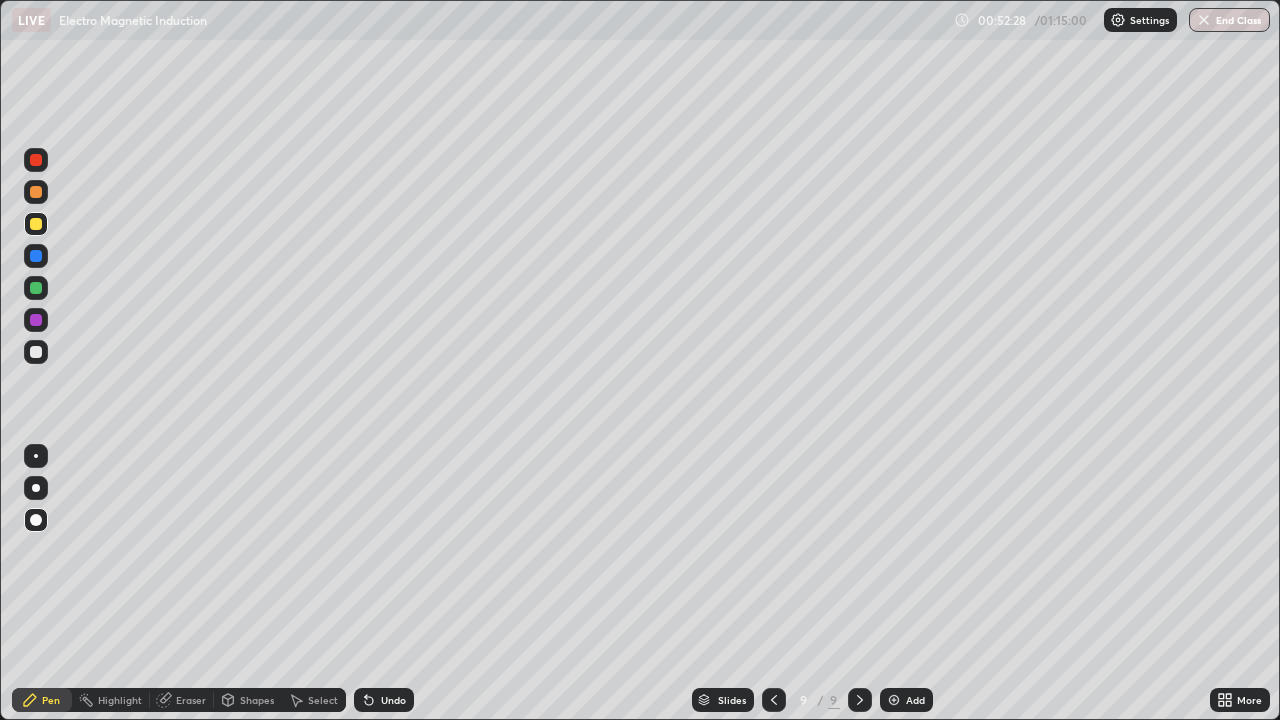 click at bounding box center [36, 288] 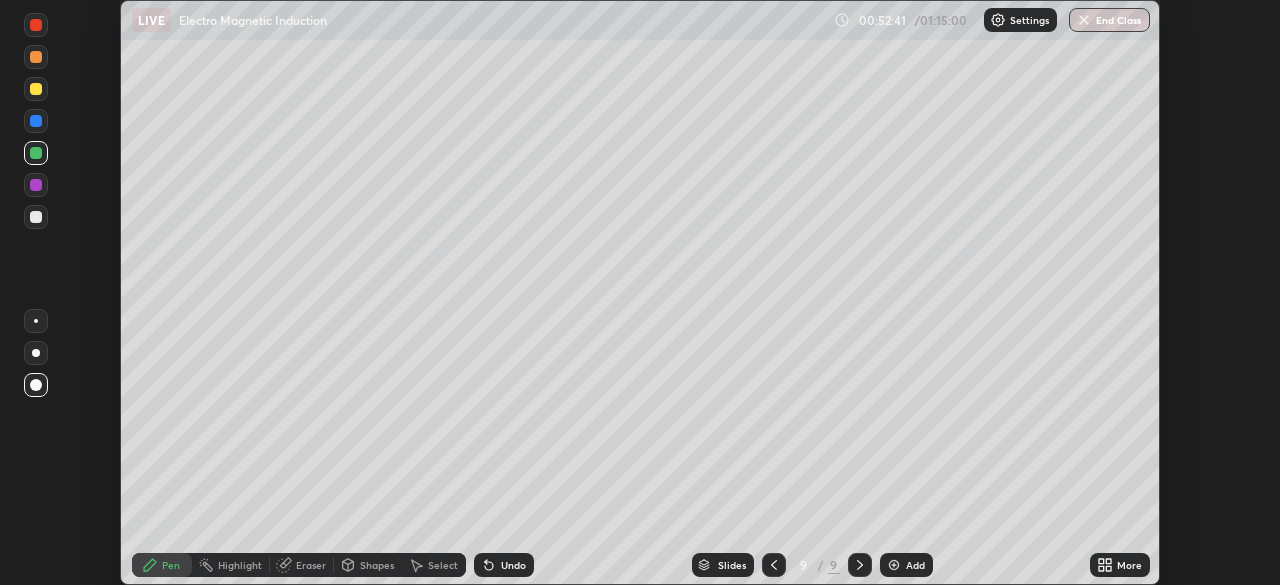 scroll, scrollTop: 585, scrollLeft: 1280, axis: both 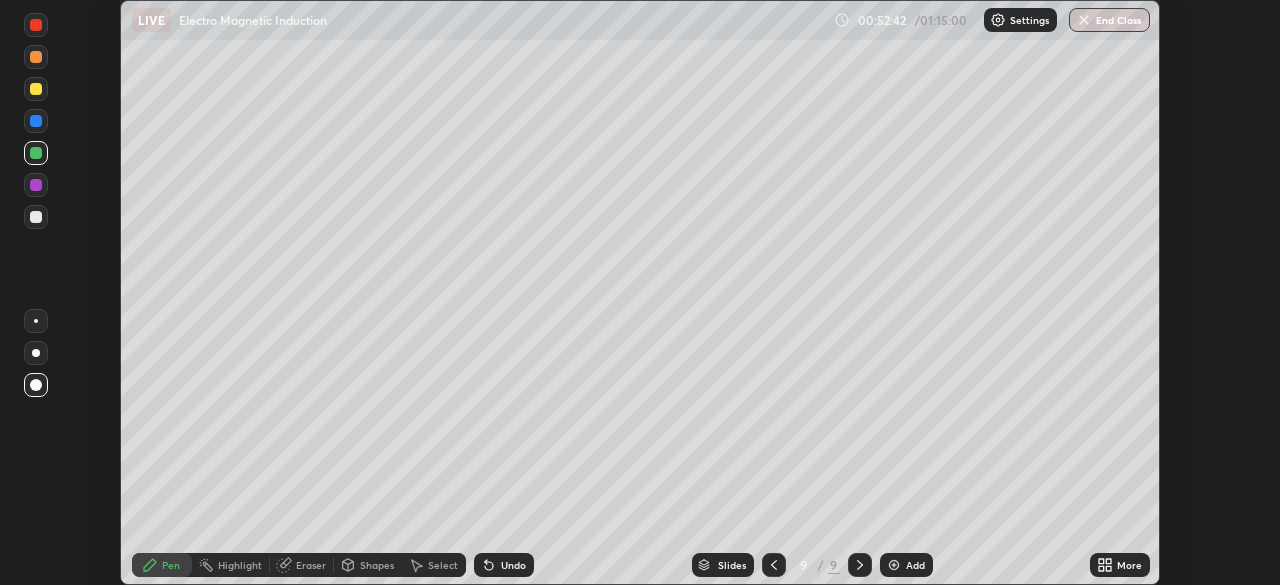 click on "More" at bounding box center (1129, 565) 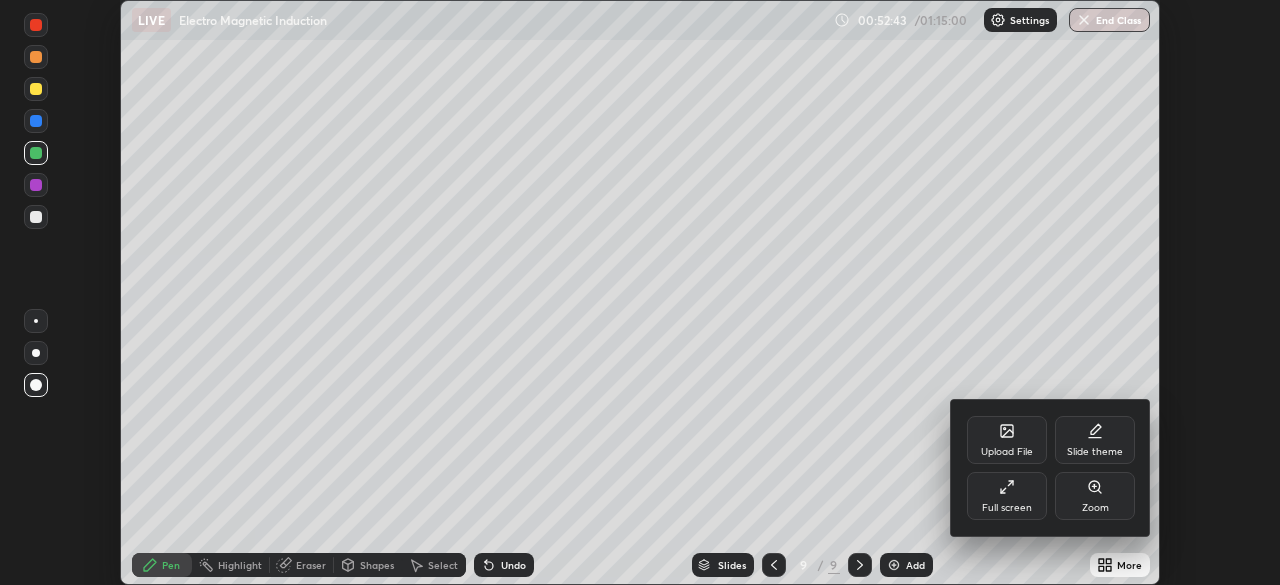 click 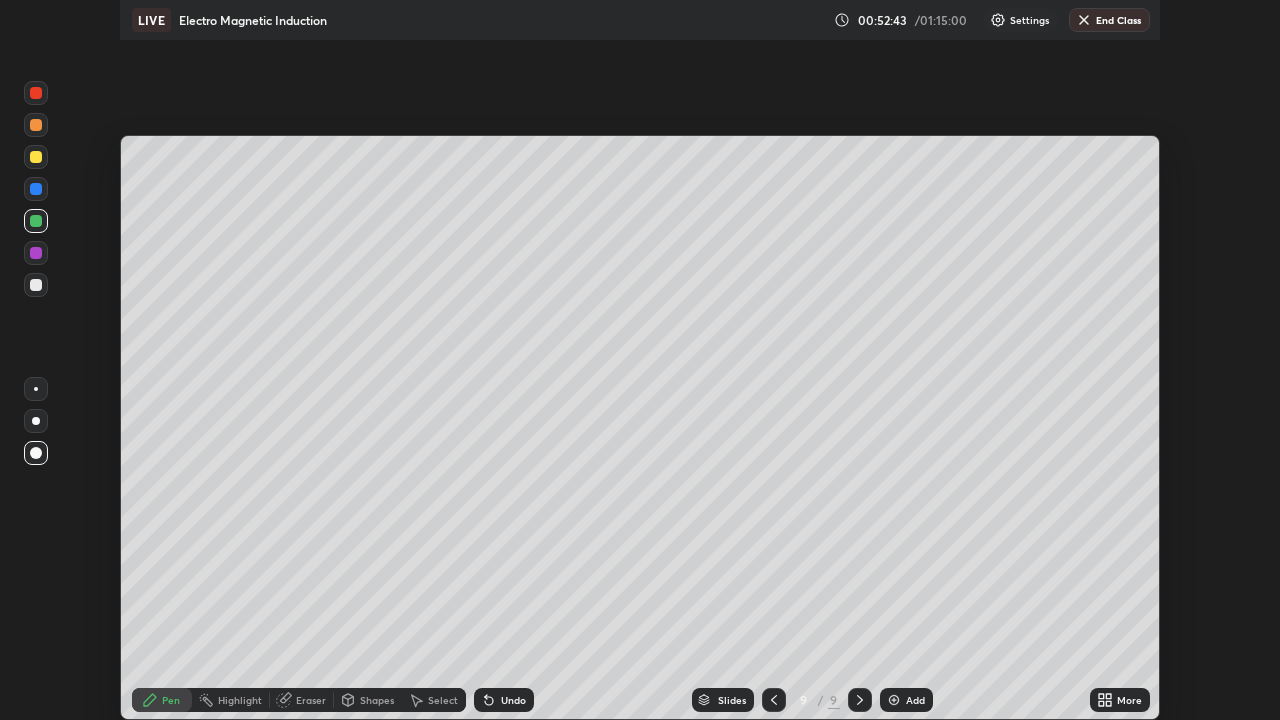 scroll, scrollTop: 99280, scrollLeft: 98720, axis: both 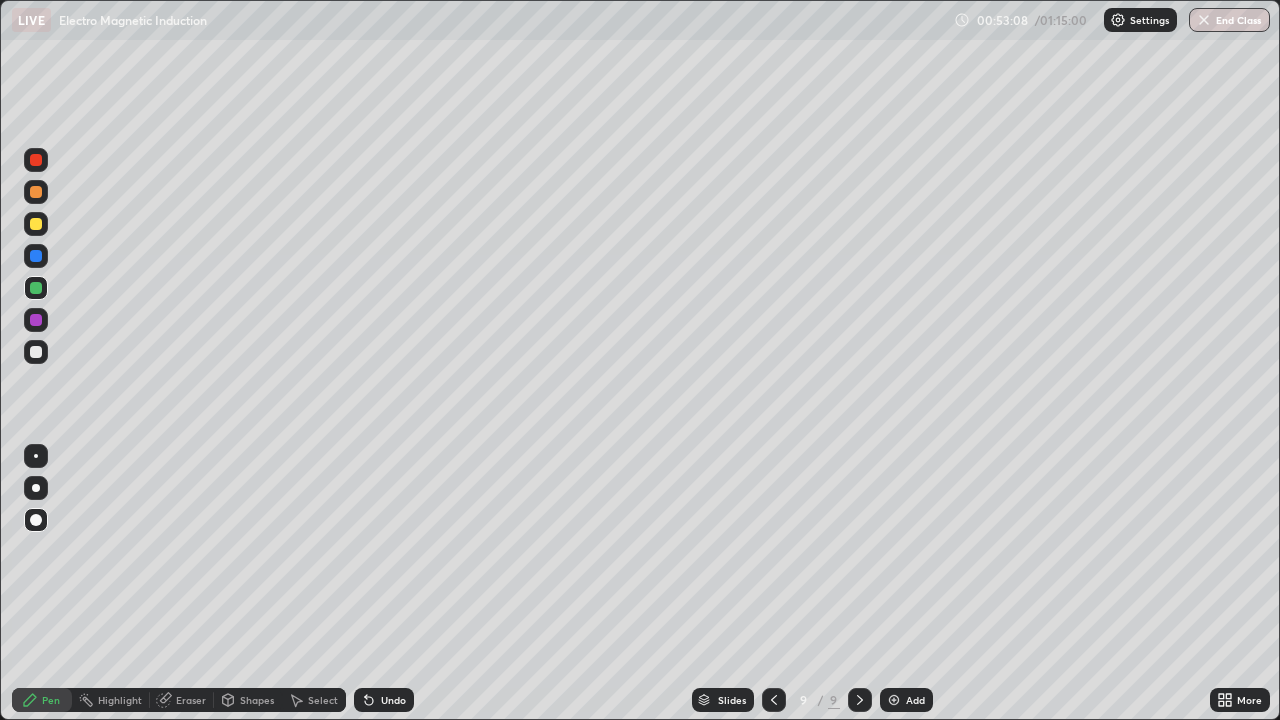 click at bounding box center (36, 192) 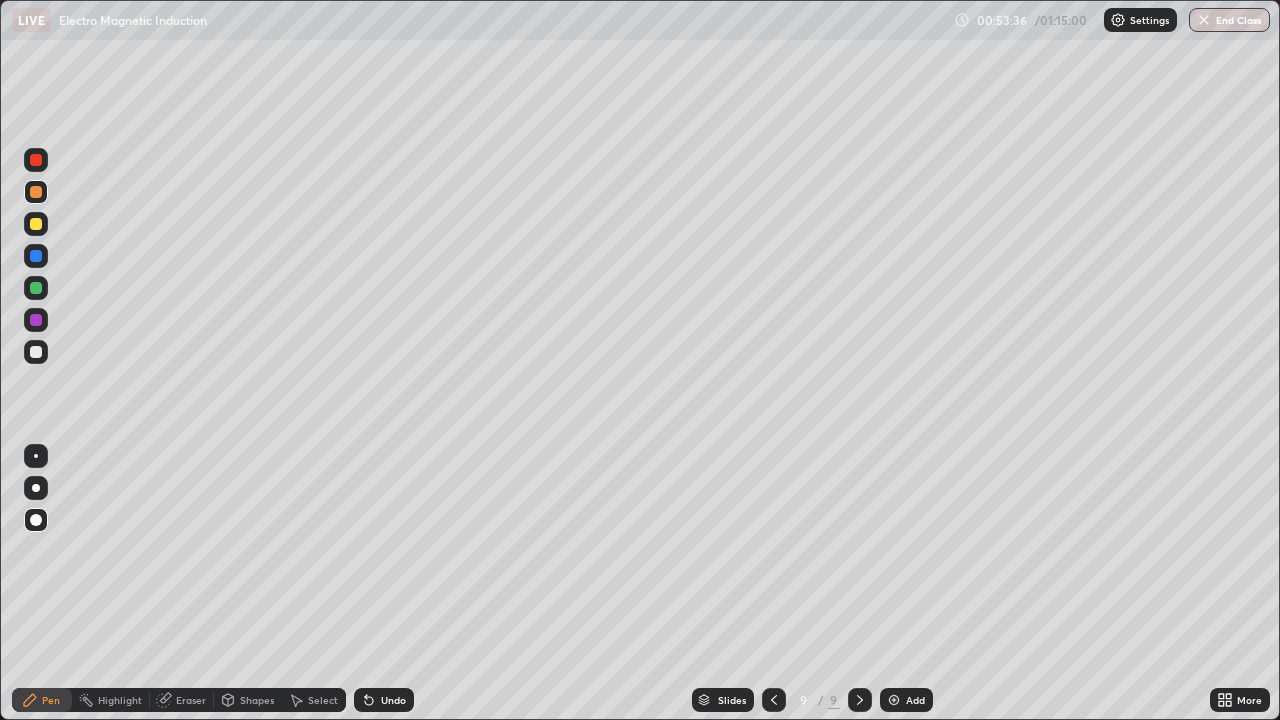 click on "Undo" at bounding box center (393, 700) 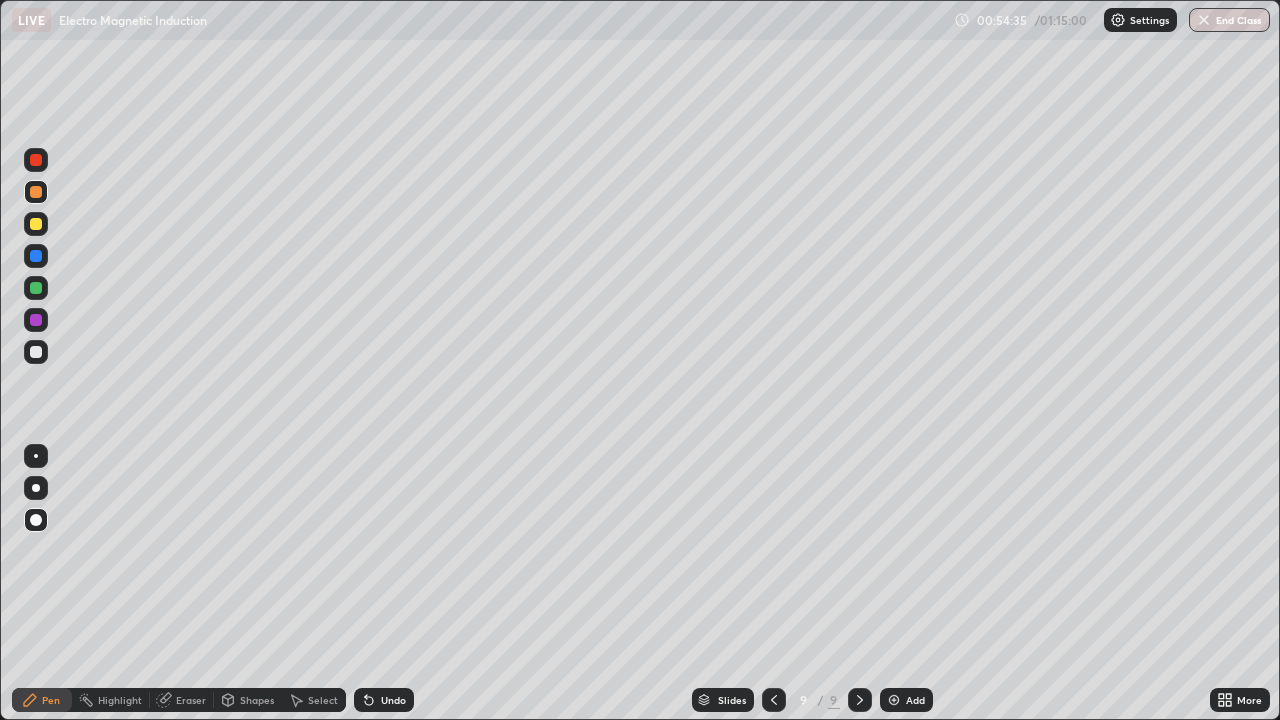 click at bounding box center (36, 160) 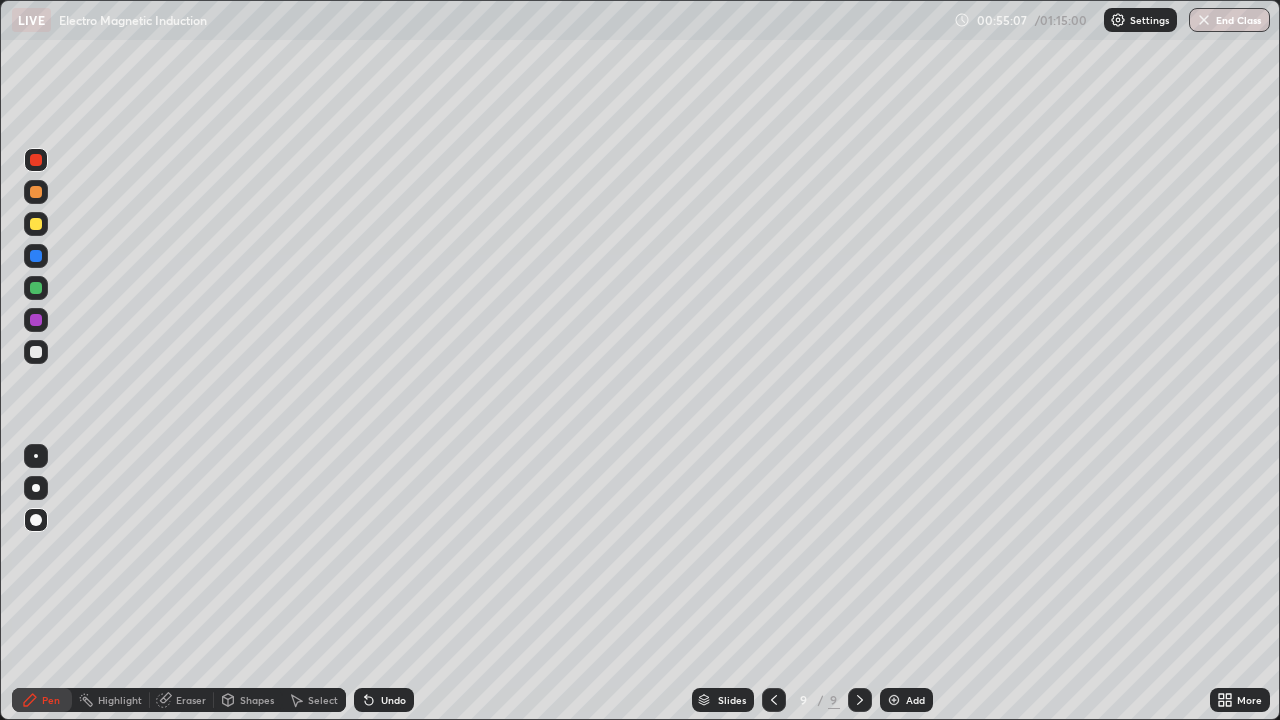 click at bounding box center [36, 320] 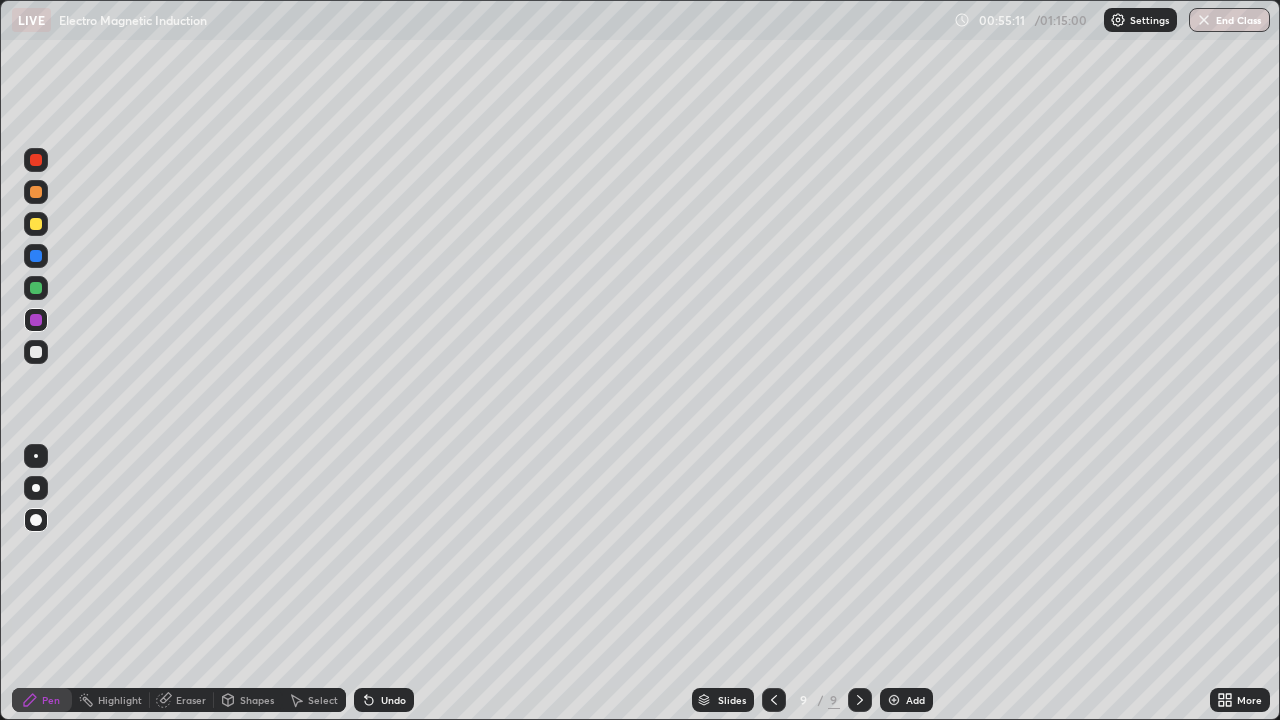 click at bounding box center (36, 352) 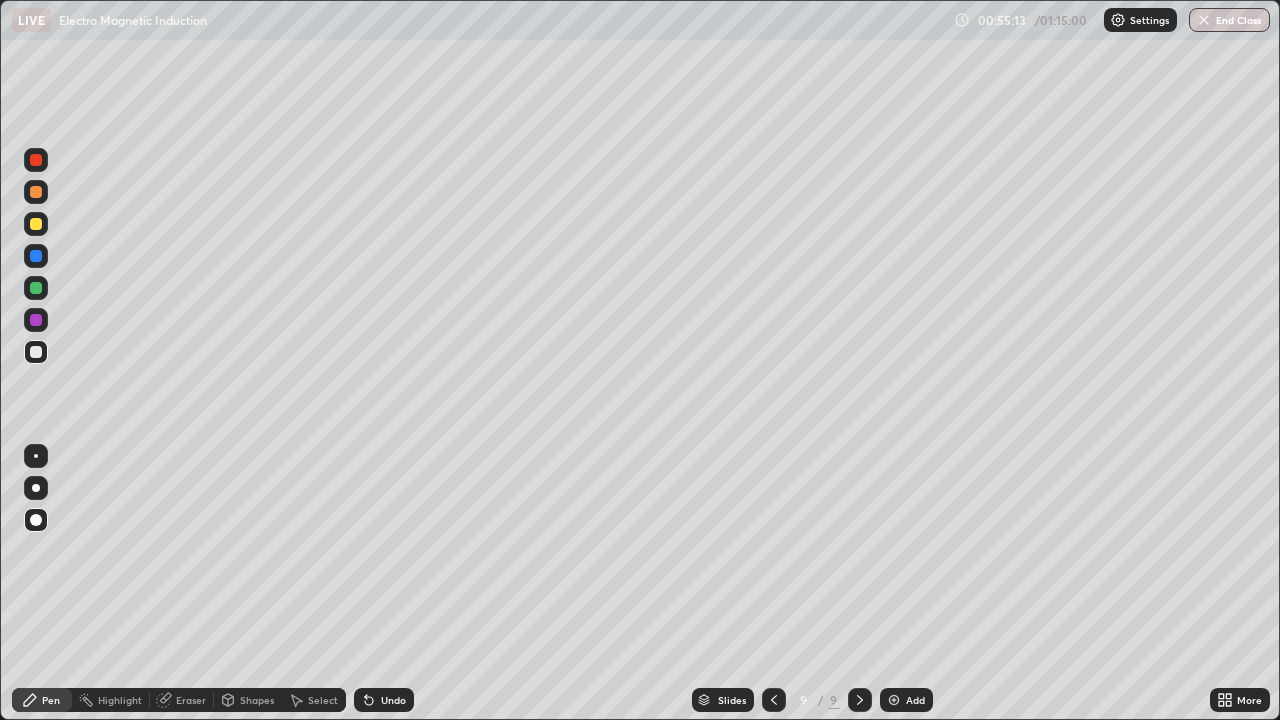 click at bounding box center [36, 320] 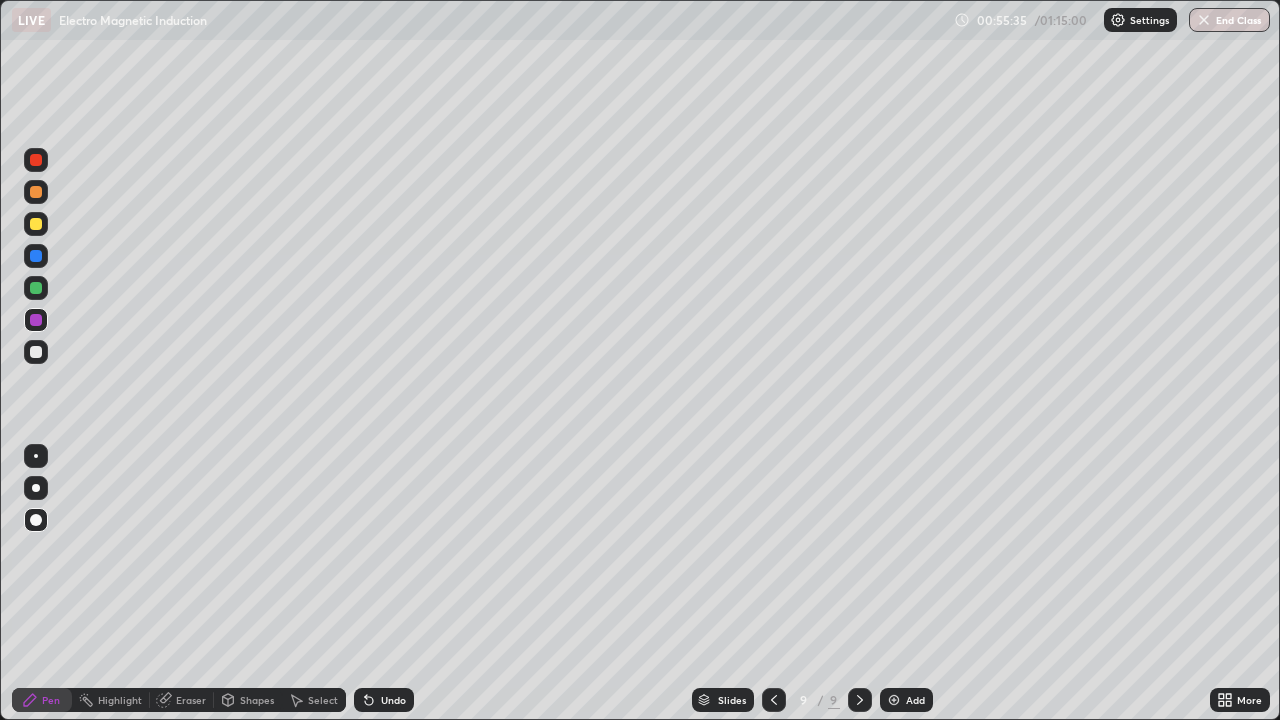 click on "Undo" at bounding box center (384, 700) 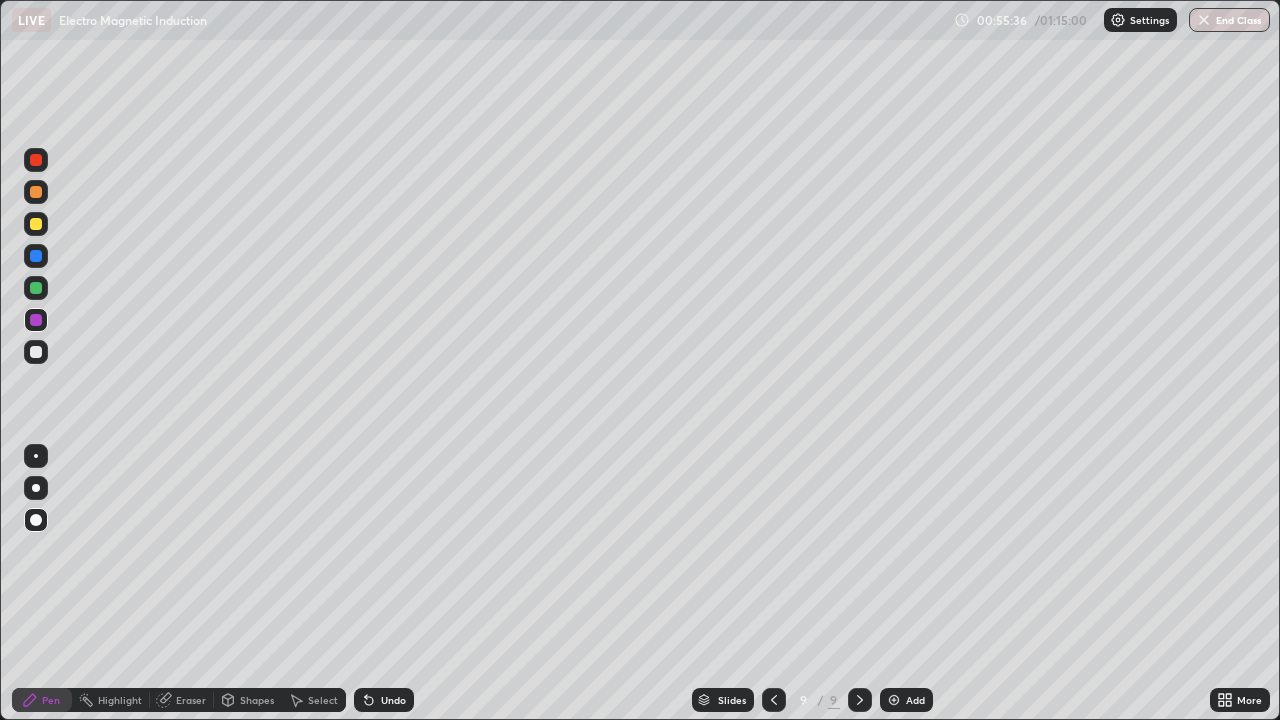 click on "Undo" at bounding box center (384, 700) 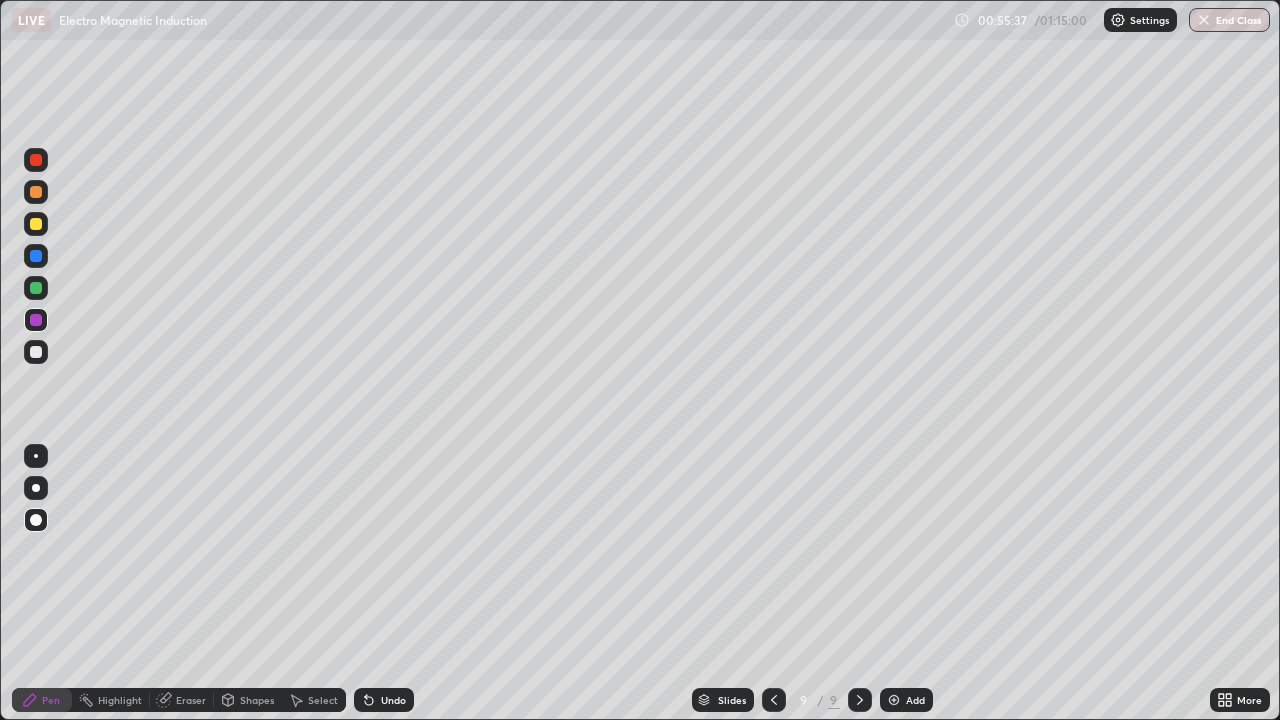 click on "Undo" at bounding box center [384, 700] 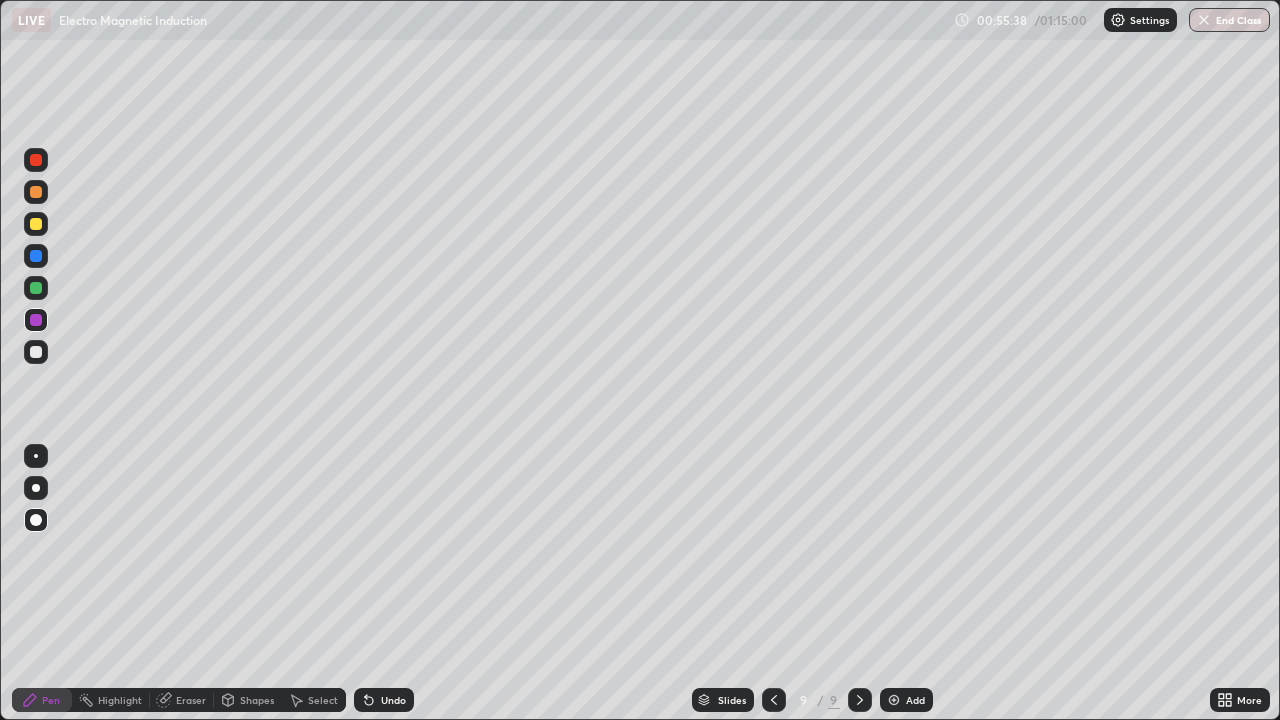 click on "Undo" at bounding box center [384, 700] 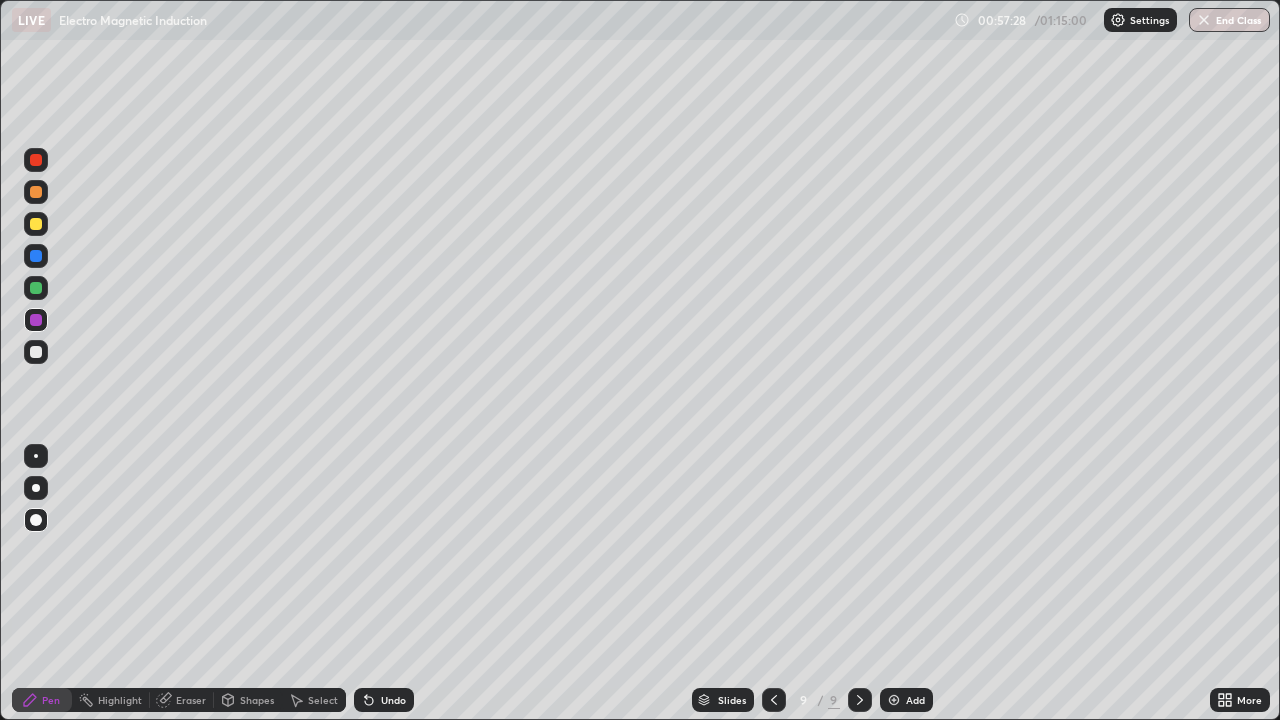 click at bounding box center (36, 288) 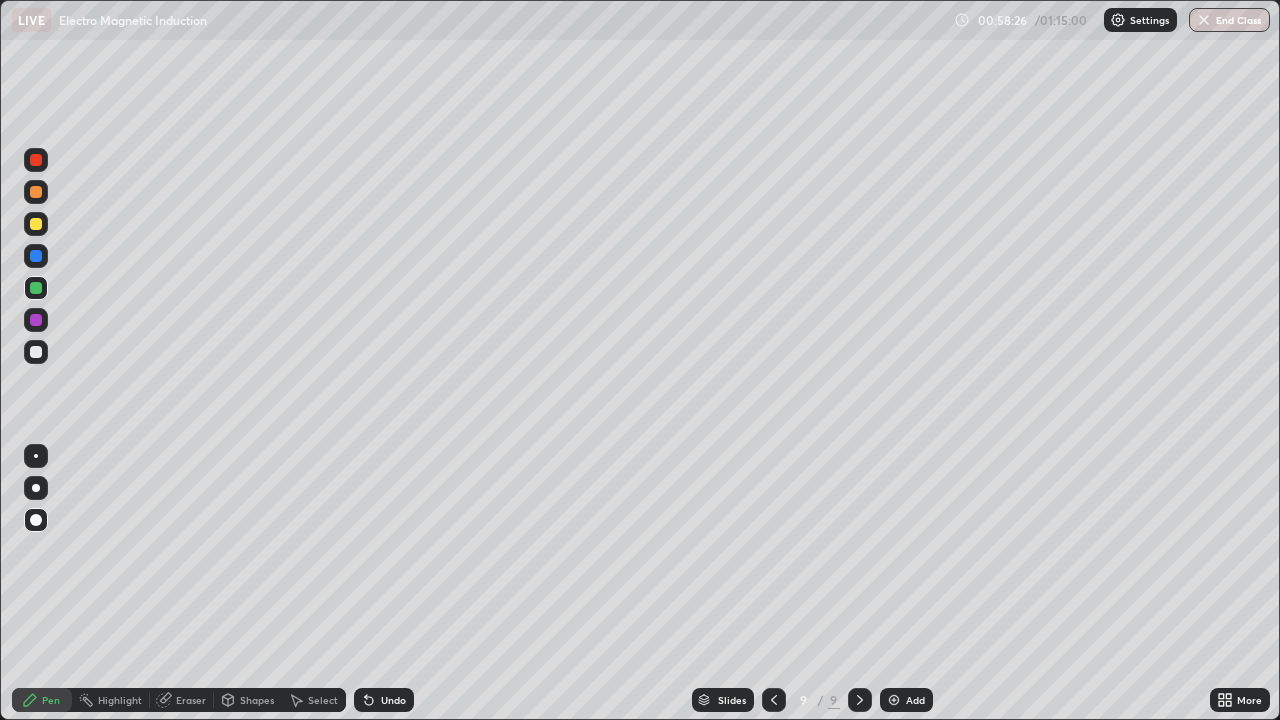 click at bounding box center [36, 224] 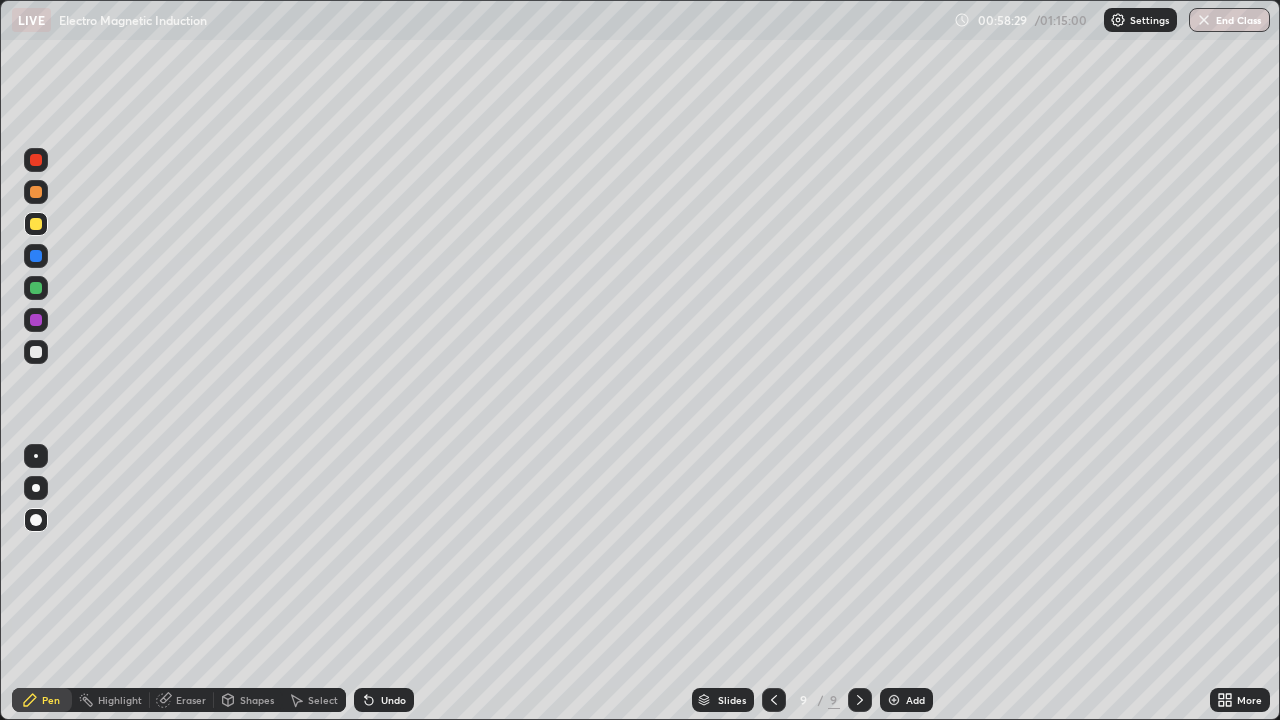 click on "Undo" at bounding box center [393, 700] 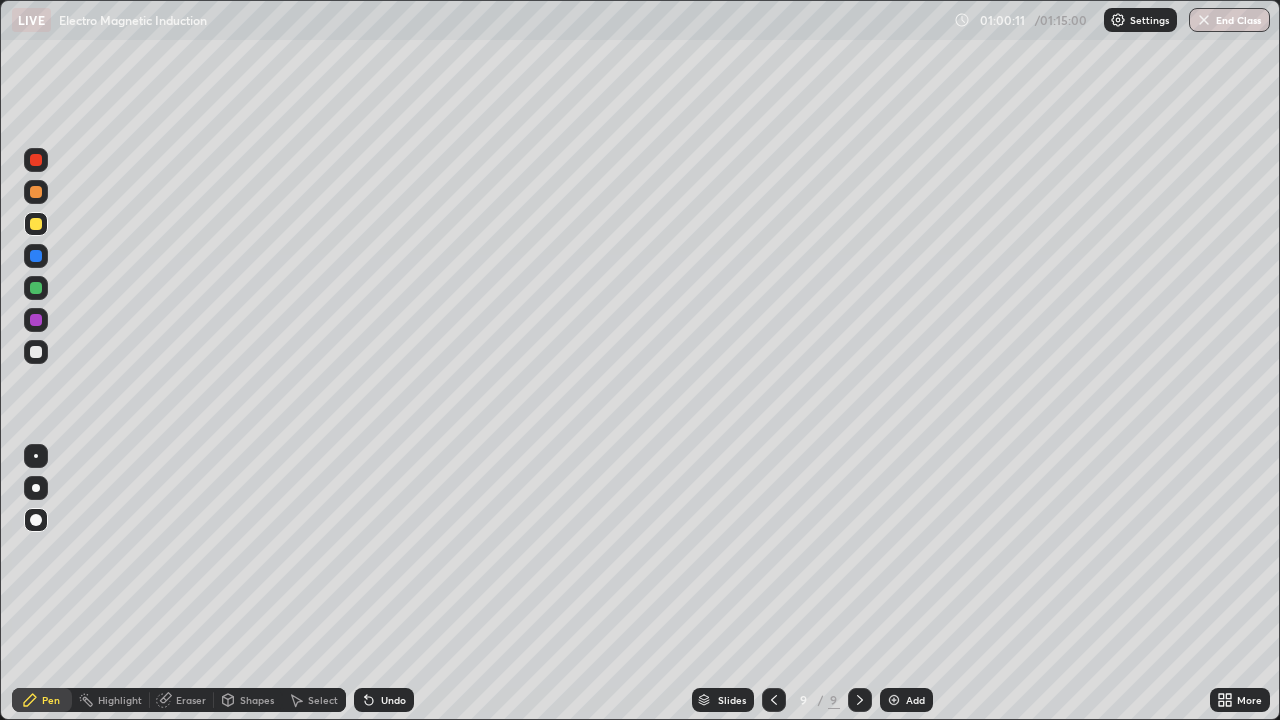 click on "Add" at bounding box center (906, 700) 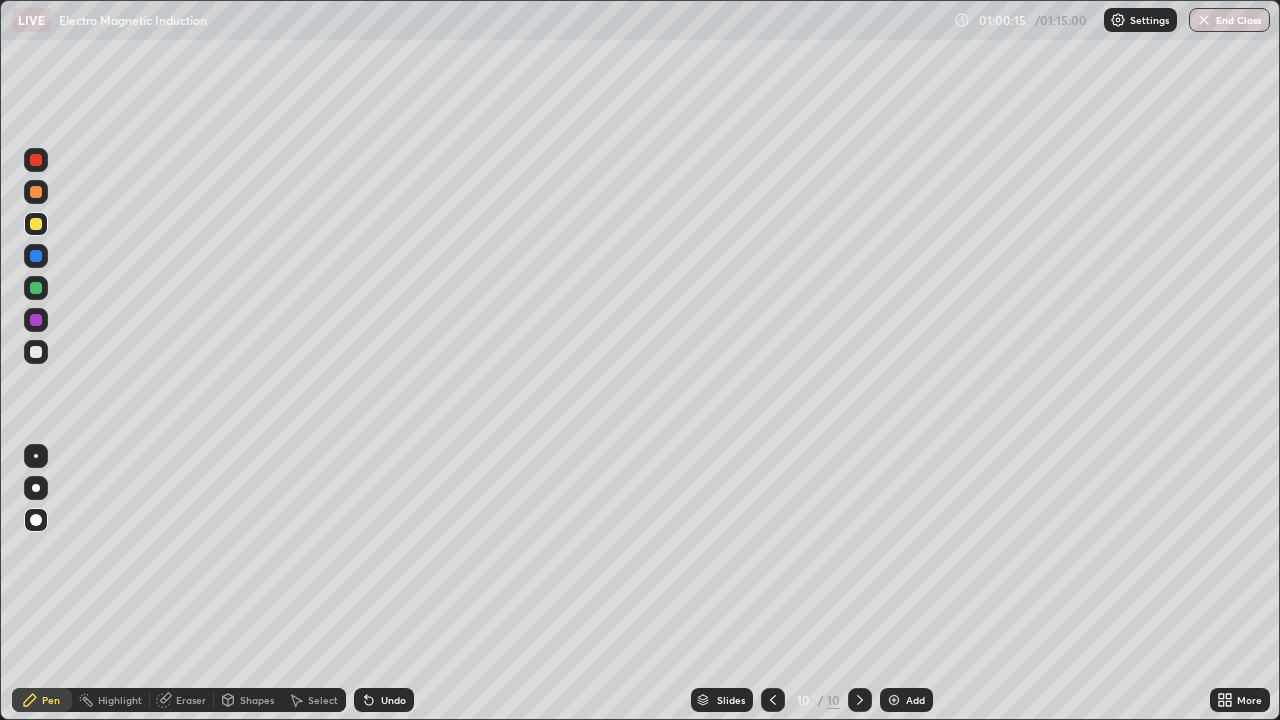 click at bounding box center (36, 352) 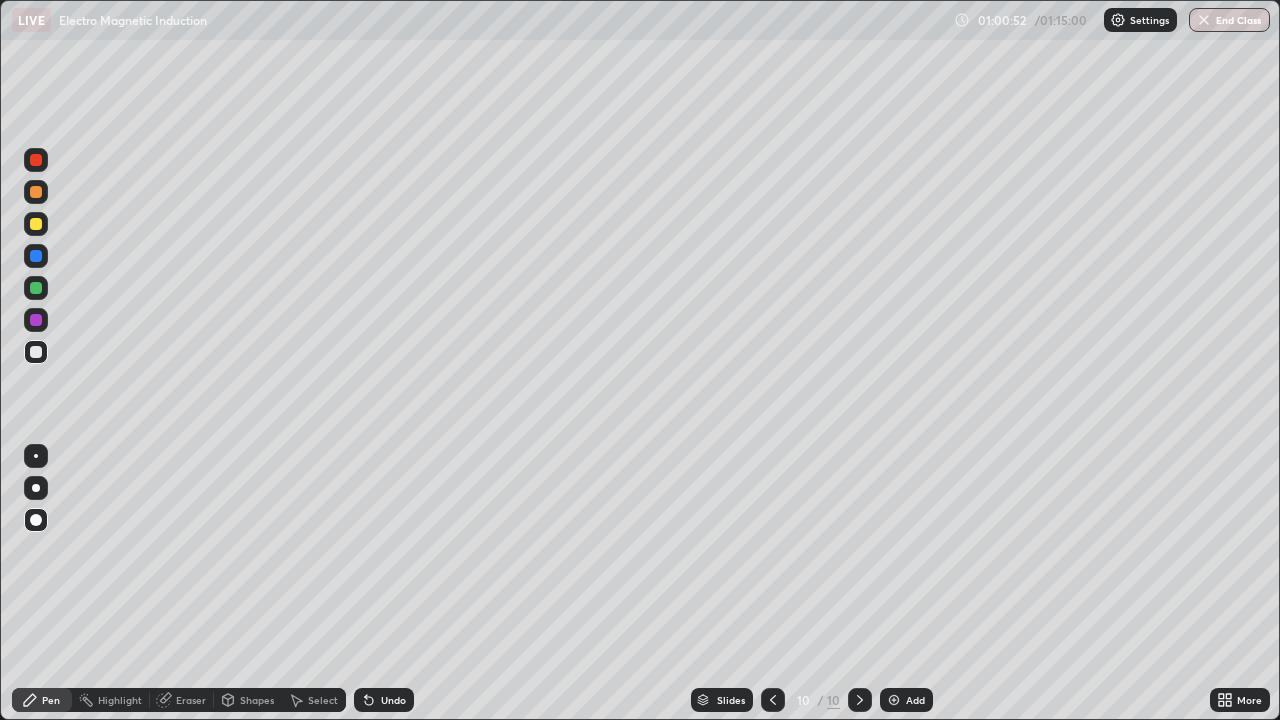 click at bounding box center (36, 224) 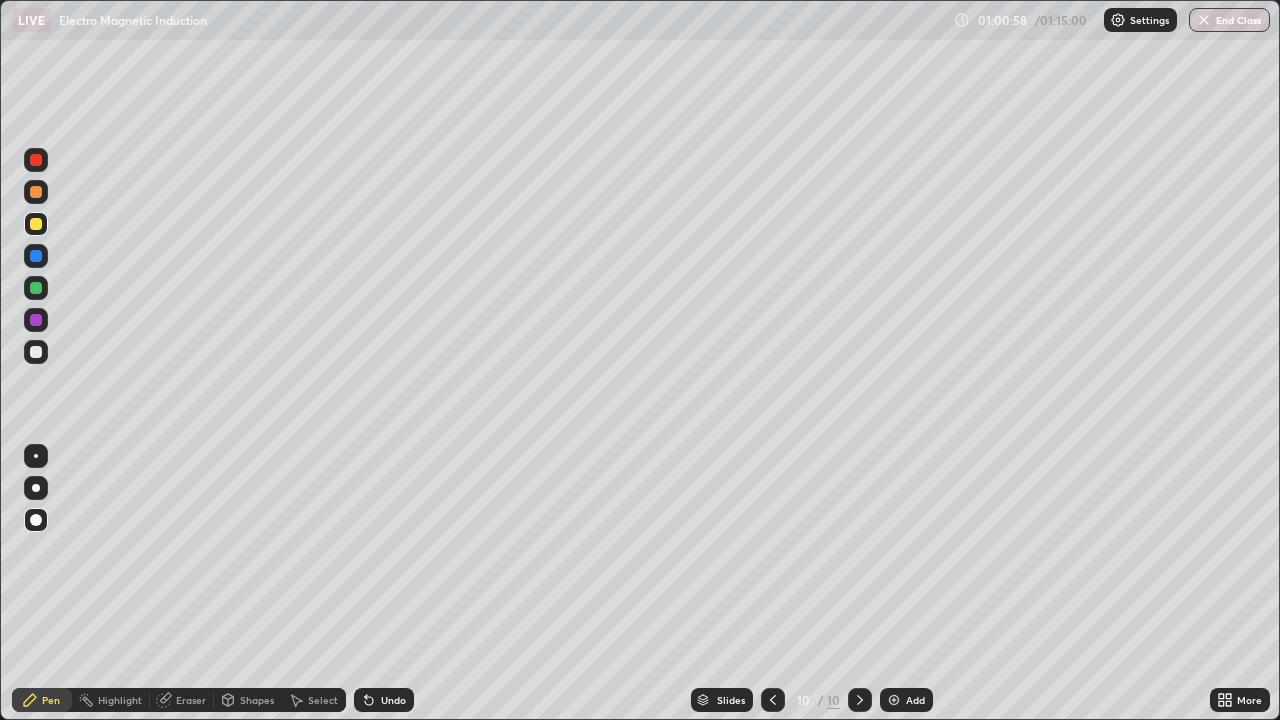 click on "Undo" at bounding box center [393, 700] 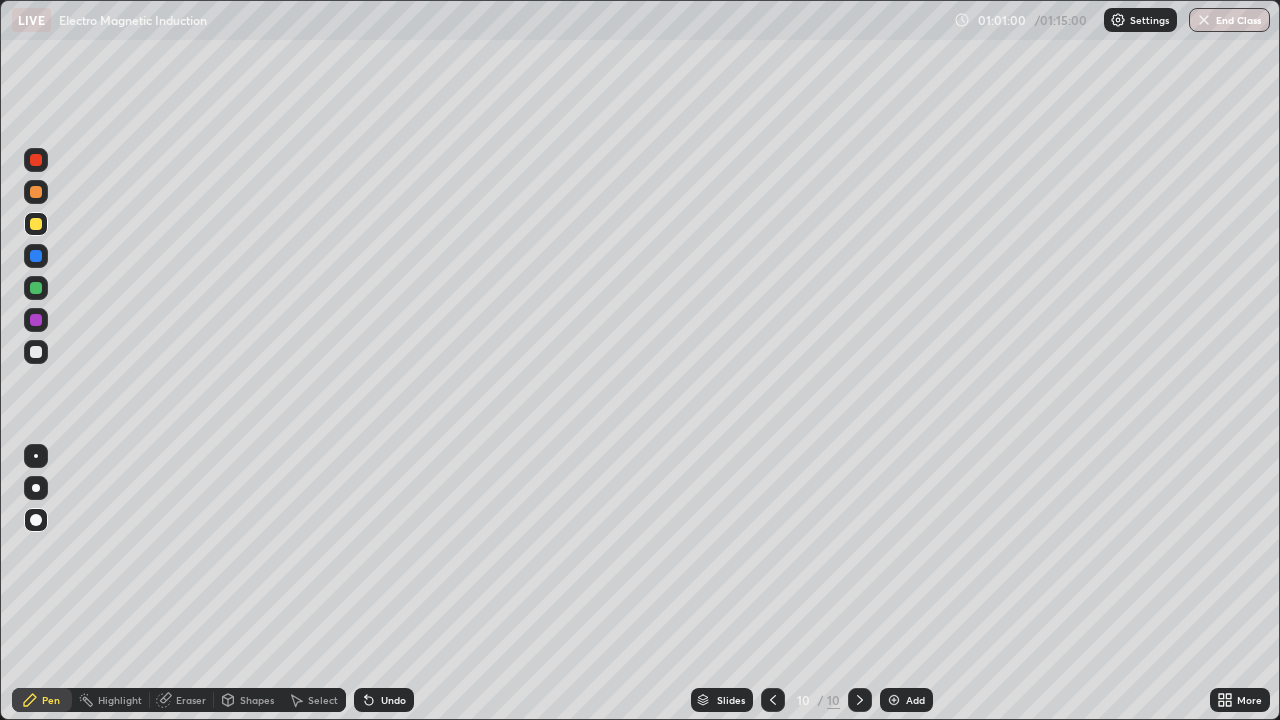 click 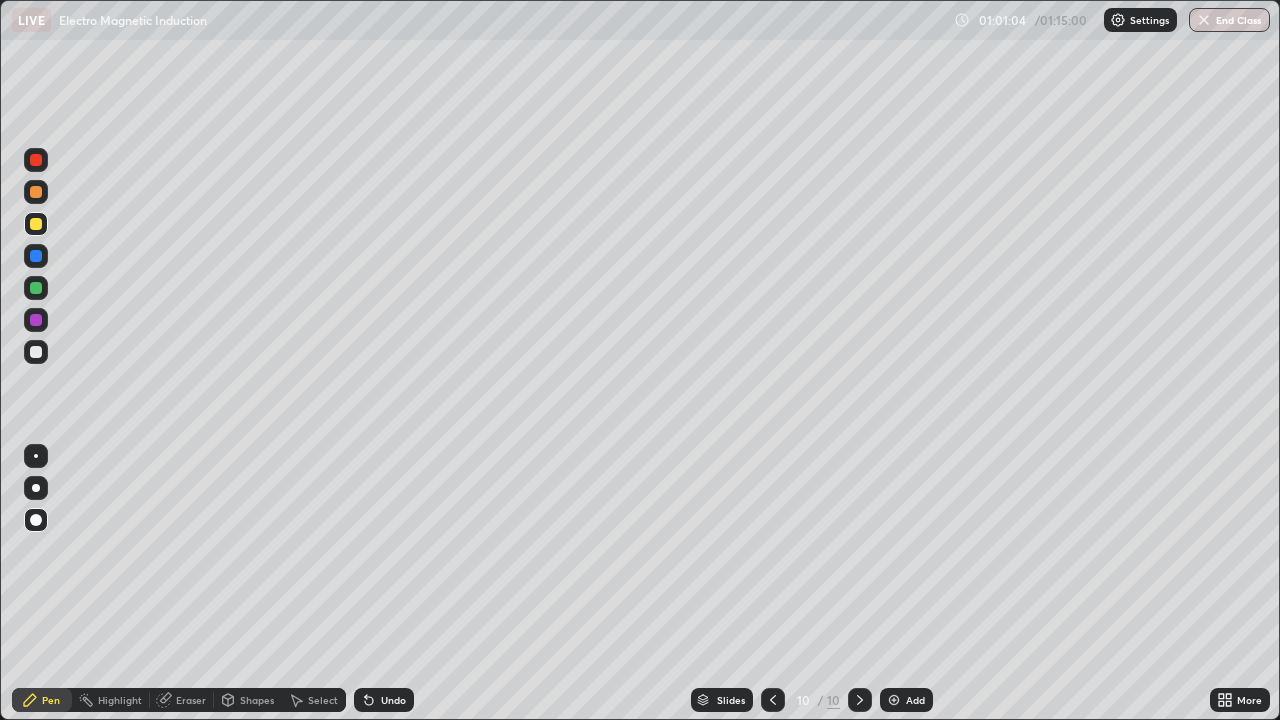 click on "Undo" at bounding box center (393, 700) 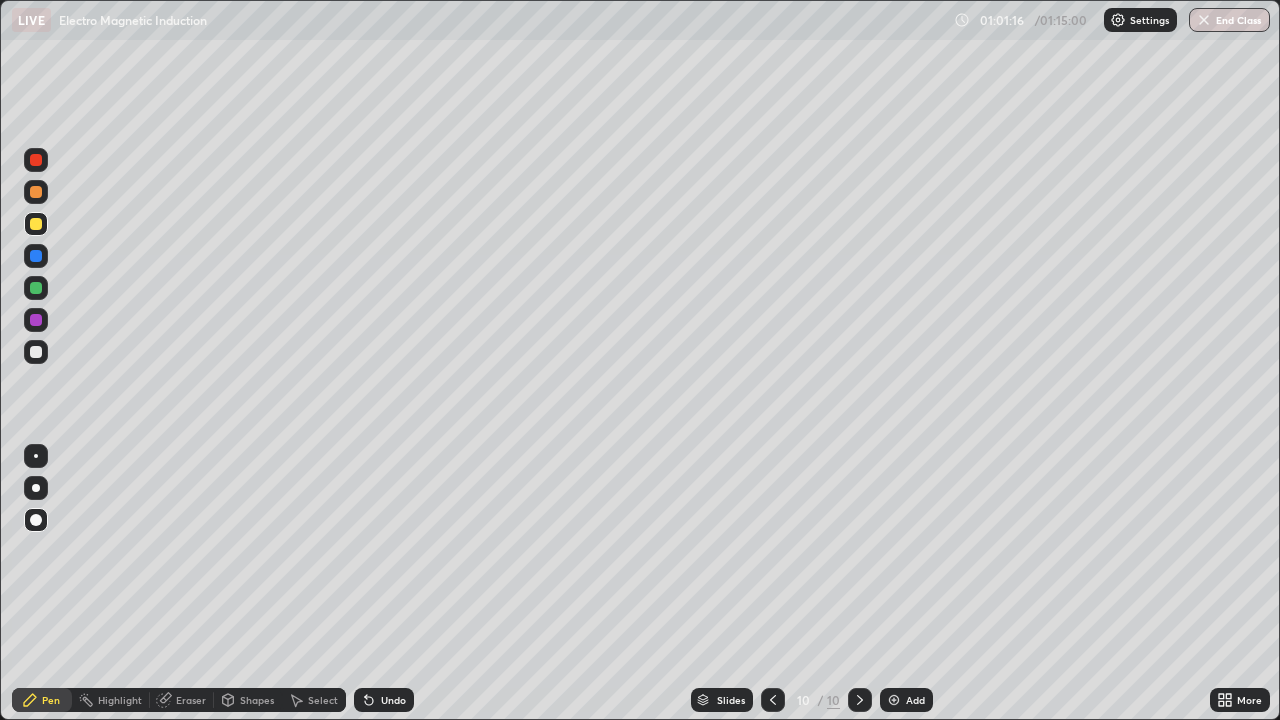 click at bounding box center [36, 160] 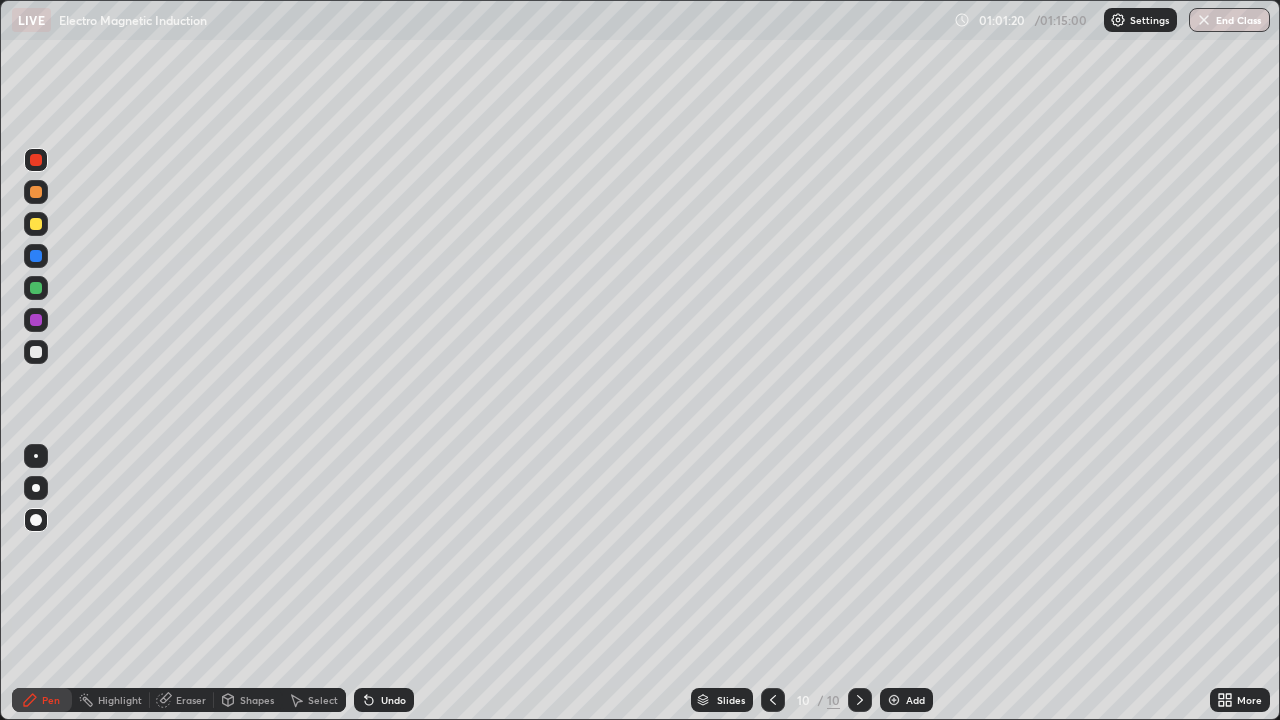 click at bounding box center (36, 256) 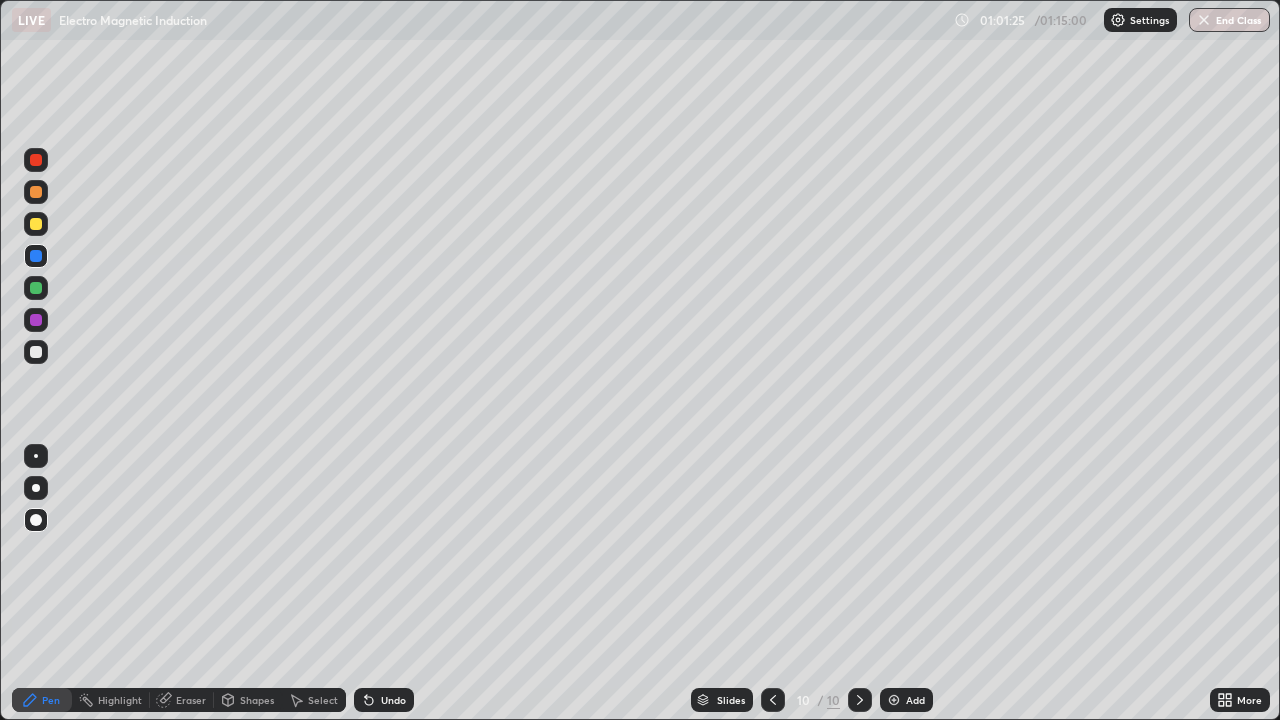 click at bounding box center [36, 160] 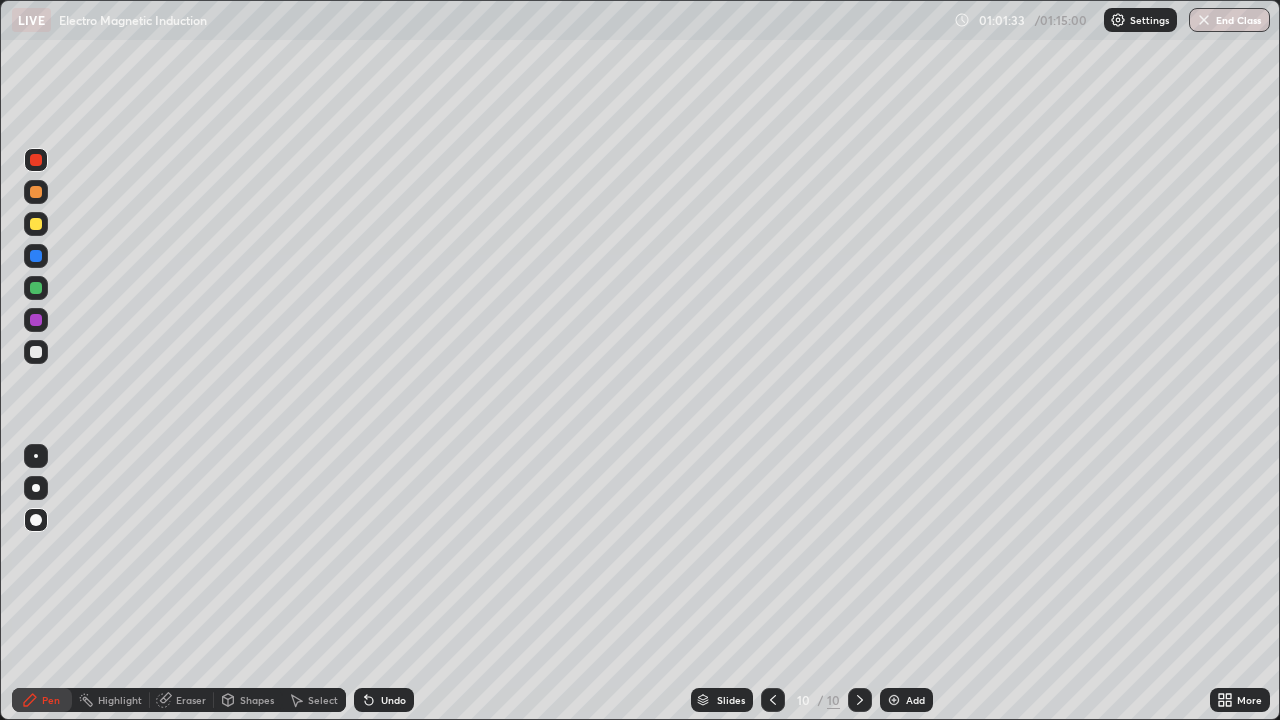 click at bounding box center (36, 288) 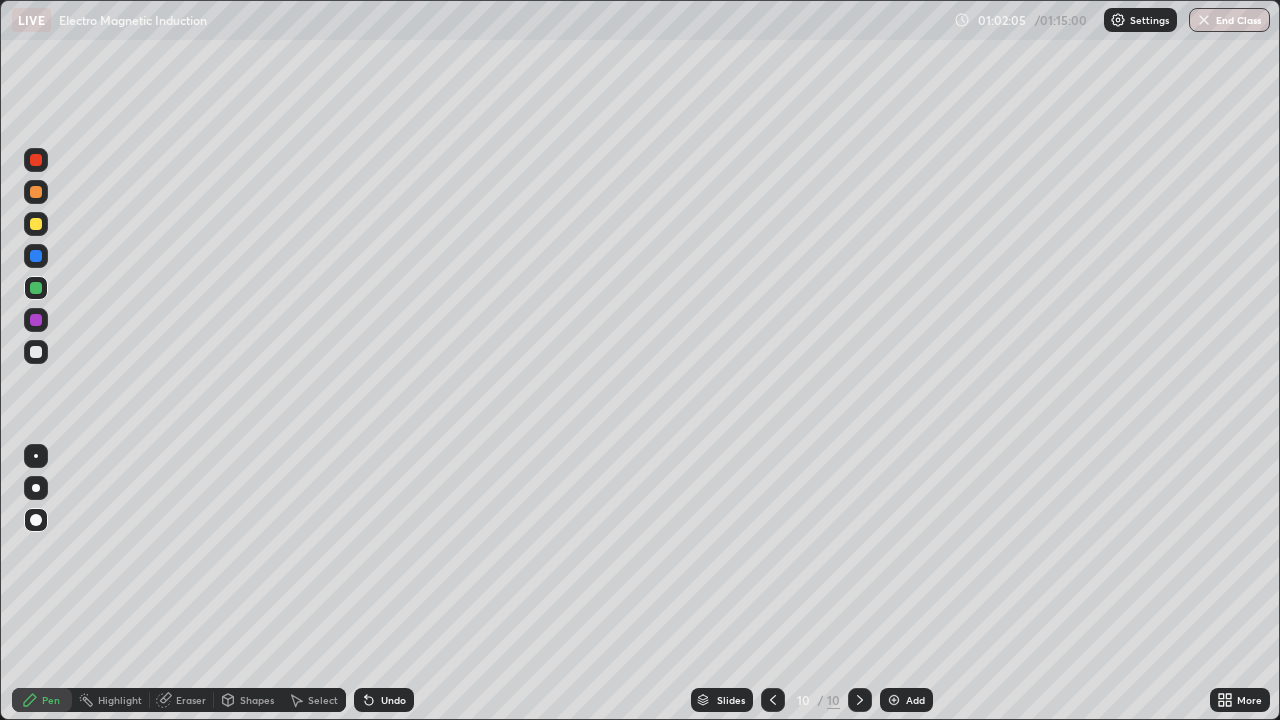 click 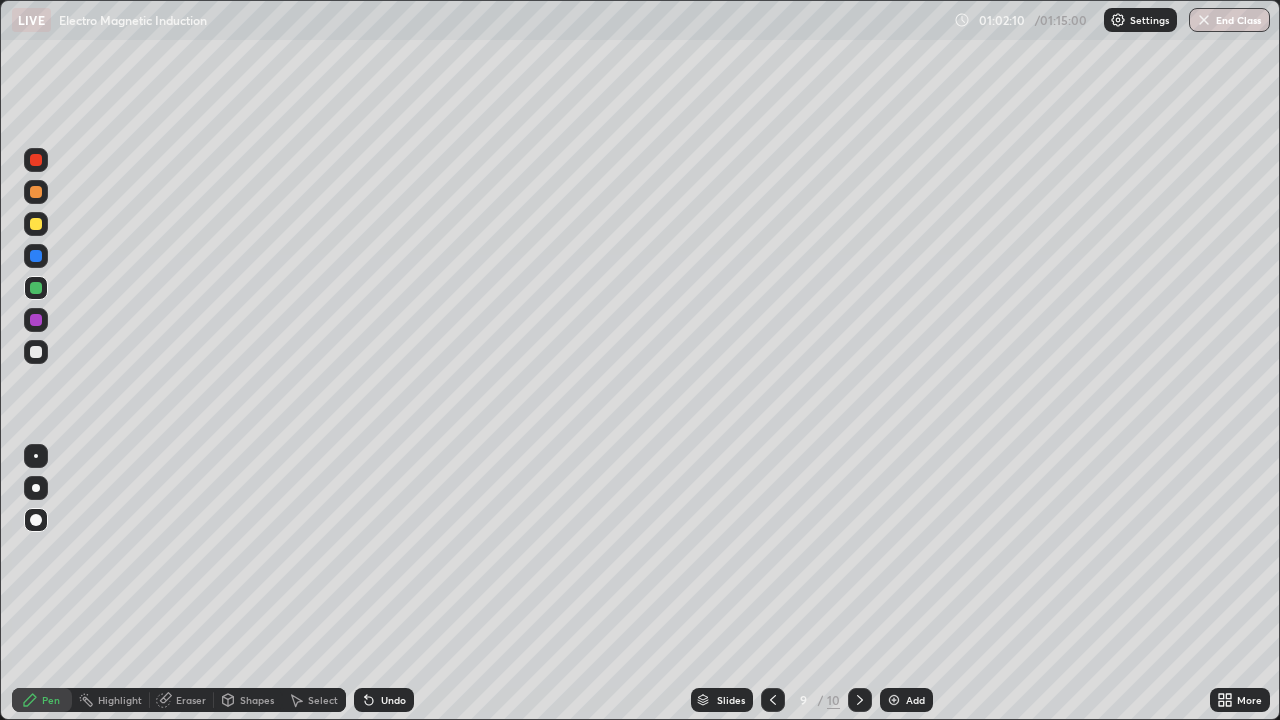 click at bounding box center [36, 352] 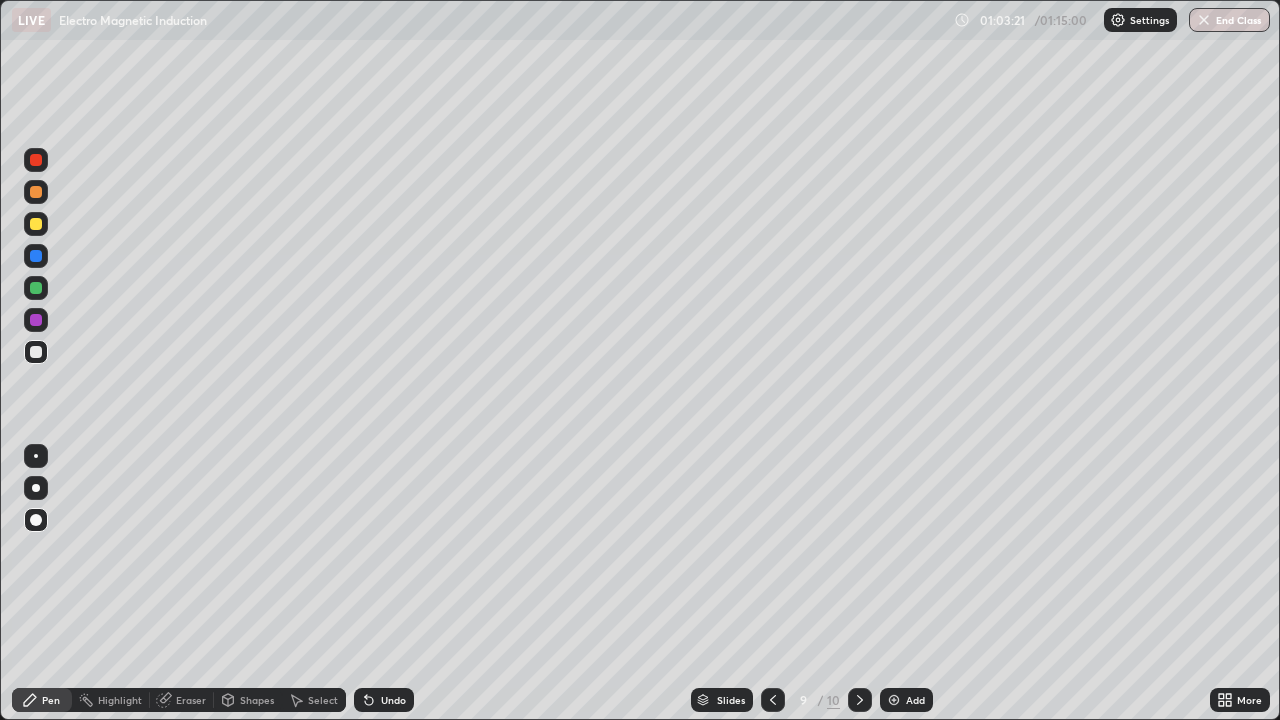 click 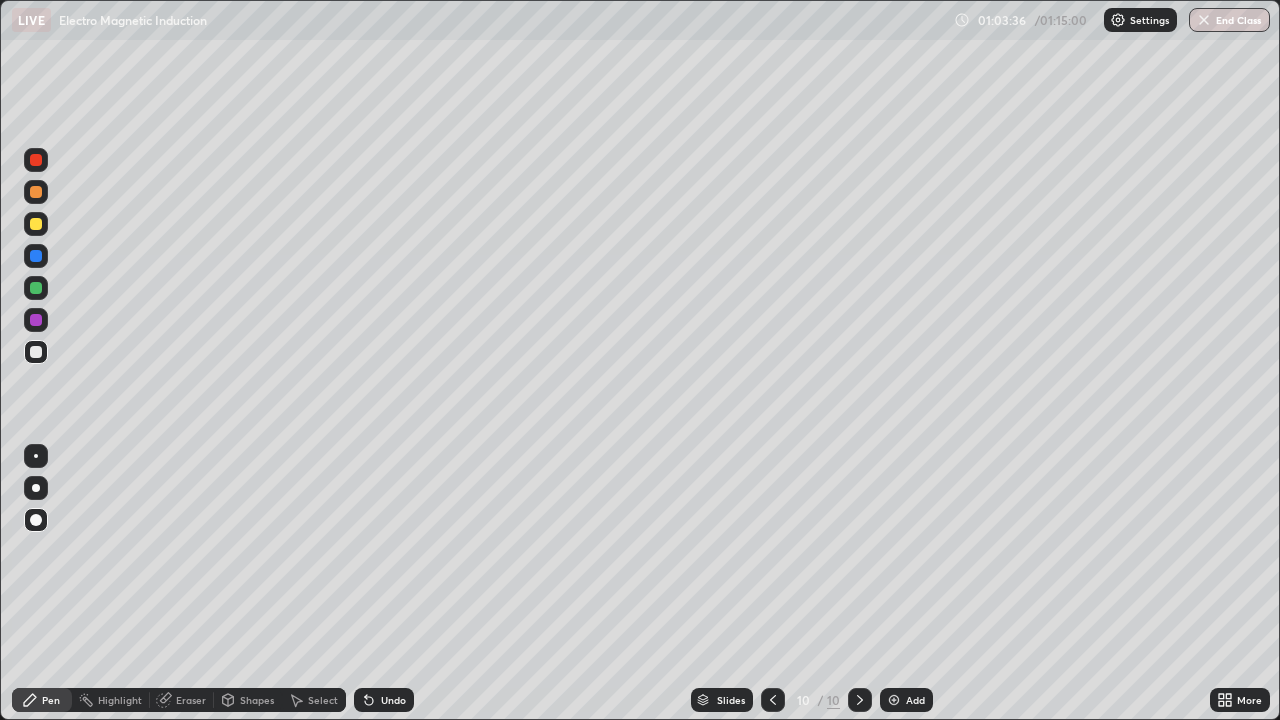 click at bounding box center [36, 288] 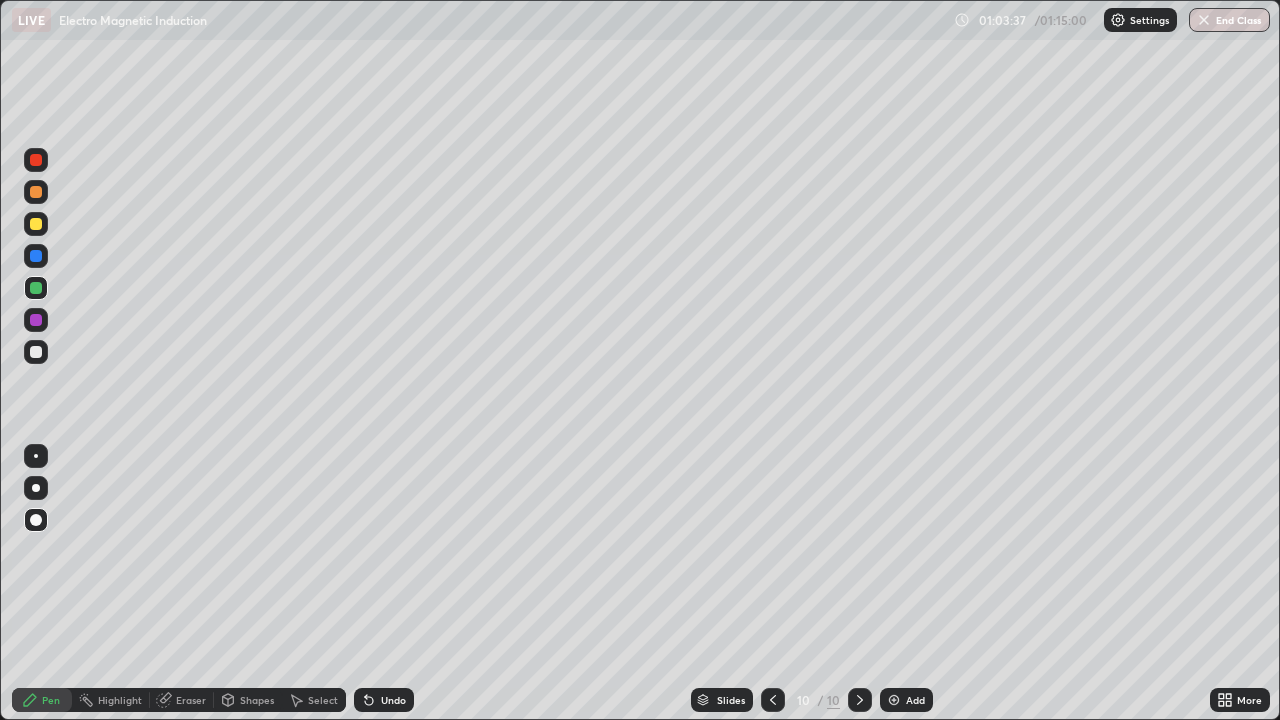 click at bounding box center (36, 352) 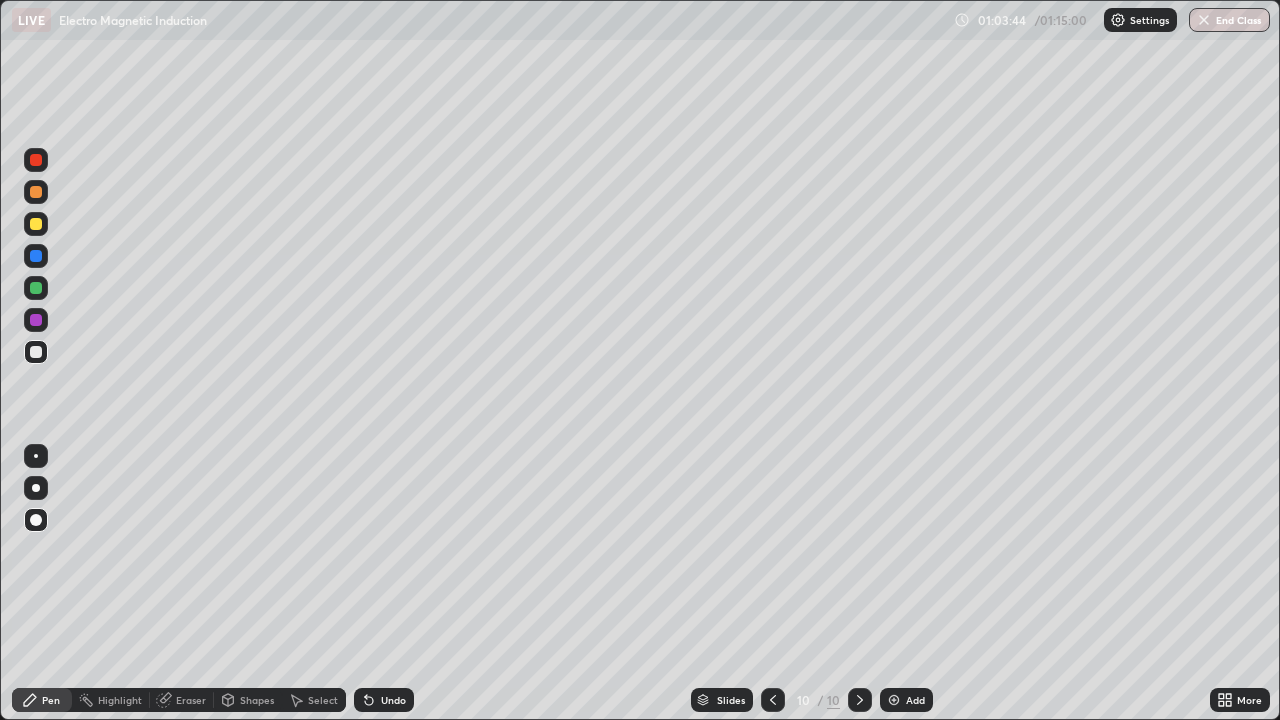 click on "Undo" at bounding box center (393, 700) 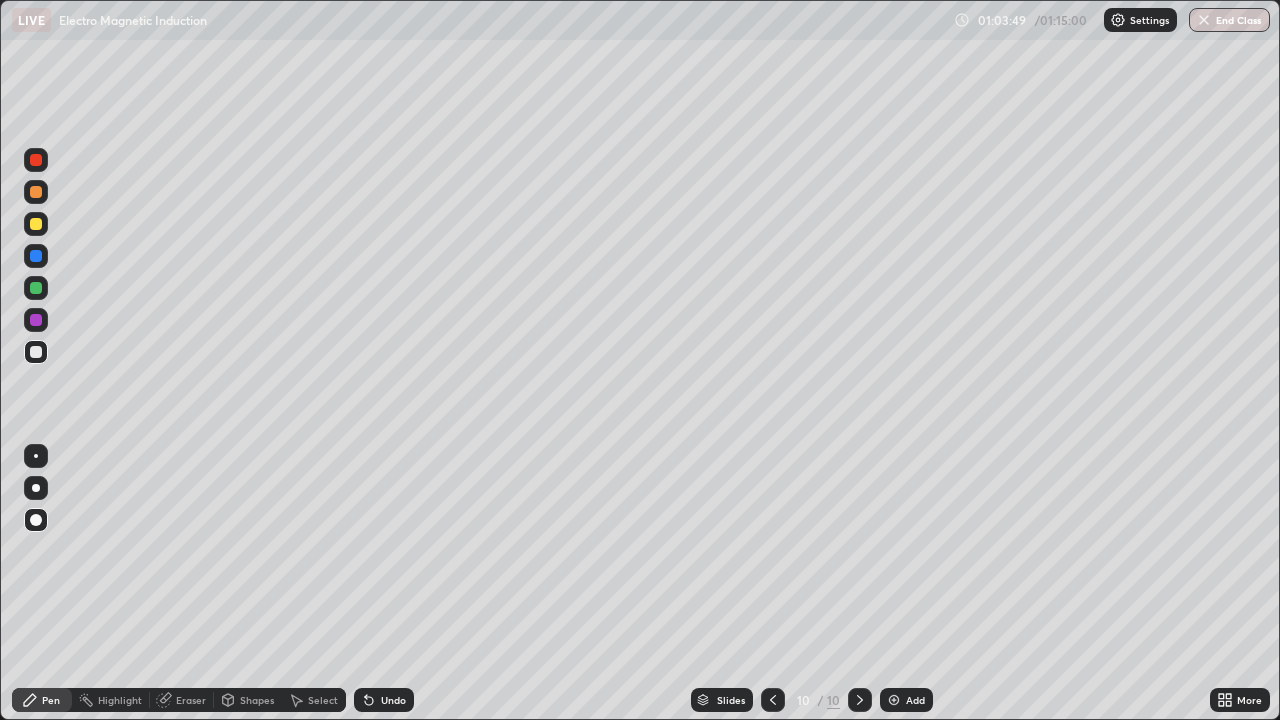 click at bounding box center [36, 224] 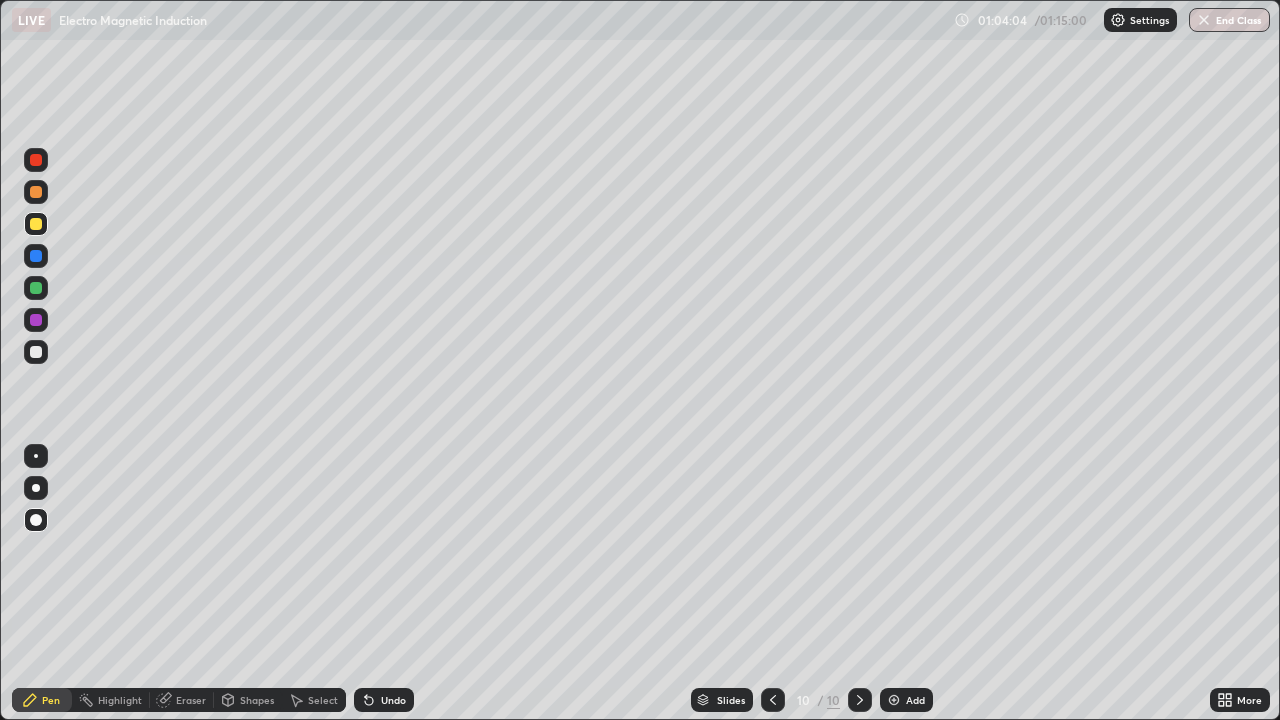 click on "Undo" at bounding box center [393, 700] 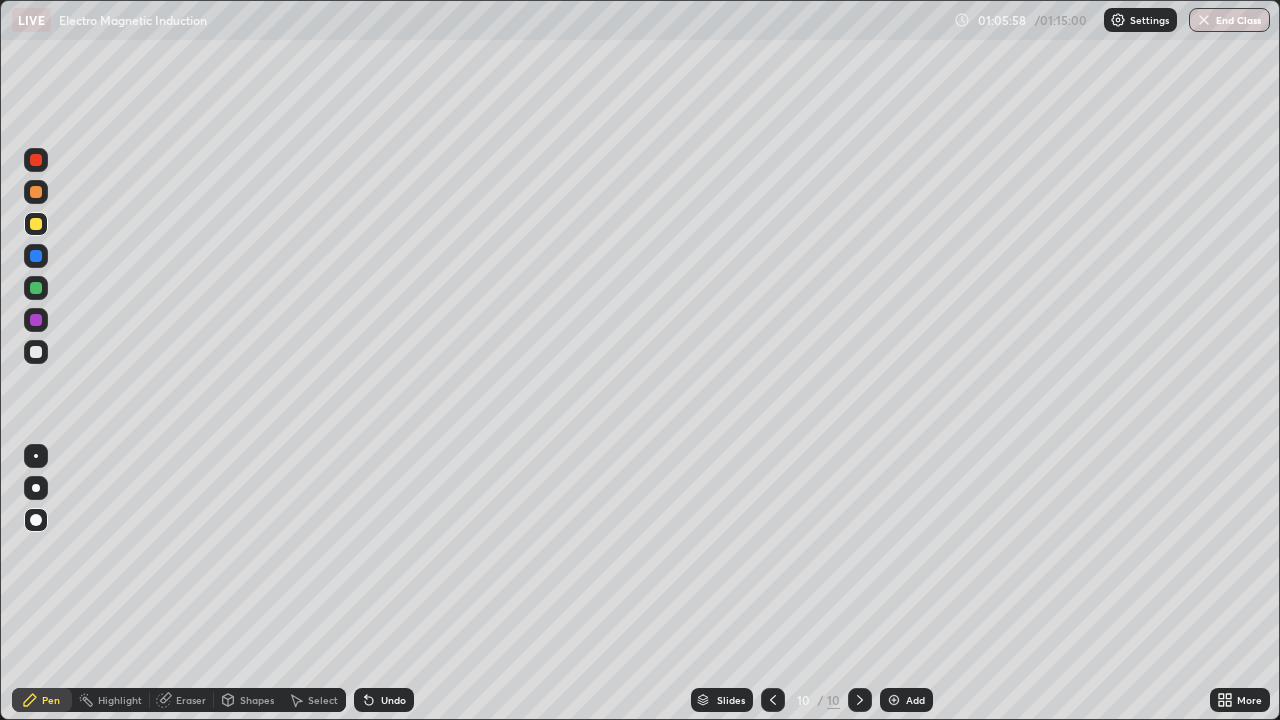 click at bounding box center (36, 160) 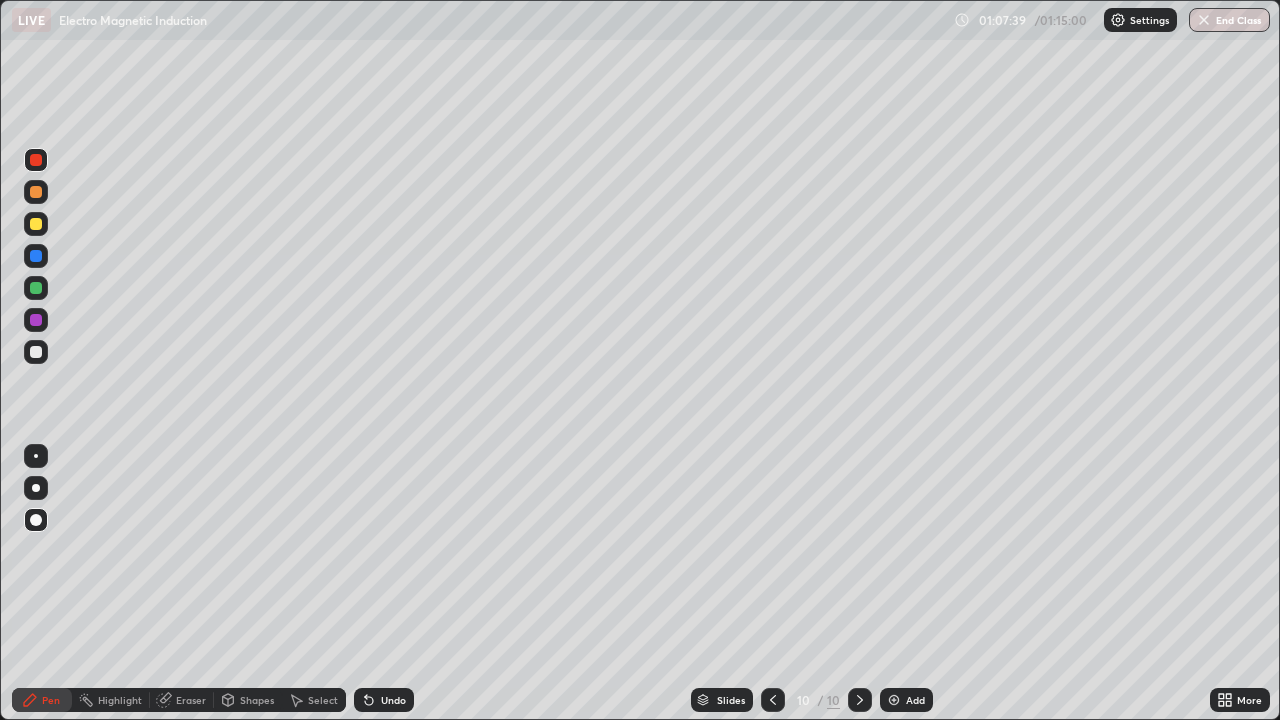 click at bounding box center [36, 288] 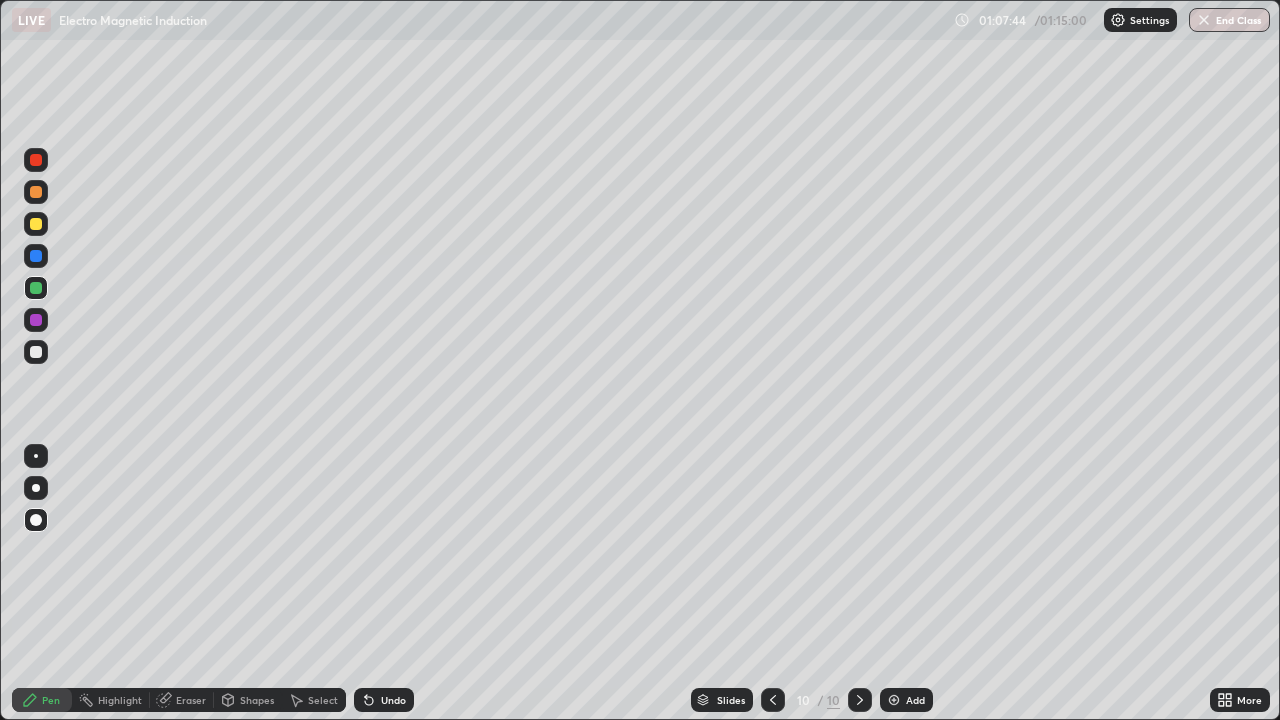 click 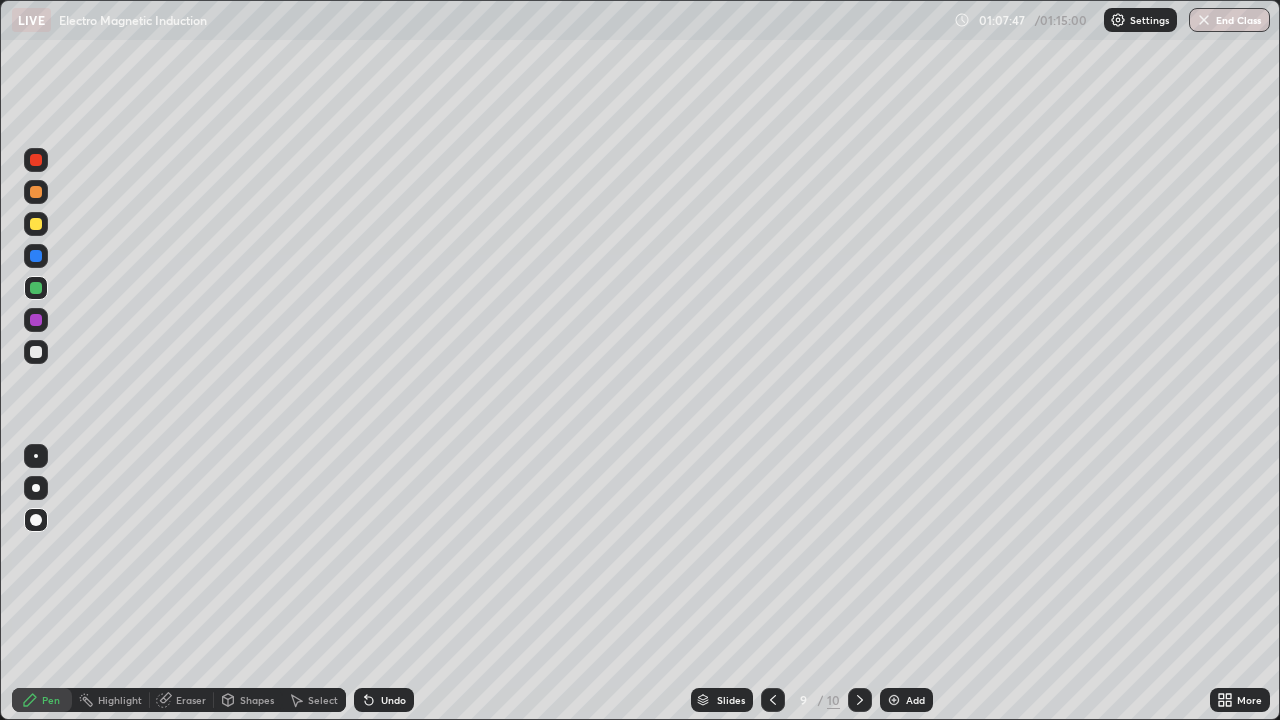 click at bounding box center [36, 256] 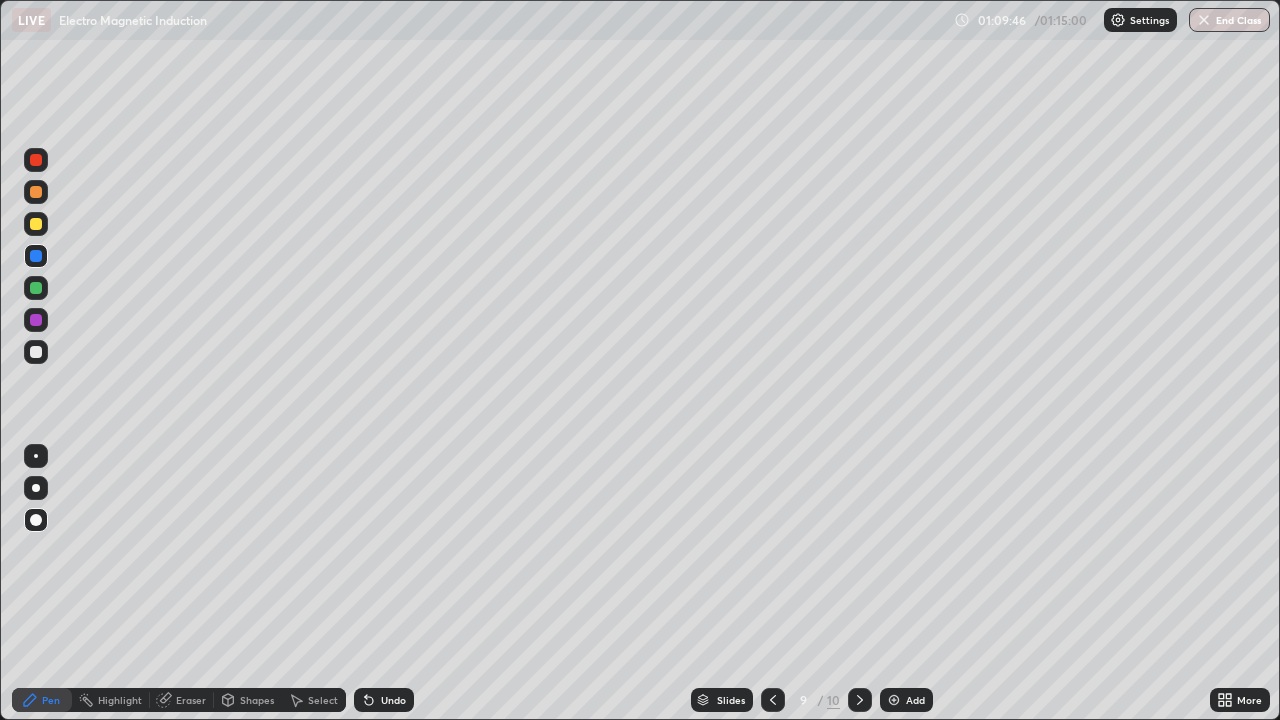 click on "End Class" at bounding box center (1229, 20) 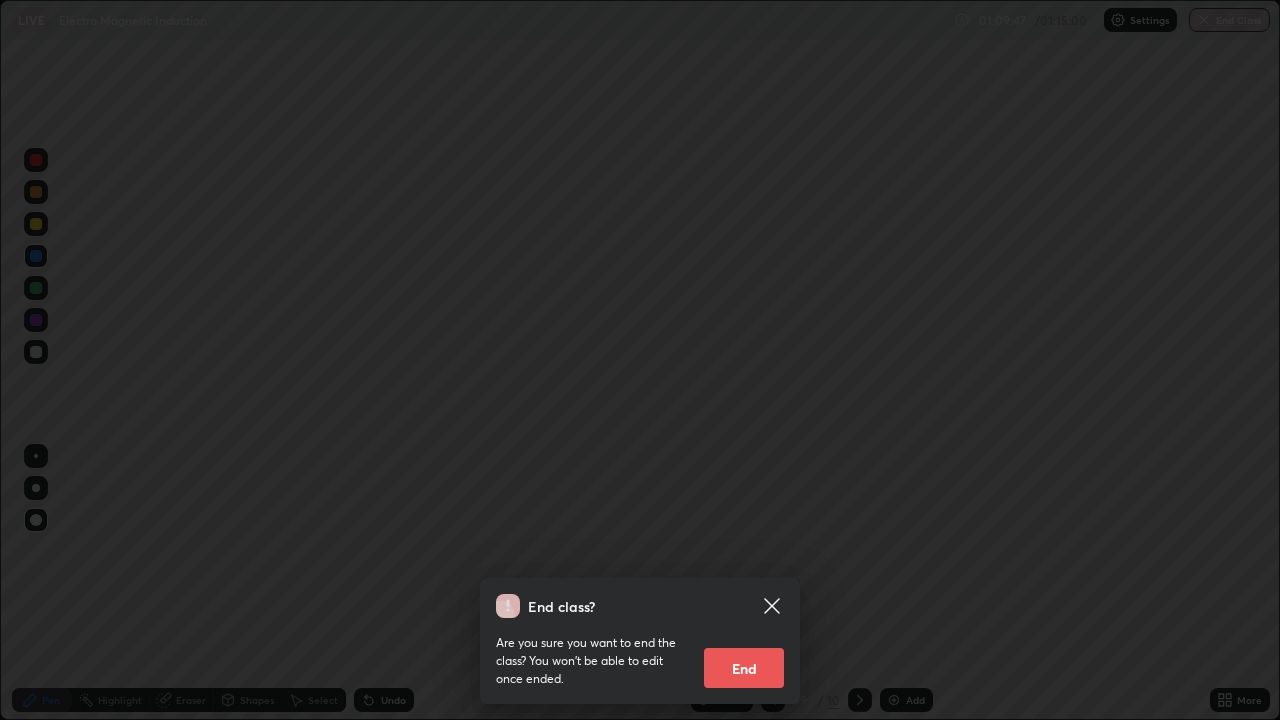 click on "End" at bounding box center (744, 668) 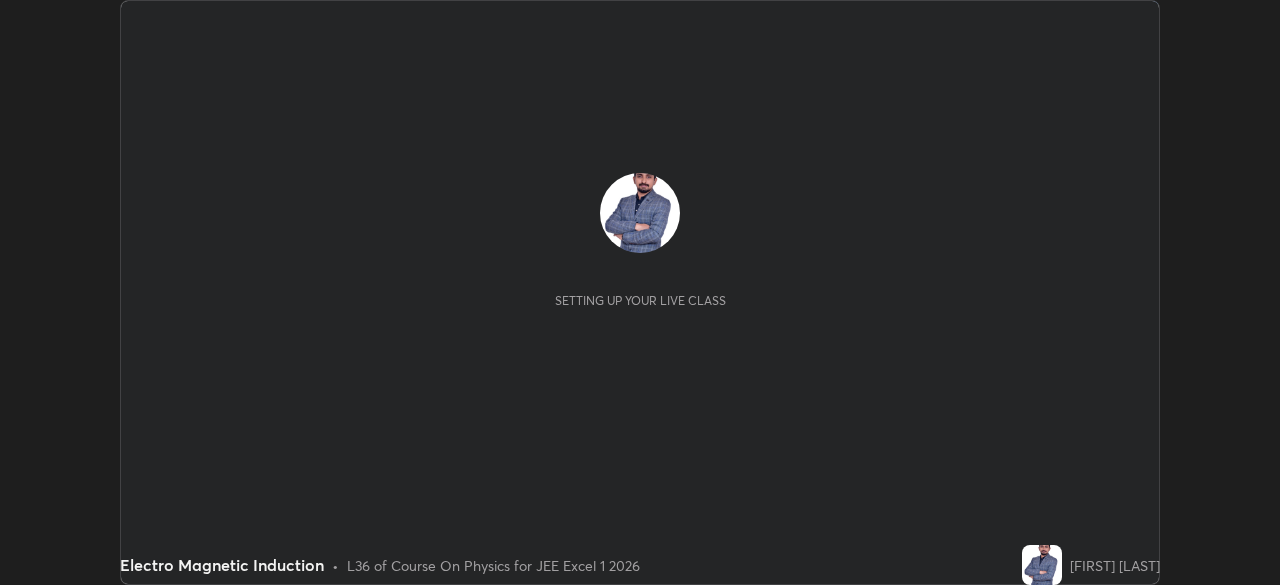 scroll, scrollTop: 0, scrollLeft: 0, axis: both 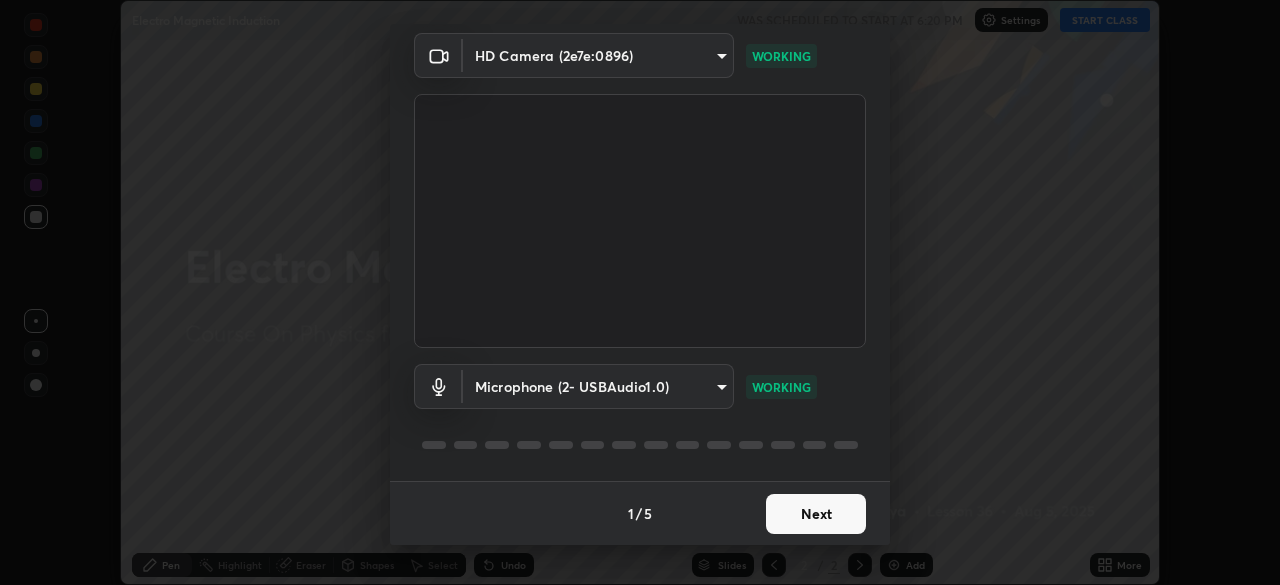 click on "Next" at bounding box center (816, 514) 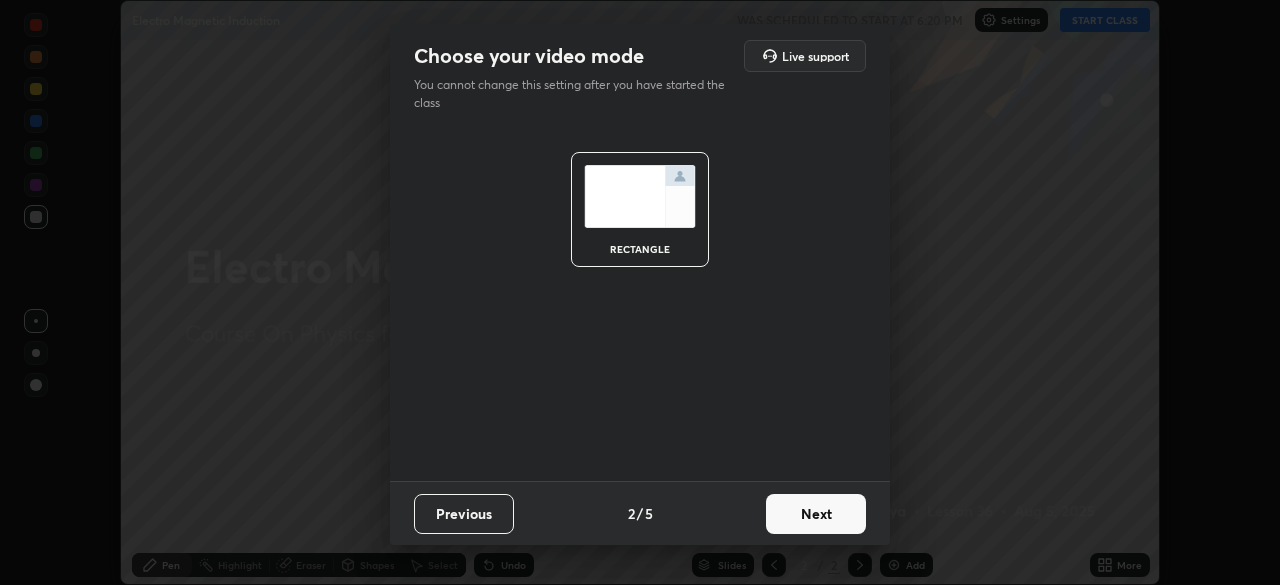 scroll, scrollTop: 0, scrollLeft: 0, axis: both 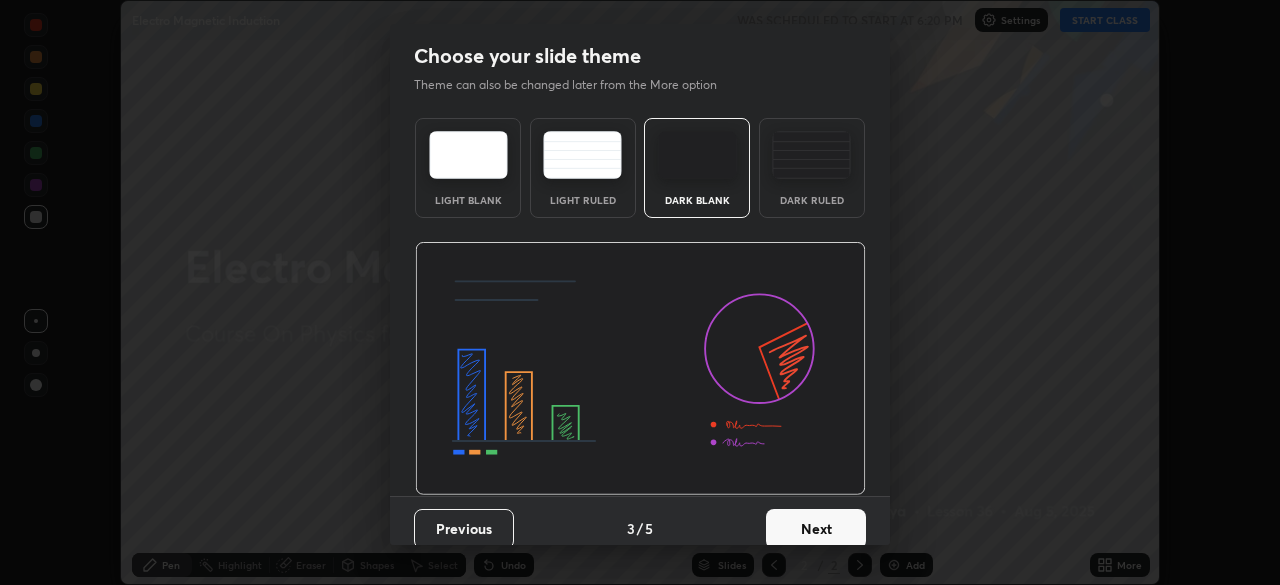click on "Next" at bounding box center [816, 529] 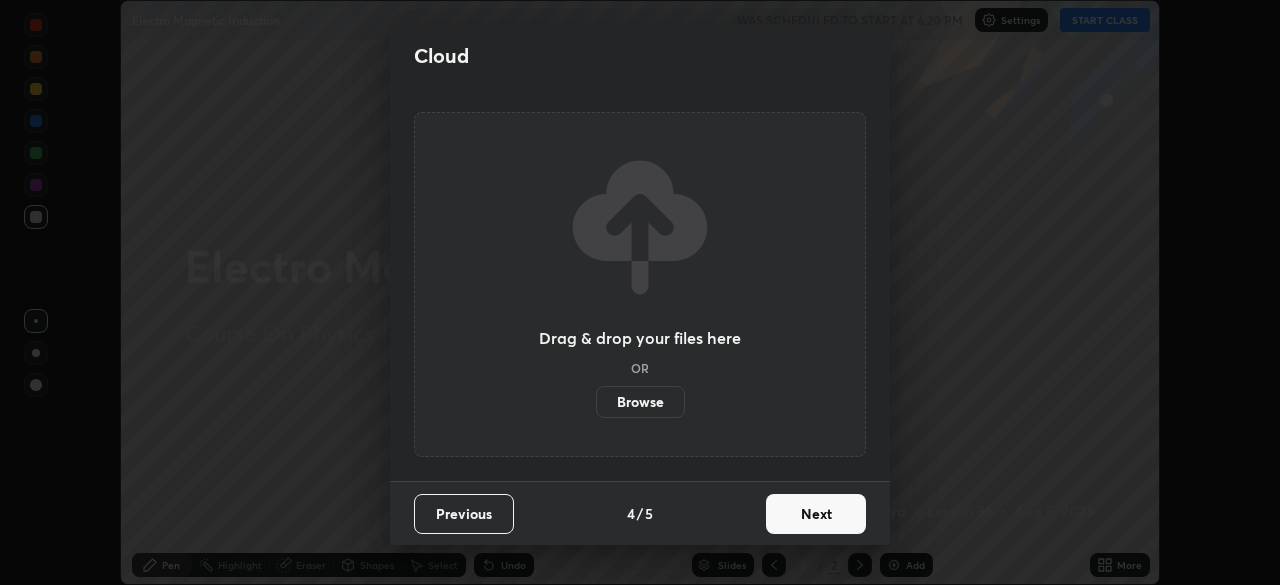 click on "Next" at bounding box center (816, 514) 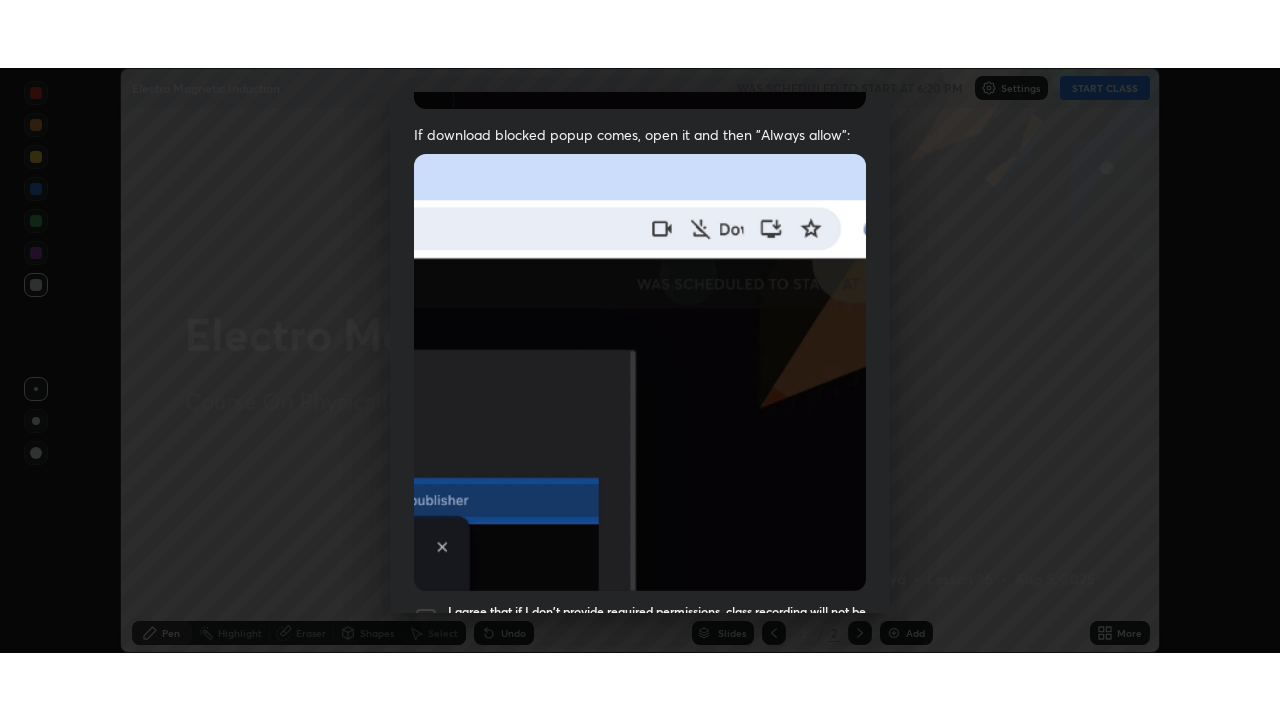 scroll, scrollTop: 479, scrollLeft: 0, axis: vertical 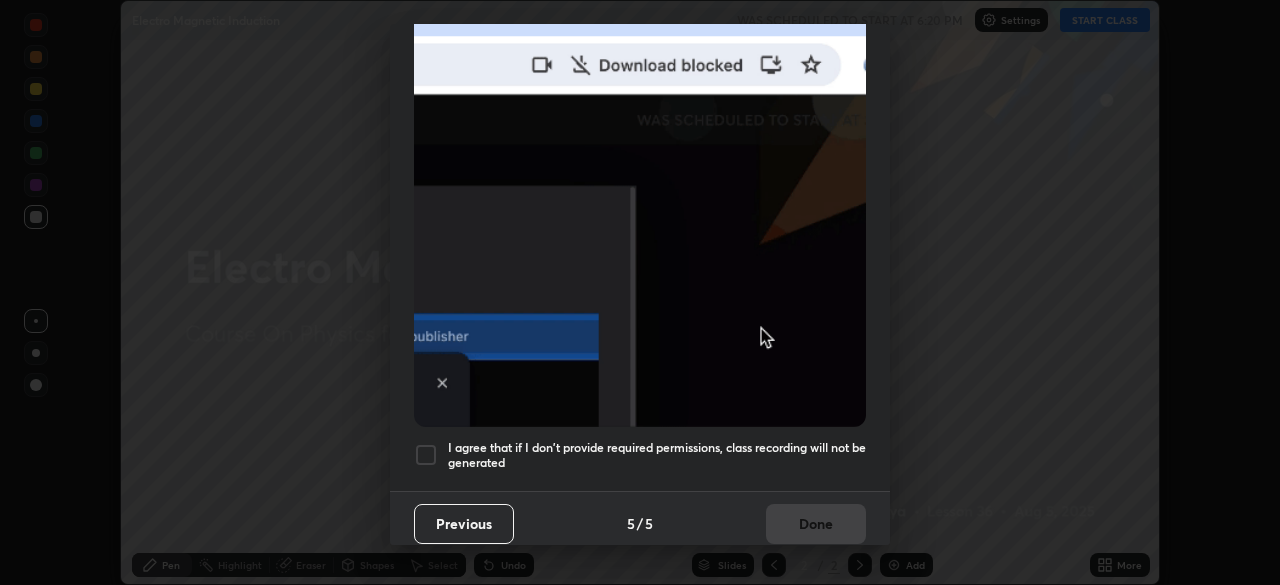 click at bounding box center (426, 455) 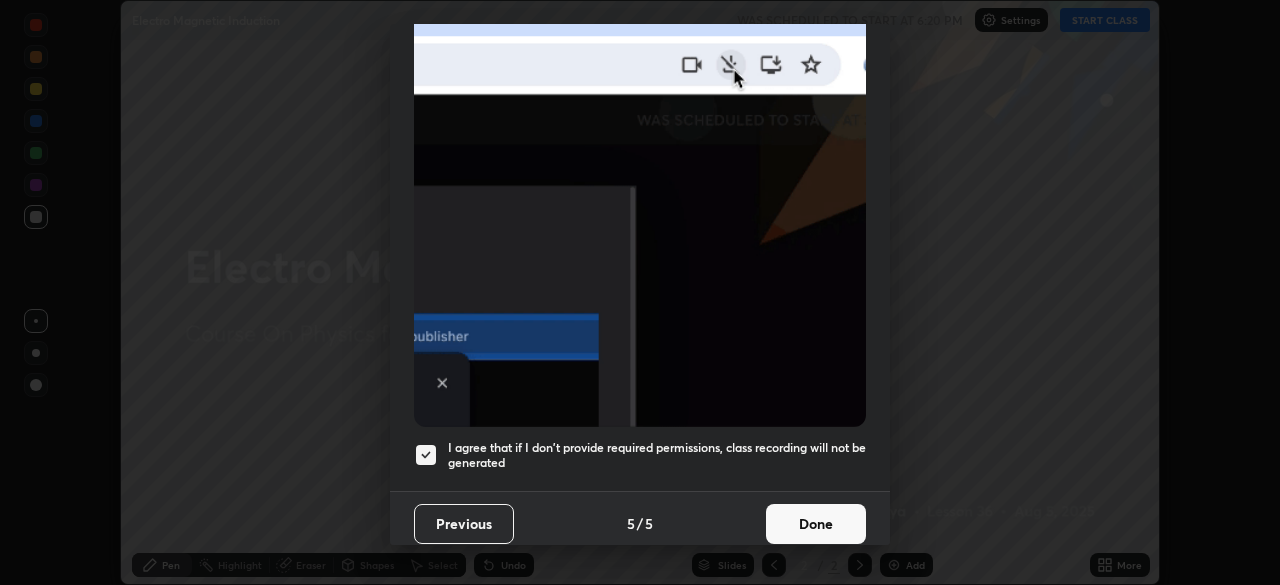 click on "Done" at bounding box center (816, 524) 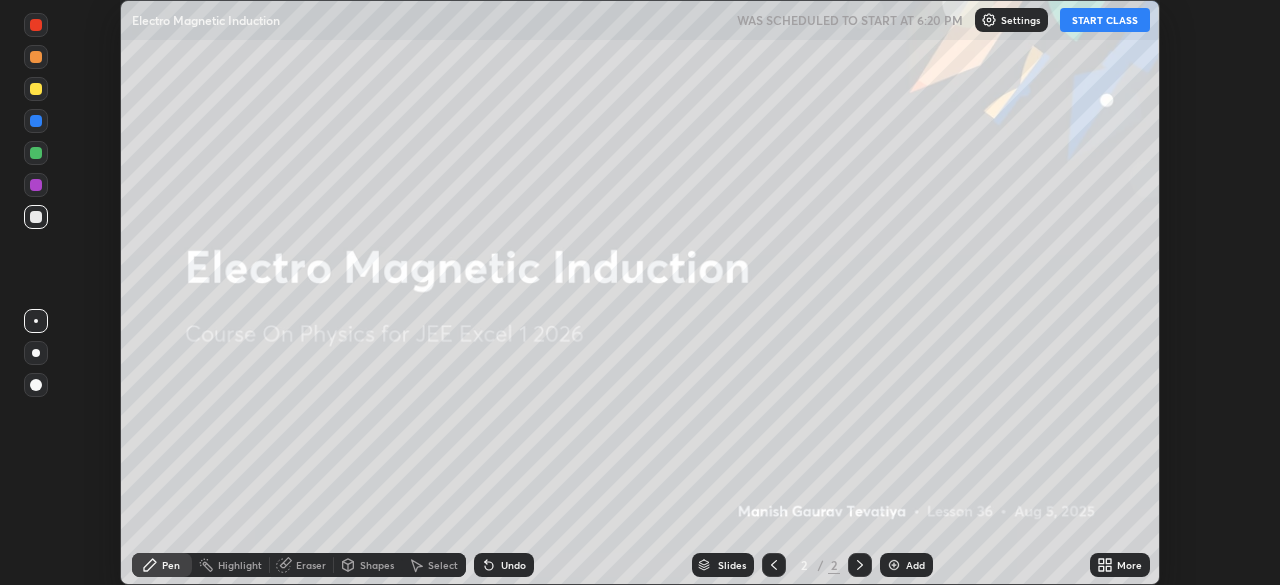 click 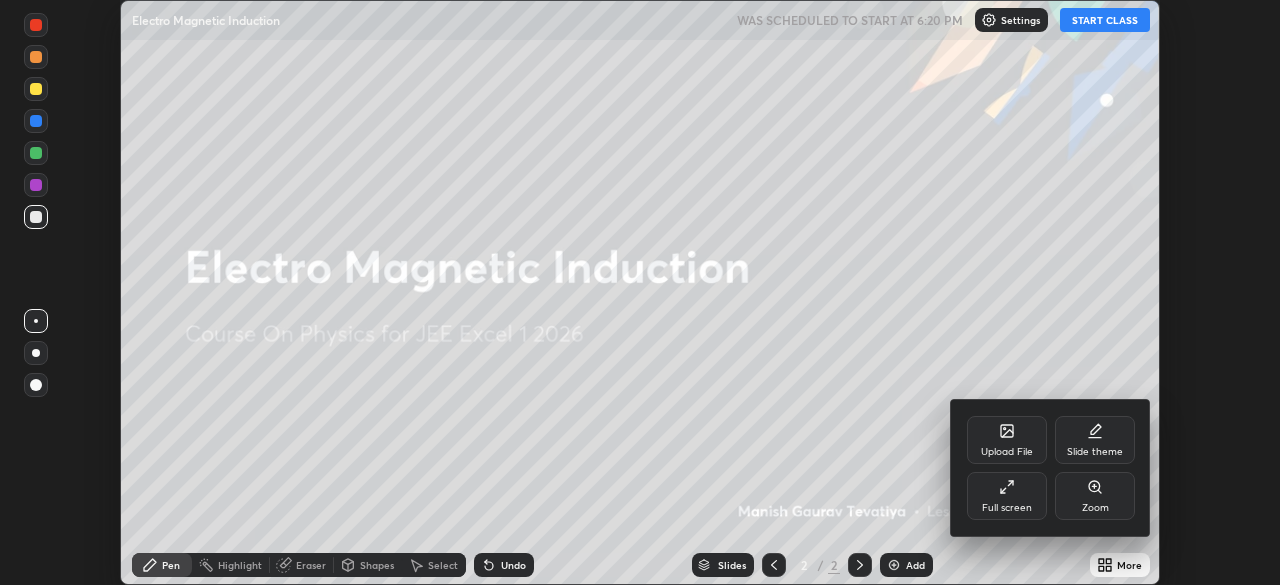 click on "Full screen" at bounding box center [1007, 496] 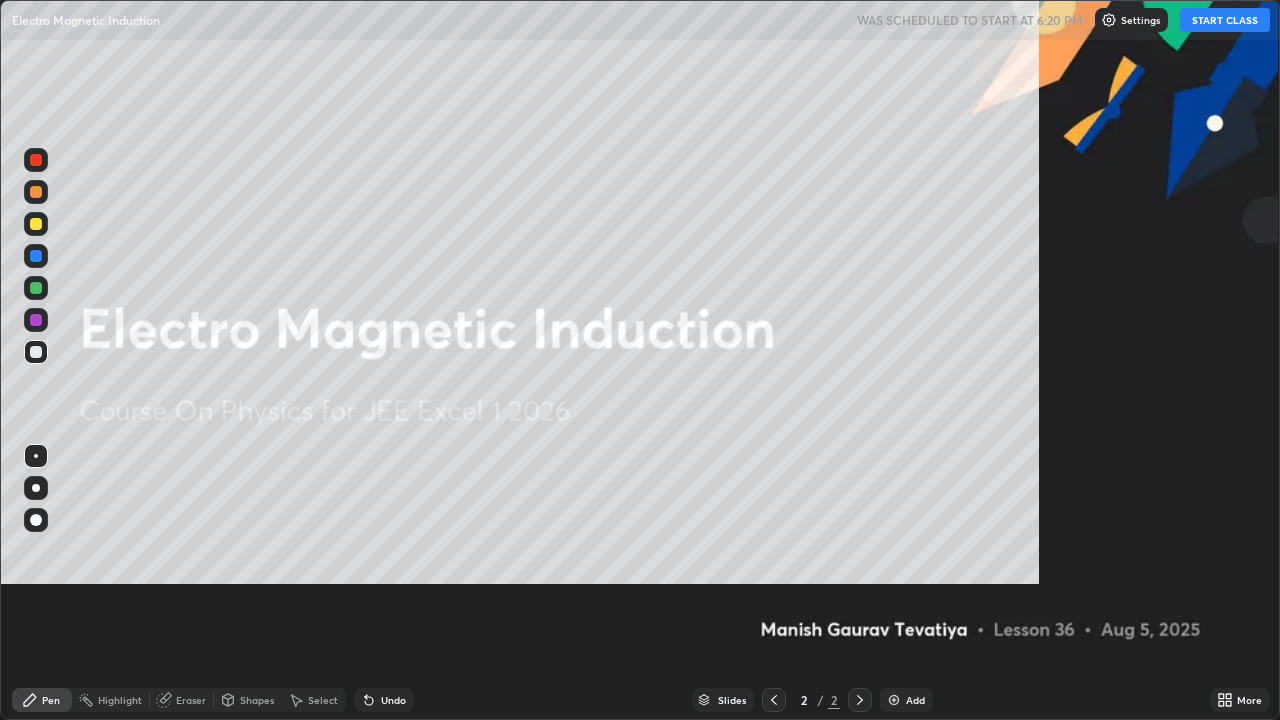 scroll, scrollTop: 99280, scrollLeft: 98720, axis: both 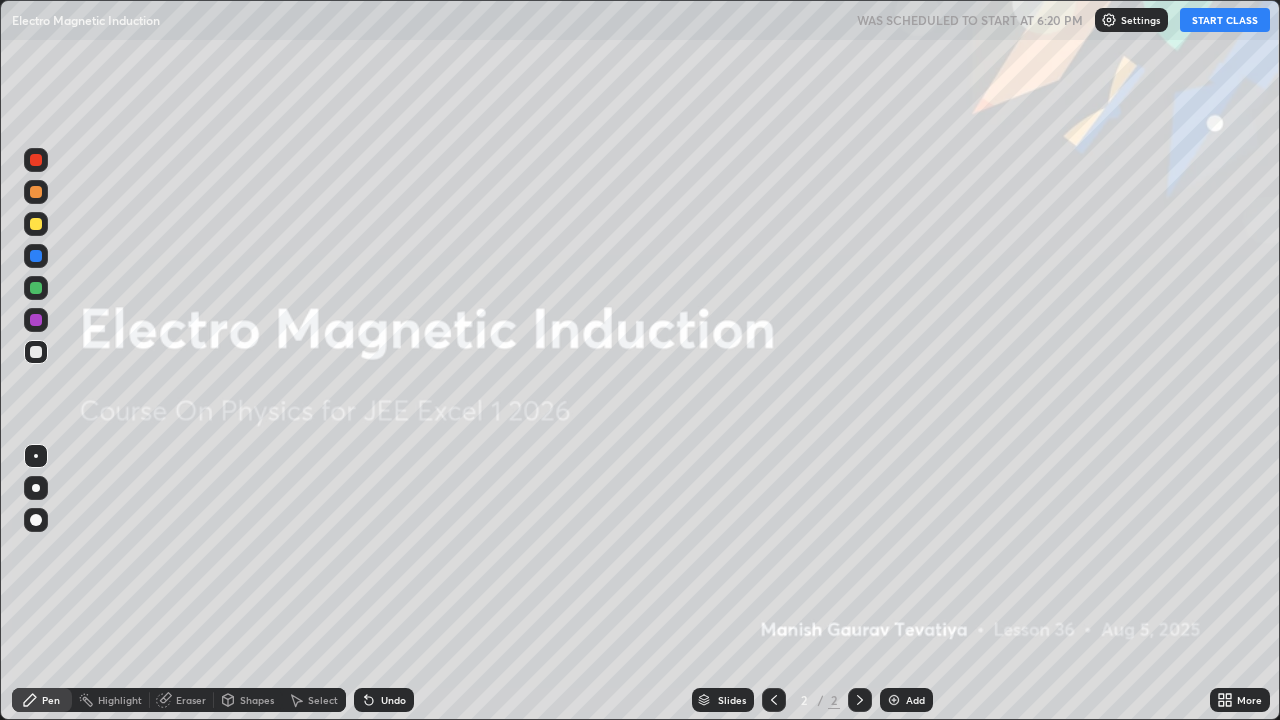 click on "START CLASS" at bounding box center (1225, 20) 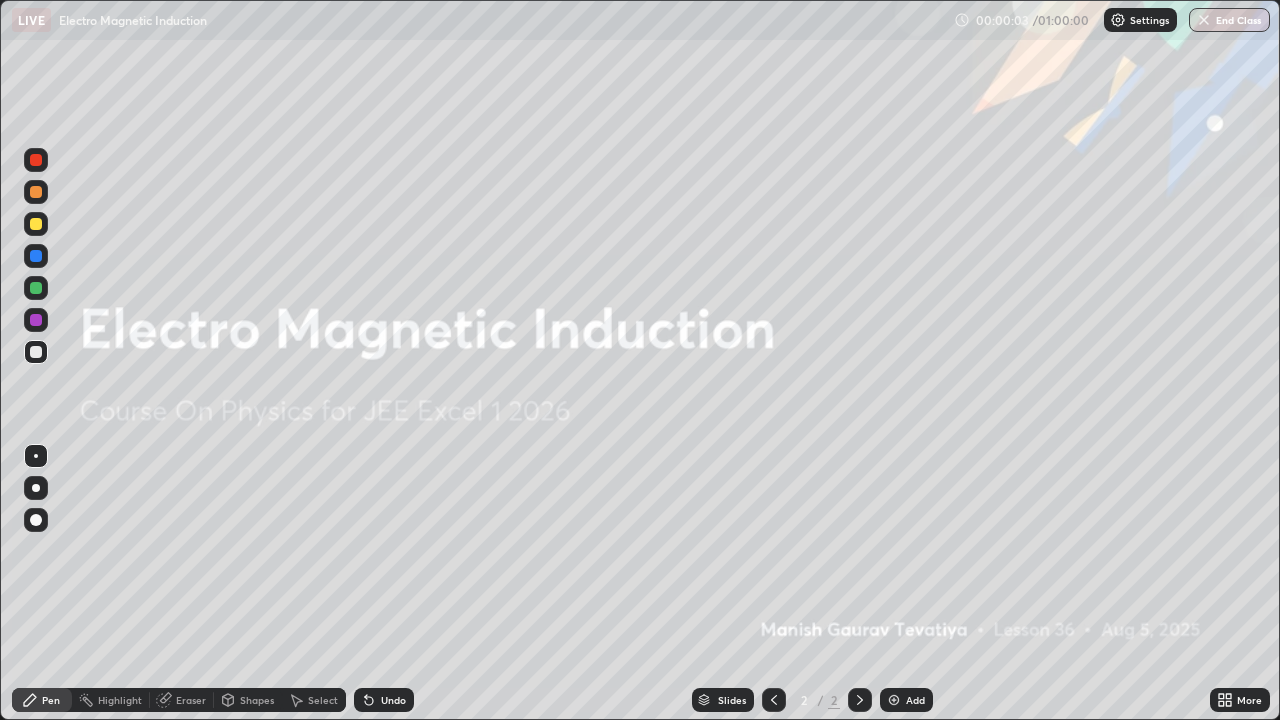 click on "Add" at bounding box center (906, 700) 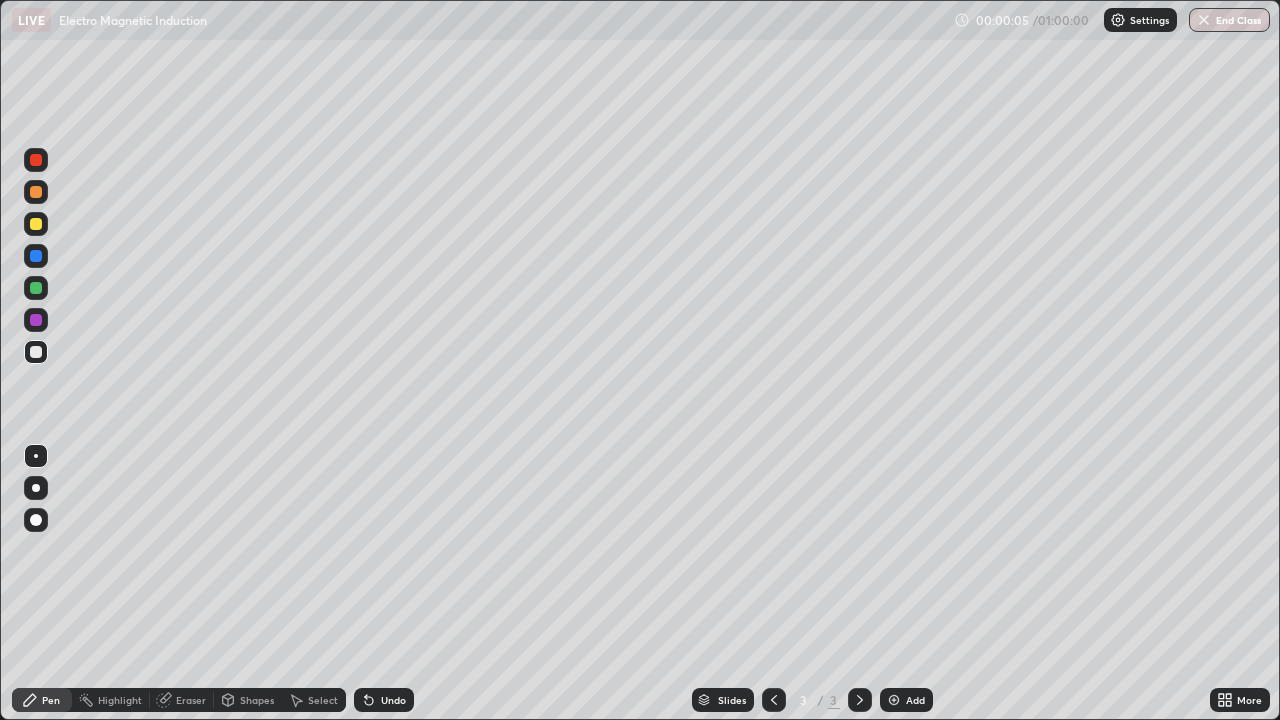 click at bounding box center (36, 520) 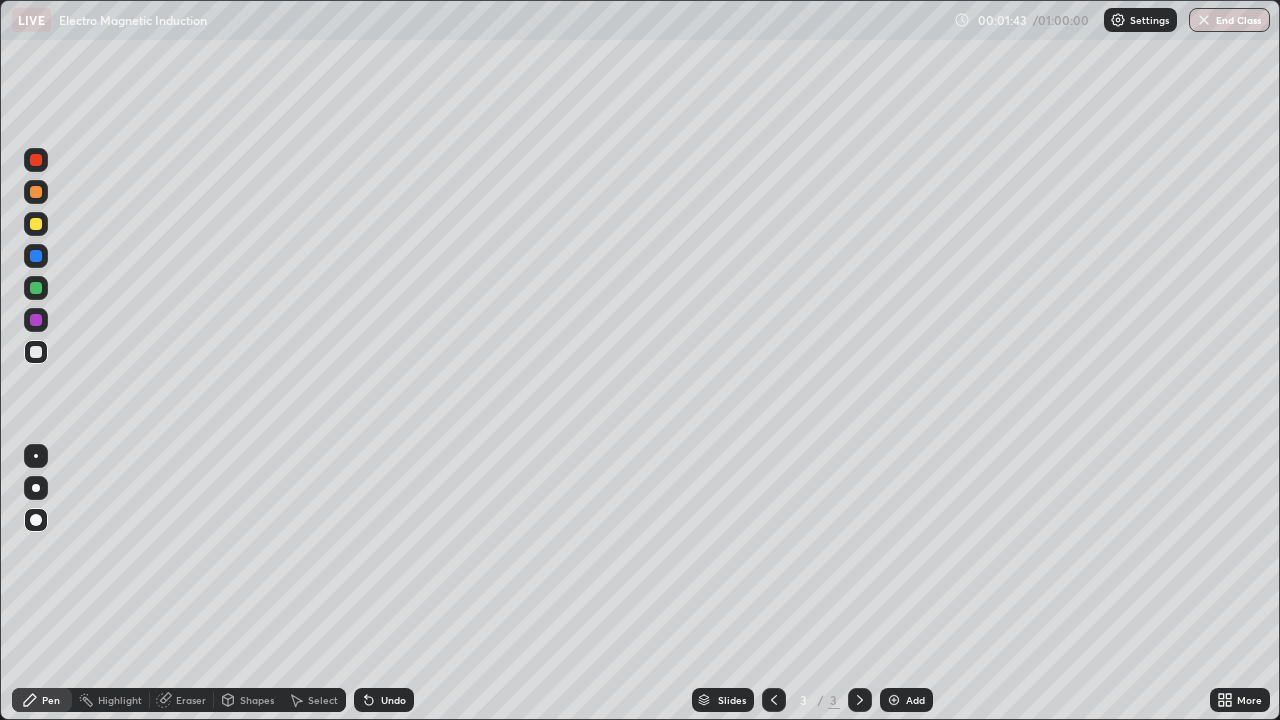 click at bounding box center [36, 192] 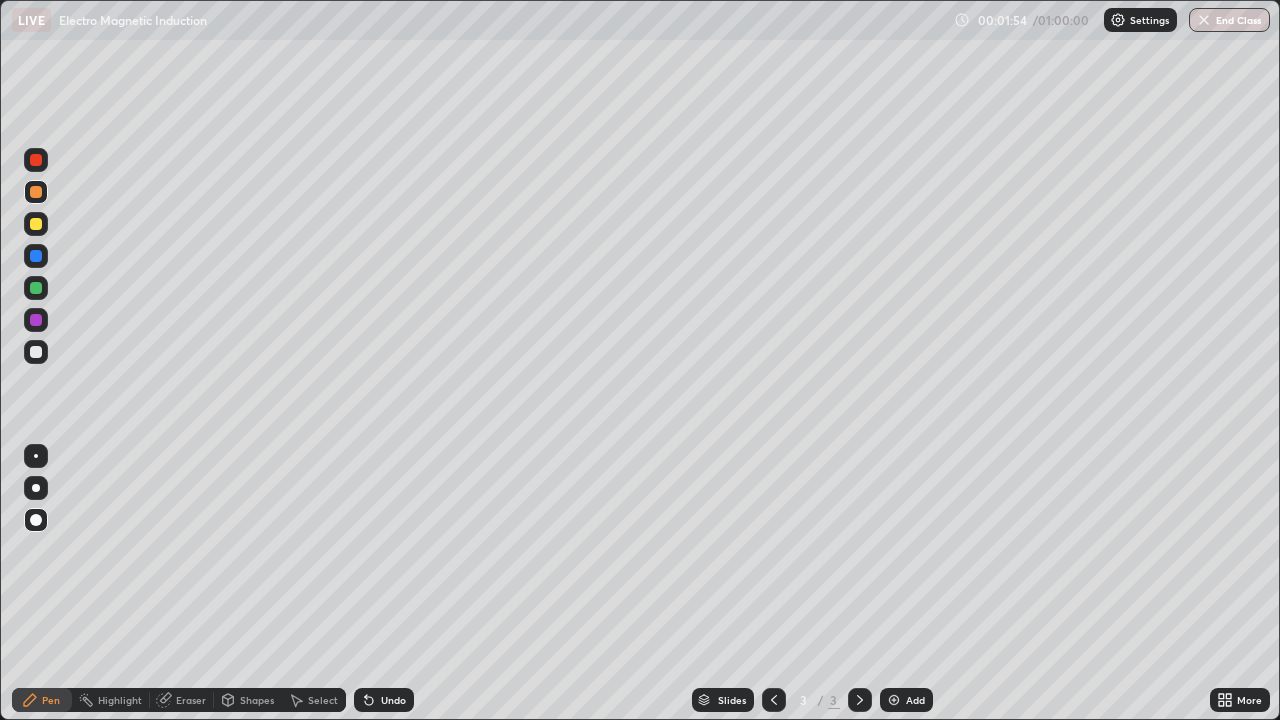 click at bounding box center (36, 352) 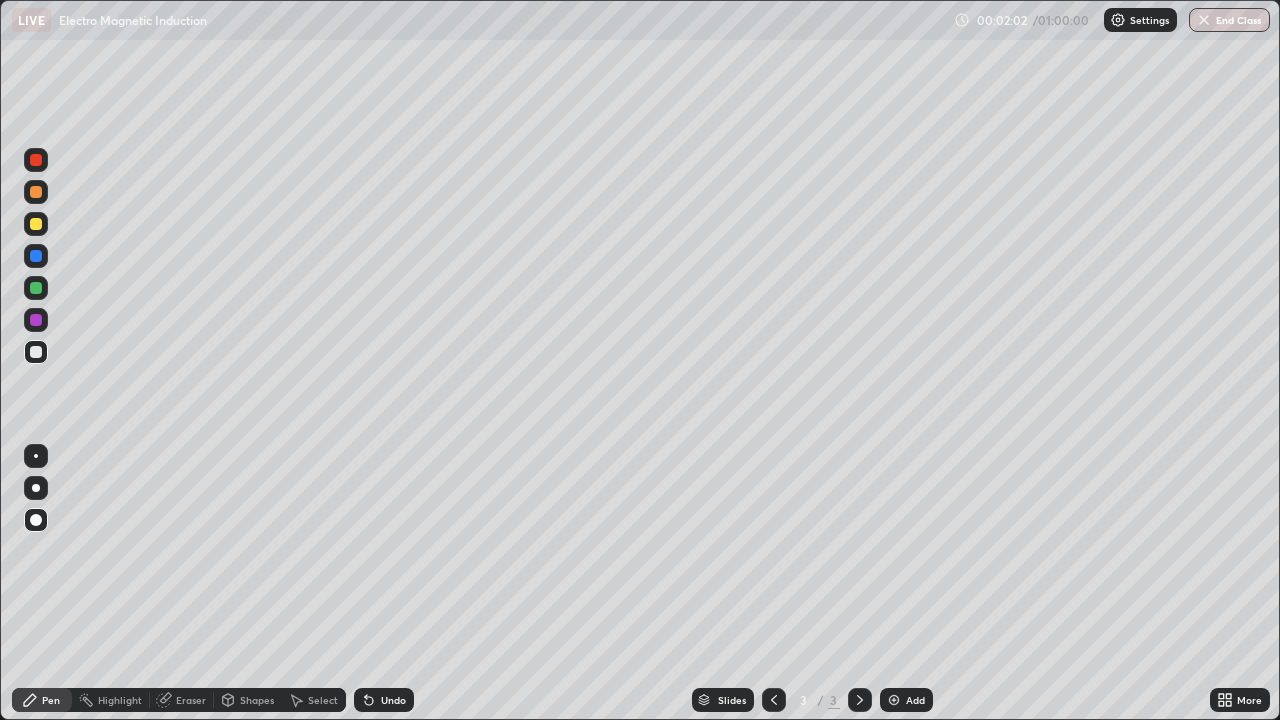click at bounding box center (36, 224) 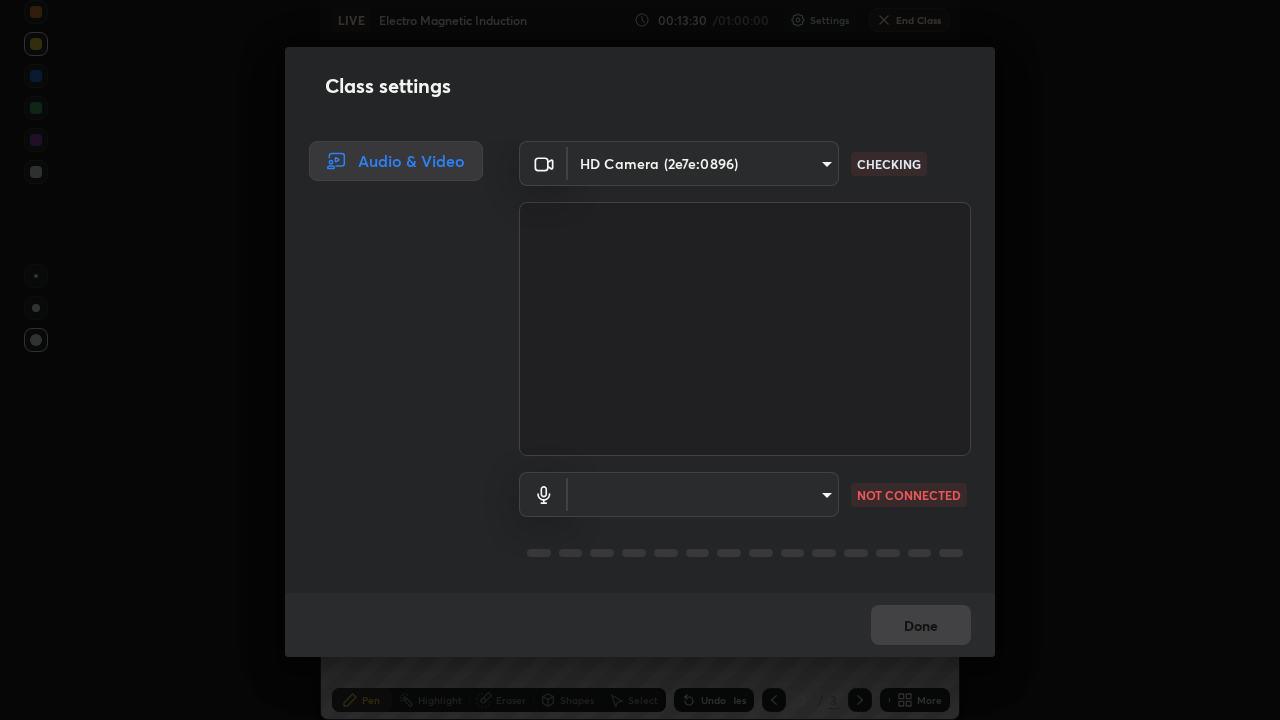 scroll, scrollTop: 720, scrollLeft: 640, axis: both 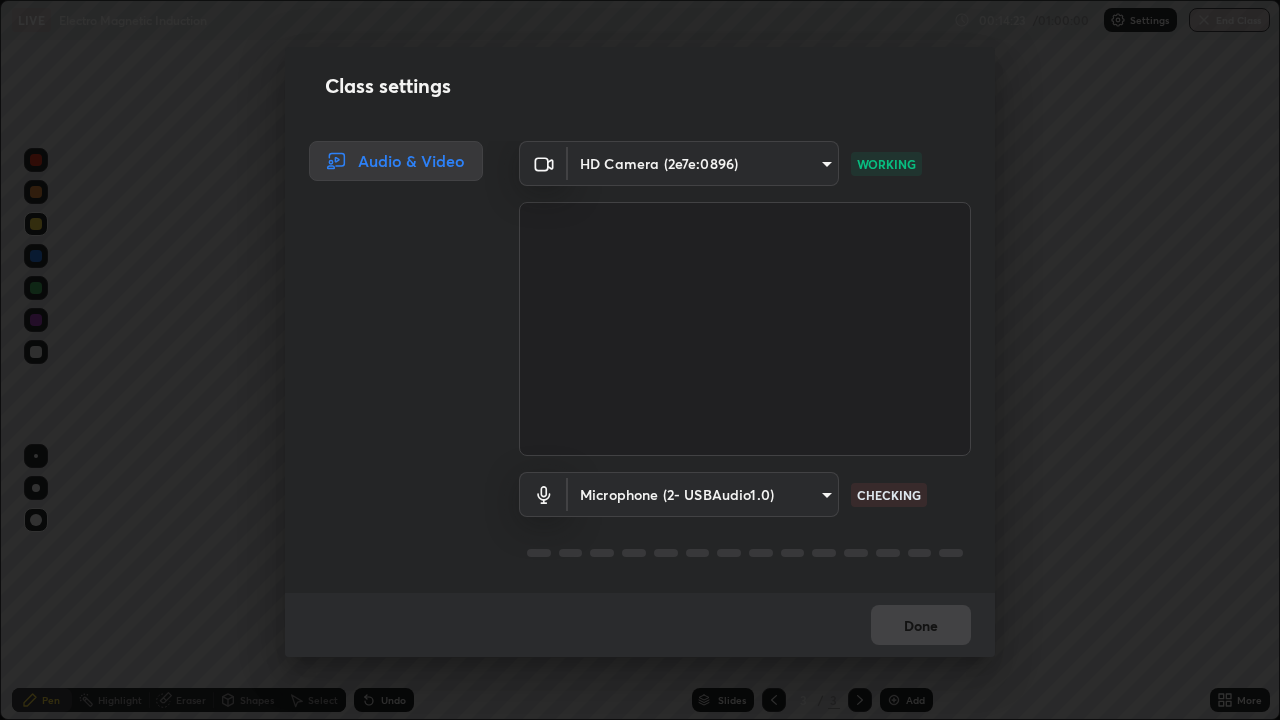 click on "Erase all LIVE Electro Magnetic Induction 00:14:23 /  01:00:00 Settings End Class Setting up your live class Electro Magnetic Induction • L36 of Course On Physics for JEE Excel 1 2026 Manish Gaurav Tevatiya Pen Highlight Eraser Shapes Select Undo Slides 3 / 3 Add More Enable hand raising Enable raise hand to speak to learners. Once enabled, chat will be turned off temporarily. Enable x   No doubts shared Encourage your learners to ask a doubt for better clarity Report an issue Reason for reporting Buffering Chat not working Audio - Video sync issue Educator video quality low ​ Attach an image Report Class settings Audio & Video HD Camera (2e7e:0896) 8c1c7b377e076452f4b61756d30bb1fb07231539066d3702d96c005927f47db6 WORKING Microphone (2- USBAudio1.0) 1d7268ba05781bb169d76bd3459891fb598f899b2d112cf19bef8940d715b207 CHECKING Done" at bounding box center [640, 360] 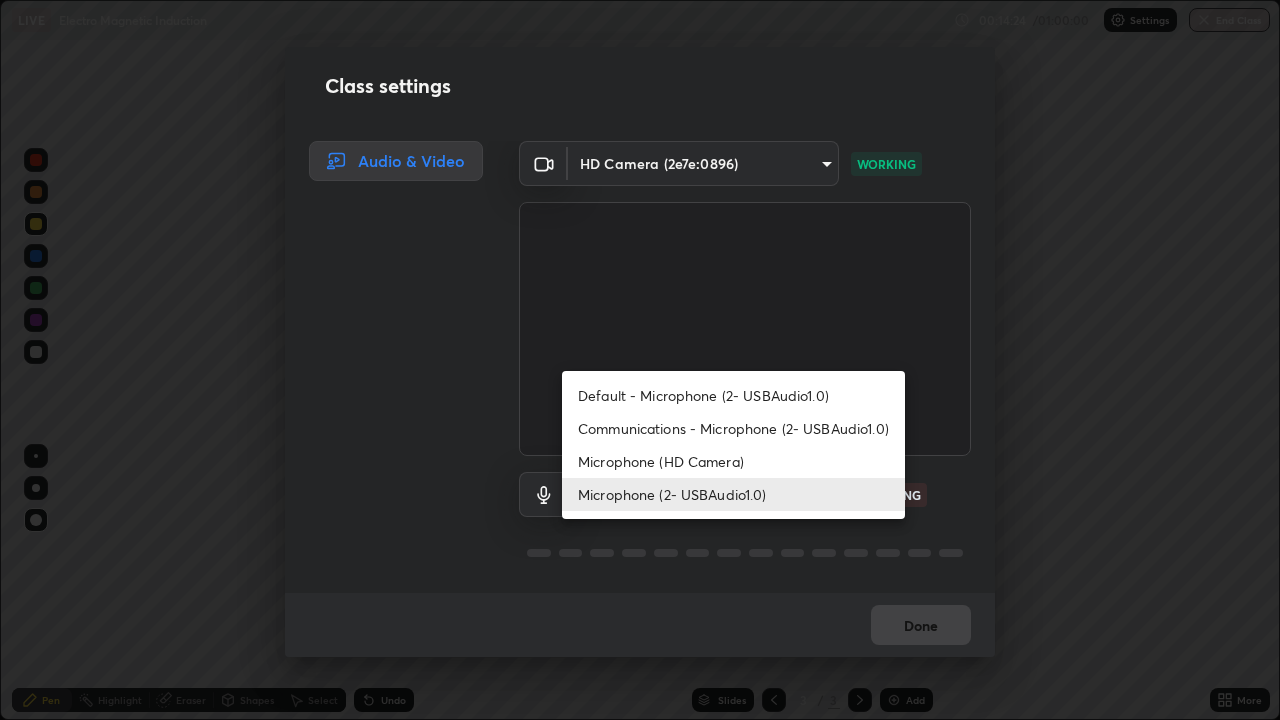 click on "Default - Microphone (2- USBAudio1.0)" at bounding box center (733, 395) 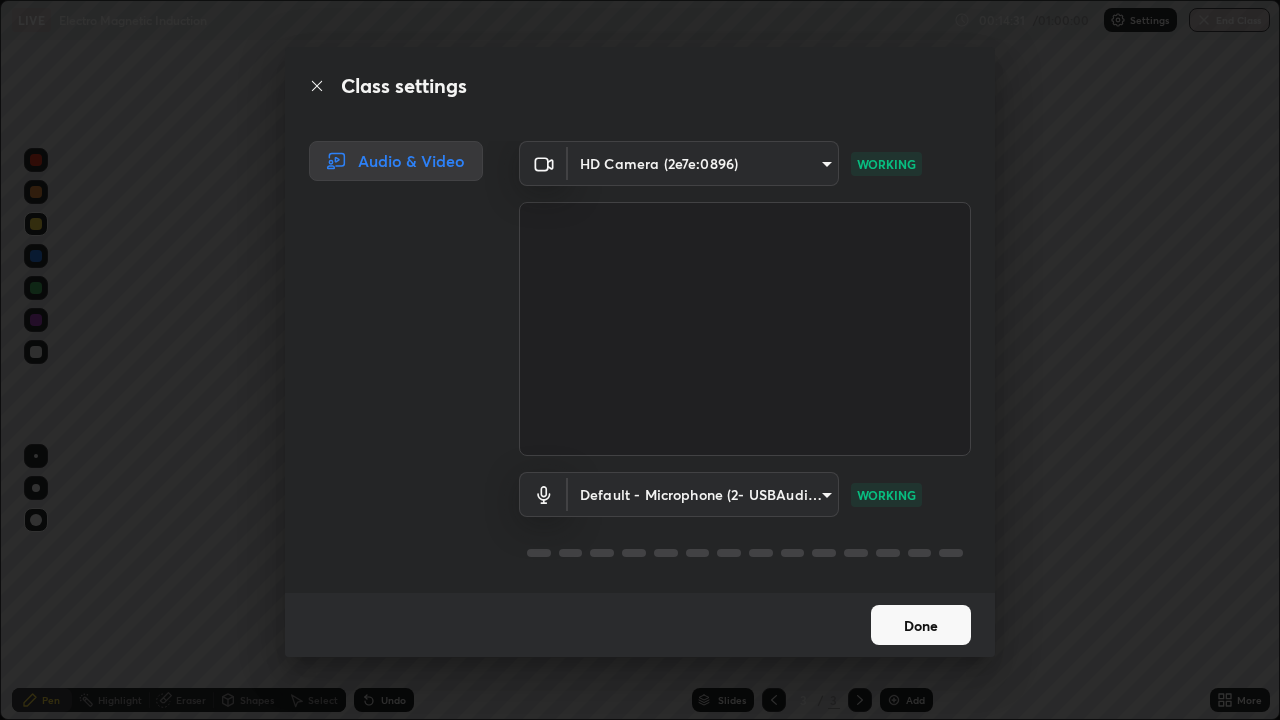click on "Done" at bounding box center [921, 625] 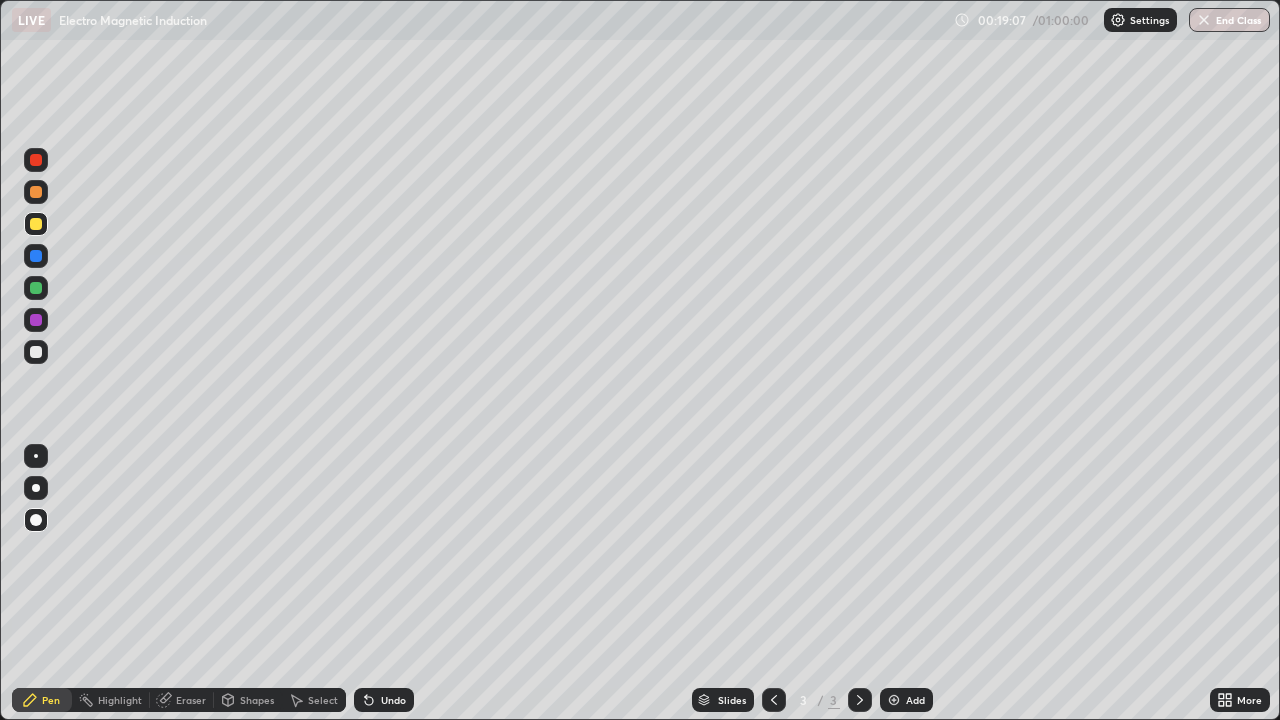 click at bounding box center (36, 352) 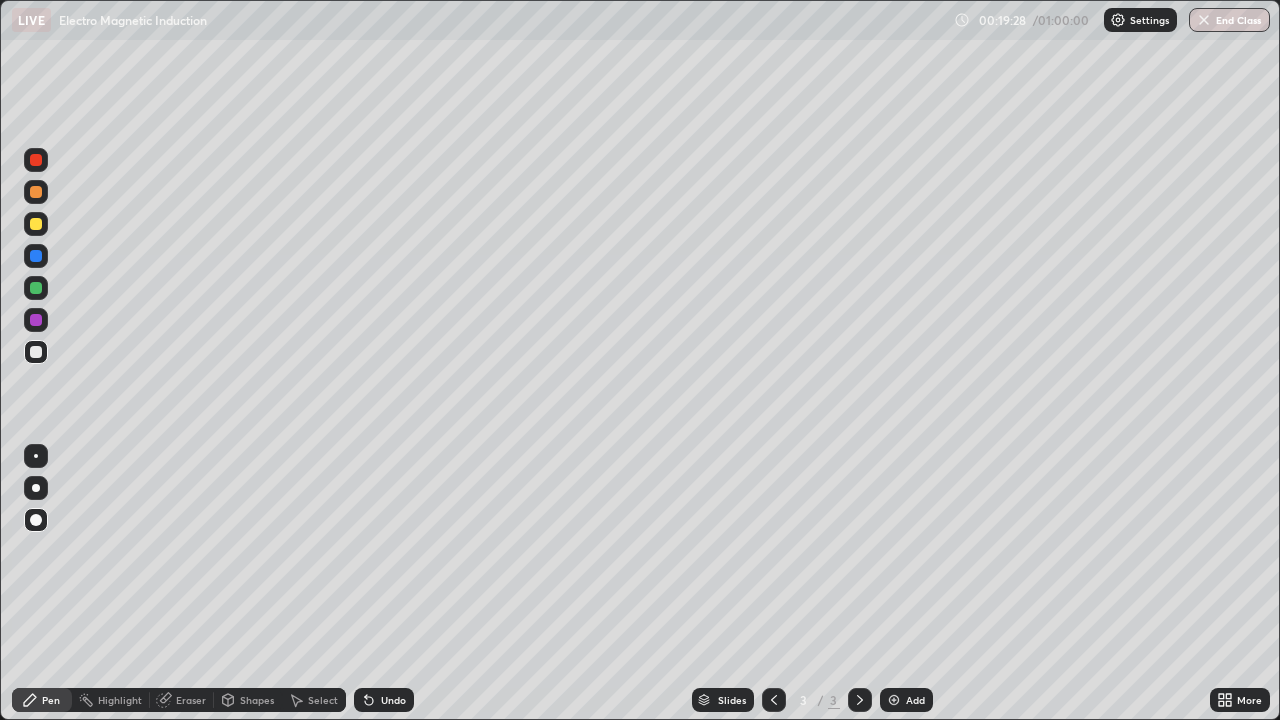 click at bounding box center (36, 224) 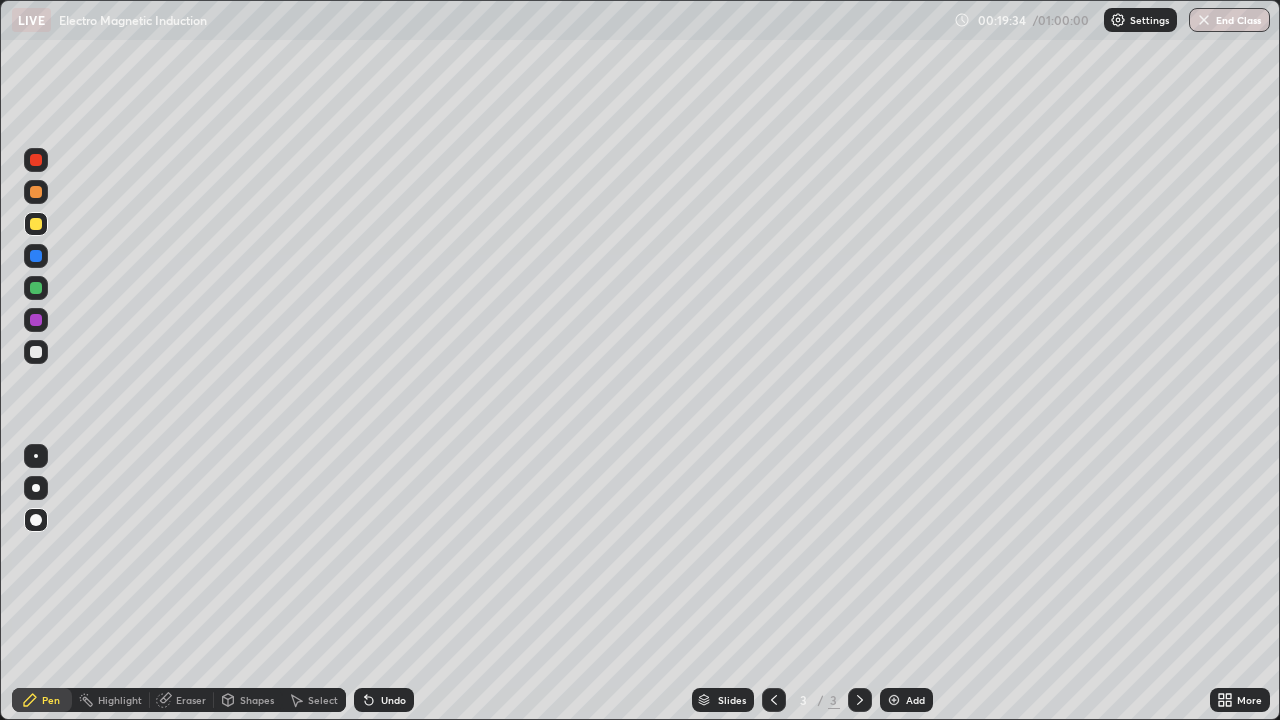 click at bounding box center [36, 160] 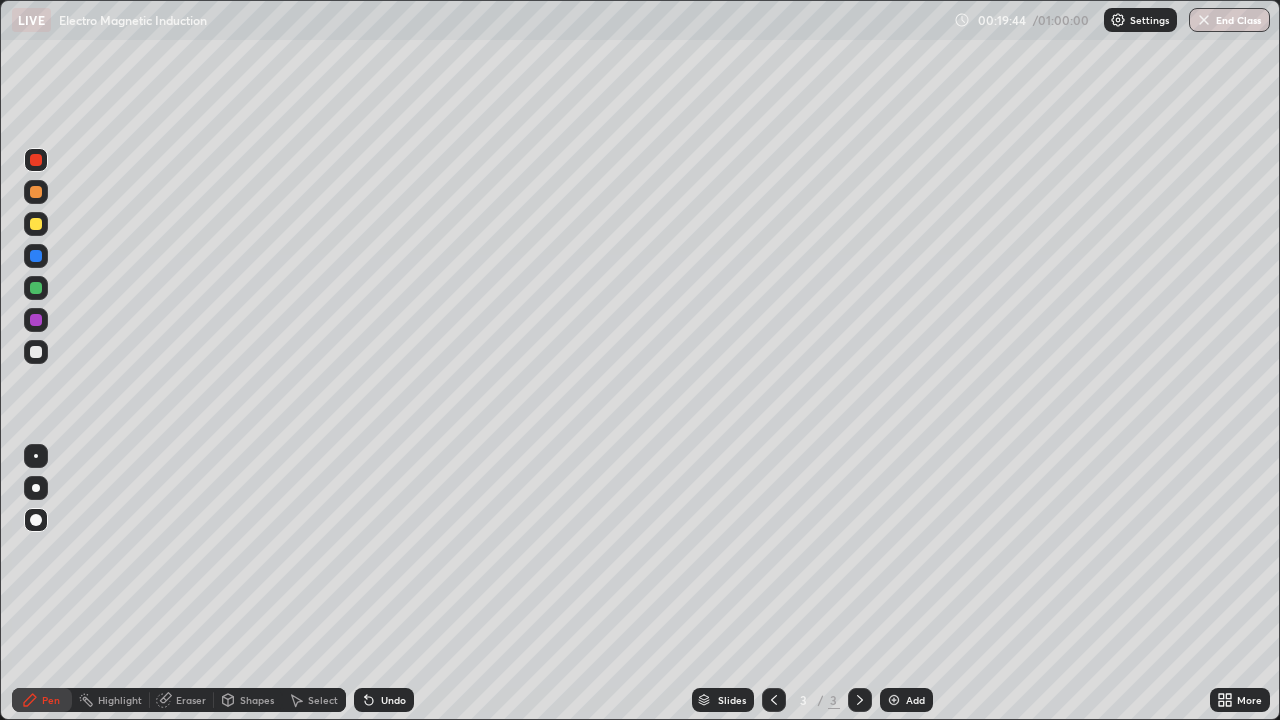 click at bounding box center (36, 256) 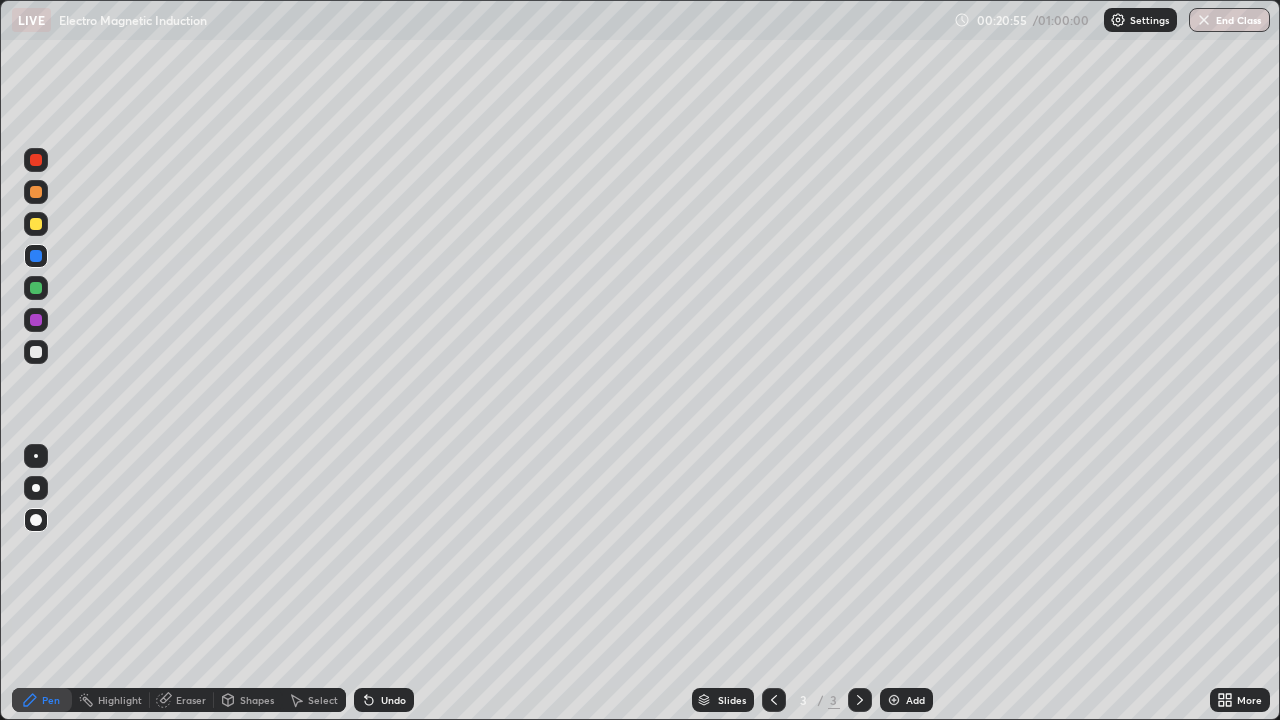 click at bounding box center [36, 192] 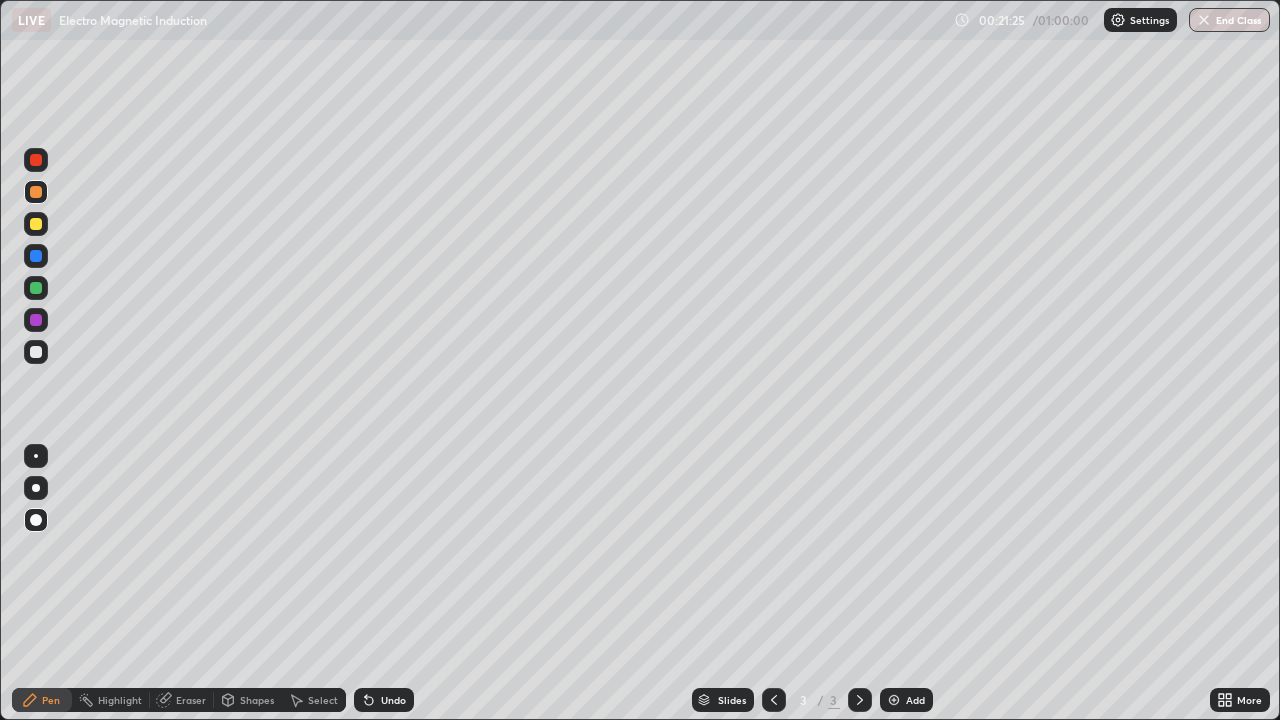 click at bounding box center (36, 352) 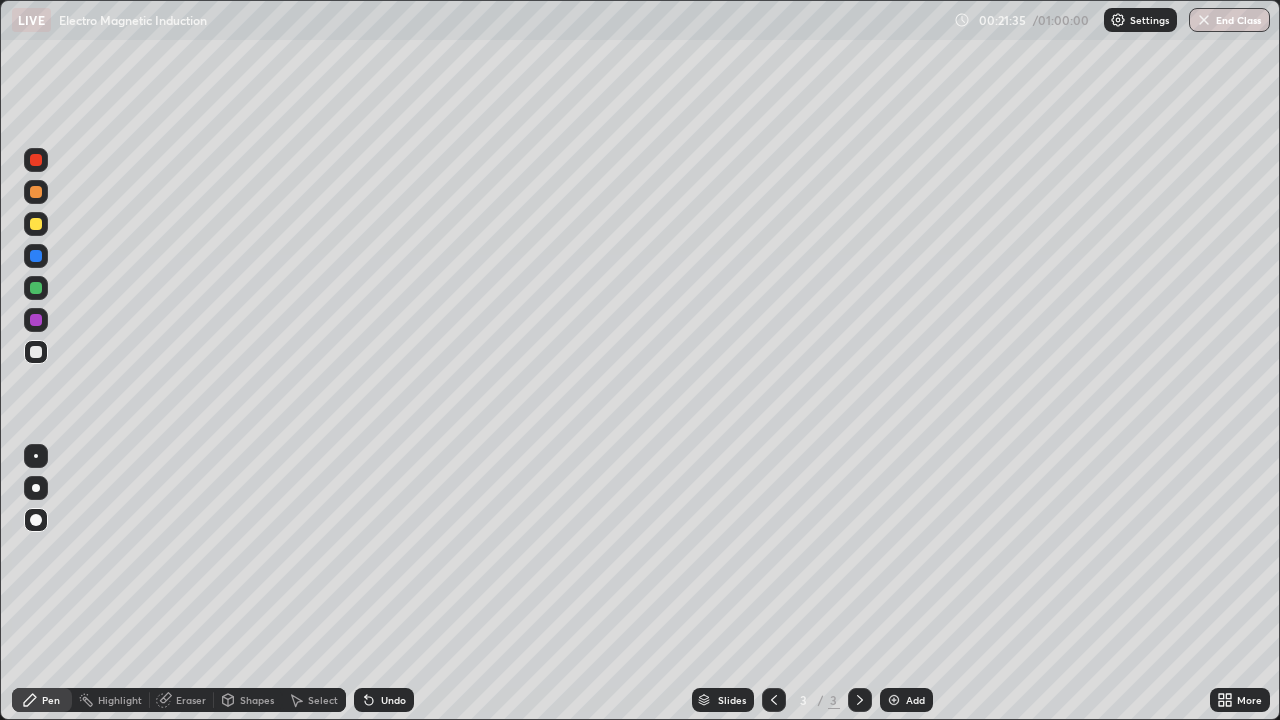 click at bounding box center [36, 224] 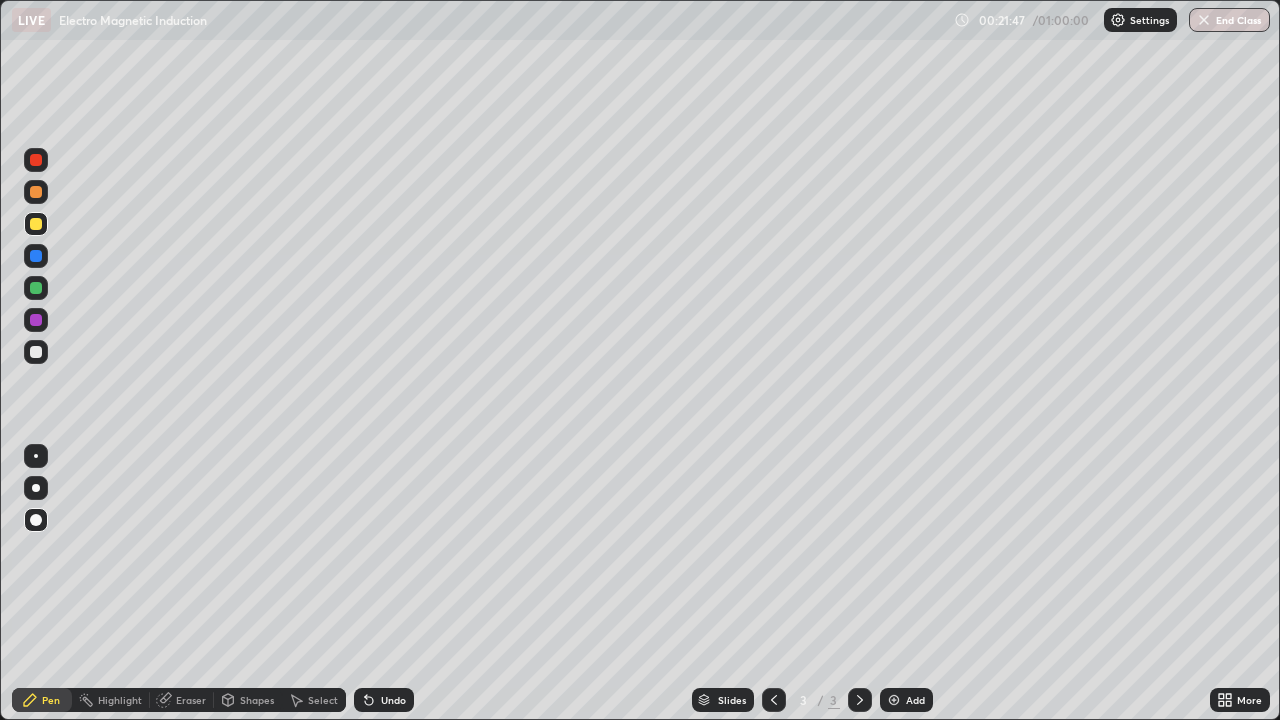 click at bounding box center [36, 288] 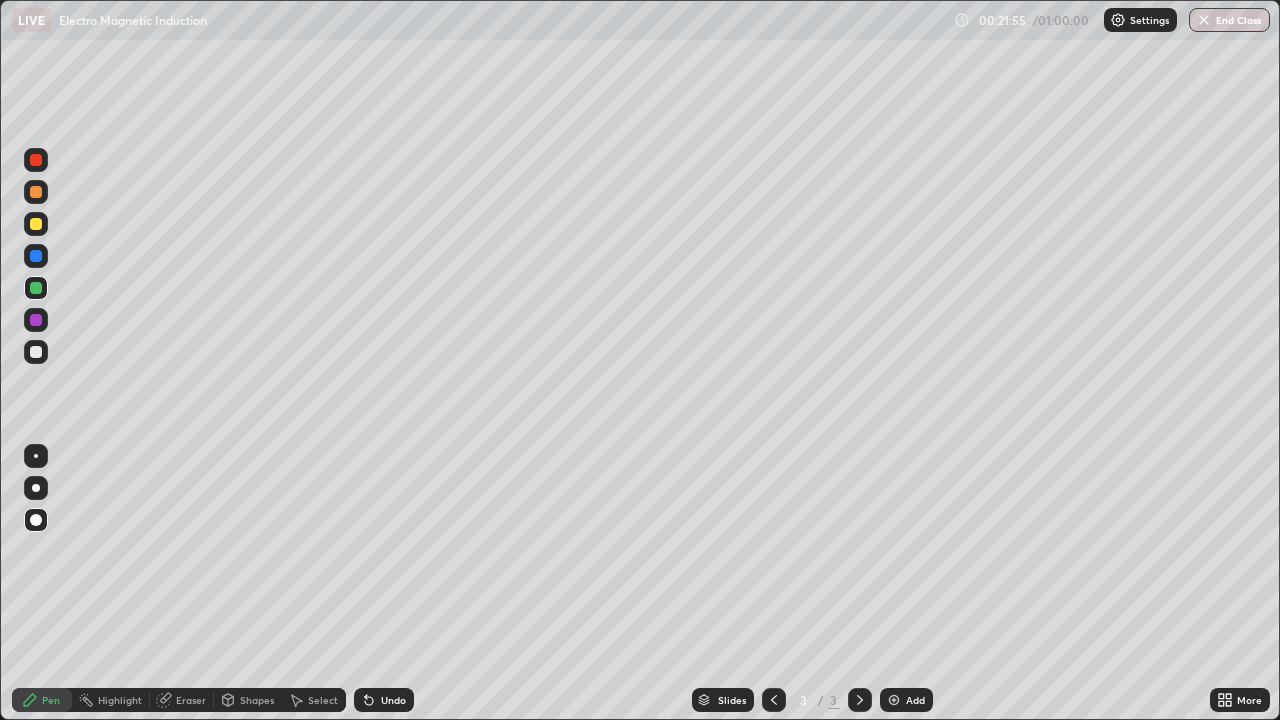 click at bounding box center [36, 352] 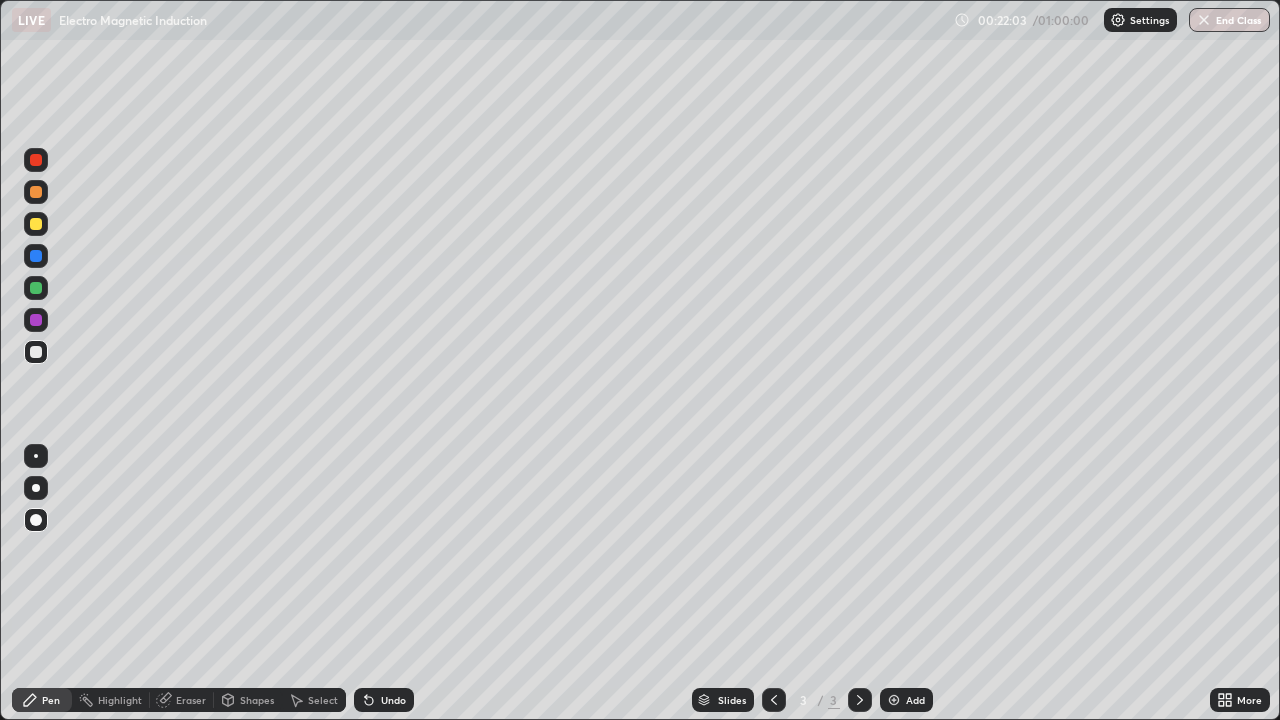 click at bounding box center (36, 192) 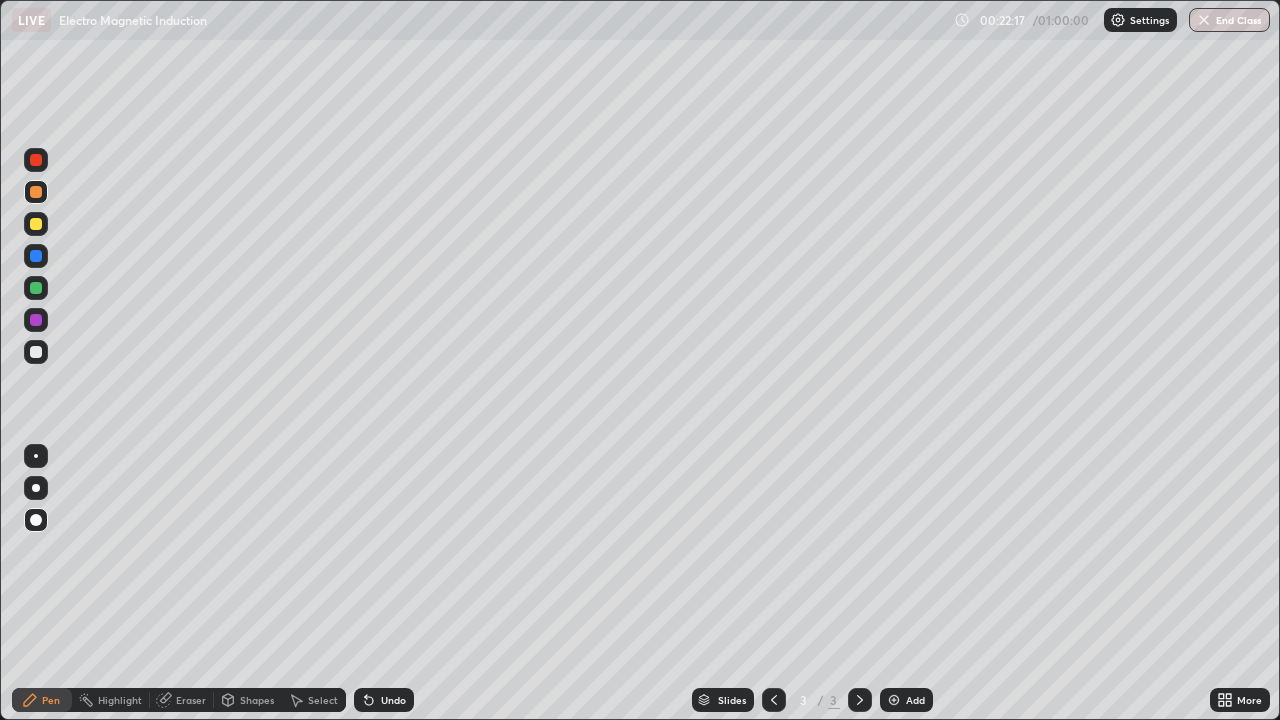 click at bounding box center [36, 320] 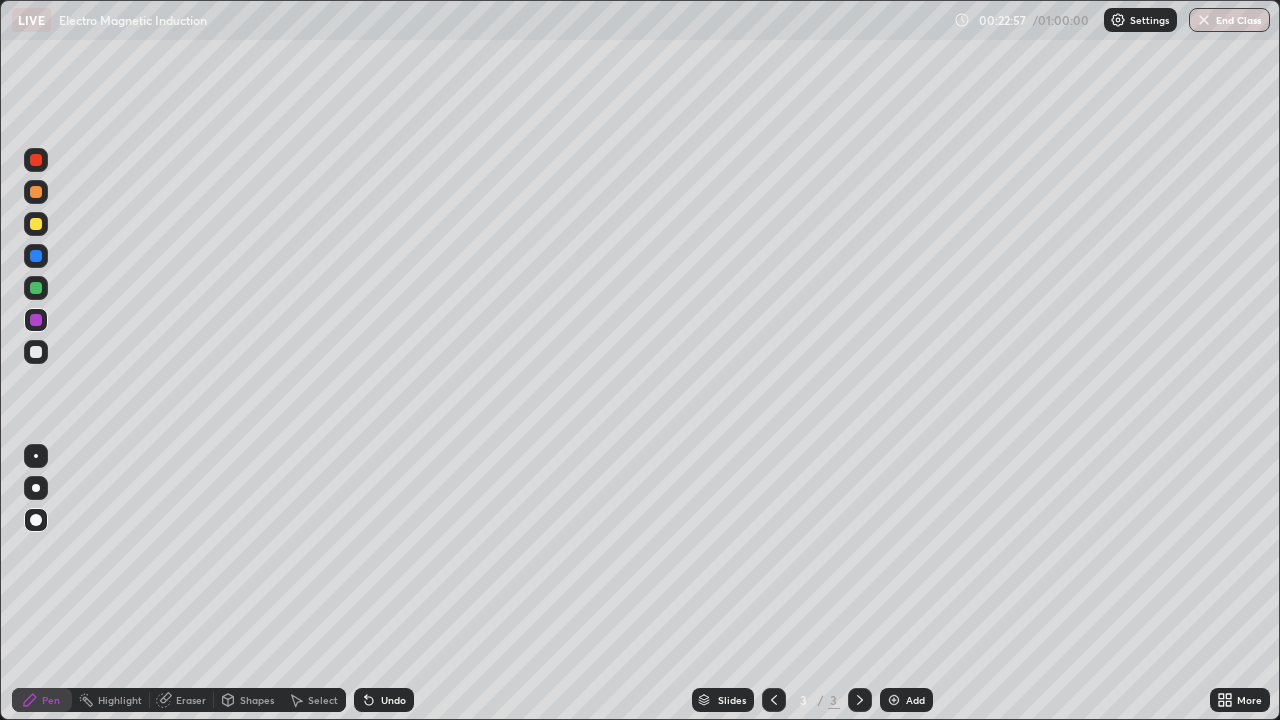 click at bounding box center [36, 352] 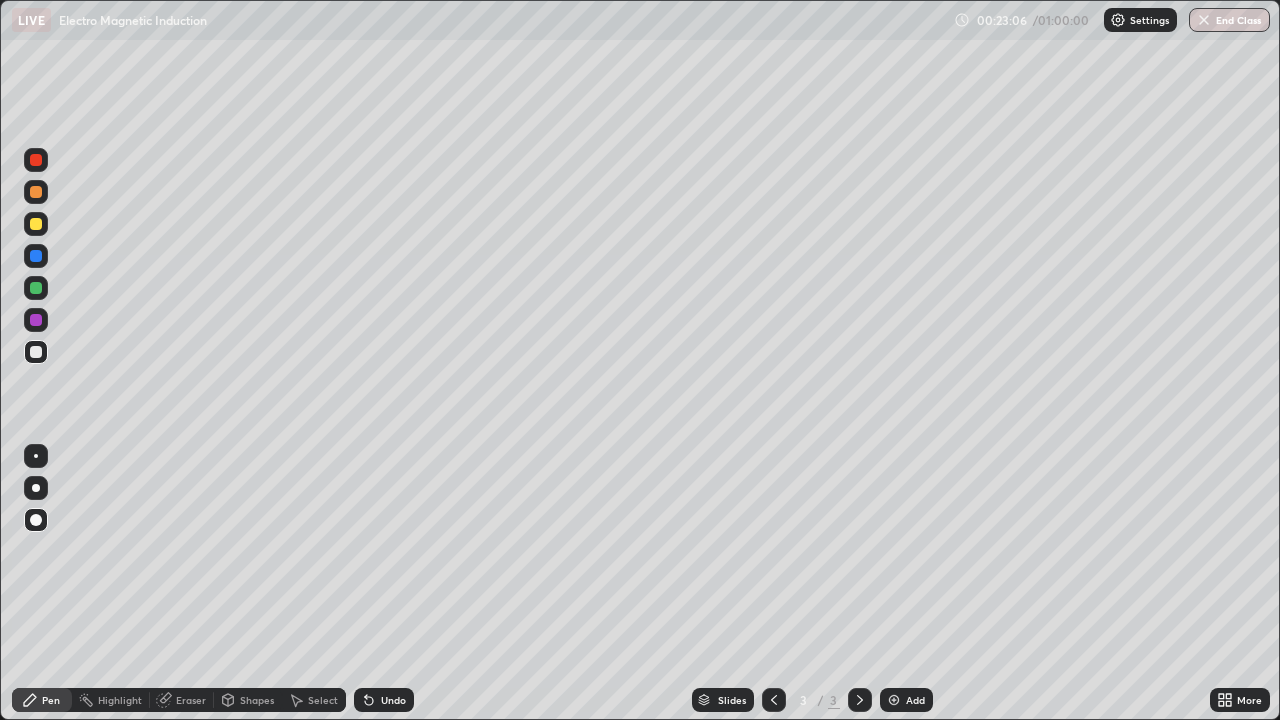 click on "Undo" at bounding box center [393, 700] 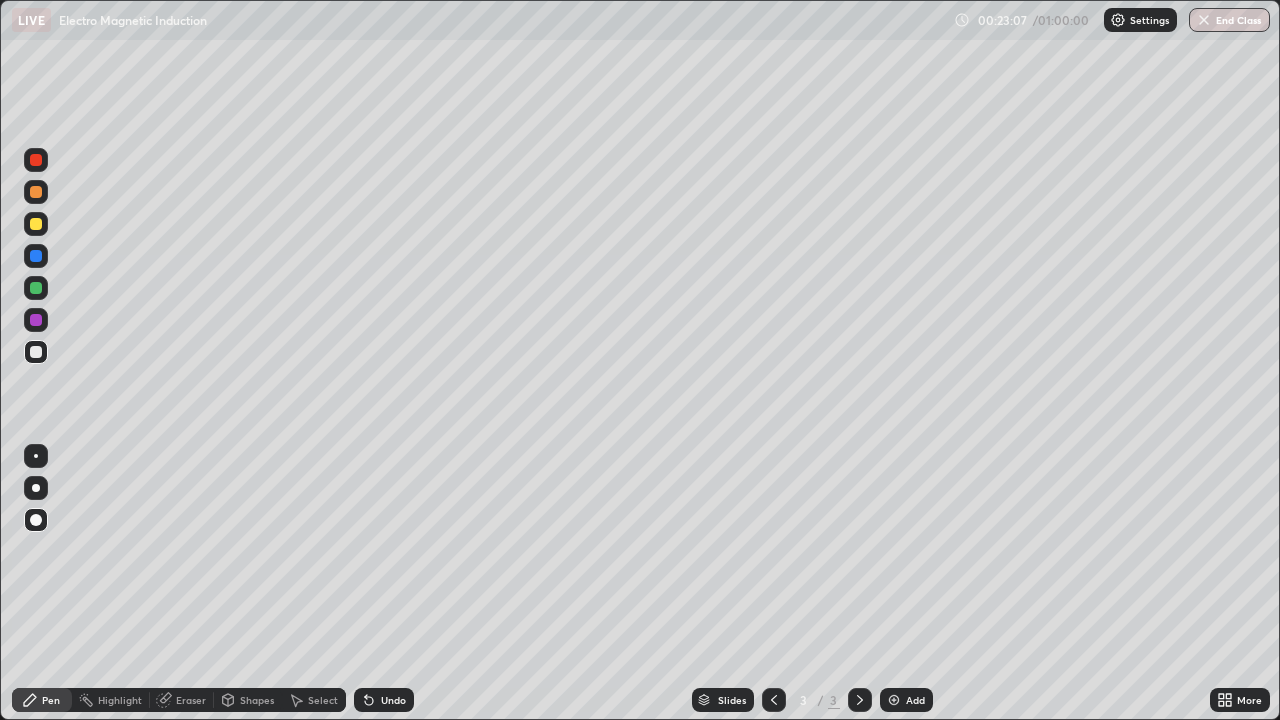 click on "Undo" at bounding box center (384, 700) 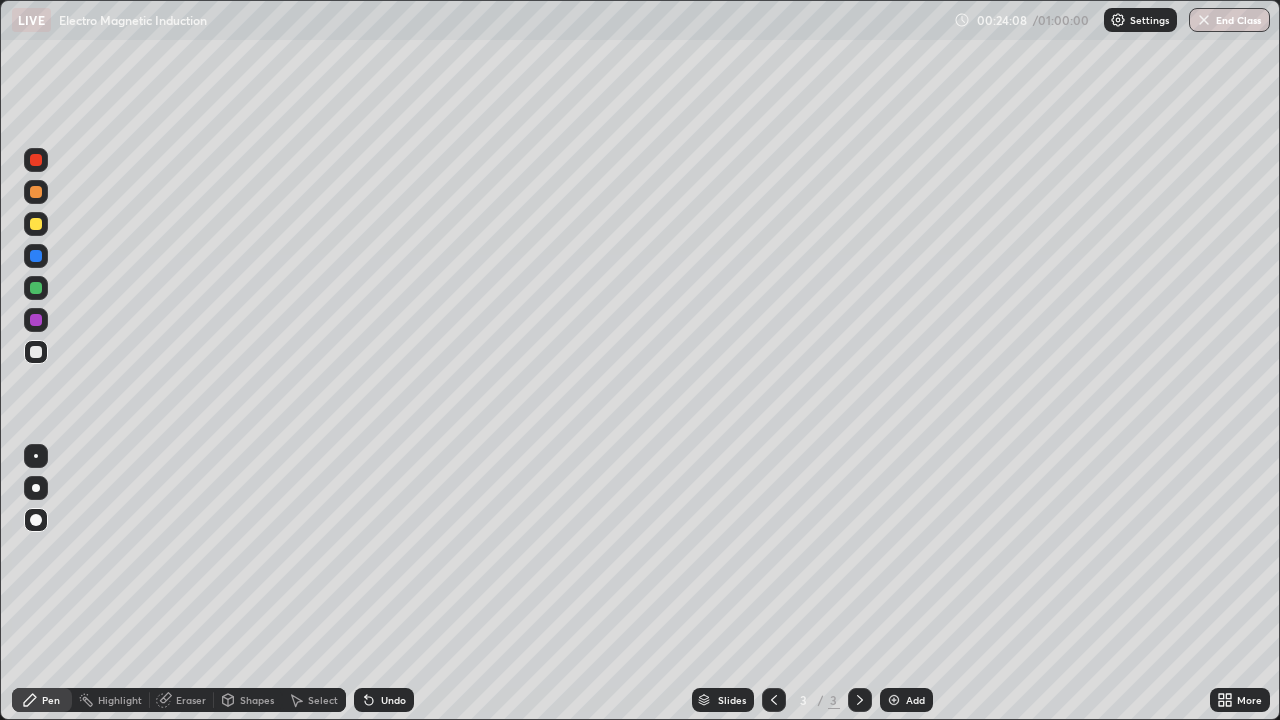 click at bounding box center (36, 192) 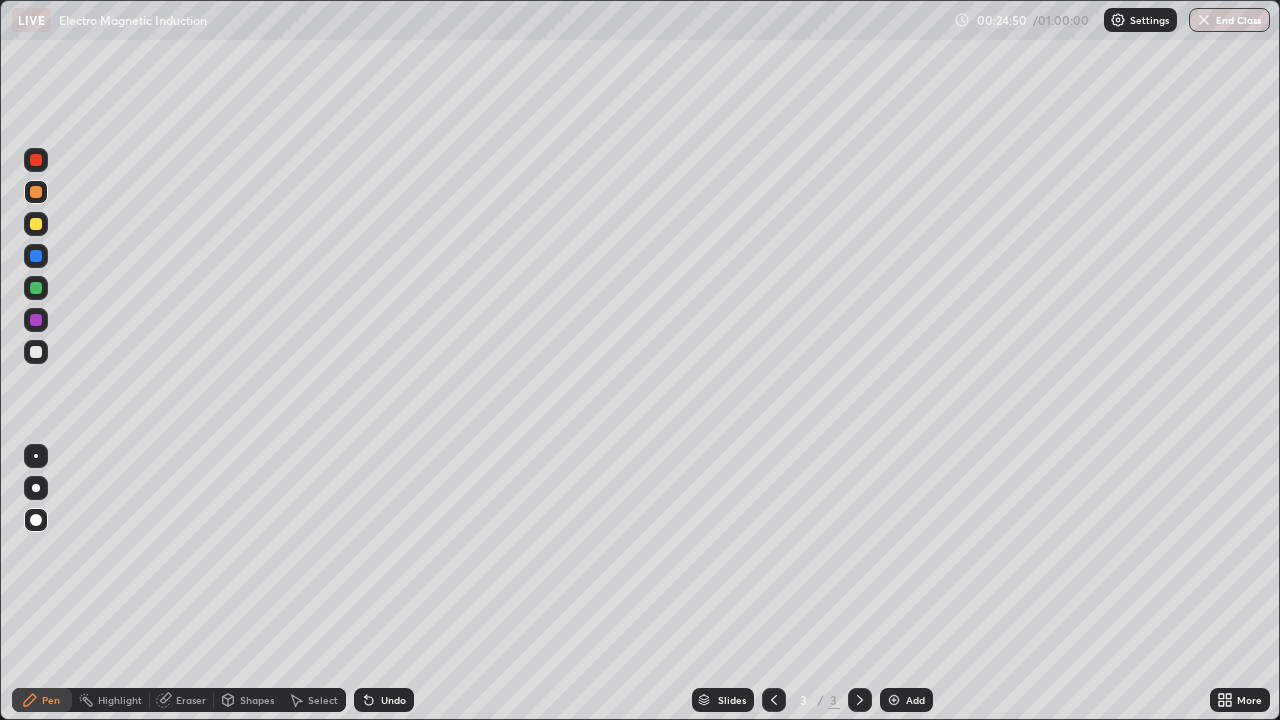 click at bounding box center [894, 700] 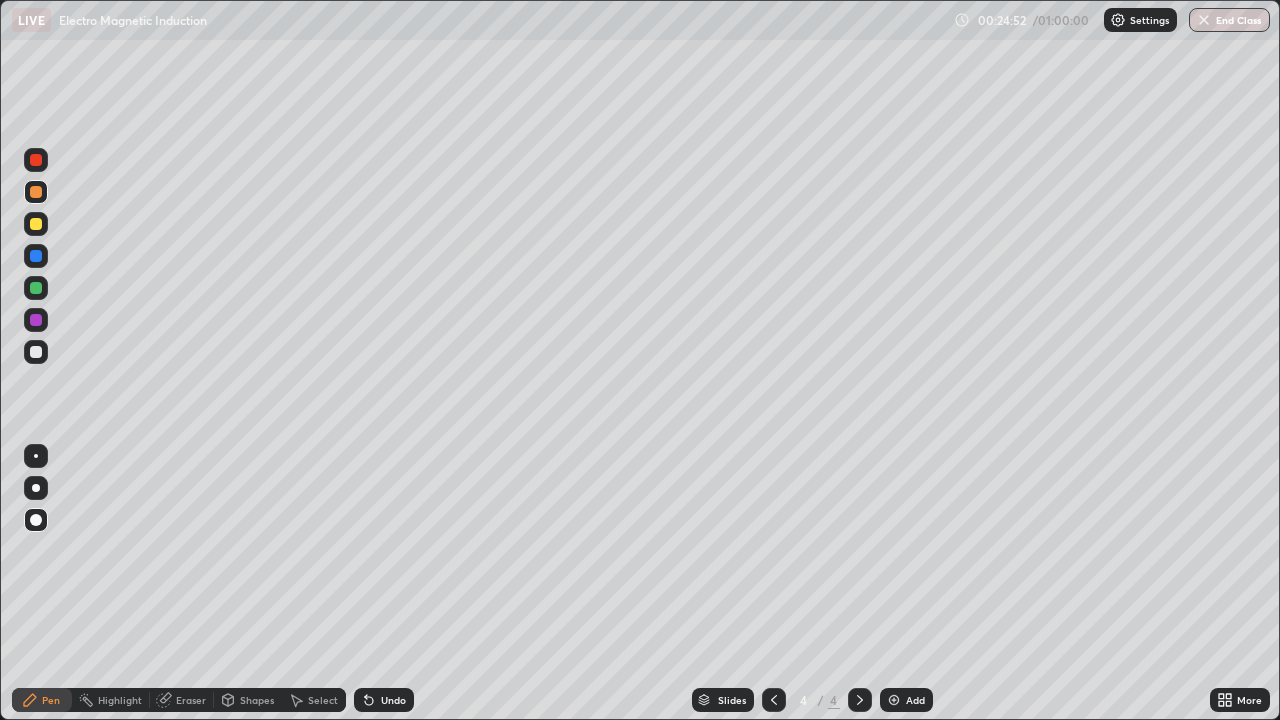 click at bounding box center [36, 352] 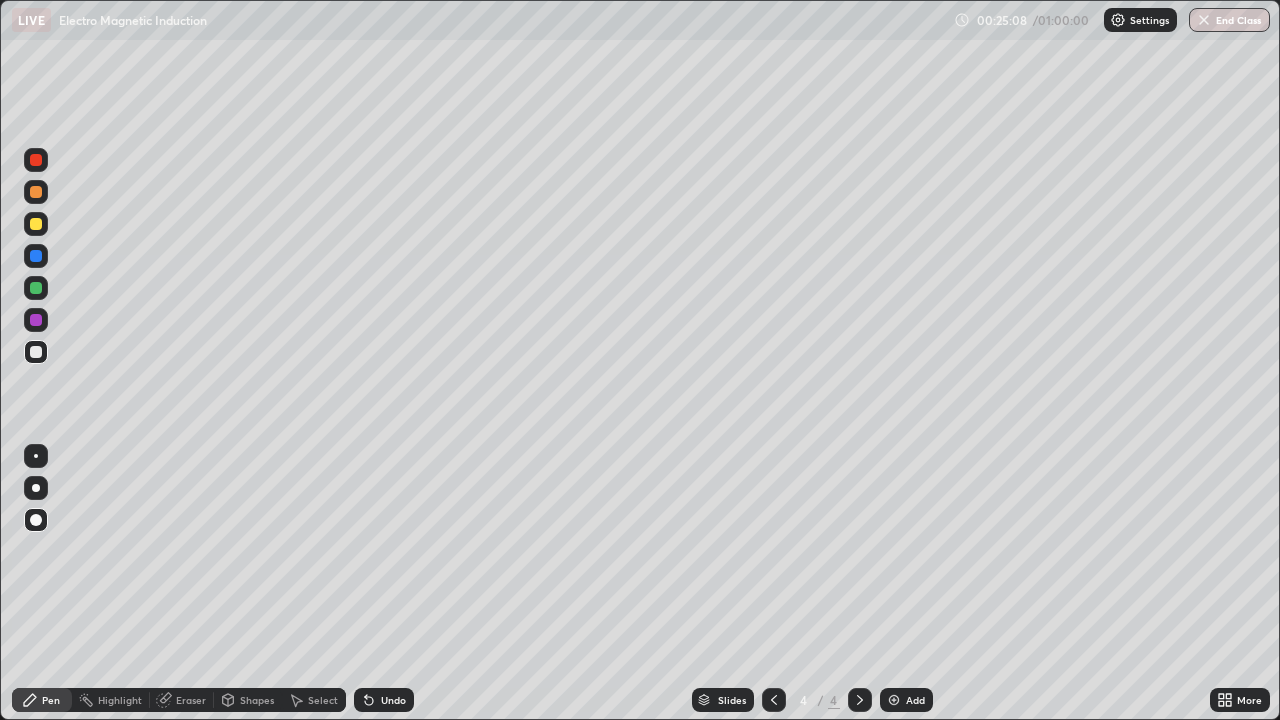 click at bounding box center [36, 288] 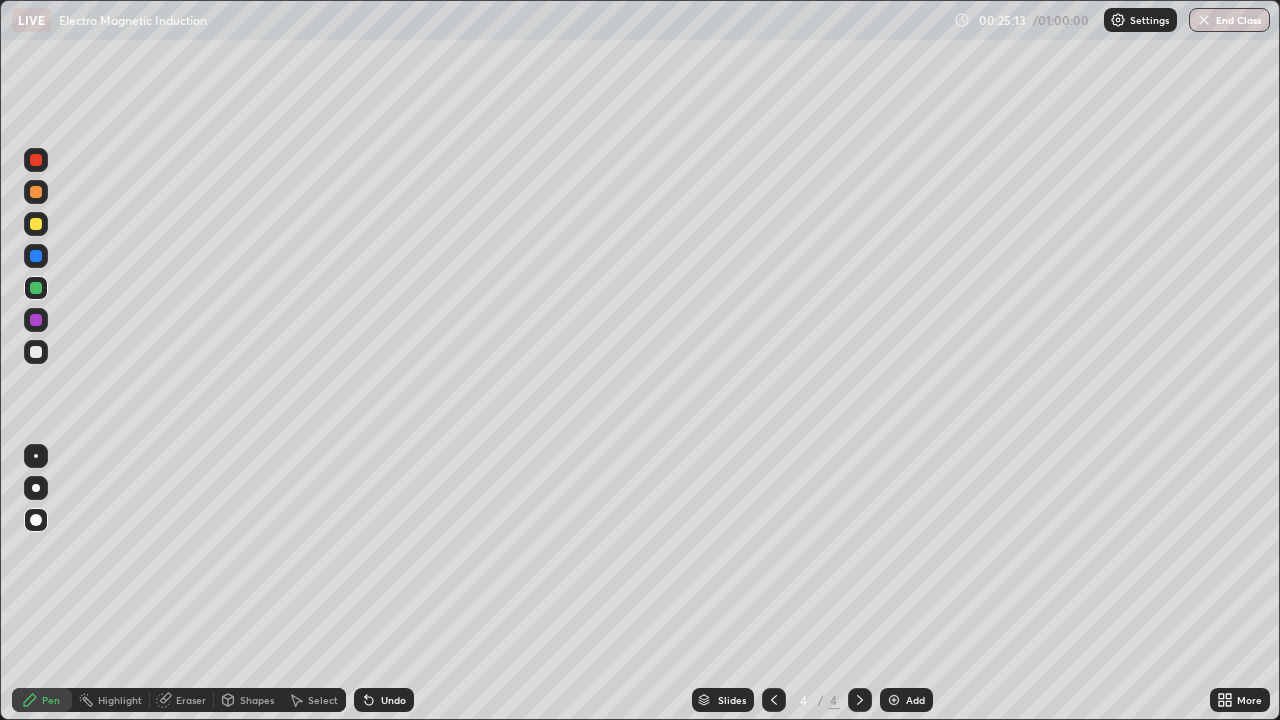 click on "Undo" at bounding box center [384, 700] 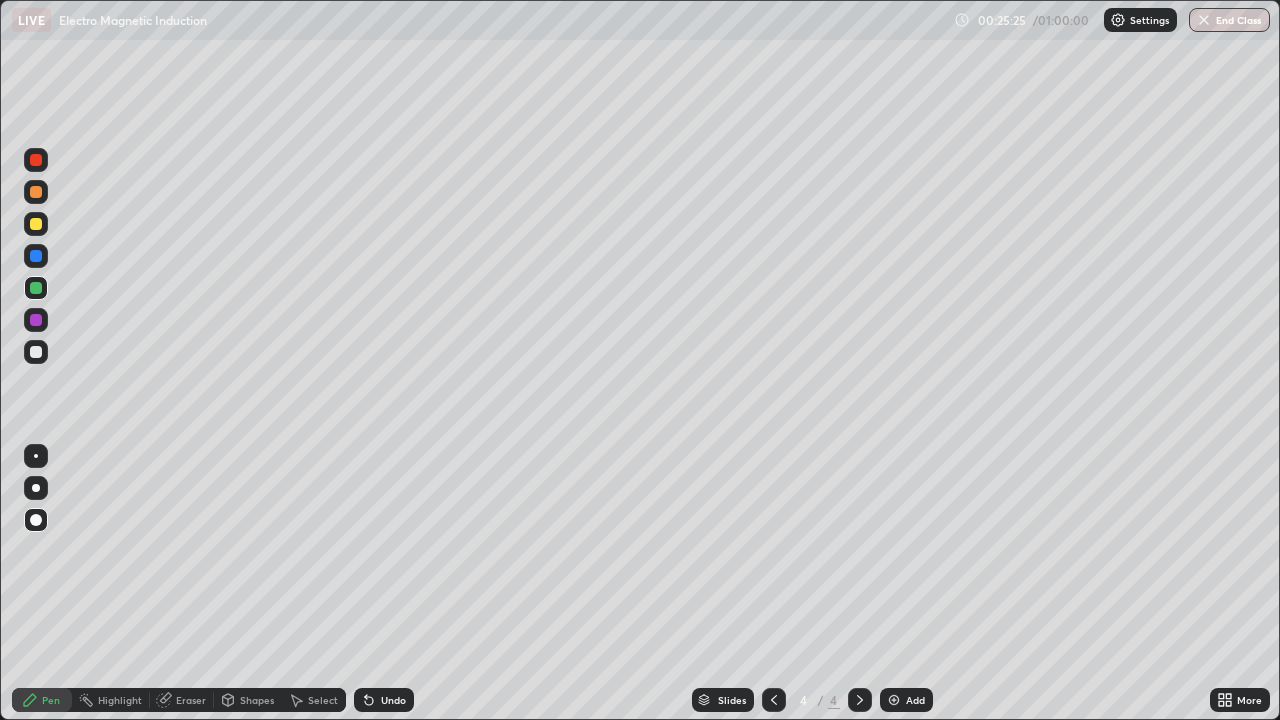 click at bounding box center (36, 352) 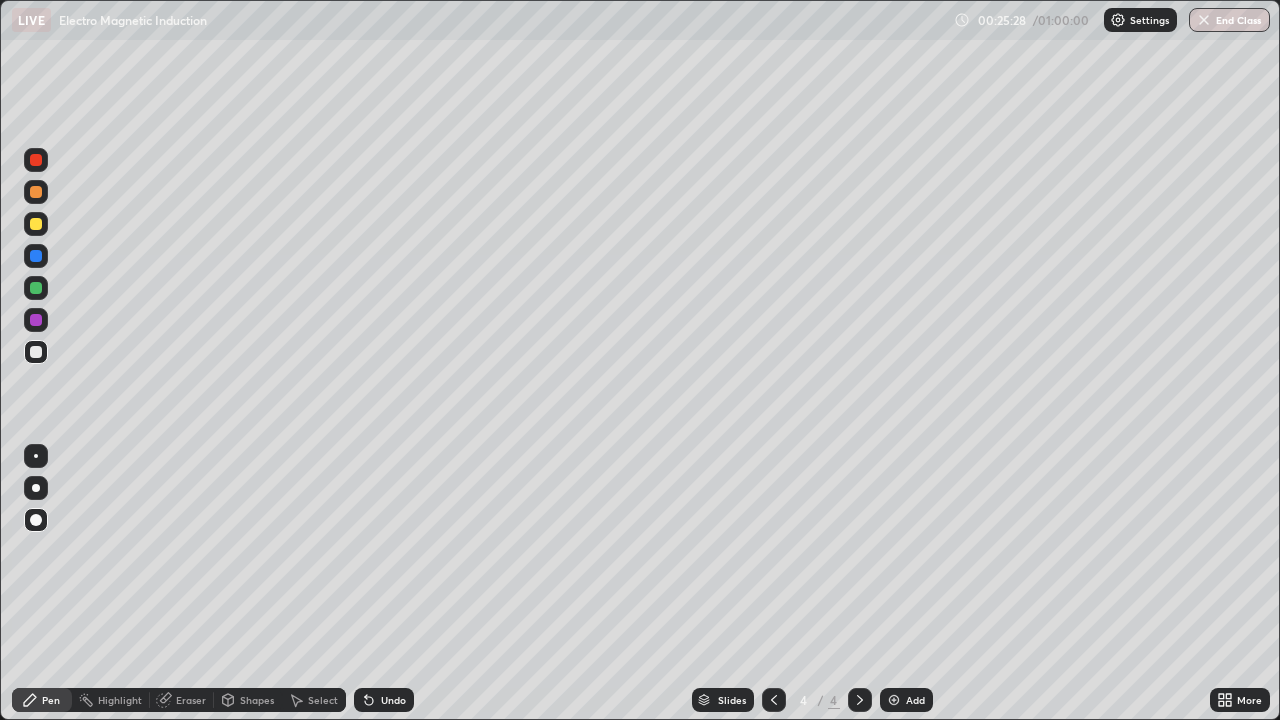 click 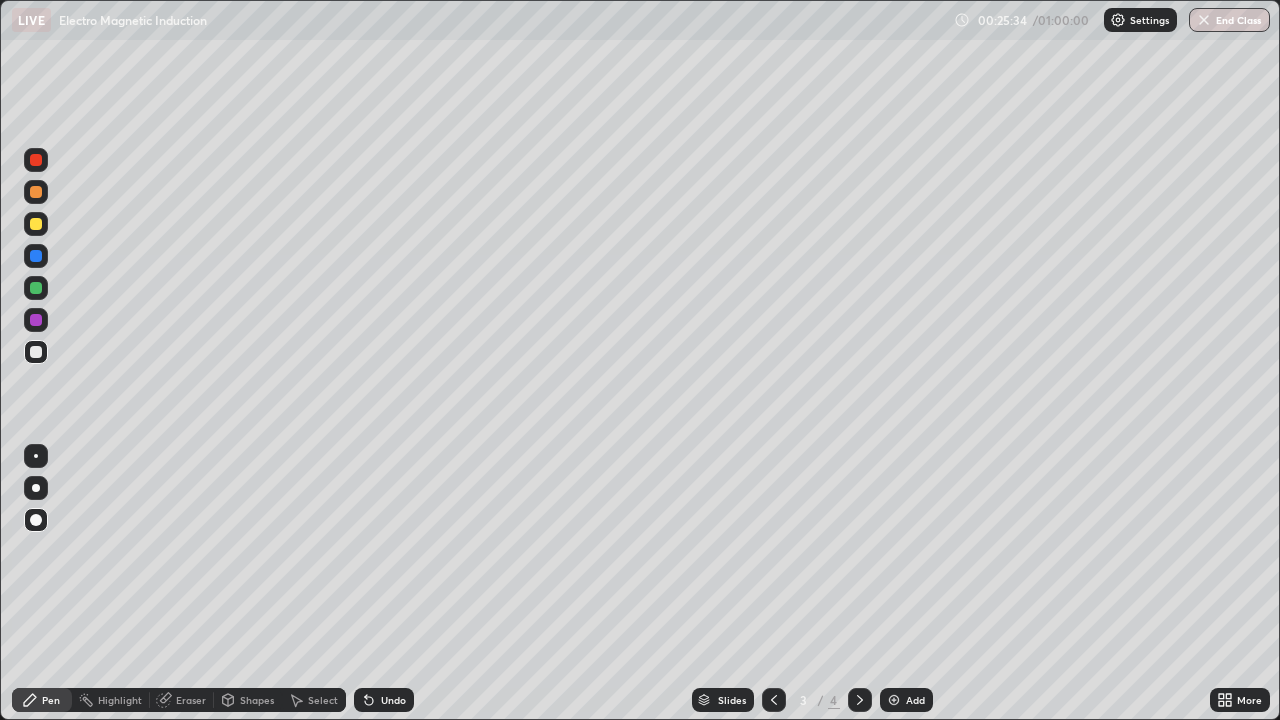click at bounding box center [36, 160] 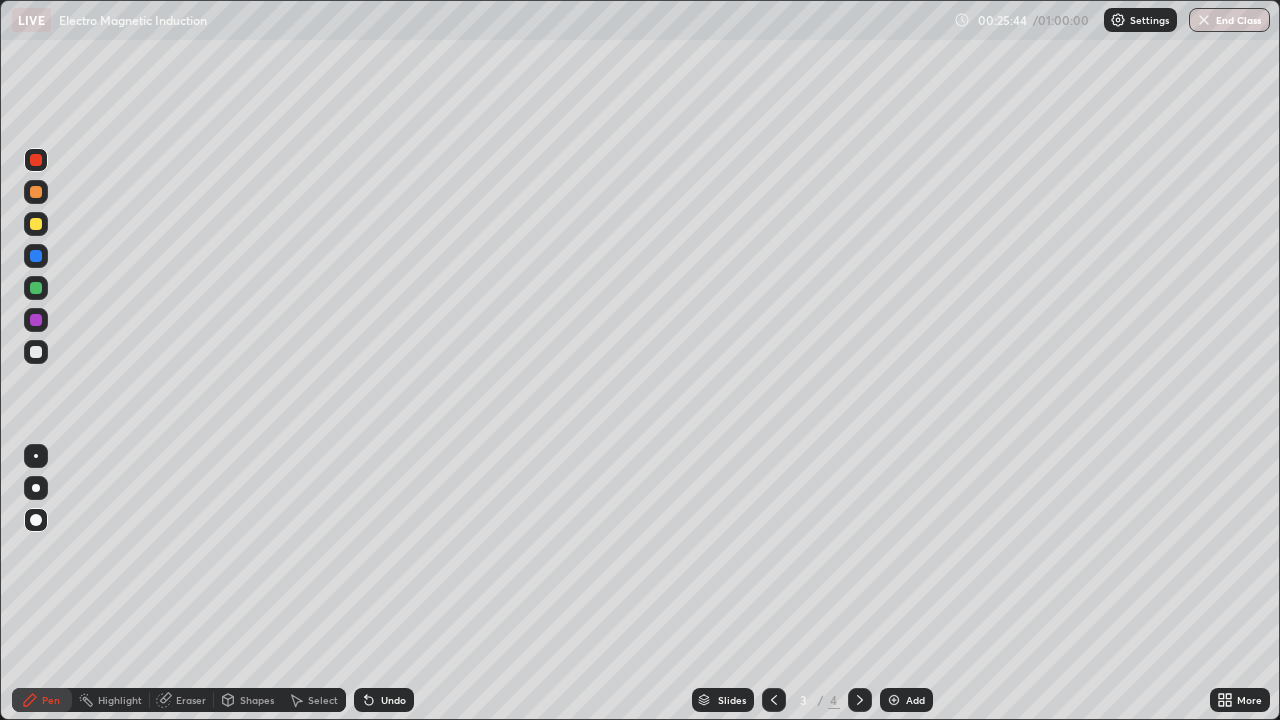 click 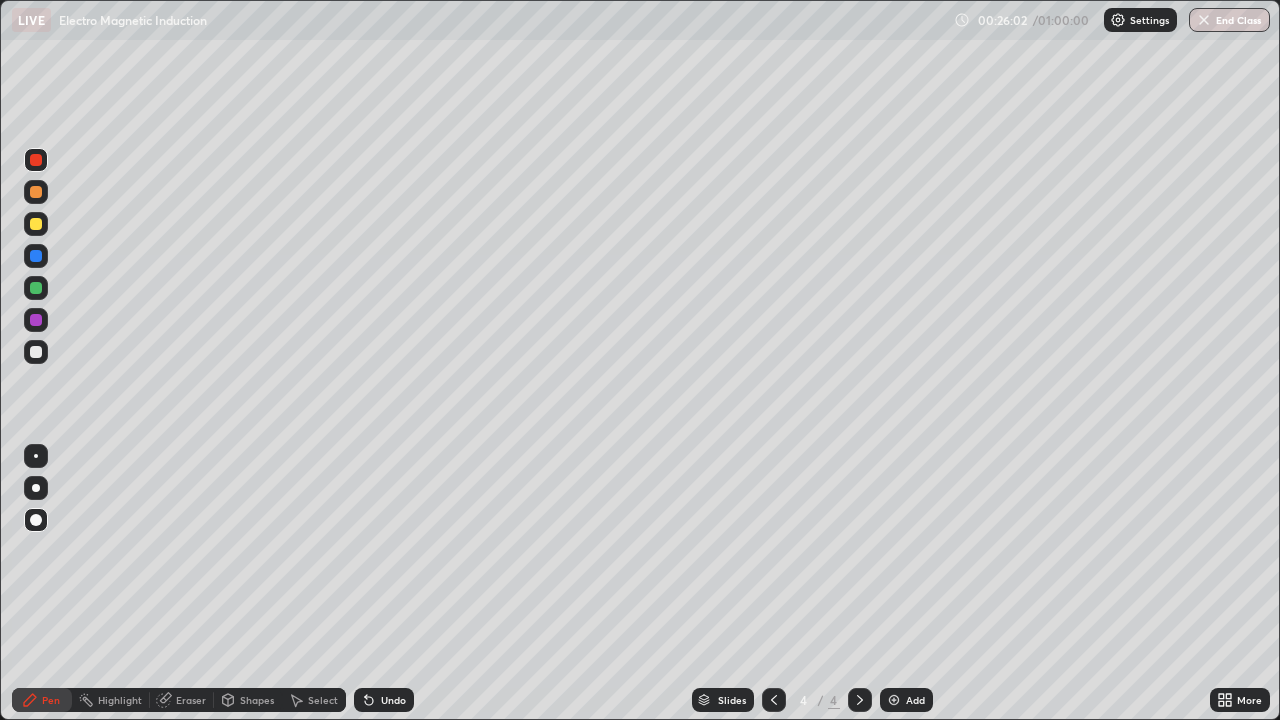 click at bounding box center [36, 224] 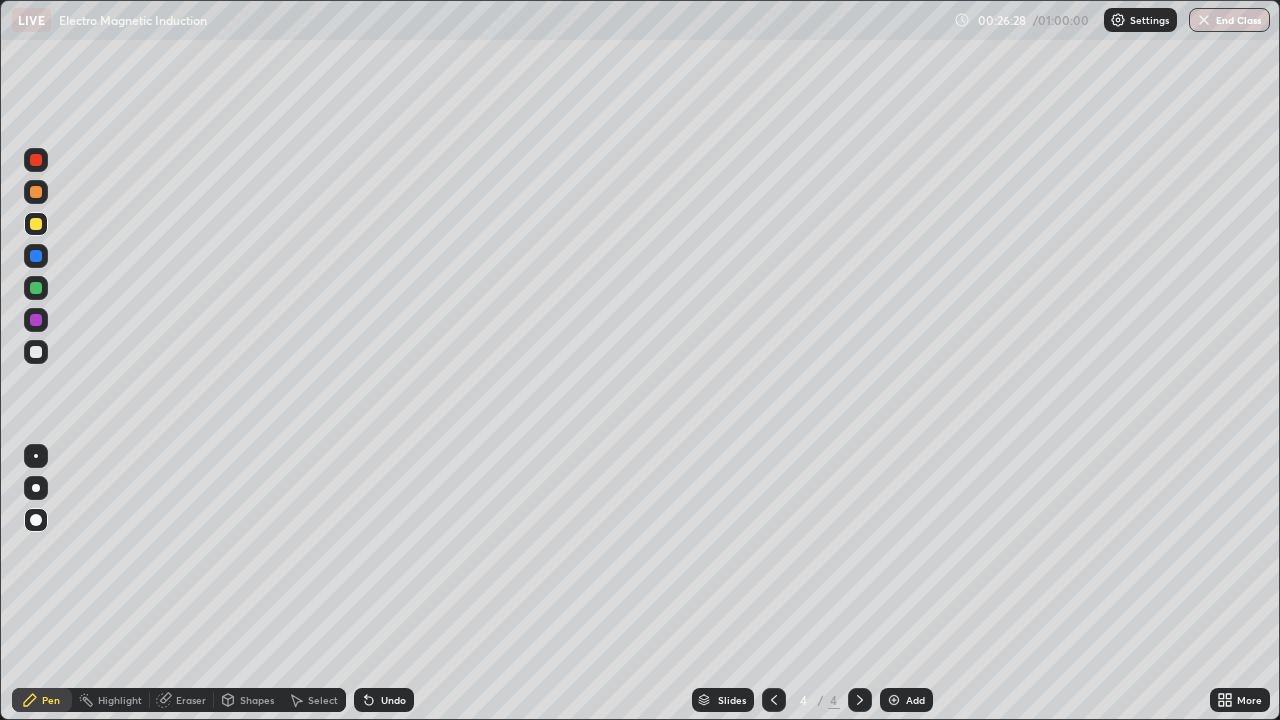 click at bounding box center (36, 160) 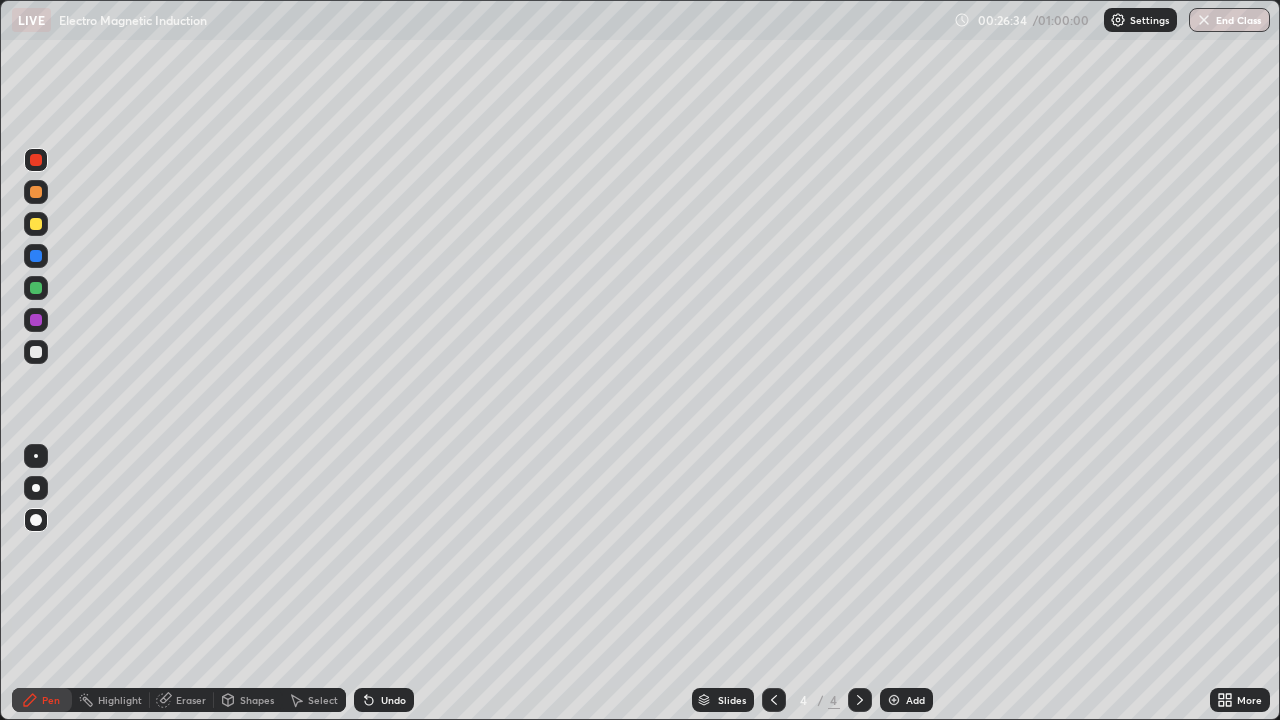 click 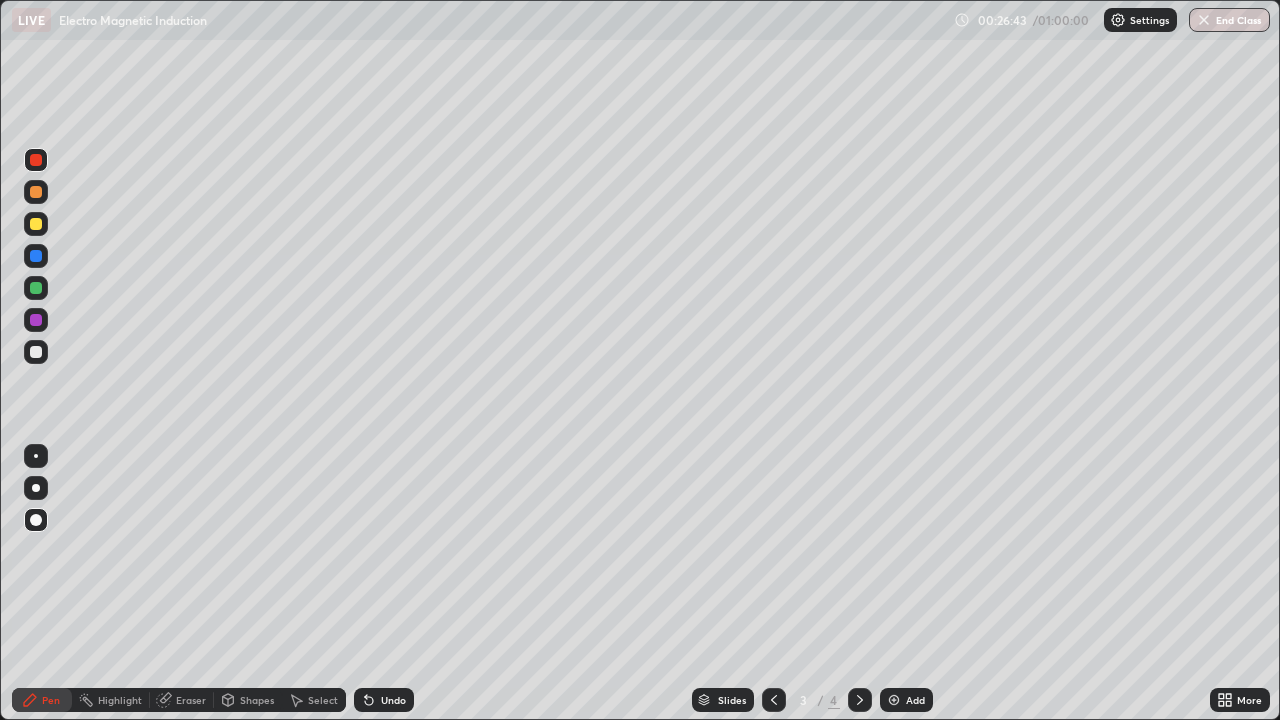 click 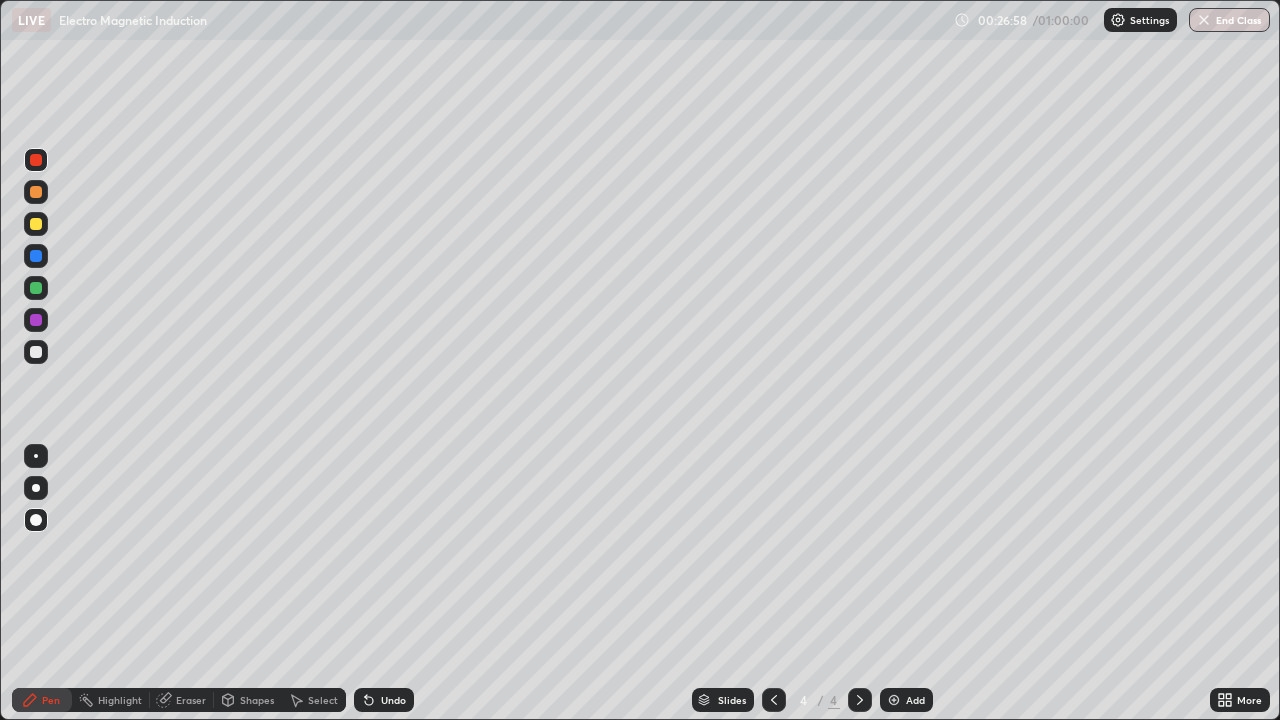 click 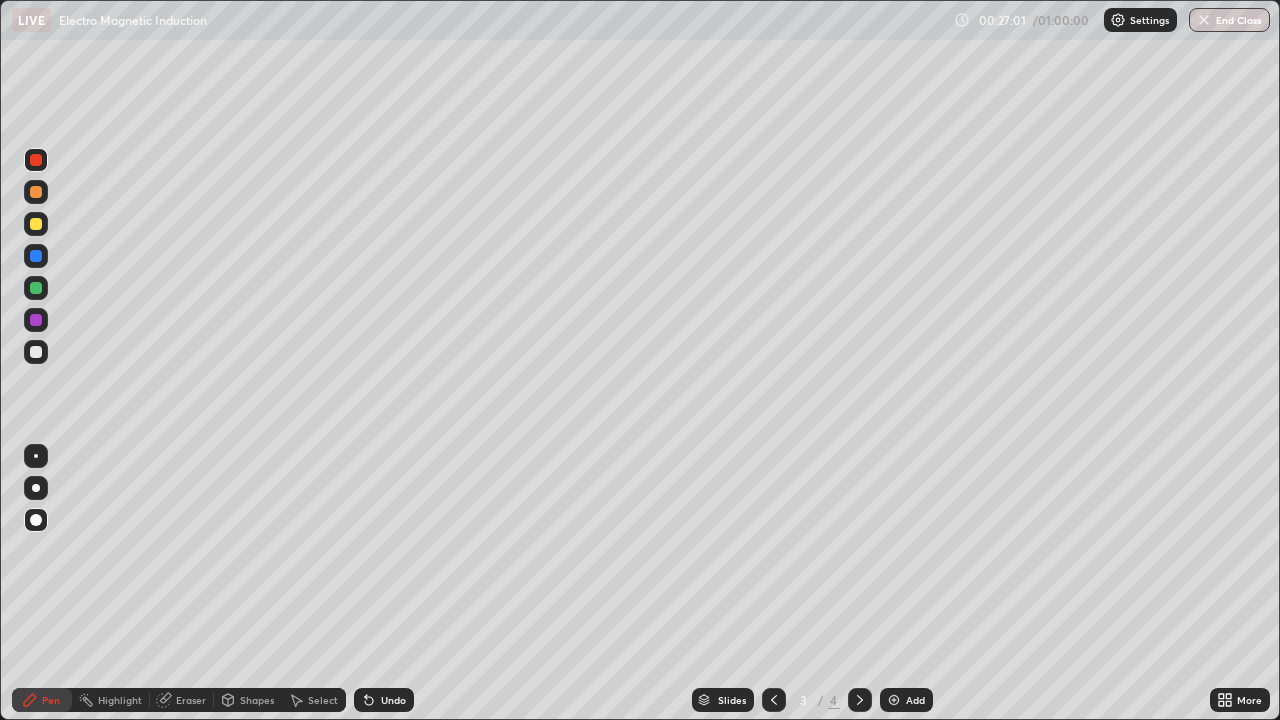 click 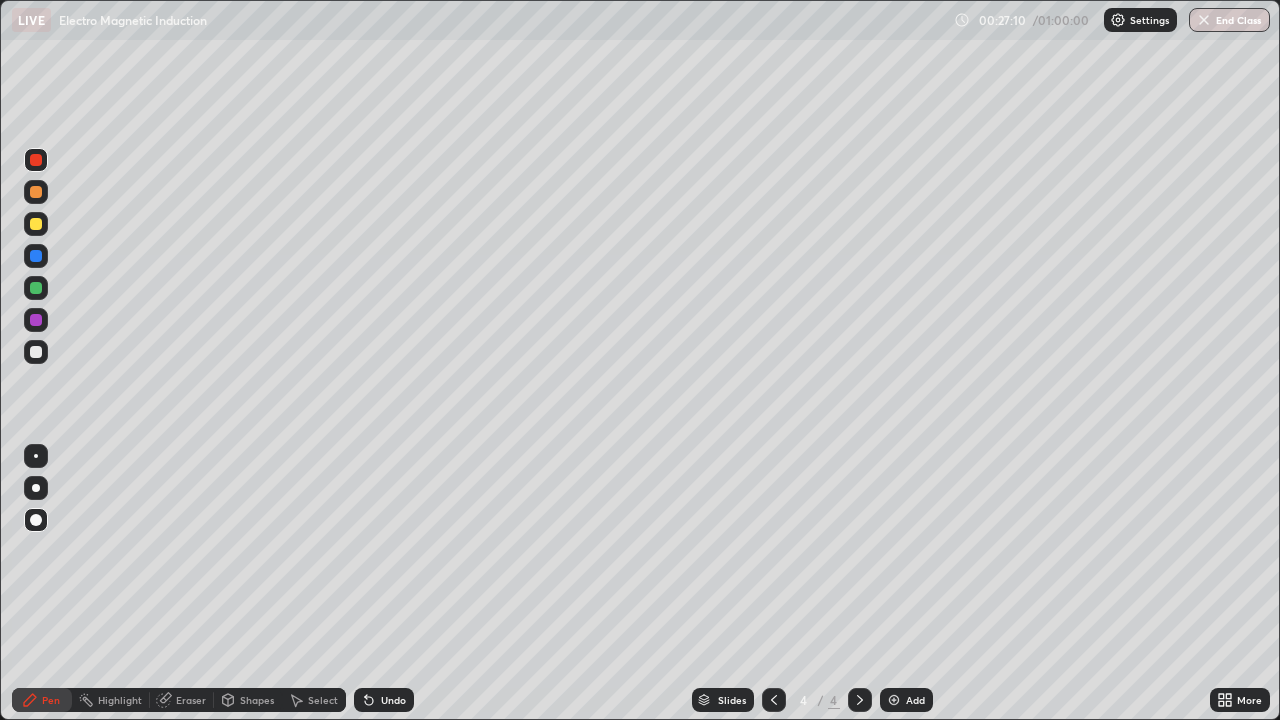 click 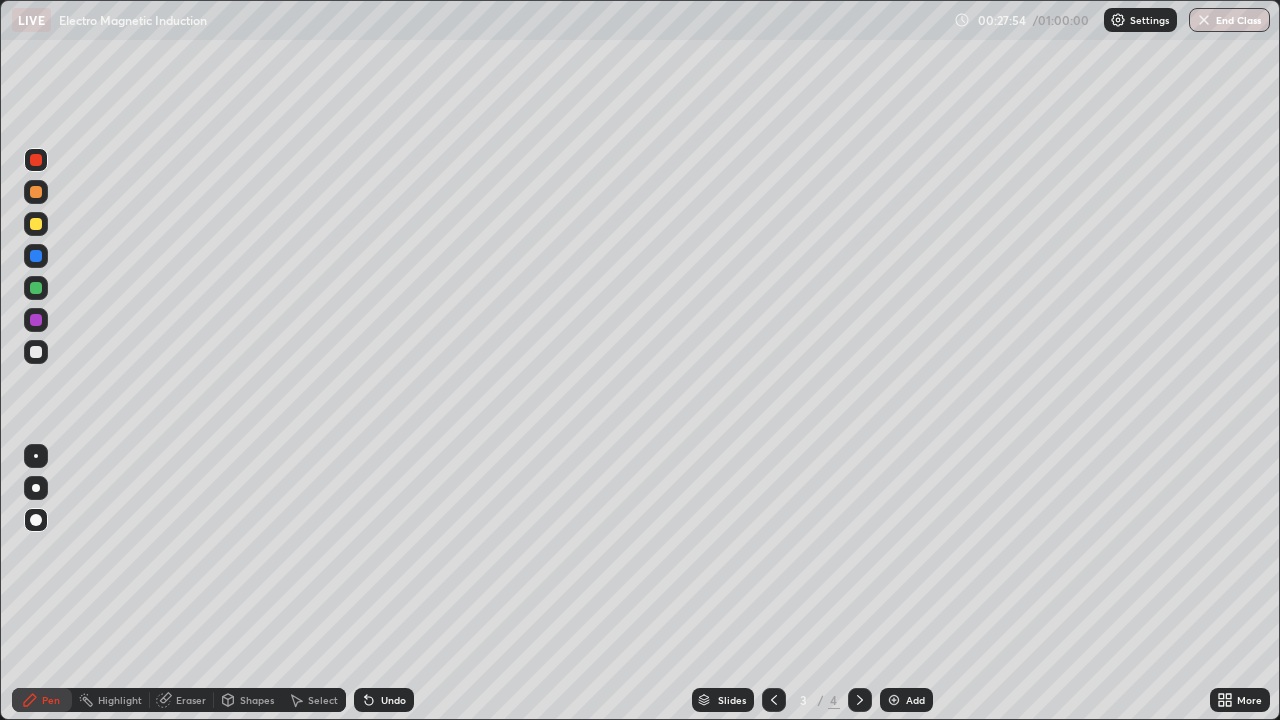 click 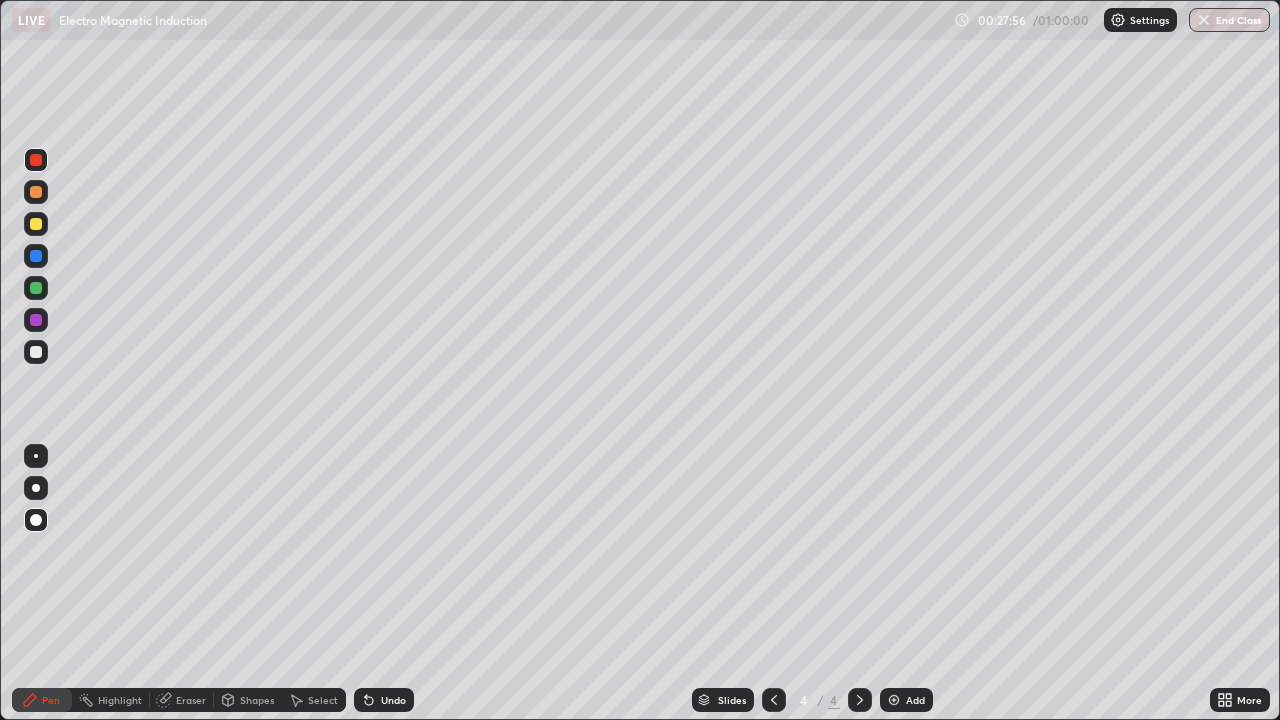 click at bounding box center [36, 352] 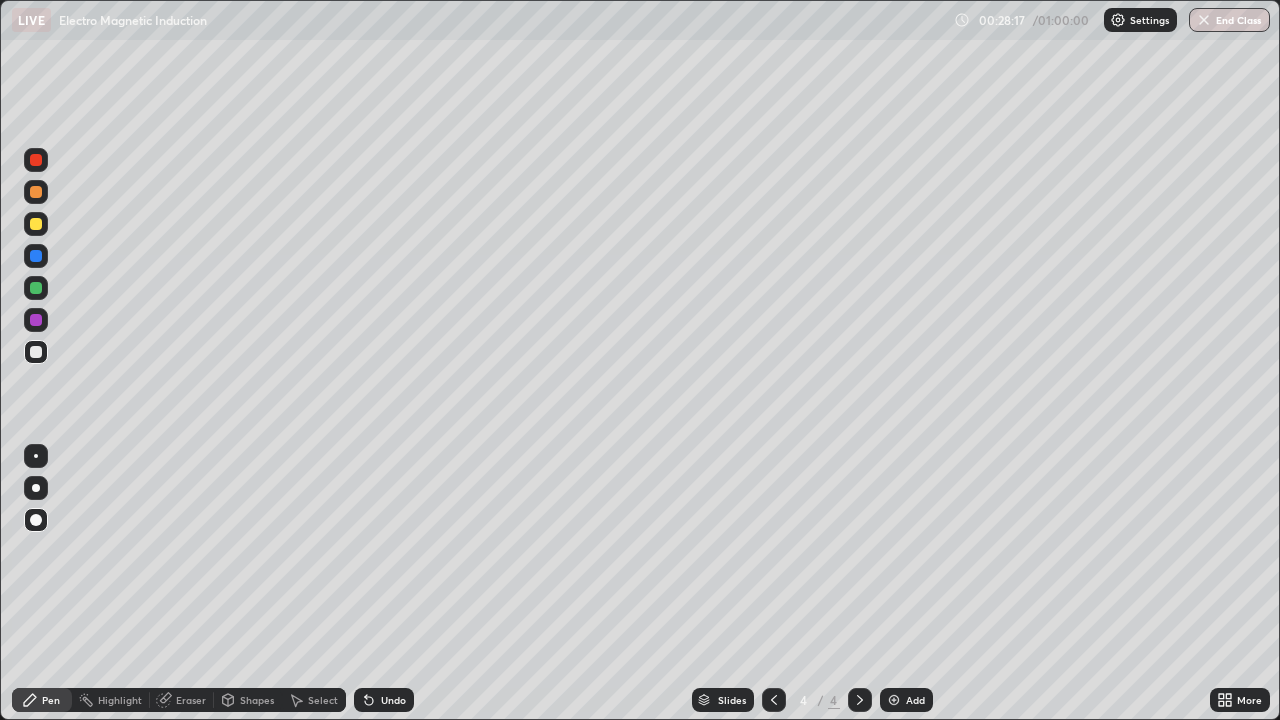 click on "Shapes" at bounding box center (248, 700) 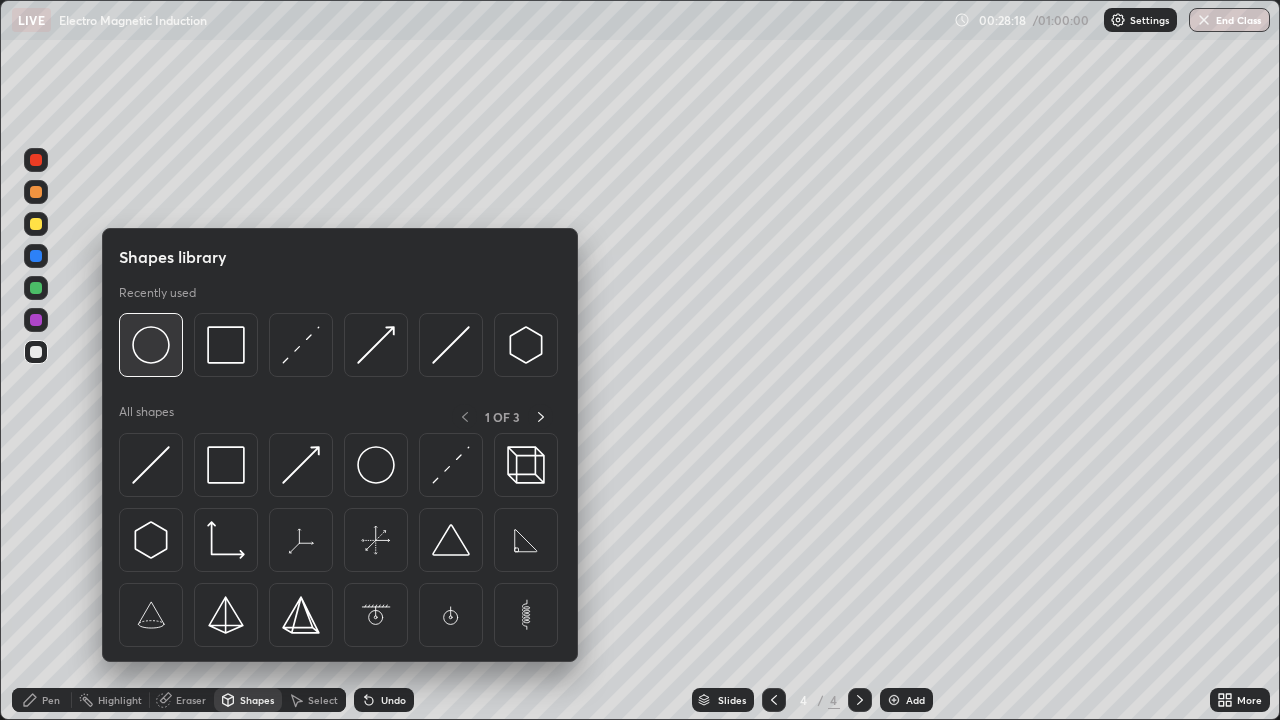 click at bounding box center [151, 345] 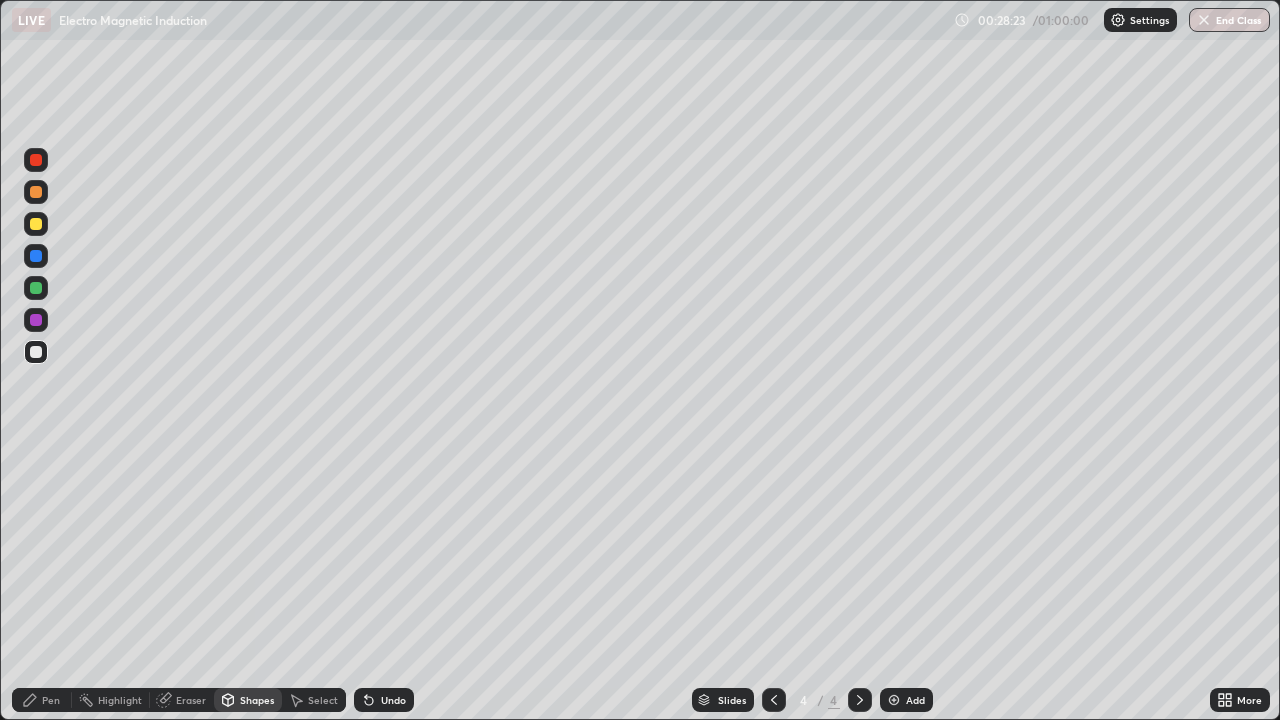 click at bounding box center [36, 224] 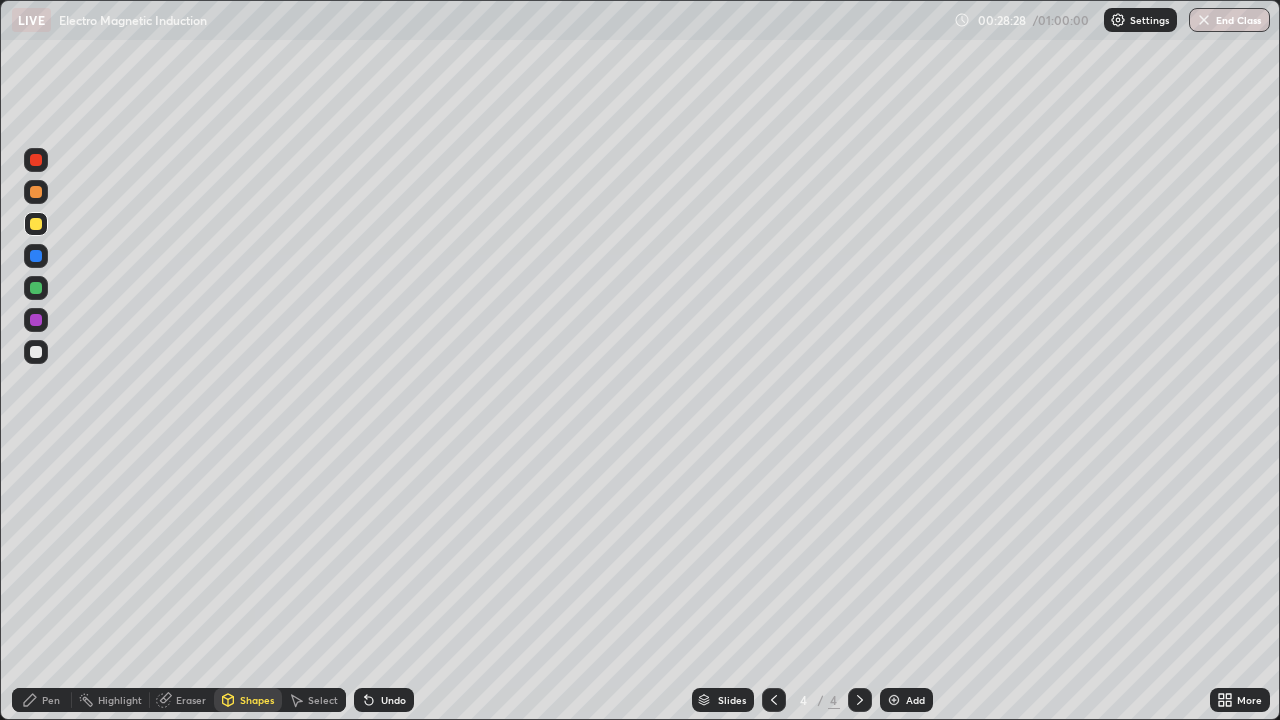 click on "Undo" at bounding box center [393, 700] 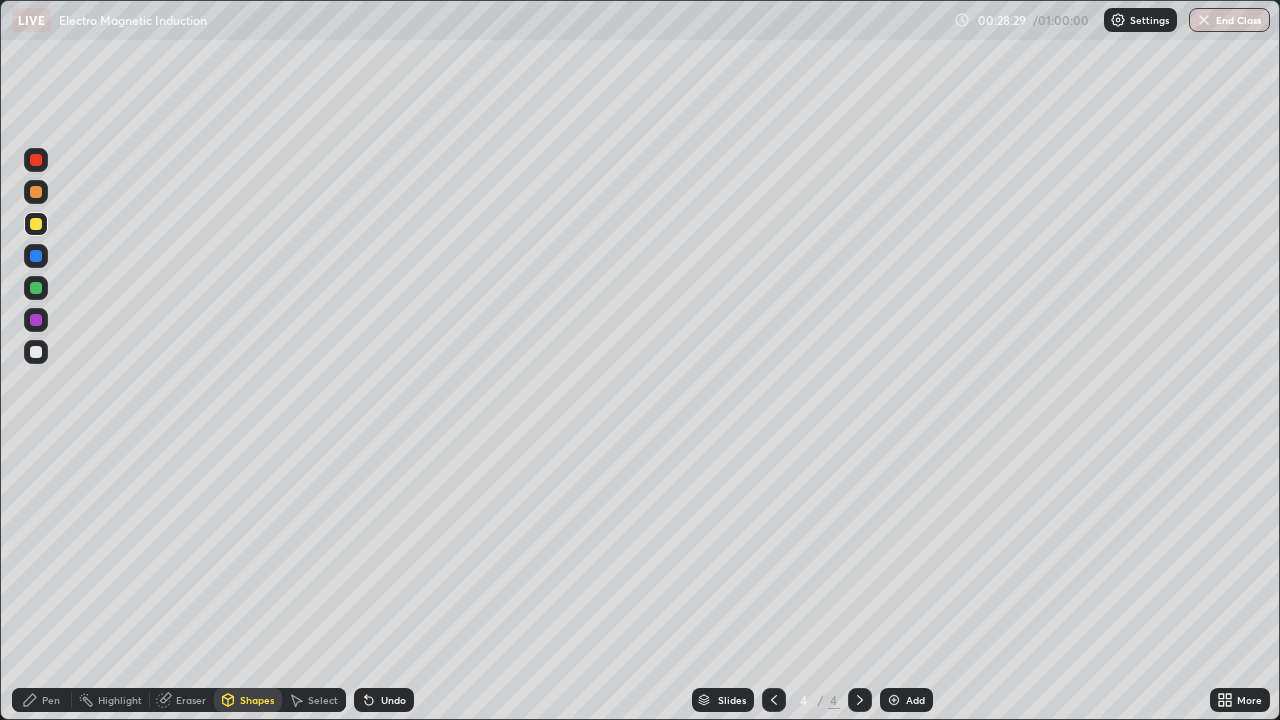 click on "Pen" at bounding box center [42, 700] 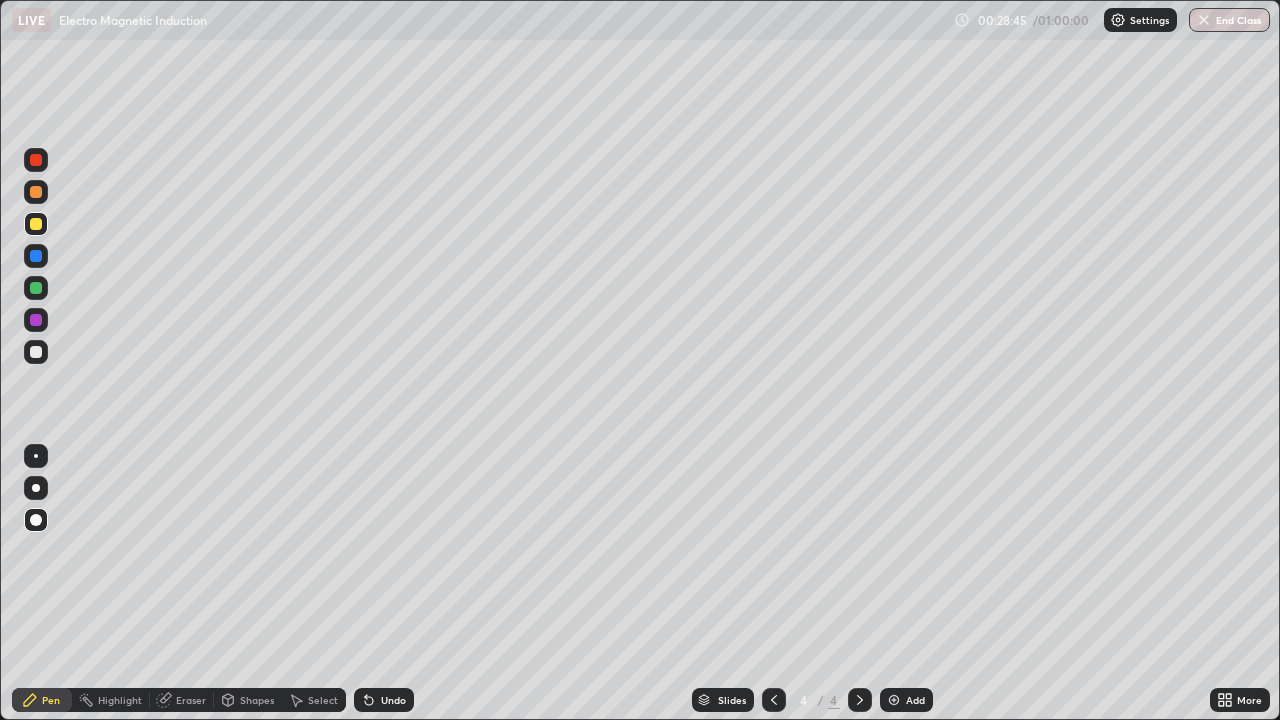click at bounding box center (36, 160) 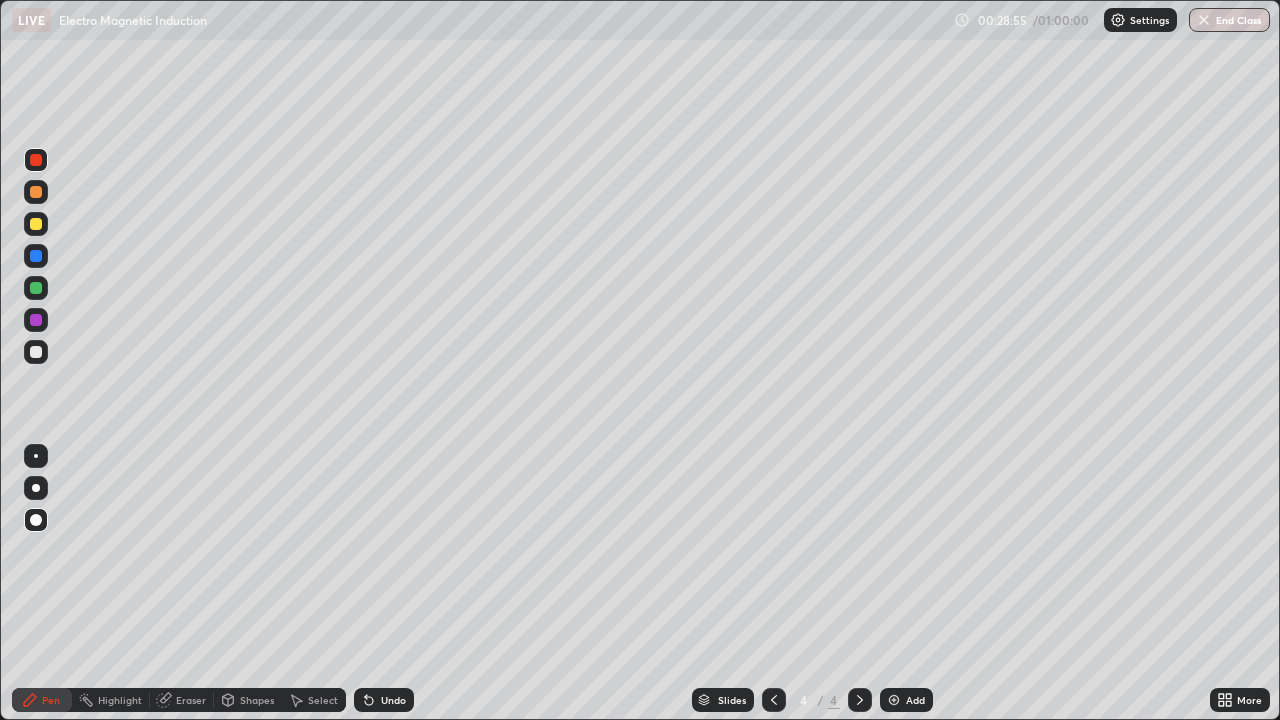 click on "Undo" at bounding box center (393, 700) 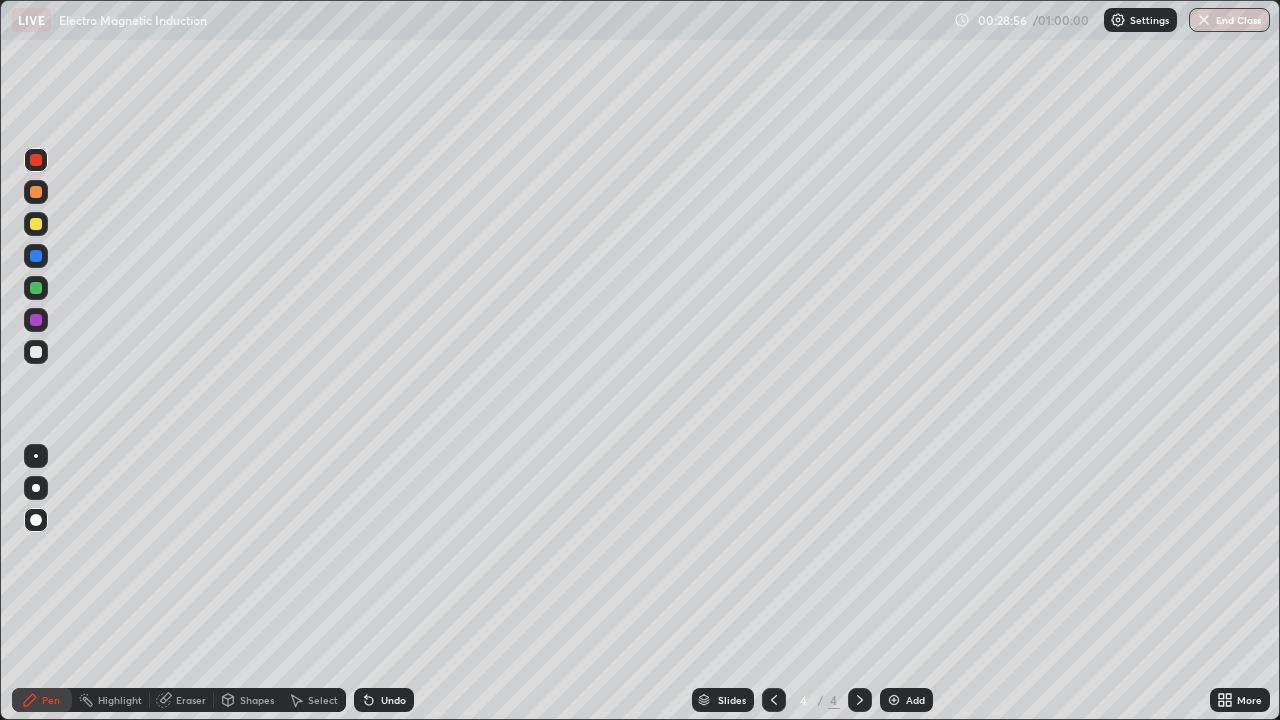 click on "Undo" at bounding box center [384, 700] 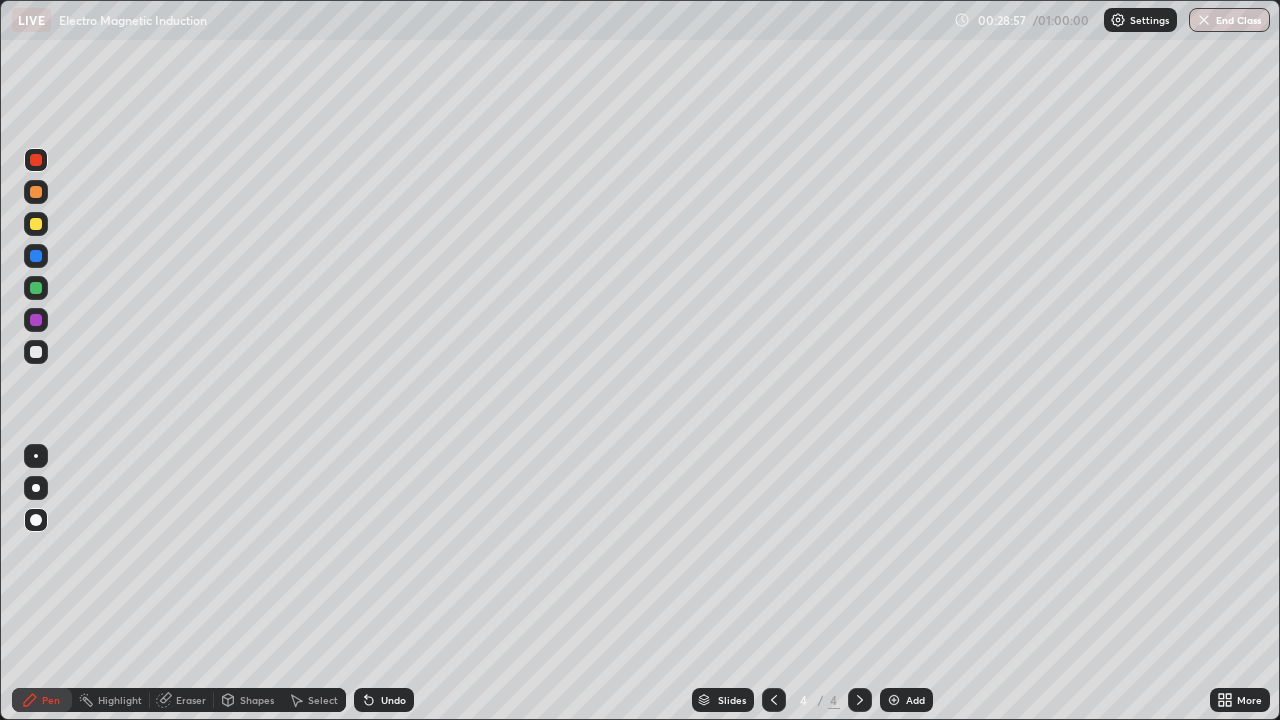 click on "Undo" at bounding box center [393, 700] 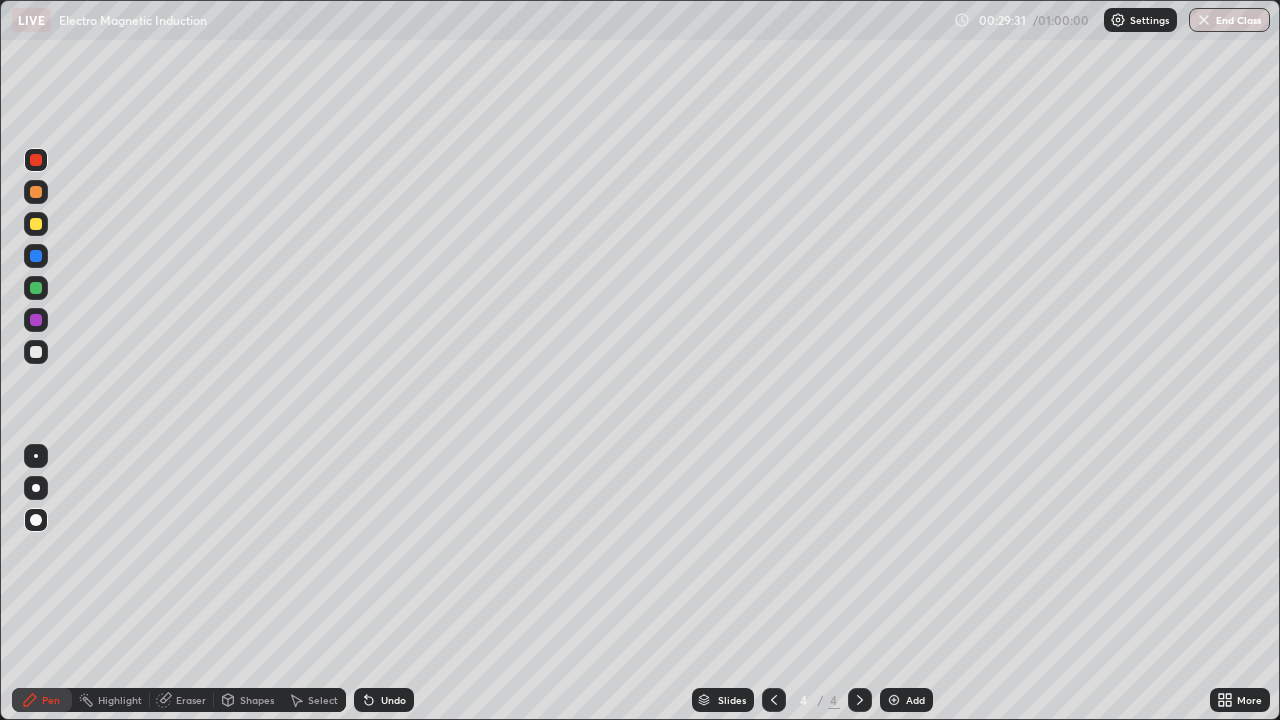 click on "Undo" at bounding box center [393, 700] 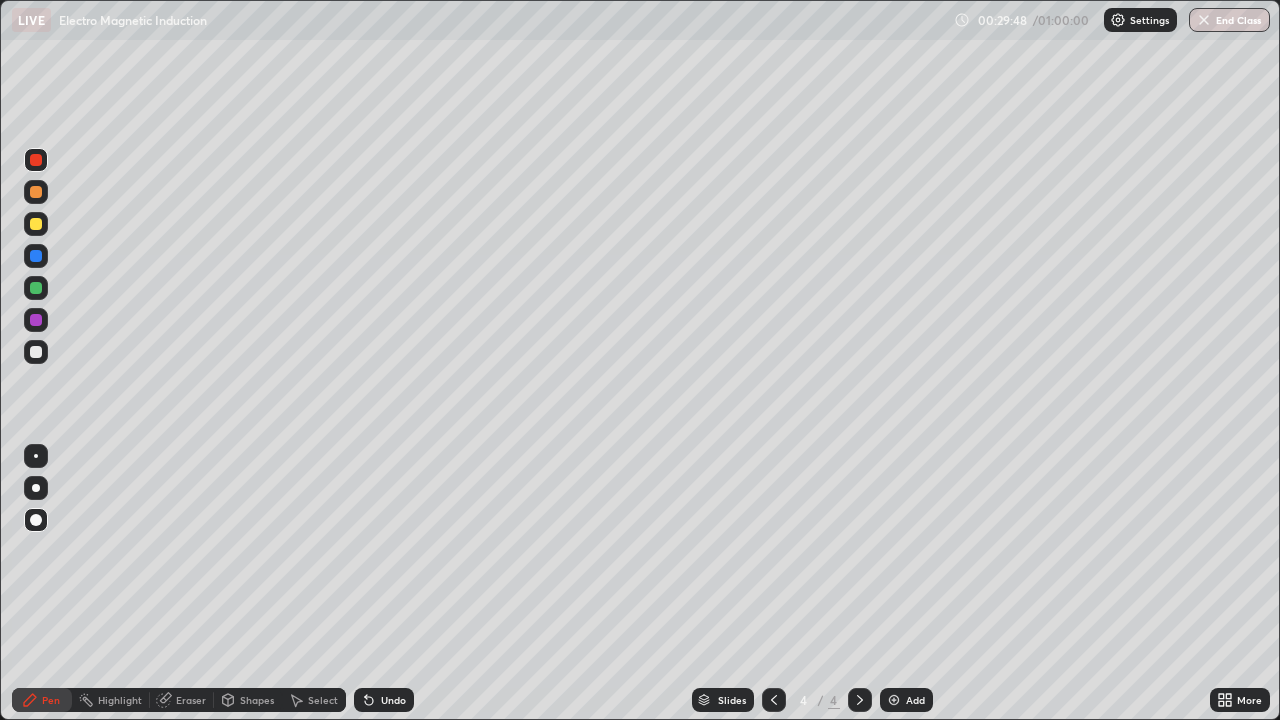 click at bounding box center (36, 288) 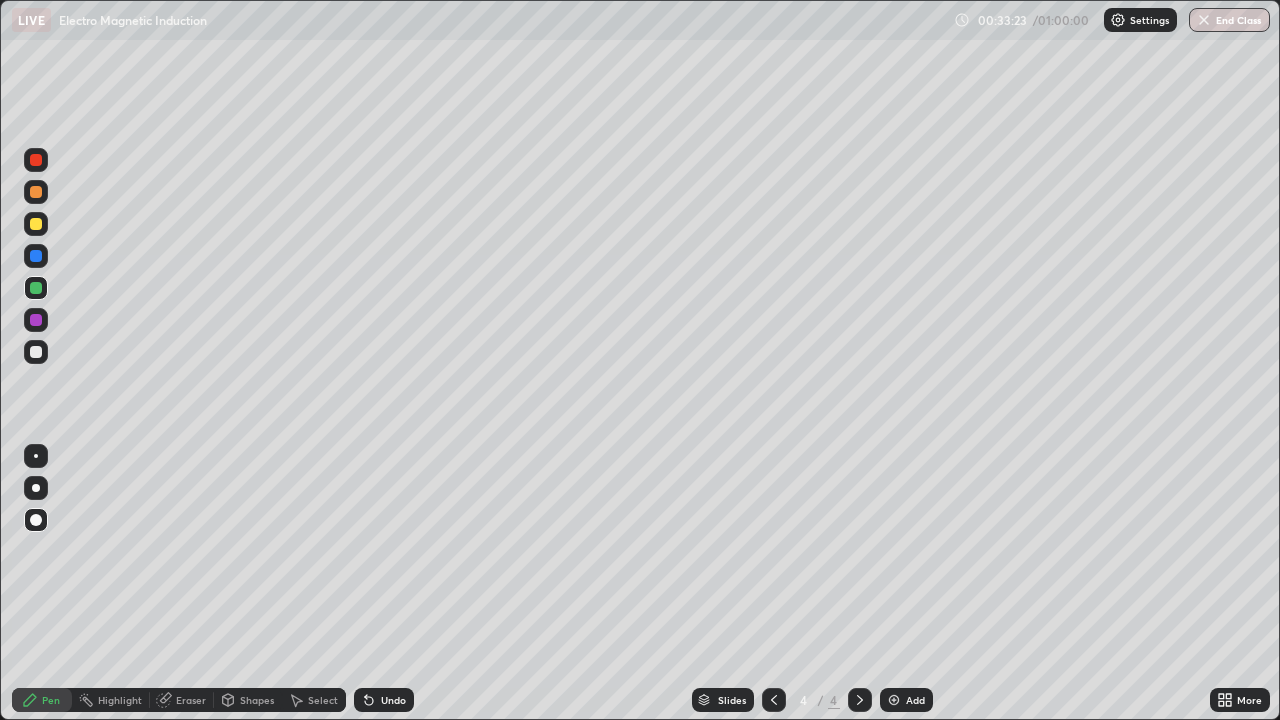 click on "End Class" at bounding box center (1229, 20) 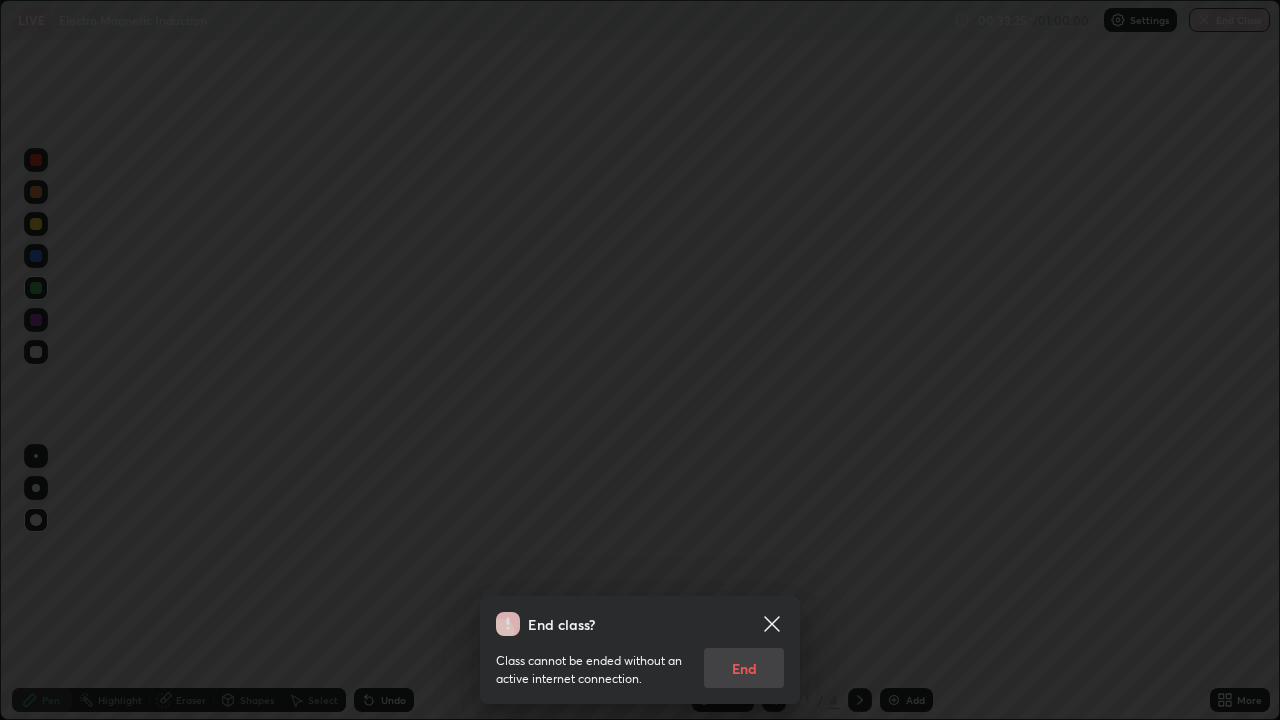 click on "Class cannot be ended without an active internet connection. End" at bounding box center [640, 662] 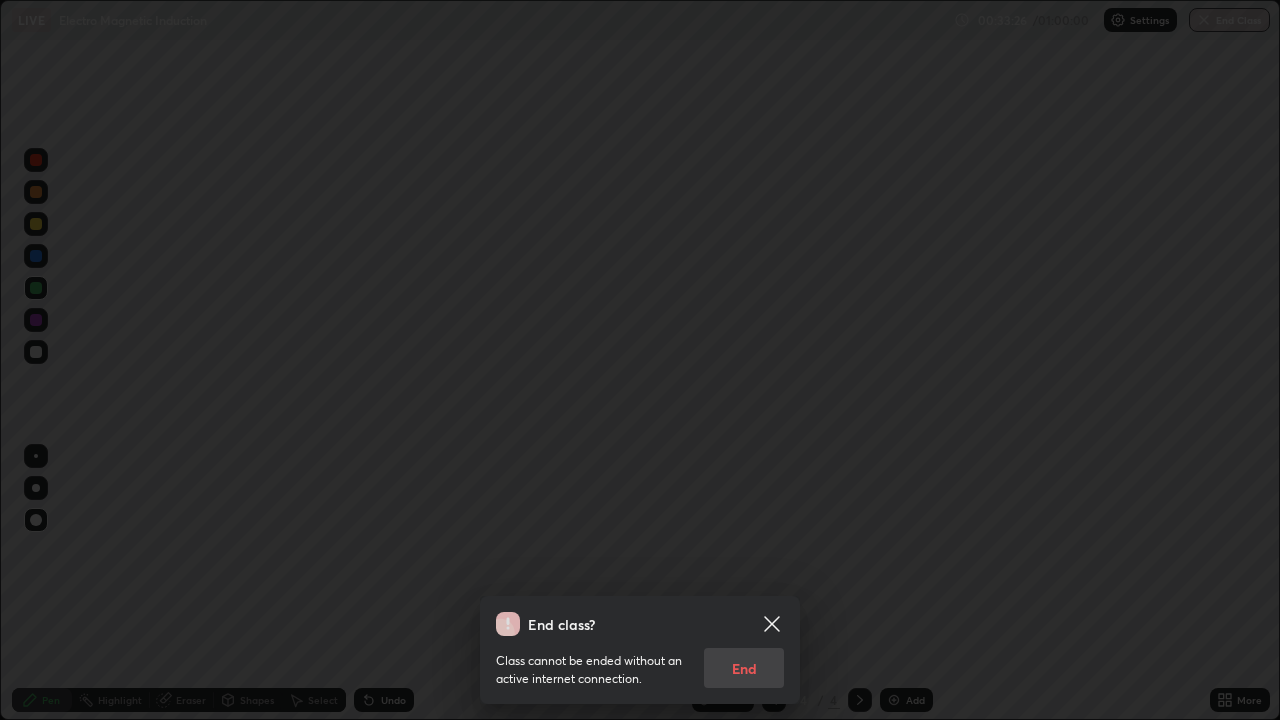 click on "Class cannot be ended without an active internet connection. End" at bounding box center (640, 662) 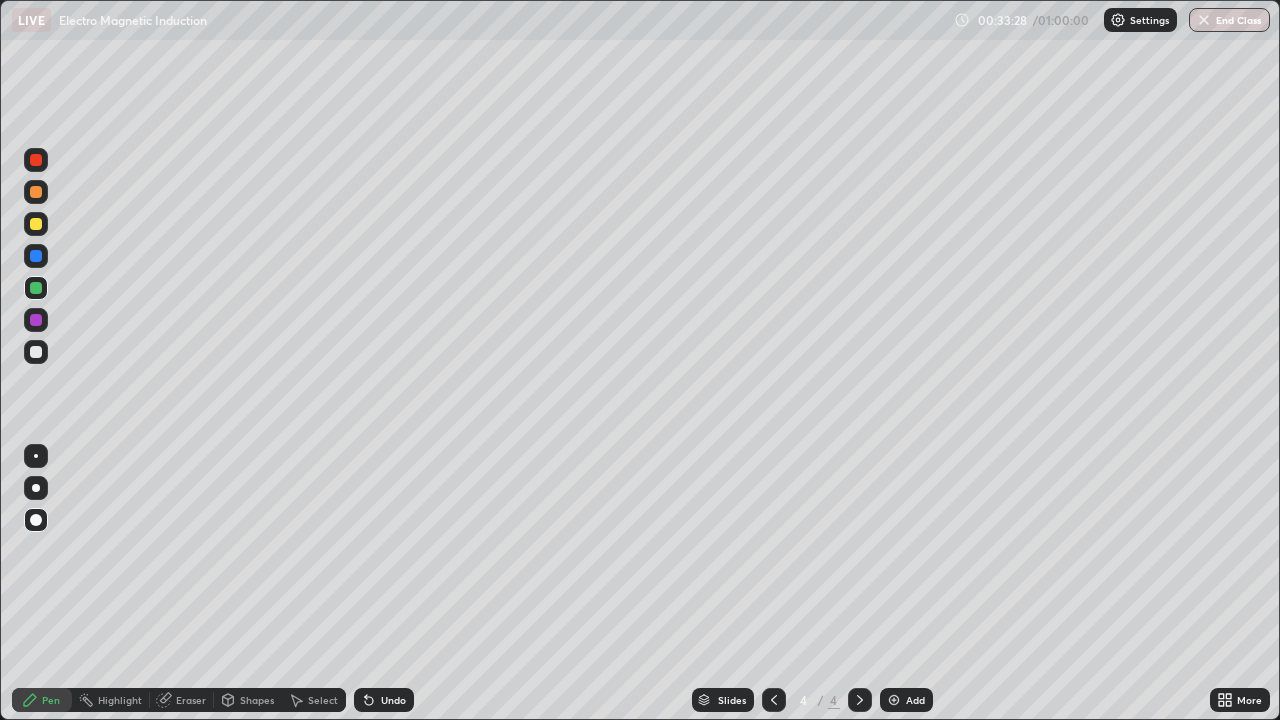 click on "End Class" at bounding box center (1229, 20) 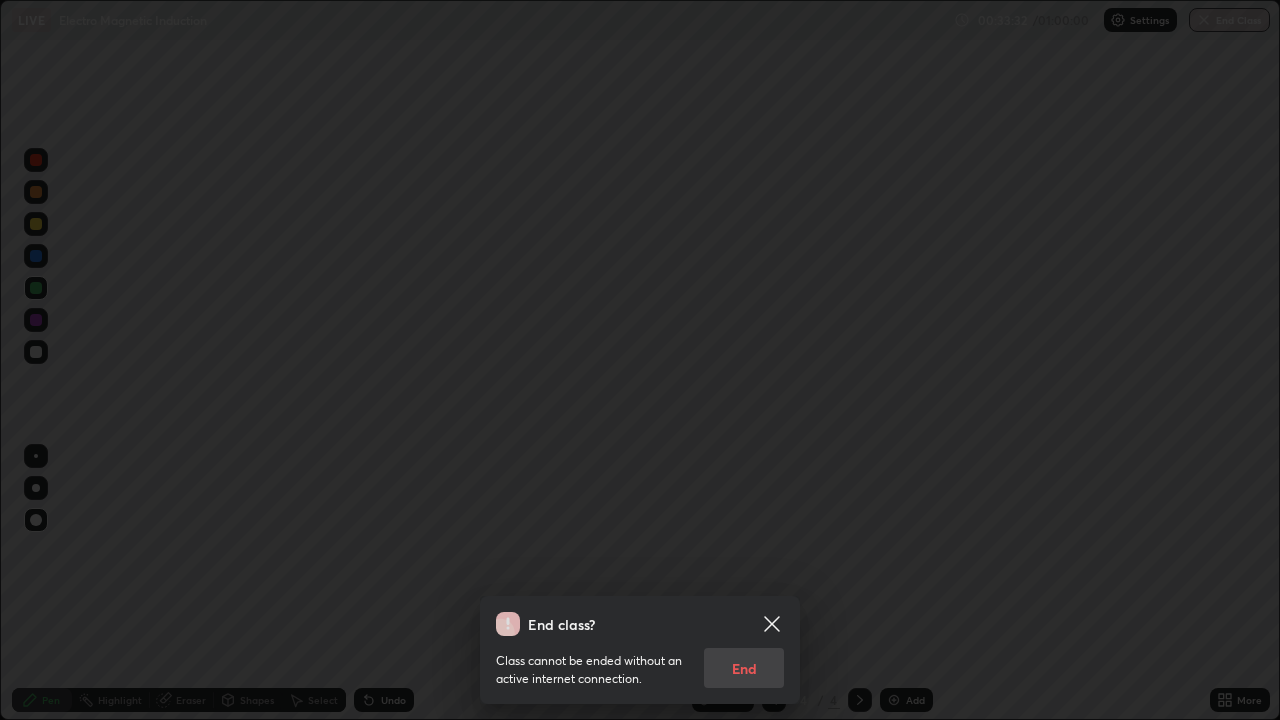 click 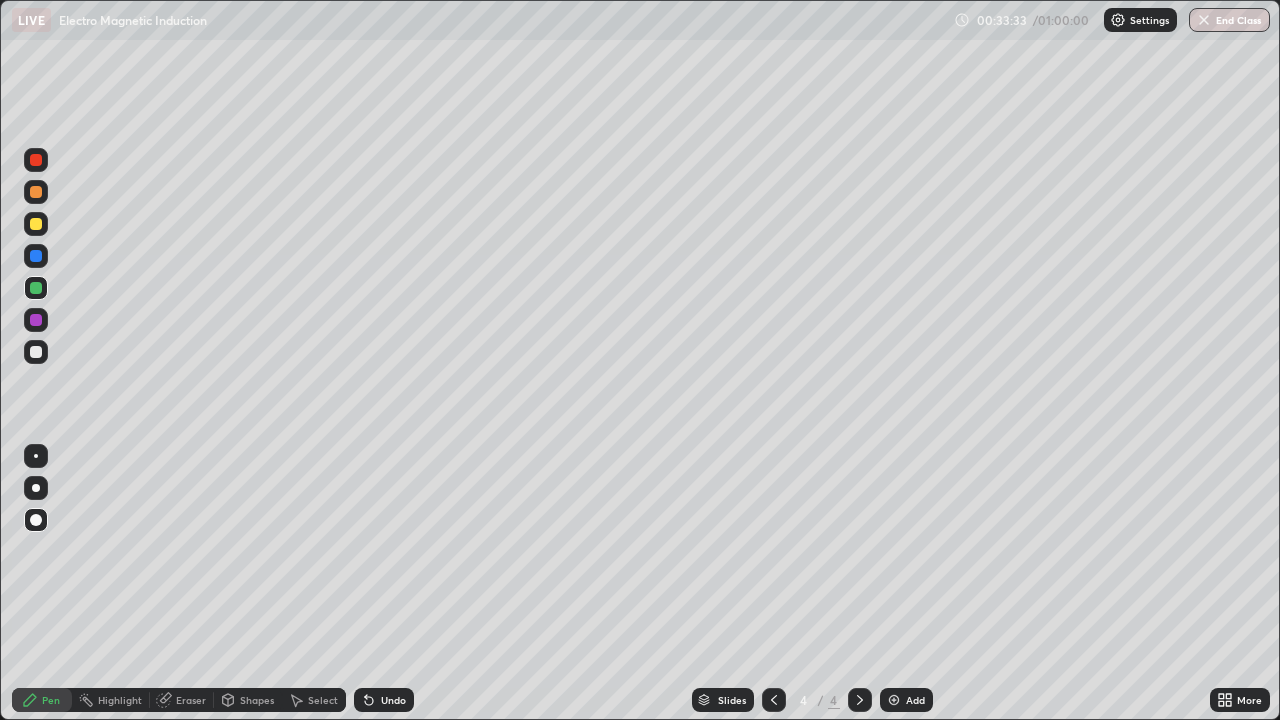 click on "End Class" at bounding box center (1229, 20) 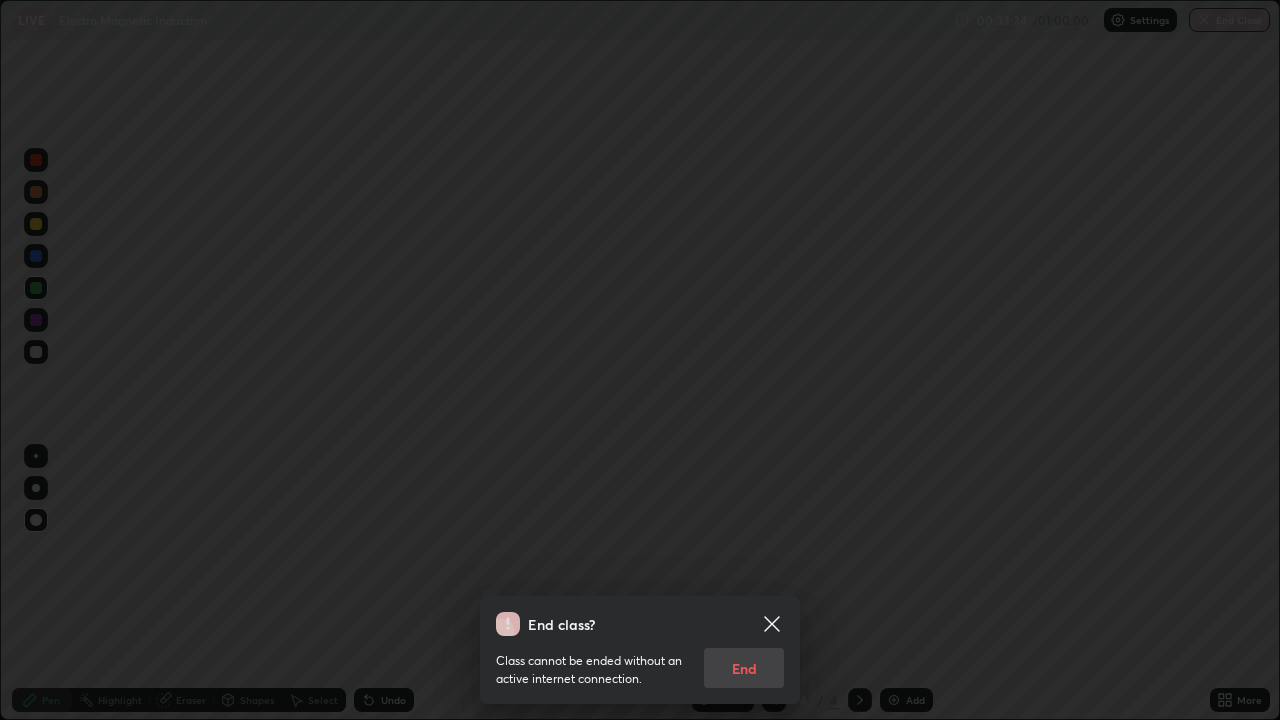 click on "Class cannot be ended without an active internet connection. End" at bounding box center [640, 662] 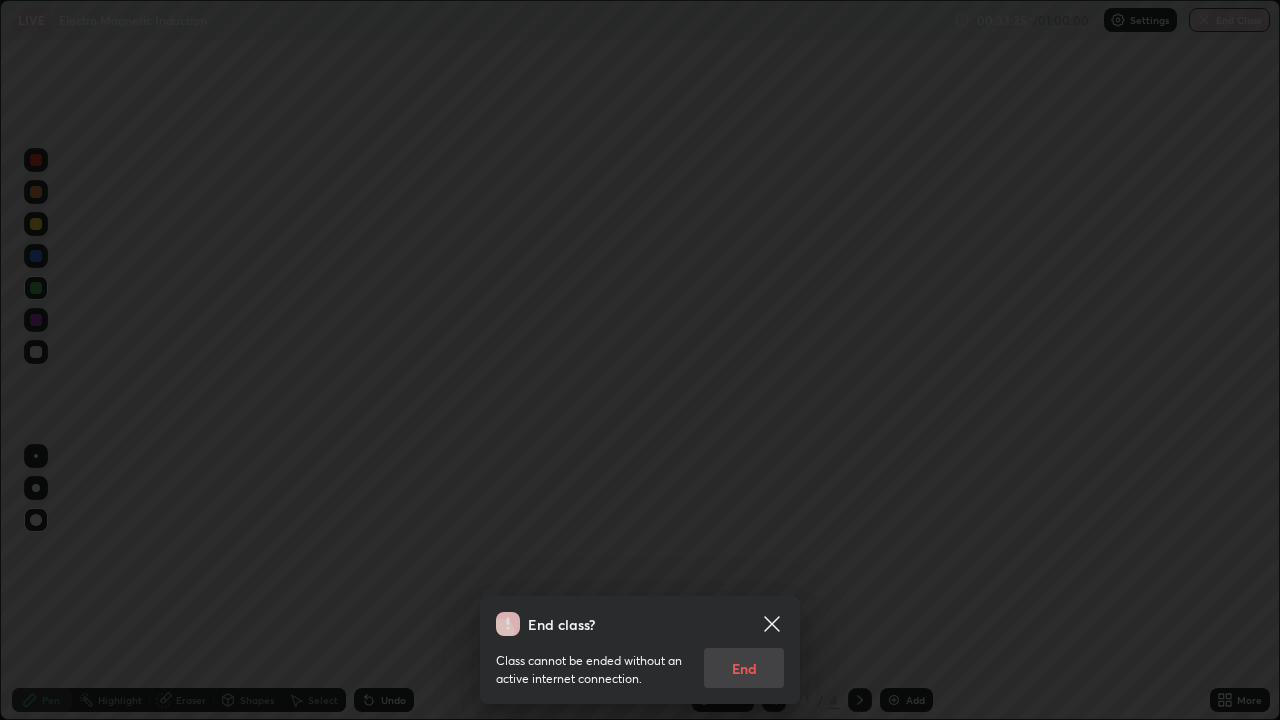 click on "Class cannot be ended without an active internet connection. End" at bounding box center [640, 662] 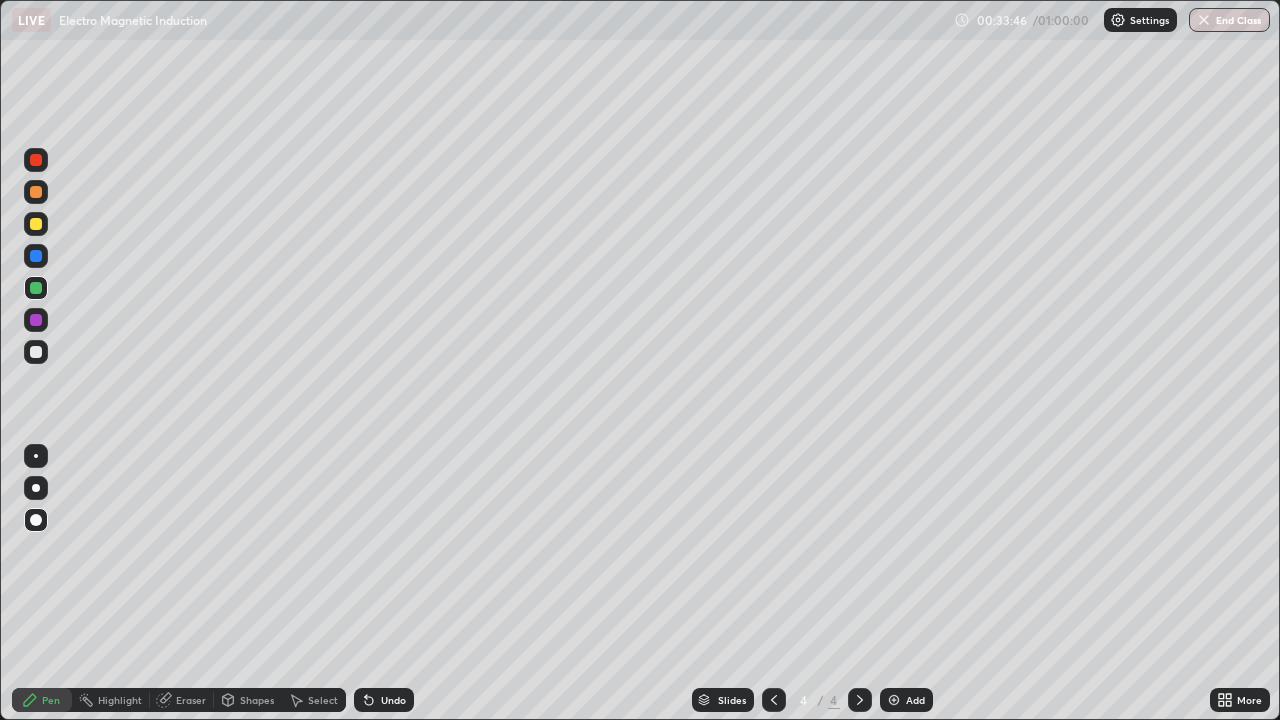 click on "End Class" at bounding box center [1229, 20] 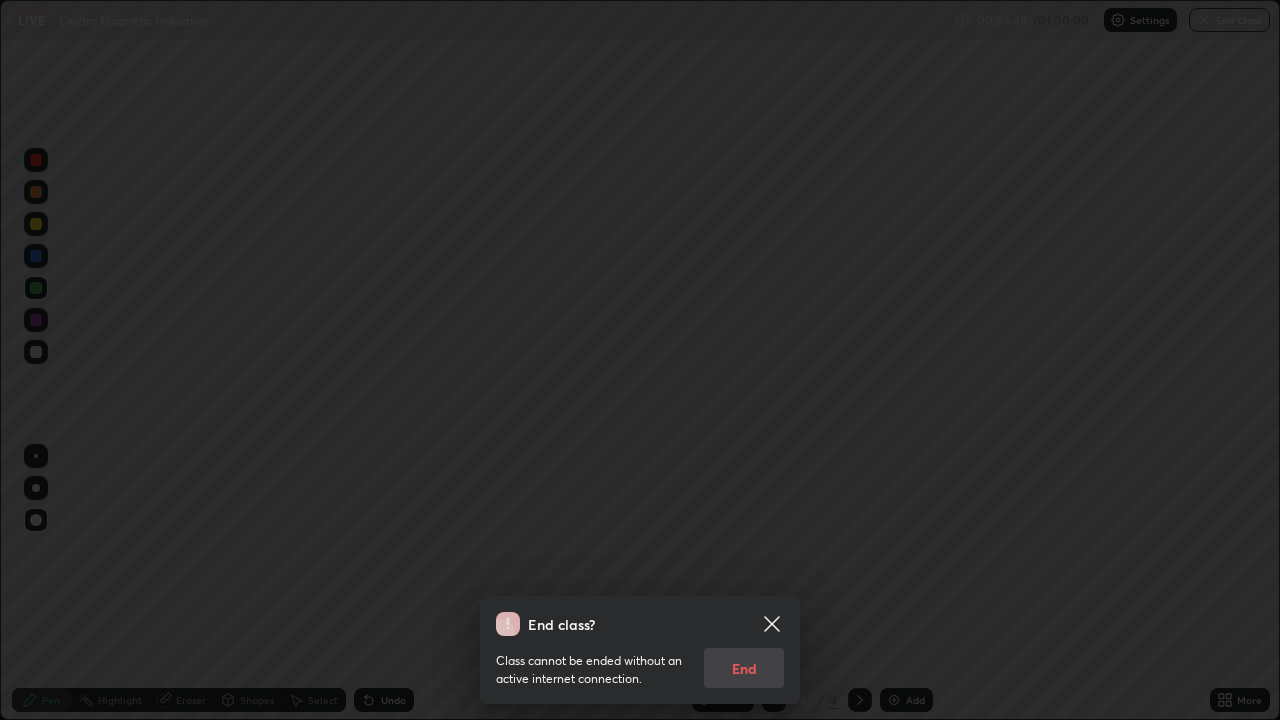 click on "Class cannot be ended without an active internet connection. End" at bounding box center (640, 662) 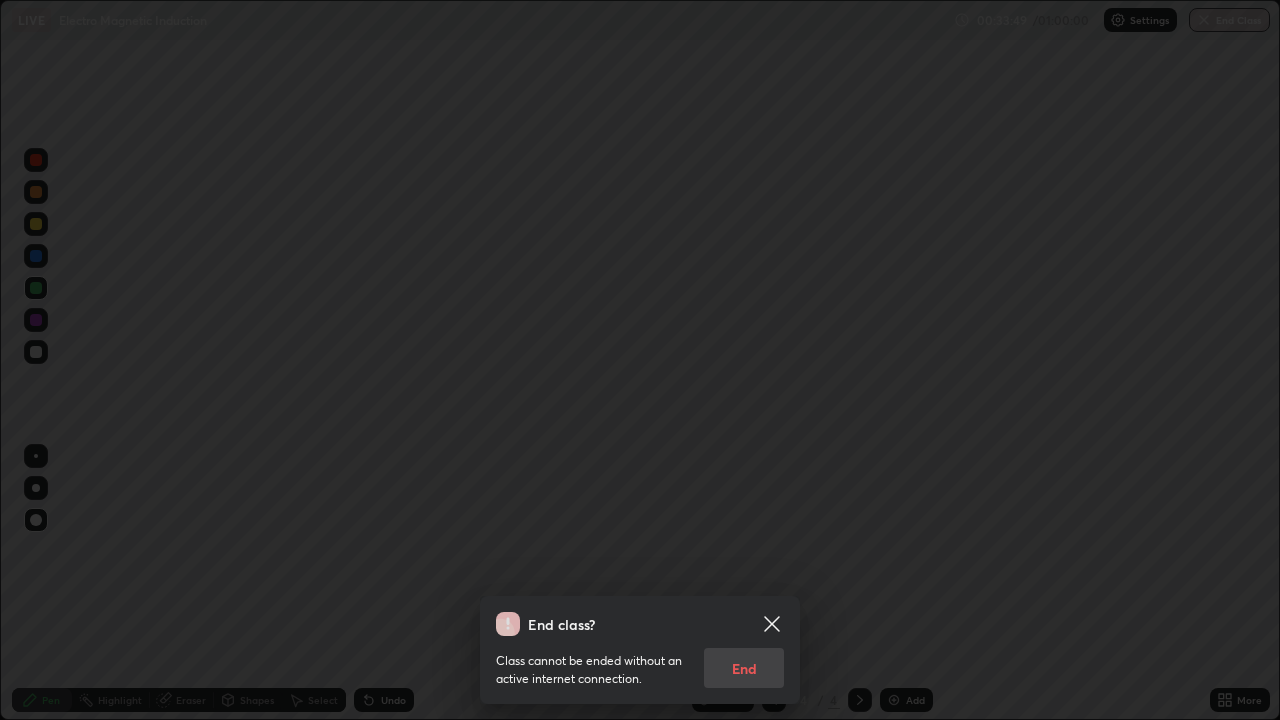 click 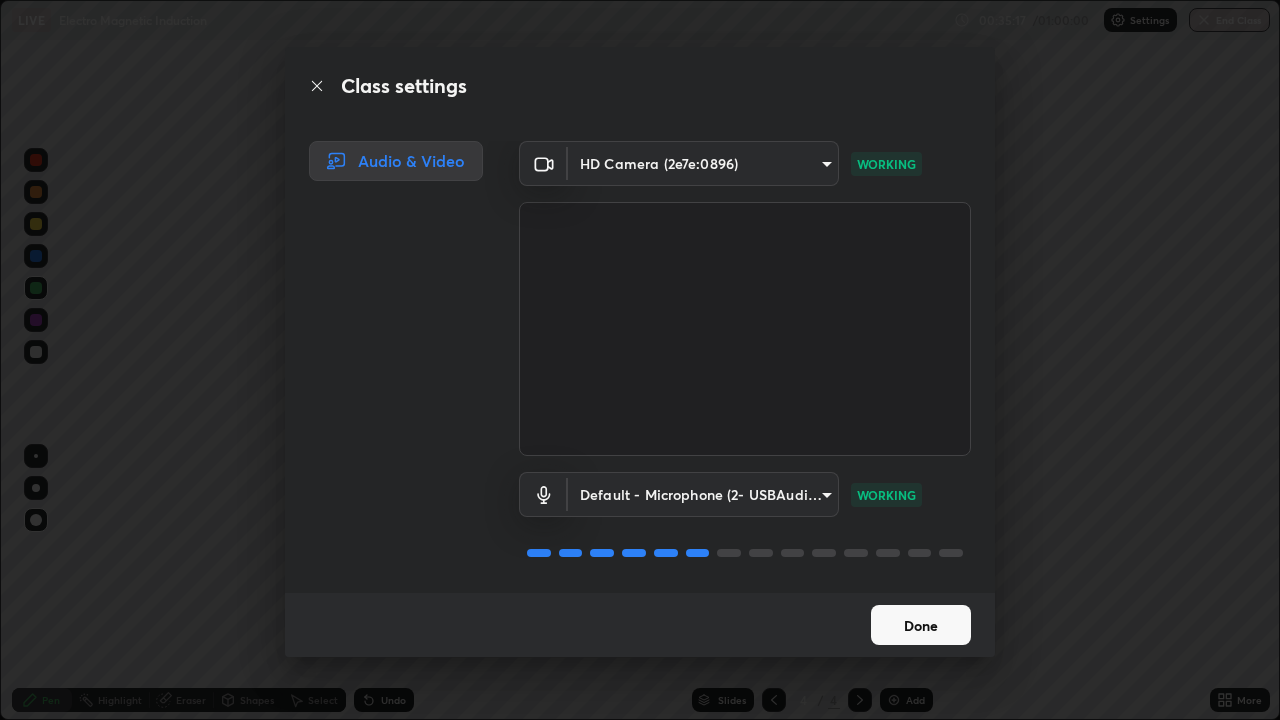 click on "Done" at bounding box center [921, 625] 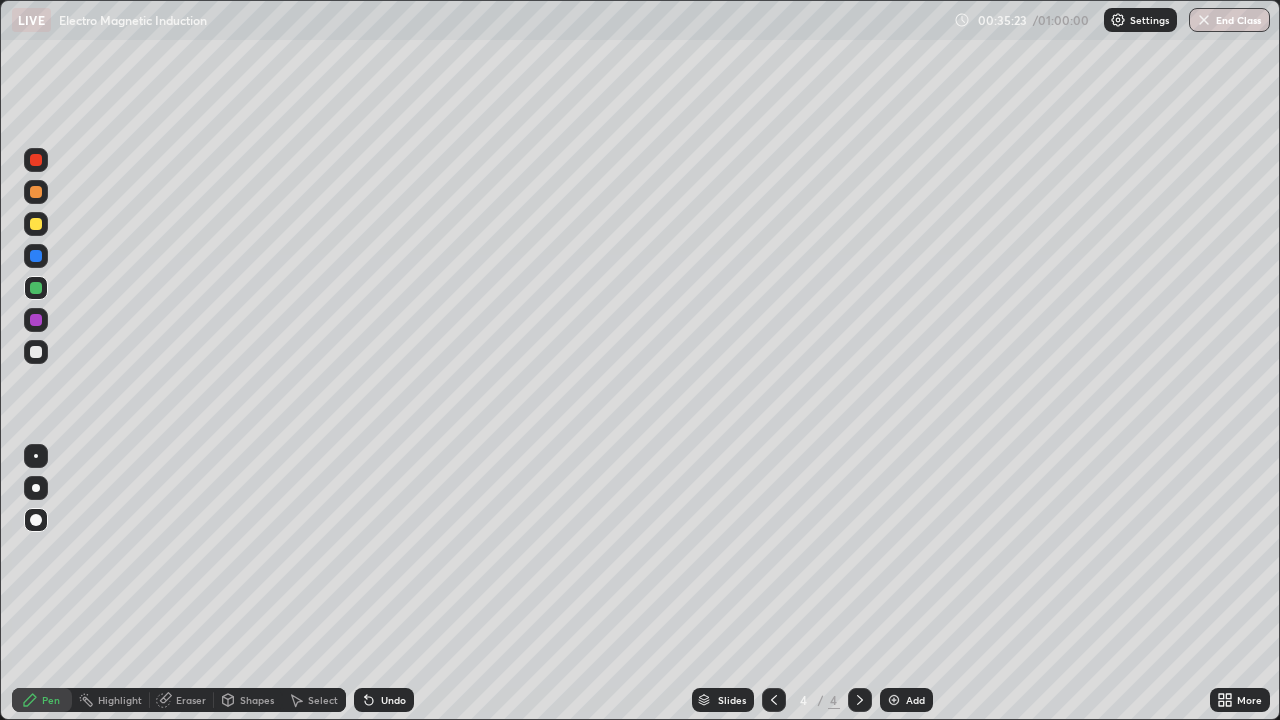 click at bounding box center [1204, 20] 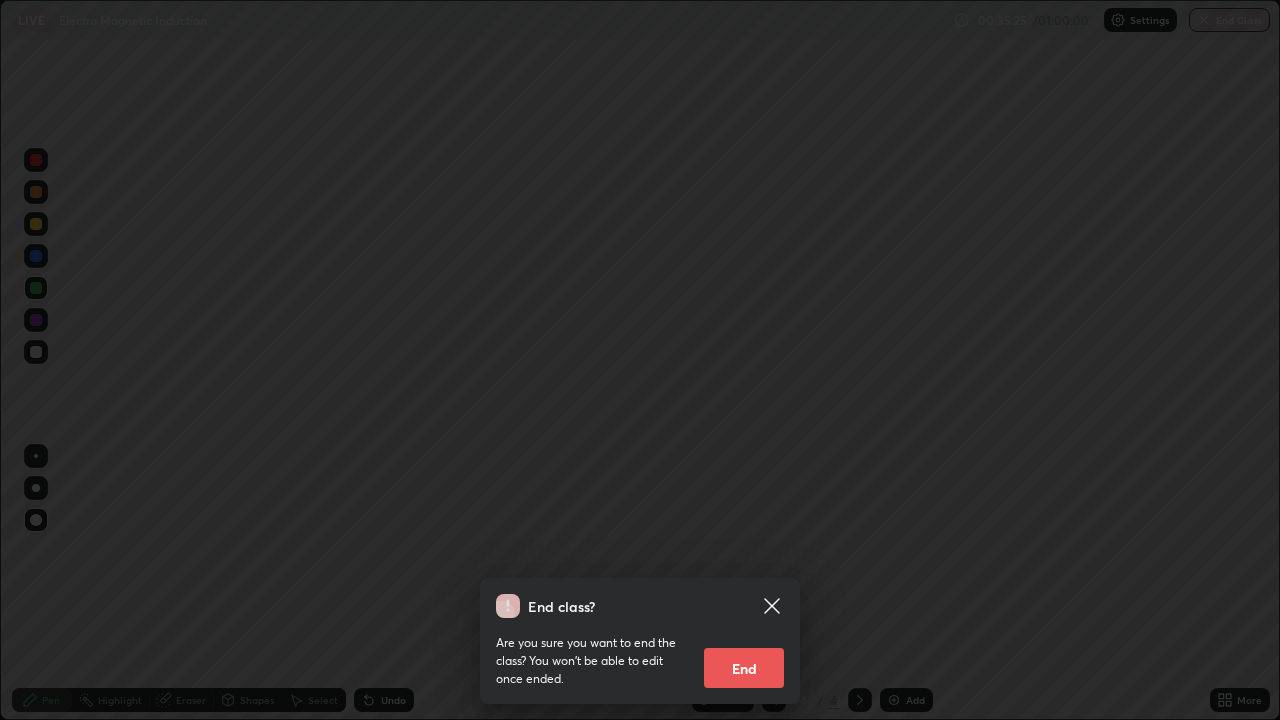 click on "End" at bounding box center (744, 668) 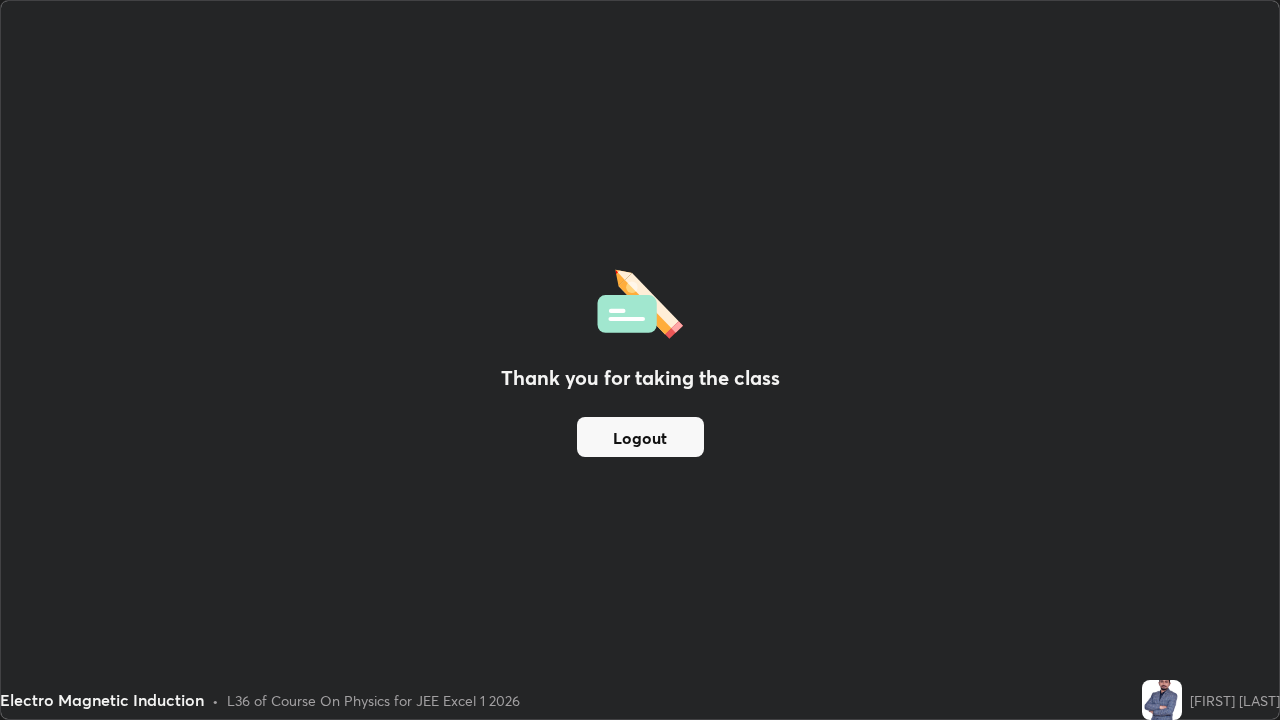 click on "Logout" at bounding box center [640, 437] 